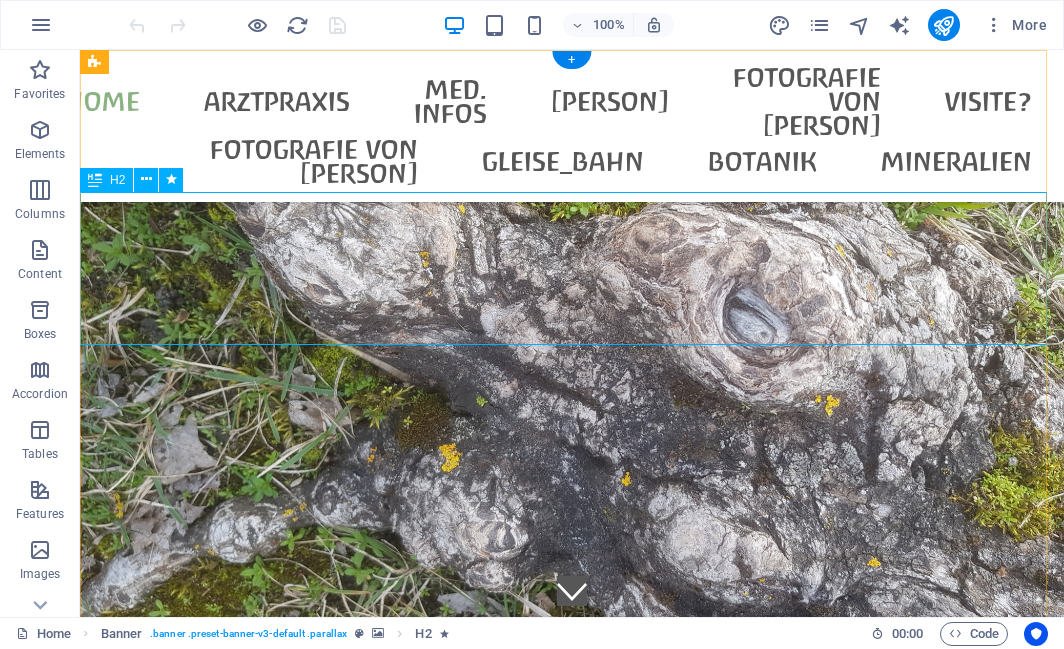scroll, scrollTop: 0, scrollLeft: 0, axis: both 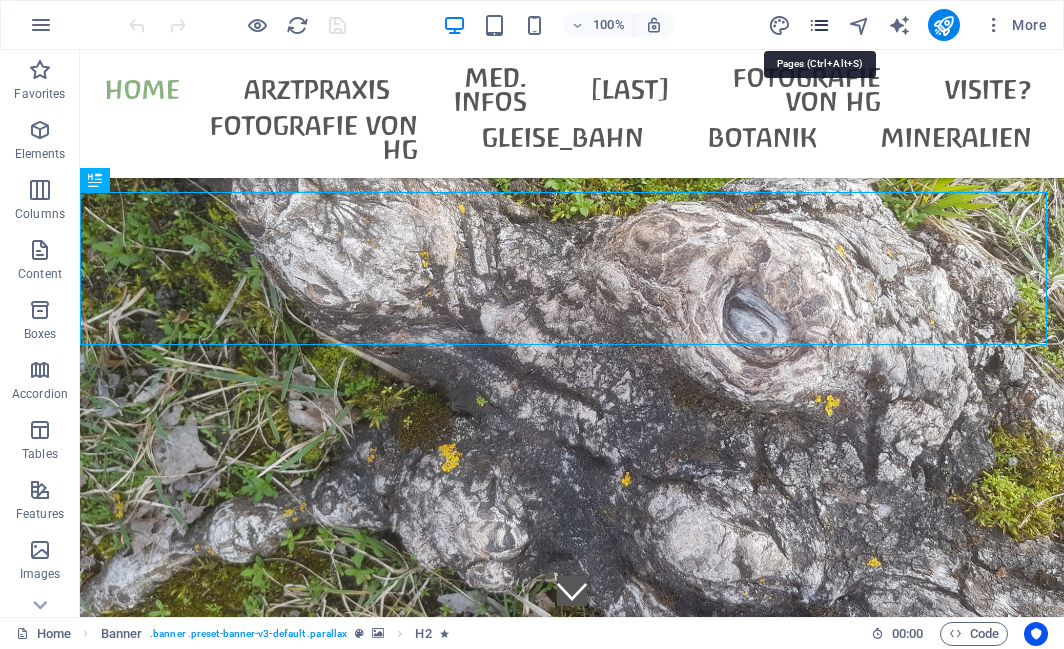 click at bounding box center [819, 25] 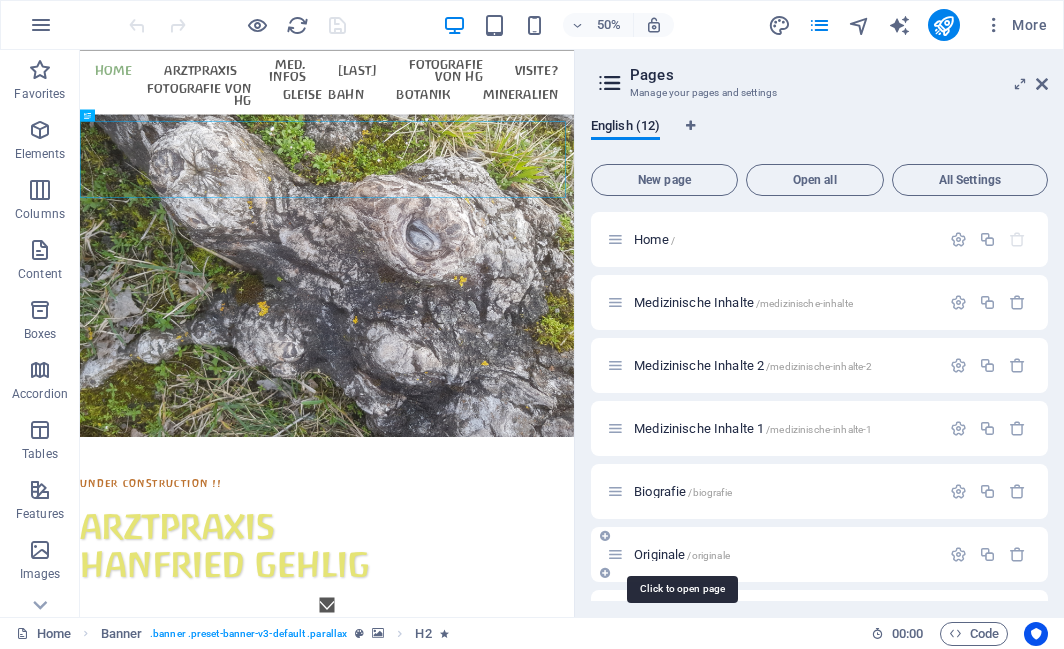 click on "Originale /originale" at bounding box center [682, 554] 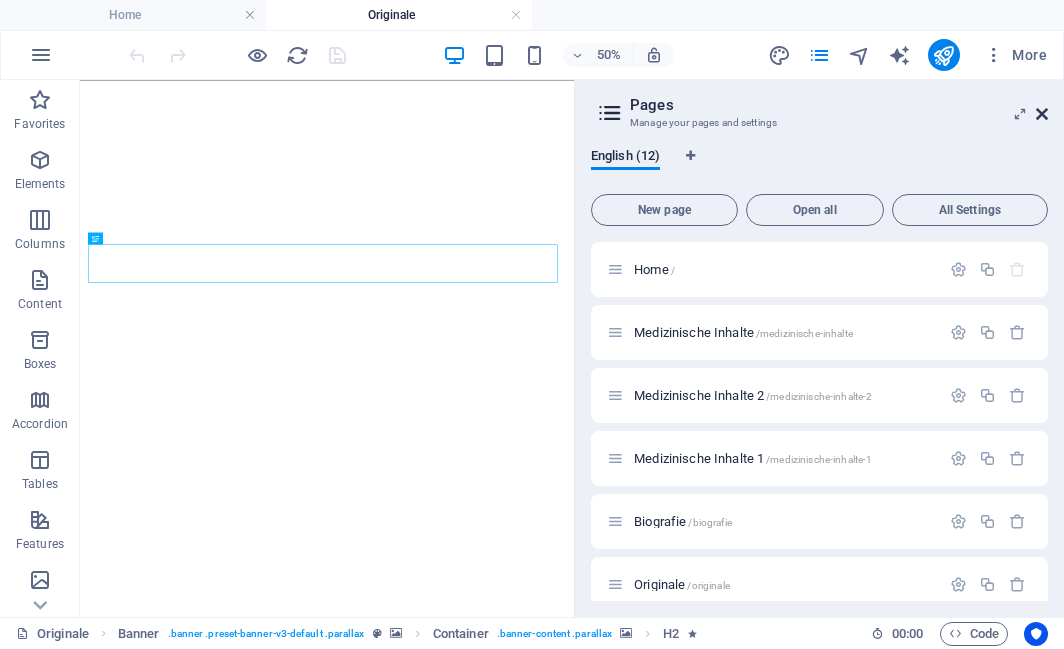 click at bounding box center (1042, 114) 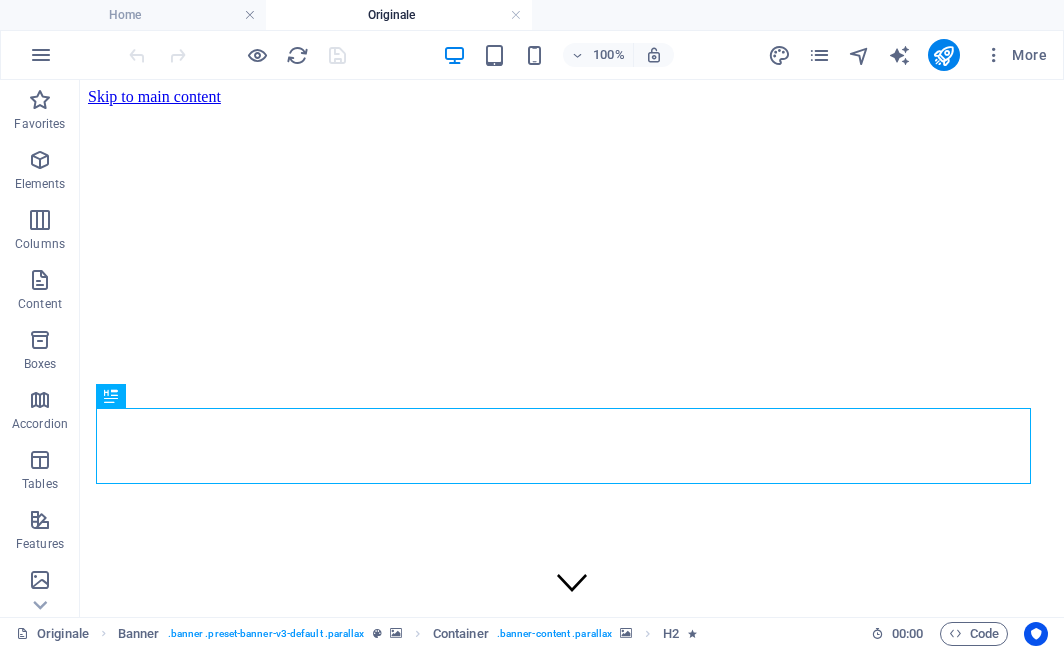 scroll, scrollTop: 0, scrollLeft: 0, axis: both 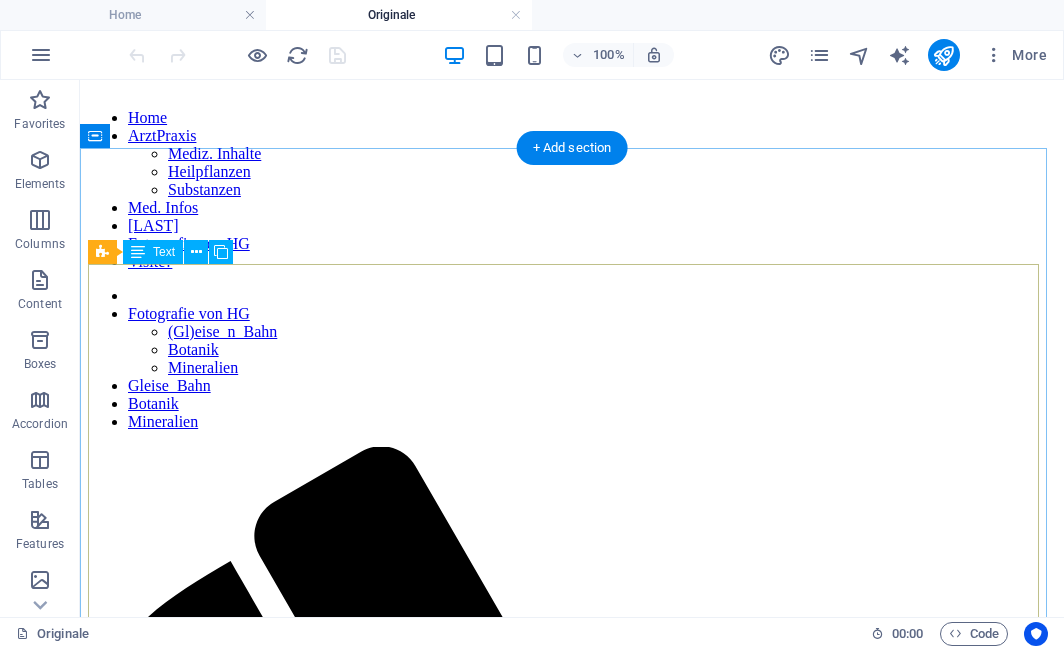 click on "ANlässlich des neu erschienenen Buches über hans Nowak präsentiere ich hier die Nowak-Werke der Sammlung Gehlig - in Anlehnung an die Kapitel des Seefeldt'schen Buches werden diese noch sortiert... (siehe auch diese themenbezogene Auflistung) Sakrale Bilder : - Heilige 3 Könige (1980) - Christuskopf (1978) - Christus/Judas (na ?) - Johannes (Lithographie-Studie) (1982) - Christus vor der Sonne - Christus blau Clowns : - Clown nachdenklich - Clowngespräch - Clown auf Blattgold (1988) Bilder auf Jute : - Stillleben (Blumenstrauß) (1964) - Frauenkopf Kleine Szenen (1992) : - Bühnenszene - die seltsame Alte - Der Springbock Stadt-/ Dorf-Ansichten : - Paris (Montmartre) - Paris (Markthalle) - Rom (Petersplatz) - London - Big Ben und Parlament (1969) - London Tower-Bridge (KunstDruck) - Die Rote Brücke (KunstDruck) - Nizza Blumenmarkt ("Cavon") - Venedig ("Cavon") - St. Tropez - Erster Schnee in Voigtholz Häfen und Schiffe : - Segelschiffe im Hafen - - Greetsiel" at bounding box center [572, 4802] 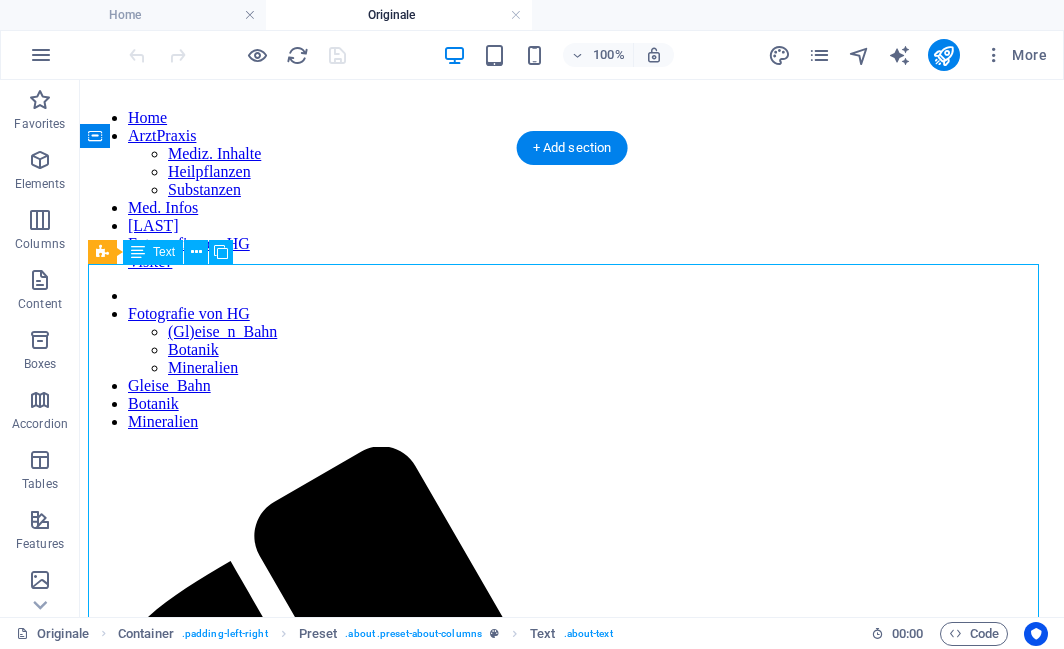 click on "ANlässlich des neu erschienenen Buches über hans Nowak präsentiere ich hier die Nowak-Werke der Sammlung Gehlig - in Anlehnung an die Kapitel des Seefeldt'schen Buches werden diese noch sortiert... (siehe auch diese themenbezogene Auflistung) Sakrale Bilder : - Heilige 3 Könige (1980) - Christuskopf (1978) - Christus/Judas (na ?) - Johannes (Lithographie-Studie) (1982) - Christus vor der Sonne - Christus blau Clowns : - Clown nachdenklich - Clowngespräch - Clown auf Blattgold (1988) Bilder auf Jute : - Stillleben (Blumenstrauß) (1964) - Frauenkopf Kleine Szenen (1992) : - Bühnenszene - die seltsame Alte - Der Springbock Stadt-/ Dorf-Ansichten : - Paris (Montmartre) - Paris (Markthalle) - Rom (Petersplatz) - London - Big Ben und Parlament (1969) - London Tower-Bridge (KunstDruck) - Die Rote Brücke (KunstDruck) - Nizza Blumenmarkt ("Cavon") - Venedig ("Cavon") - St. Tropez - Erster Schnee in Voigtholz Häfen und Schiffe : - Segelschiffe im Hafen - - Greetsiel" at bounding box center [572, 4802] 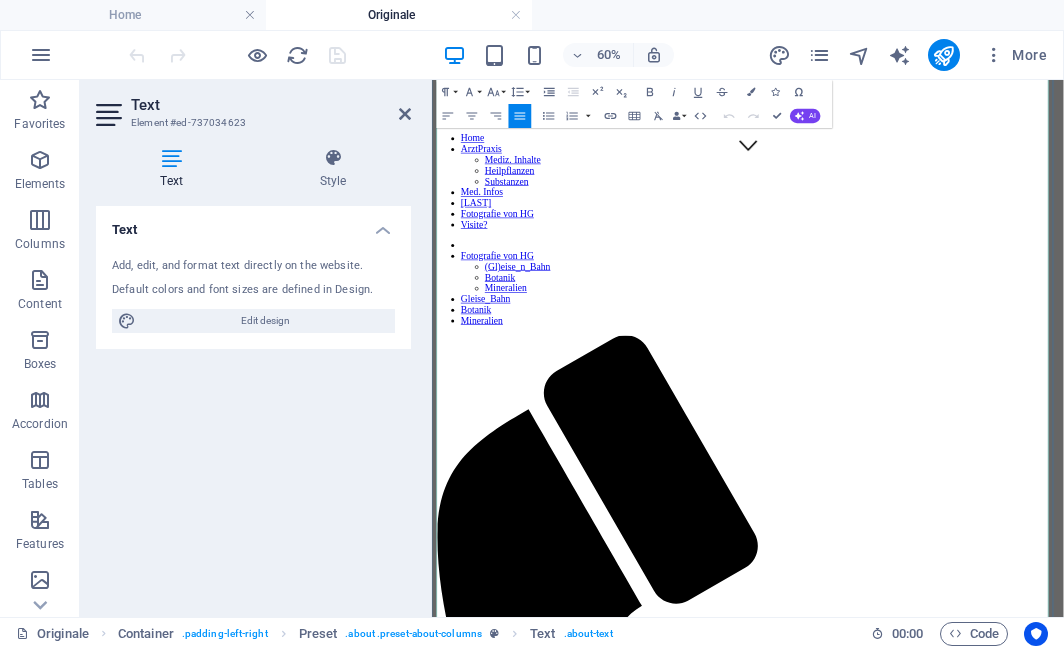 scroll, scrollTop: 850, scrollLeft: 0, axis: vertical 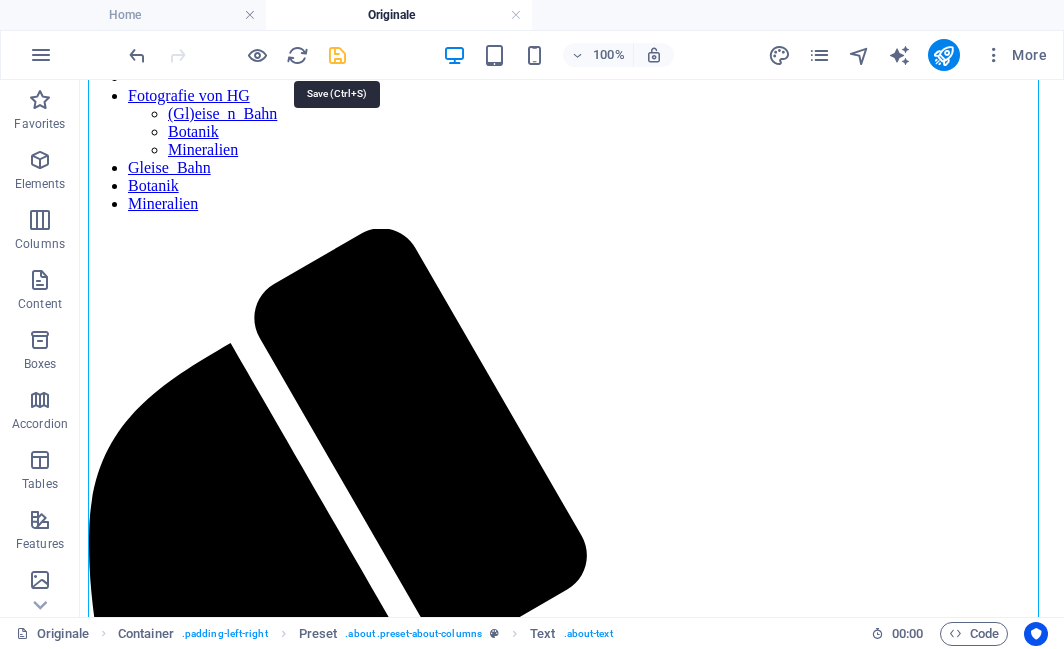 click at bounding box center (337, 55) 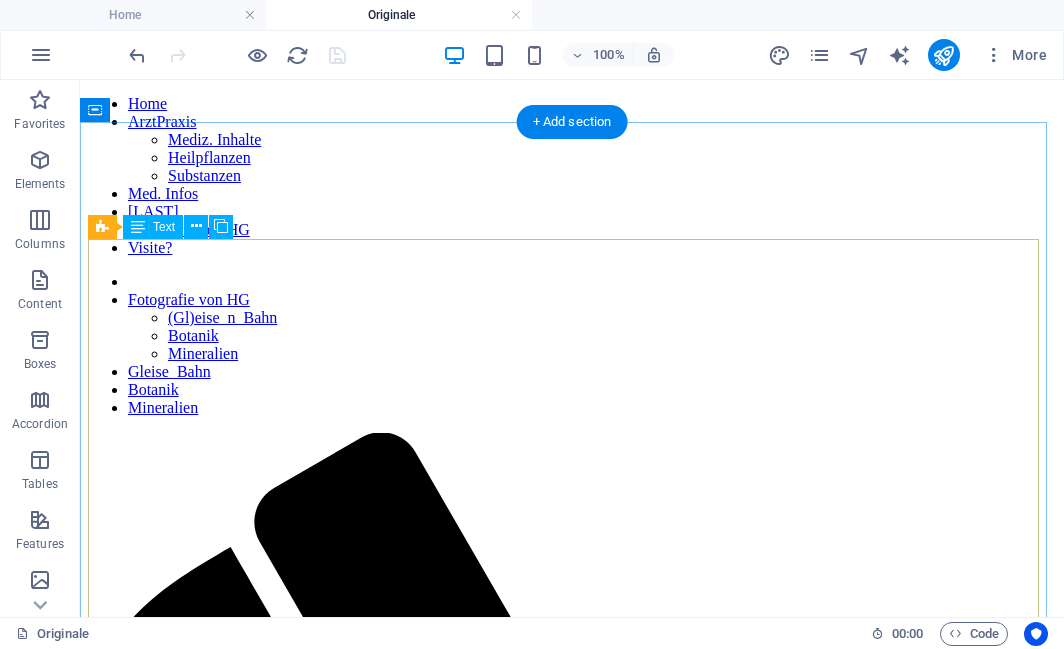 scroll, scrollTop: 748, scrollLeft: 0, axis: vertical 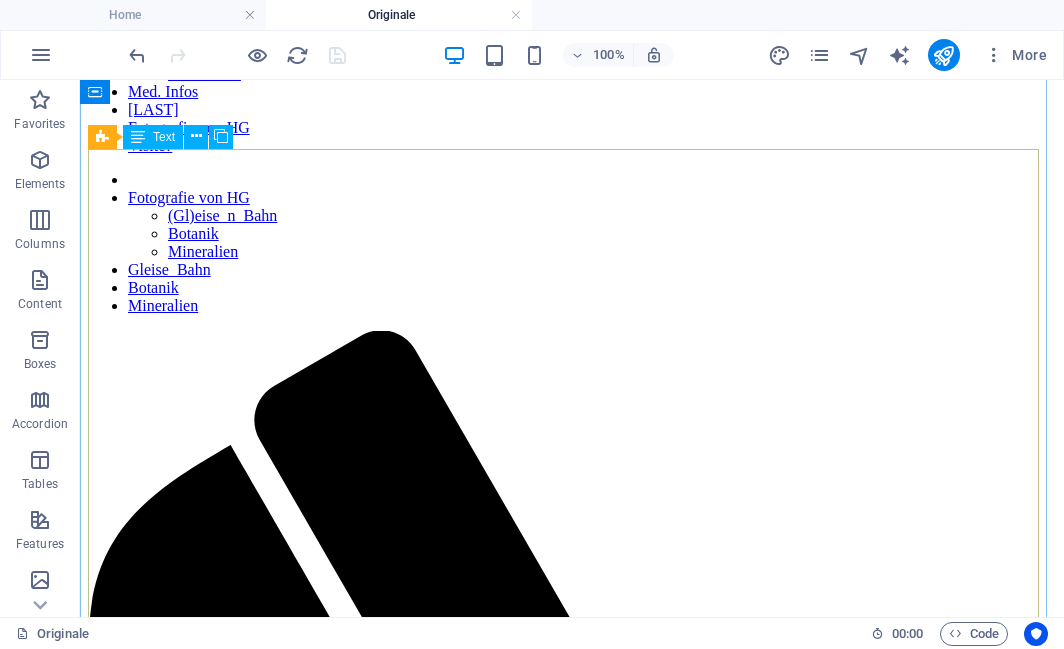 click on "ANlässlich des neu erschienenen Buches über hans Nowak präsentiere ich hier die Nowak-Werke der Sammlung Gehlig - in Anlehnung an die Kapitel des Seefeldt'schen Buches werden diese noch sortiert...   (siehe auch diese themenbezogene Auflistung) Sakrale Bilder :  -  Heilige 3 Könige  (1980) -  Christuskopf  (1978) -  Christus/Judas  (na ?) - Johannes  (Lithographie-Studie)   (1982) - Christus vor der Sonne - Christus blau Clowns : - Clown nachdenklich - Clowngespräch - Clown auf  Blattgold  (1988) Bilder auf  Jute : -  Stillleben (Blumenstrauß)  (1964) - Frauenkopf Kleine Szenen  (1992) : - Bühnenszene - die seltsame Alte - Der Springbock Stadt-/   Dorf-Ansichten : - Paris (Montmartre) - Paris (Markthalle) - Rom (Petersplatz) - London - Big Ben und Parlament  (1969) - London  Tower-Bridge  (KunstDruck)   - Die Rote Brücke  (KunstDruck) - Nizza  Blumenmarkt  ("Cavon") - Venedig ("Cavon") - St. Tropez -  Erster Schnee in Voigtholz Häfen und Schiffe : - Segelschiffe im Hafen - - Greetsiel" at bounding box center (572, 4686) 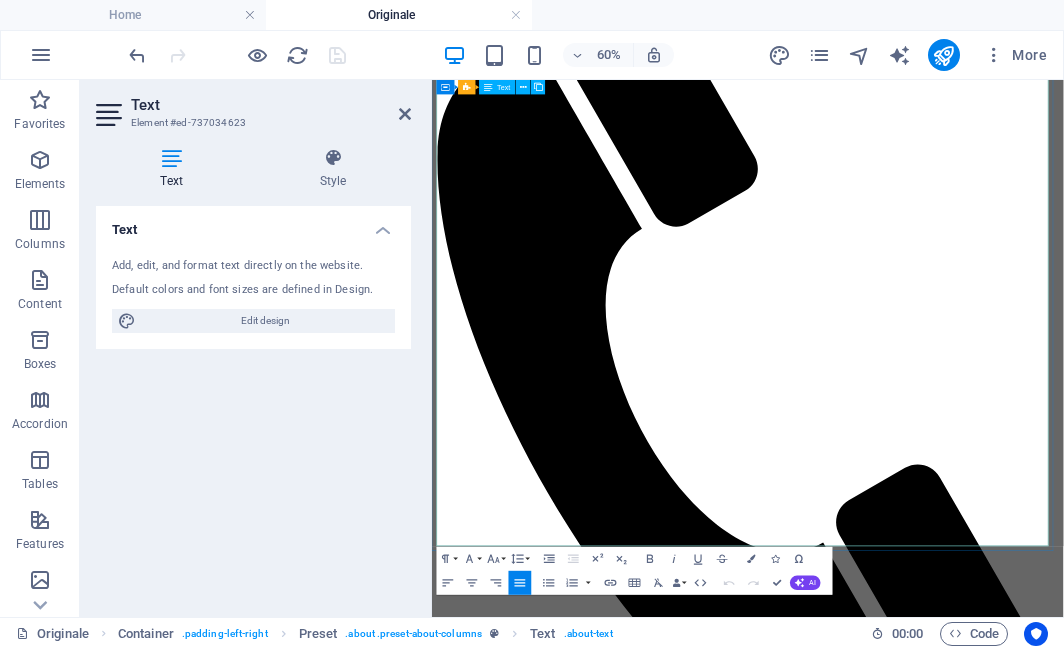 scroll, scrollTop: 1481, scrollLeft: 0, axis: vertical 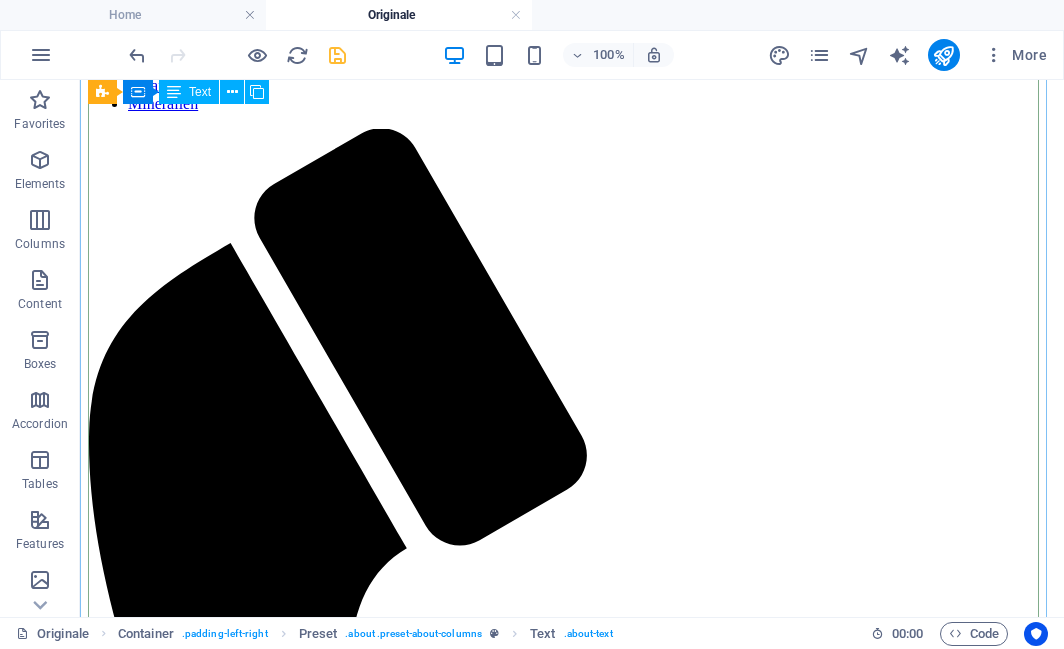 click on "ANlässlich des neu erschienenen Buches über hans Nowak präsentiere ich hier die Nowak-Werke der Sammlung Gehlig - in Anlehnung an die Kapitel des Seefeldt'schen Buches werden diese noch sortiert...   (siehe auch diese themenbezogene Auflistung) Sakrale Bilder :  -  Heilige 3 Könige  (1980) -  Christuskopf  (1978) -  Christus/Judas  (na ?) - Johannes  (Lithographie-Studie)   (1982) - Christus vor der Sonne - Christus blau Clowns : - Clown nachdenklich - Clowngespräch - Clown auf  Blattgold  (1988) Bilder auf  Jute : -  Stillleben (Blumenstrauß)  (1964) - Frauenkopf Kleine Szenen  (1992) : - Bühnenszene - die seltsame Alte - Der Springbock Stadt-/   Dorf-Ansichten : - Paris (Montmartre) - Paris (Markthalle) - Rom (Petersplatz) - London - Big Ben und Parlament  (1969) - London  Tower-Bridge  (KunstDruck)   - Die Rote Brücke  (KunstDruck) - Nizza  Blumenmarkt  ("Cavon") - Venedig ("Cavon") - St. Tropez -  Erster Schnee in Voigtholz Häfen und Schiffe : - Segelschiffe im Hafen - - Greetsiel" at bounding box center [572, 4484] 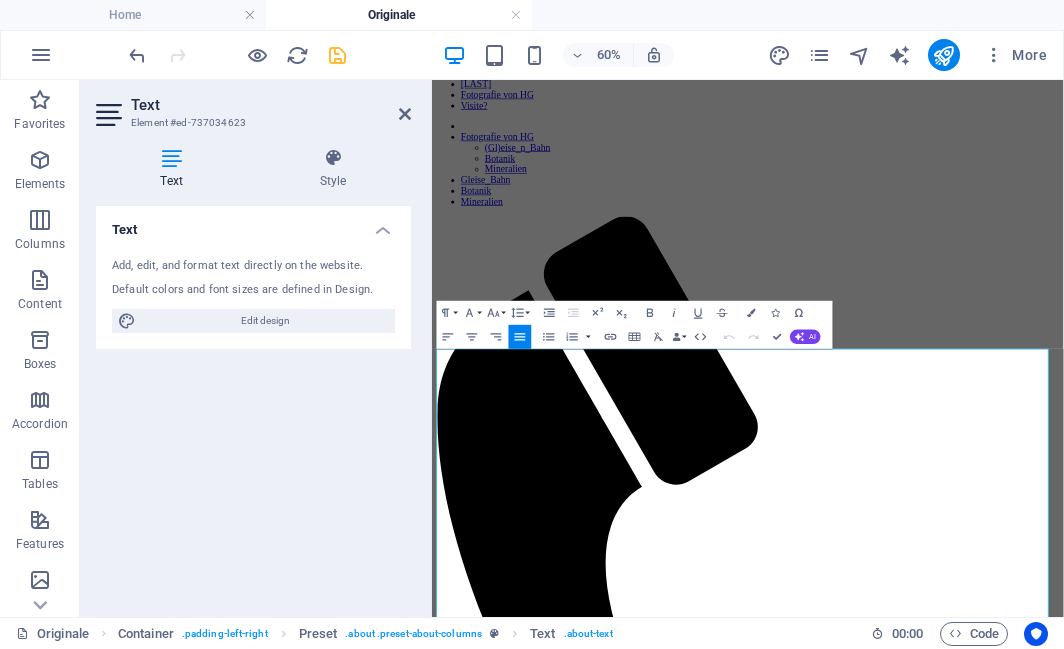 scroll, scrollTop: 369, scrollLeft: 0, axis: vertical 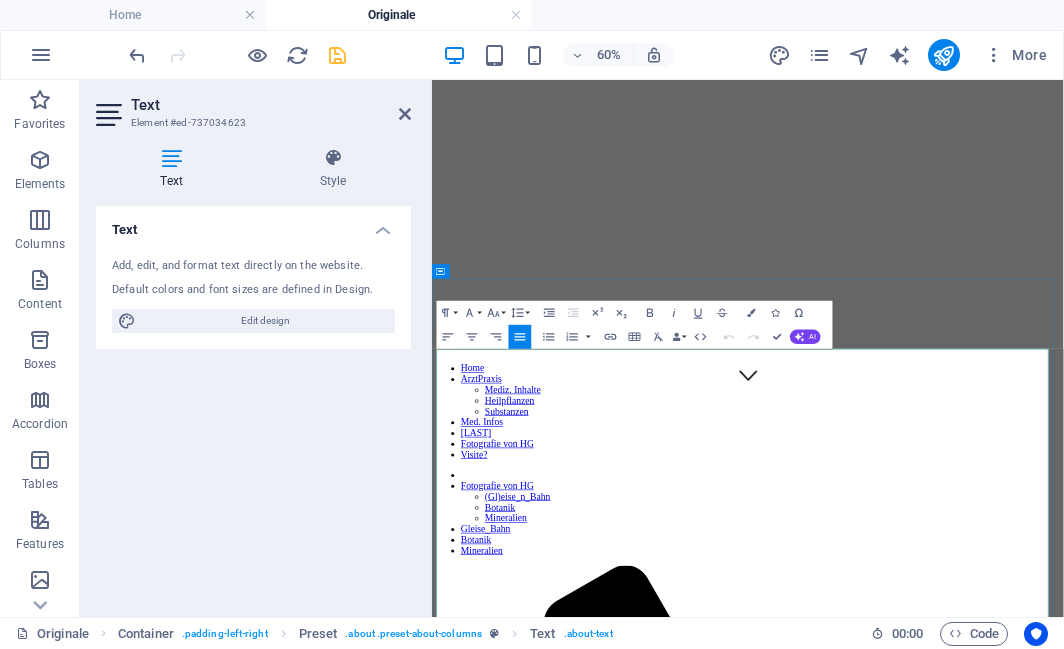 click on "- Bauernhaus im Moorwald  (auf heller Jute??)  xx" at bounding box center (636, 5874) 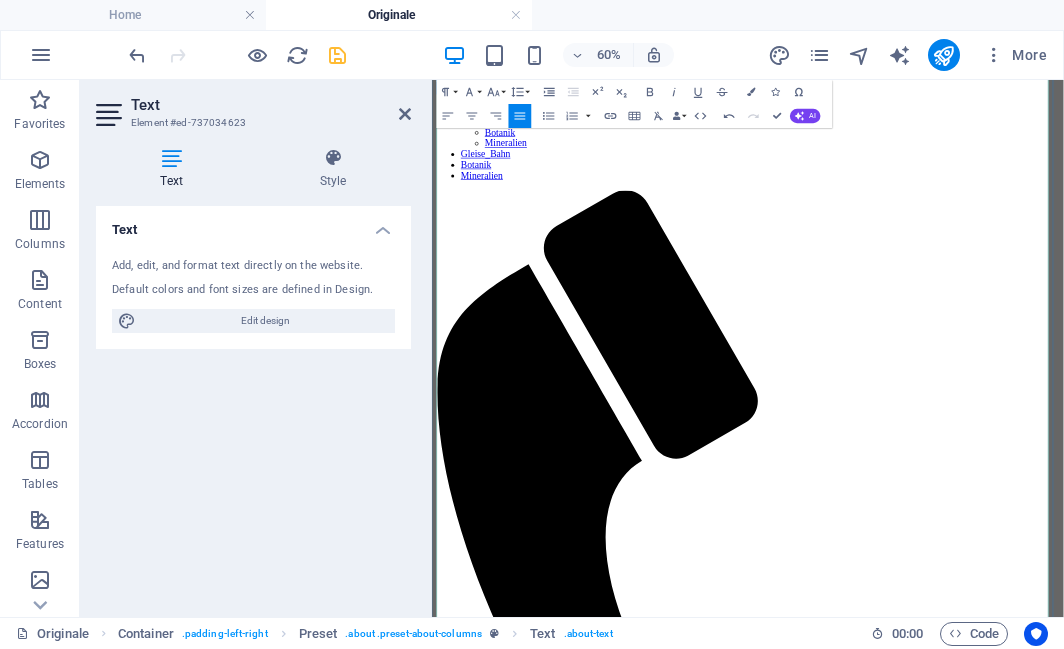 scroll, scrollTop: 1334, scrollLeft: 0, axis: vertical 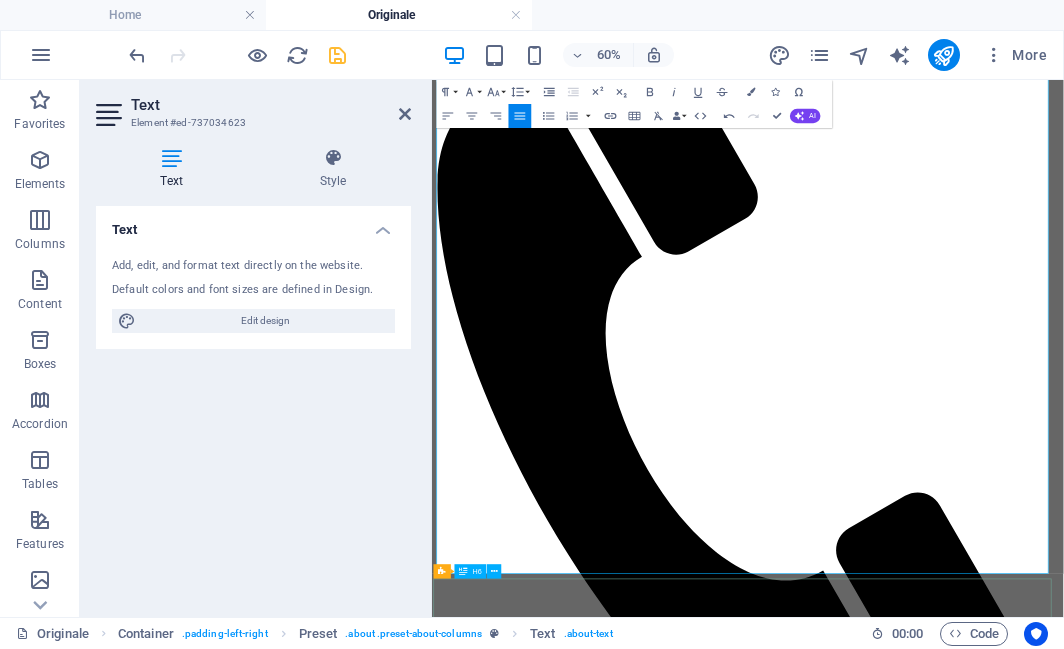 drag, startPoint x: 1050, startPoint y: 928, endPoint x: 1151, endPoint y: 578, distance: 364.2815 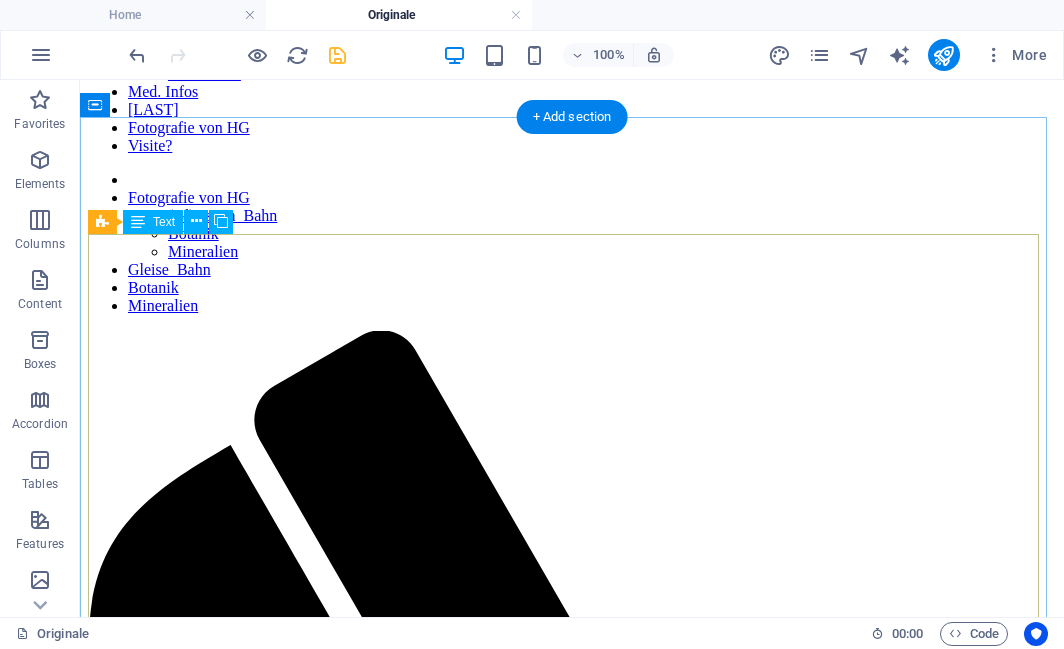 scroll, scrollTop: 783, scrollLeft: 0, axis: vertical 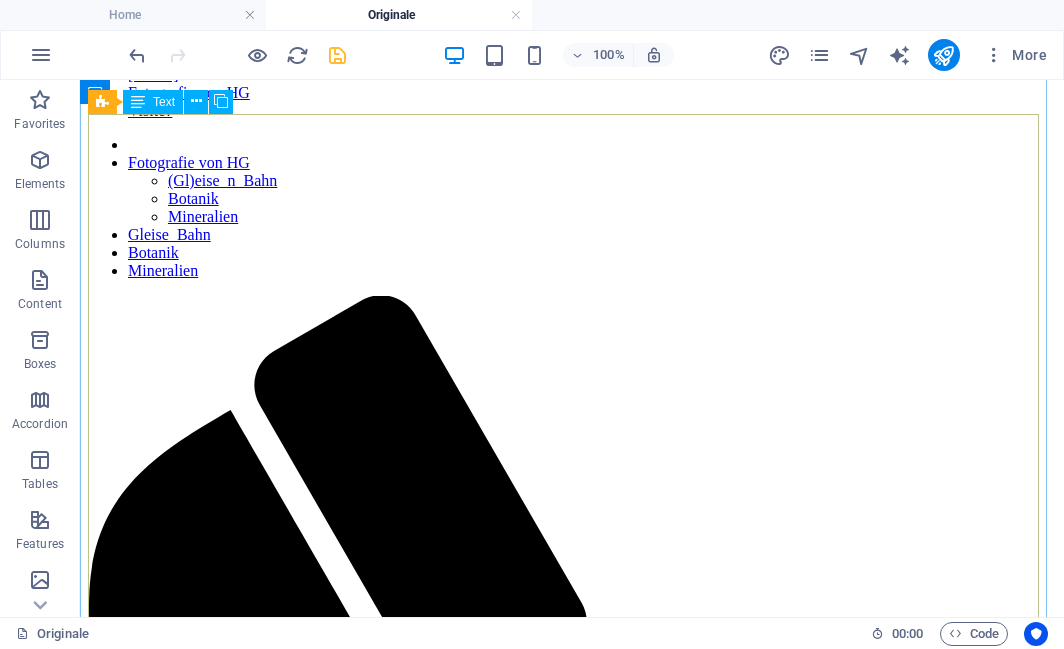 click on "ANlässlich des neu erschienenen Buches über hans Nowak präsentiere ich hier die Nowak-Werke der Sammlung Gehlig - in Anlehnung an die Kapitel des Seefeldt'schen Buches werden diese noch sortiert...   (siehe auch diese themenbezogene Auflistung) Sakrale Bilder :  -  Heilige 3 Könige  (1980) -  Christuskopf  (1978) -  Christus/Judas  (na ?) - Johannes  (Lithographie-Studie)   (1982) - Christus vor der Sonne - Christus blau Clowns : - Clown nachdenklich - Clowngespräch - Clown auf  Blattgold  (1988) Bilder auf  Jute : -  Stillleben (Blumenstrauß)  (1964) - Frauenkopf Kleine Szenen  (1992) : - Bühnenszene - die seltsame Alte - Der Springbock Stadt-/   Dorf-Ansichten : - Paris (Montmartre) - Paris (Markthalle) - Rom (Petersplatz) - London - Big Ben und Parlament  (1969) - London  Tower-Bridge  (KunstDruck)   - Die Rote Brücke  (KunstDruck) - Nizza  Blumenmarkt  ("Cavon") - Venedig ("Cavon") - St. Tropez -  Erster Schnee in Voigtholz Häfen und Schiffe : - Segelschiffe im Hafen - - Greetsiel" at bounding box center [572, 4651] 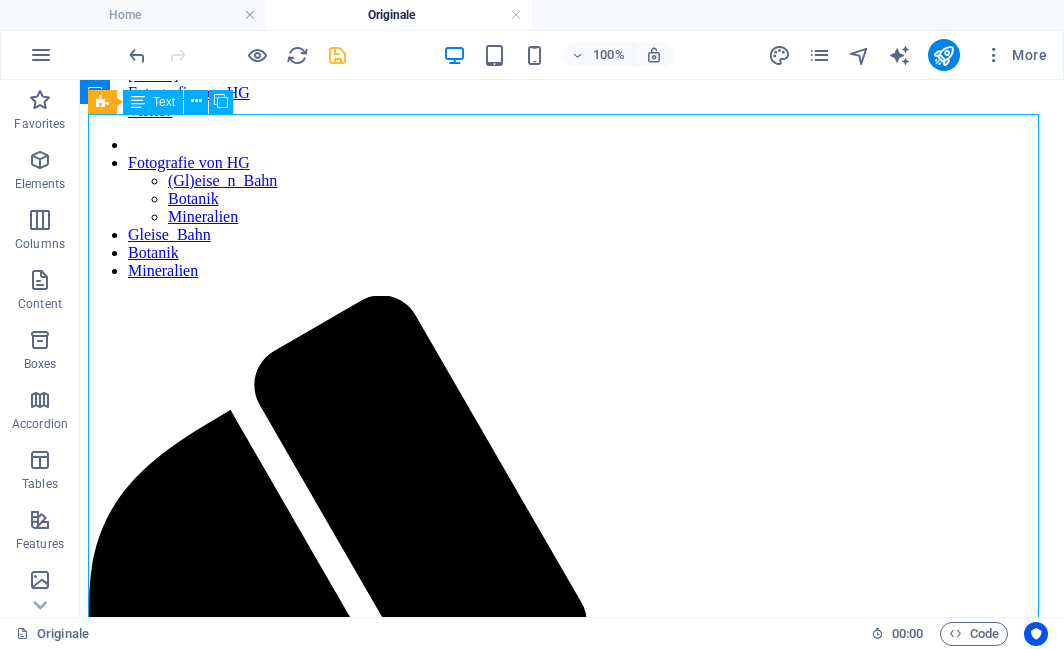 click on "ANlässlich des neu erschienenen Buches über hans Nowak präsentiere ich hier die Nowak-Werke der Sammlung Gehlig - in Anlehnung an die Kapitel des Seefeldt'schen Buches werden diese noch sortiert...   (siehe auch diese themenbezogene Auflistung) Sakrale Bilder :  -  Heilige 3 Könige  (1980) -  Christuskopf  (1978) -  Christus/Judas  (na ?) - Johannes  (Lithographie-Studie)   (1982) - Christus vor der Sonne - Christus blau Clowns : - Clown nachdenklich - Clowngespräch - Clown auf  Blattgold  (1988) Bilder auf  Jute : -  Stillleben (Blumenstrauß)  (1964) - Frauenkopf Kleine Szenen  (1992) : - Bühnenszene - die seltsame Alte - Der Springbock Stadt-/   Dorf-Ansichten : - Paris (Montmartre) - Paris (Markthalle) - Rom (Petersplatz) - London - Big Ben und Parlament  (1969) - London  Tower-Bridge  (KunstDruck)   - Die Rote Brücke  (KunstDruck) - Nizza  Blumenmarkt  ("Cavon") - Venedig ("Cavon") - St. Tropez -  Erster Schnee in Voigtholz Häfen und Schiffe : - Segelschiffe im Hafen - - Greetsiel" at bounding box center (572, 4651) 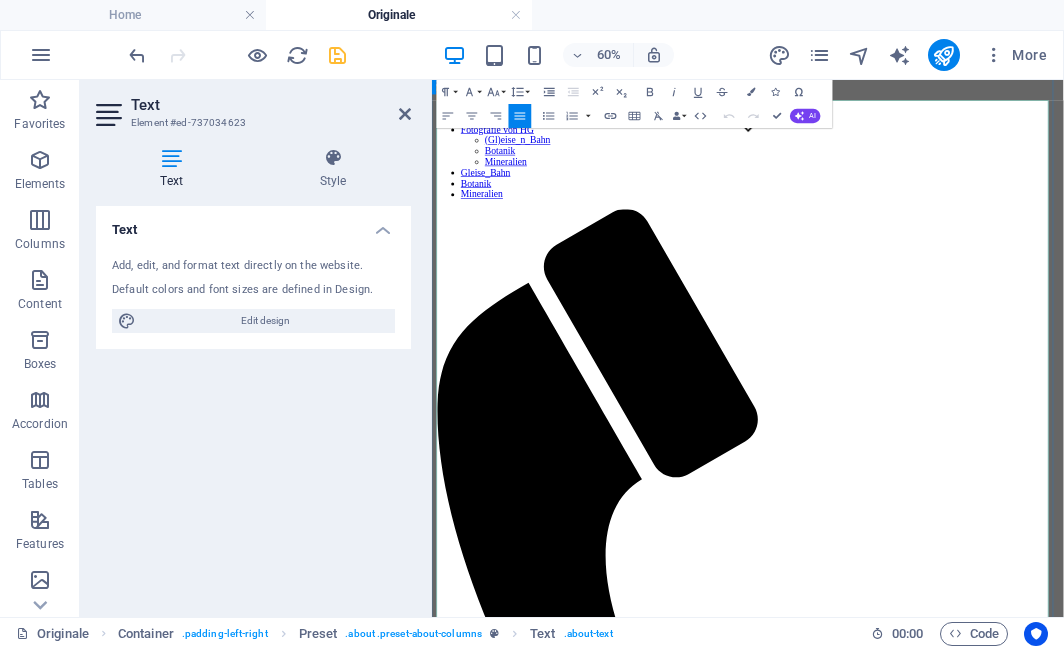 click on "- Bauernhaus im  Moorwald  (auf heller Jute??)  xx" at bounding box center [640, 5138] 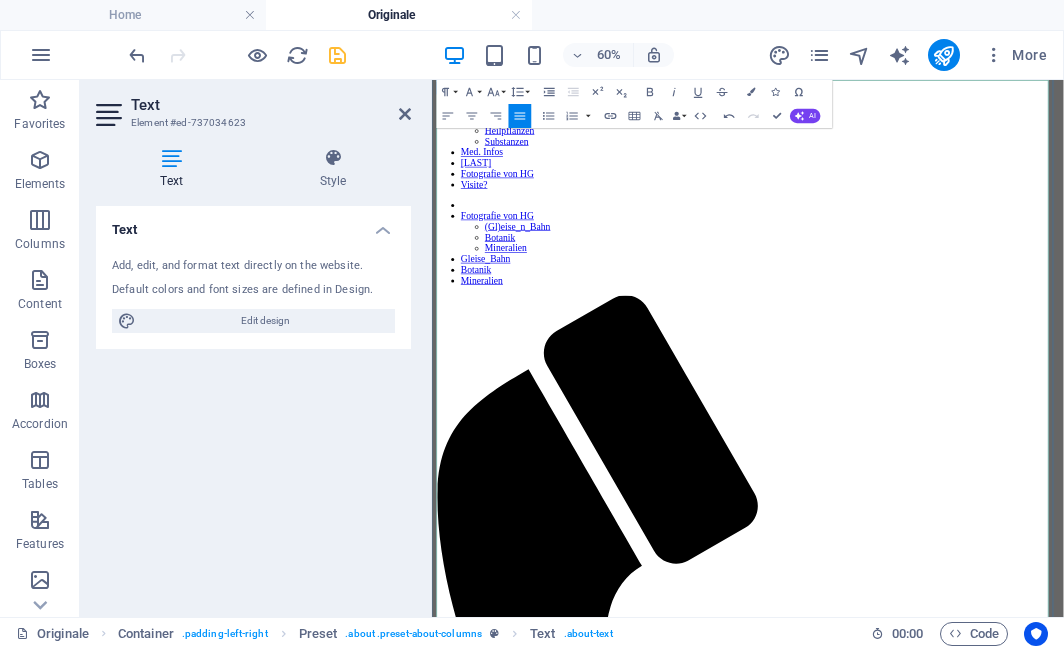 scroll, scrollTop: 714, scrollLeft: 0, axis: vertical 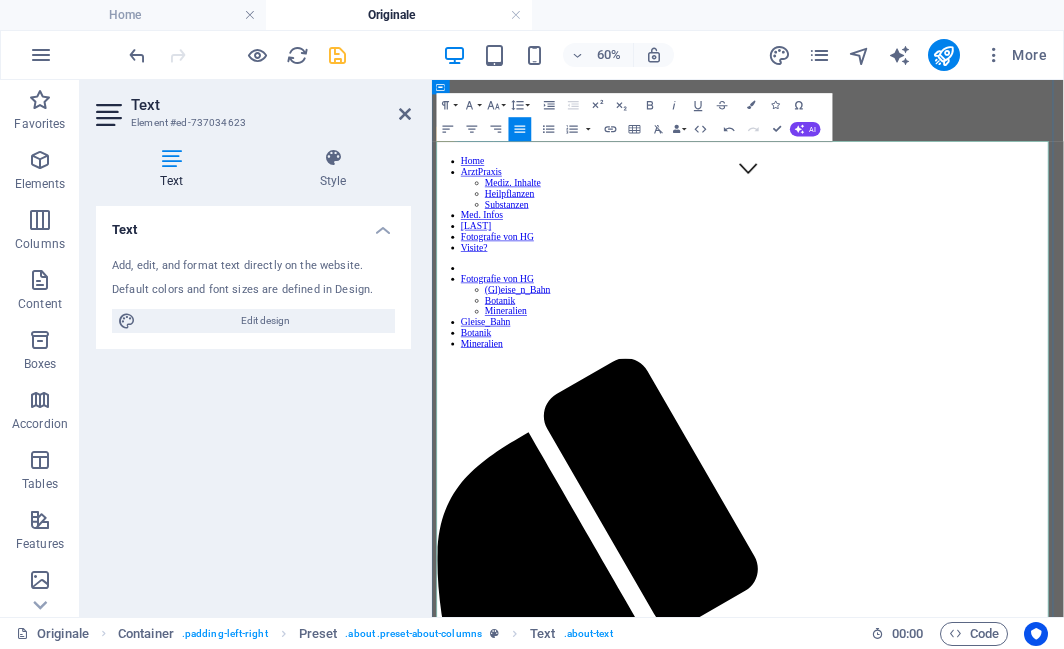 drag, startPoint x: 979, startPoint y: 473, endPoint x: 944, endPoint y: 493, distance: 40.311287 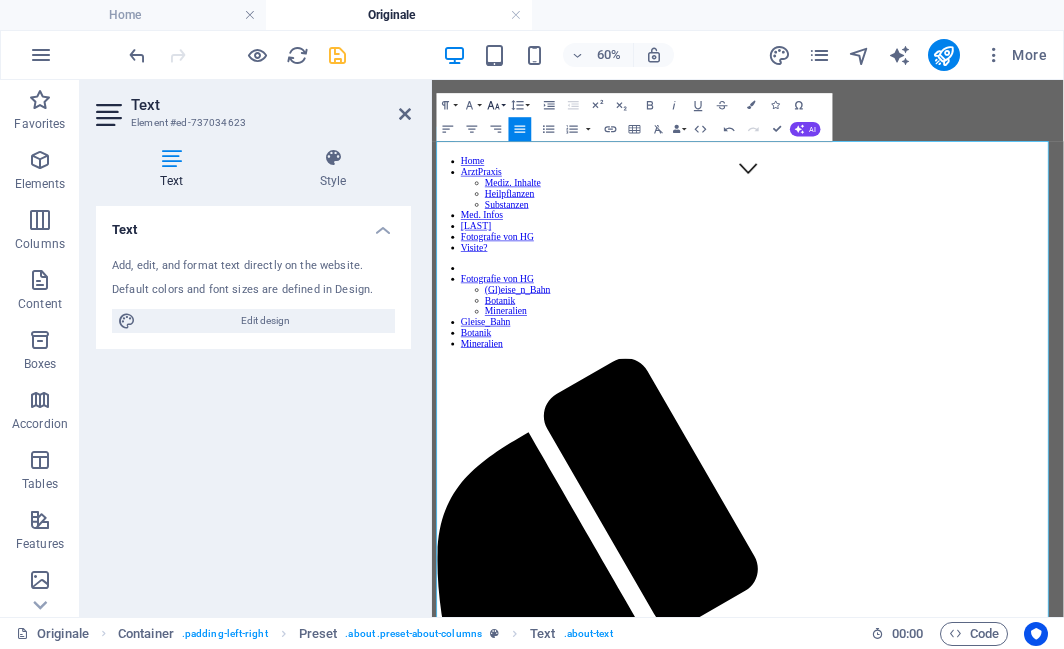 click 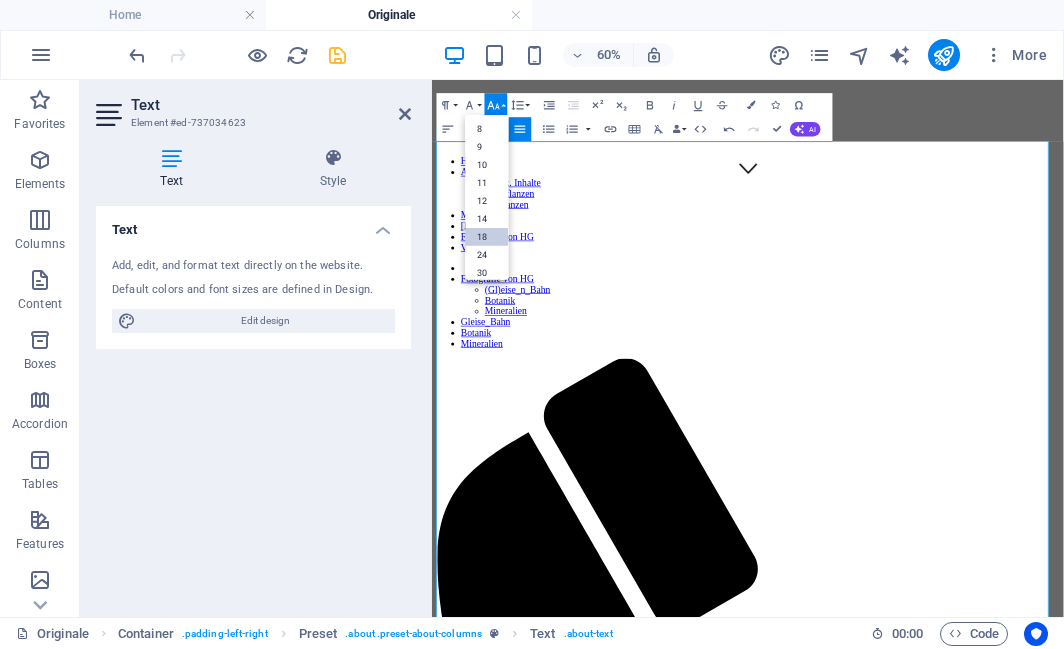 click on "18" at bounding box center (487, 236) 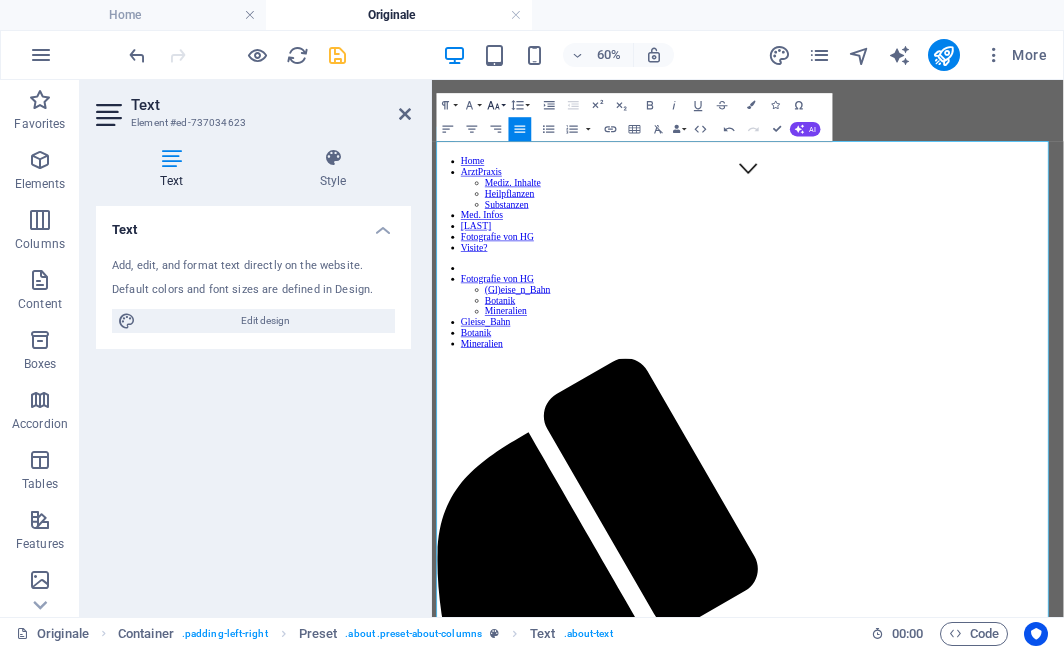 click on "Font Size" at bounding box center [496, 105] 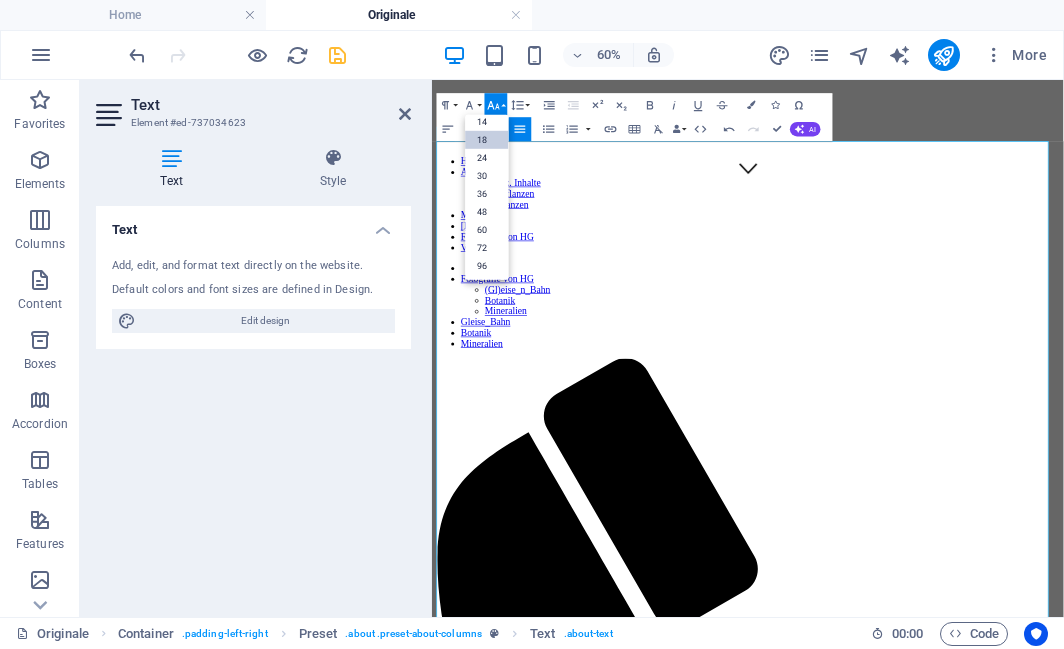 scroll, scrollTop: 161, scrollLeft: 0, axis: vertical 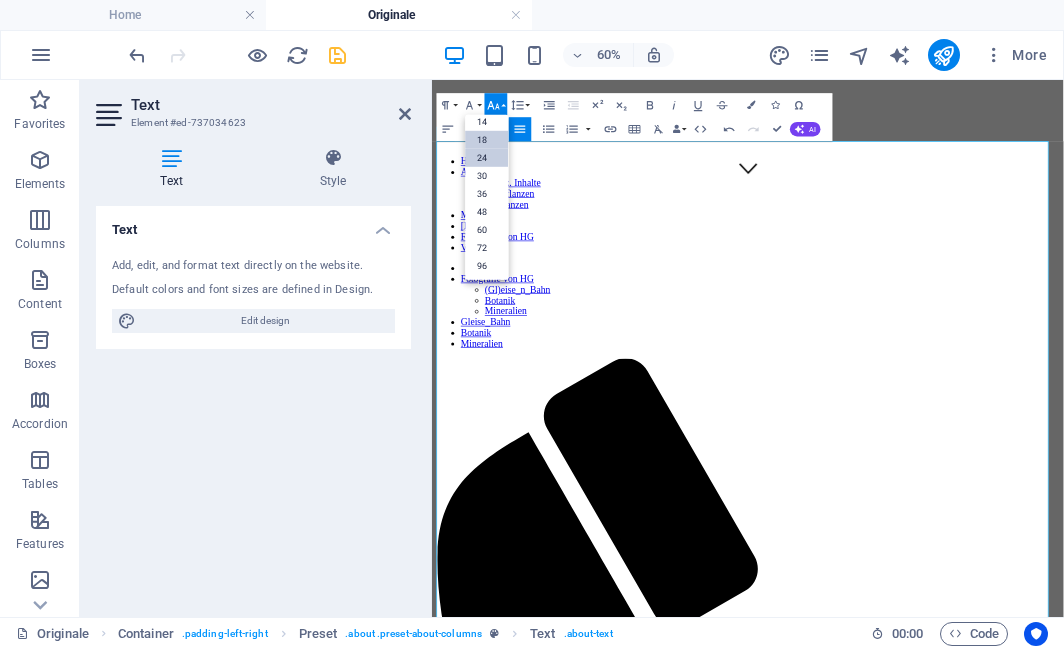 click on "24" at bounding box center [487, 158] 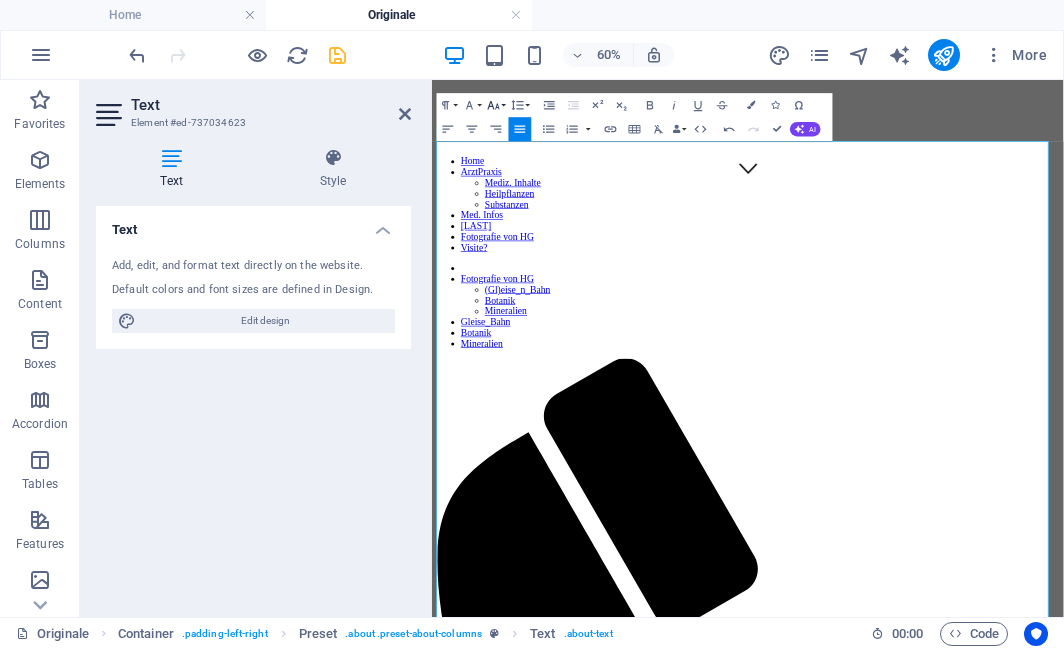 click 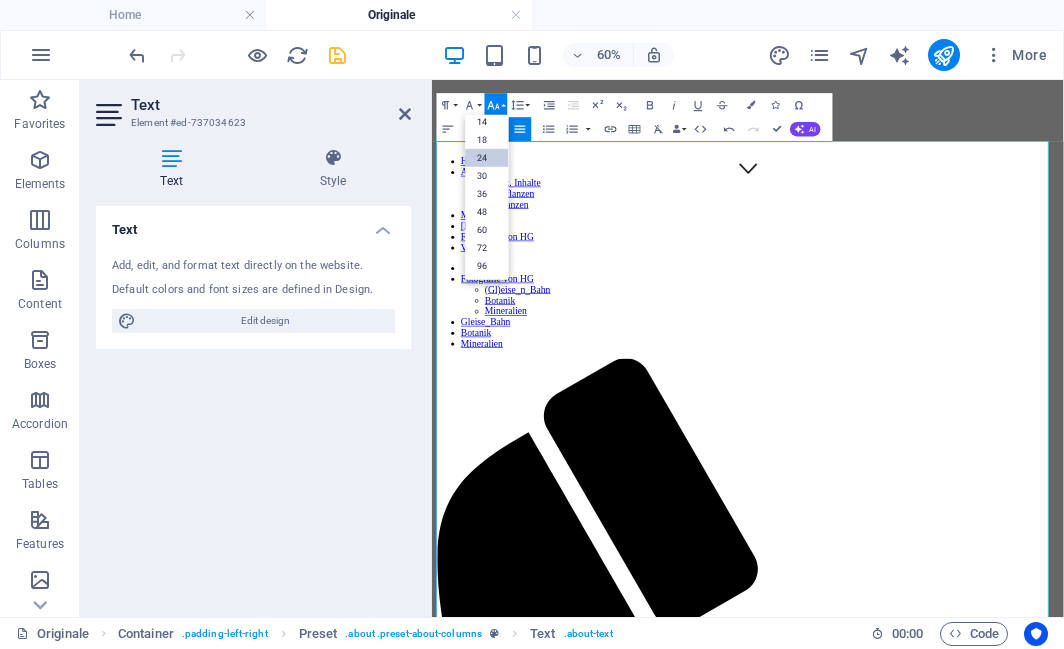 scroll, scrollTop: 161, scrollLeft: 0, axis: vertical 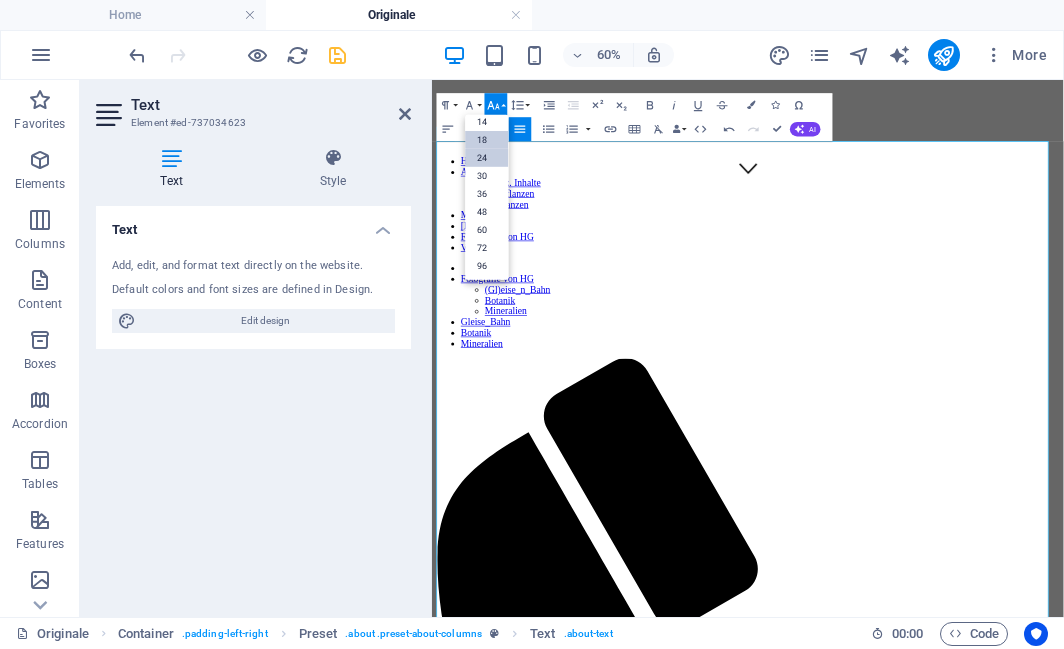 click on "18" at bounding box center (487, 140) 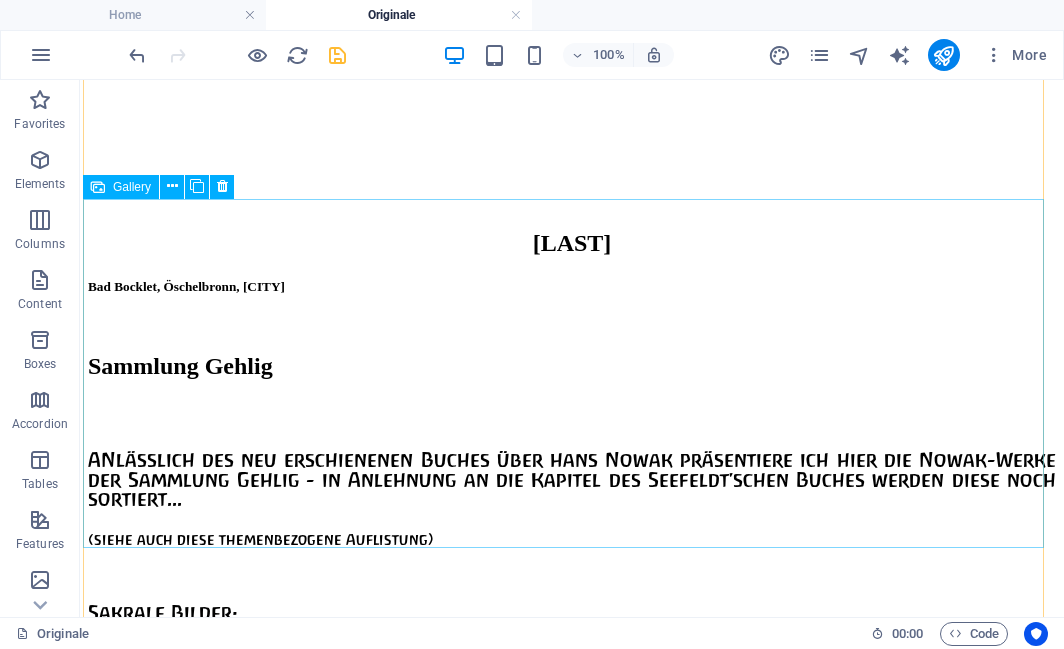 scroll, scrollTop: 2727, scrollLeft: 0, axis: vertical 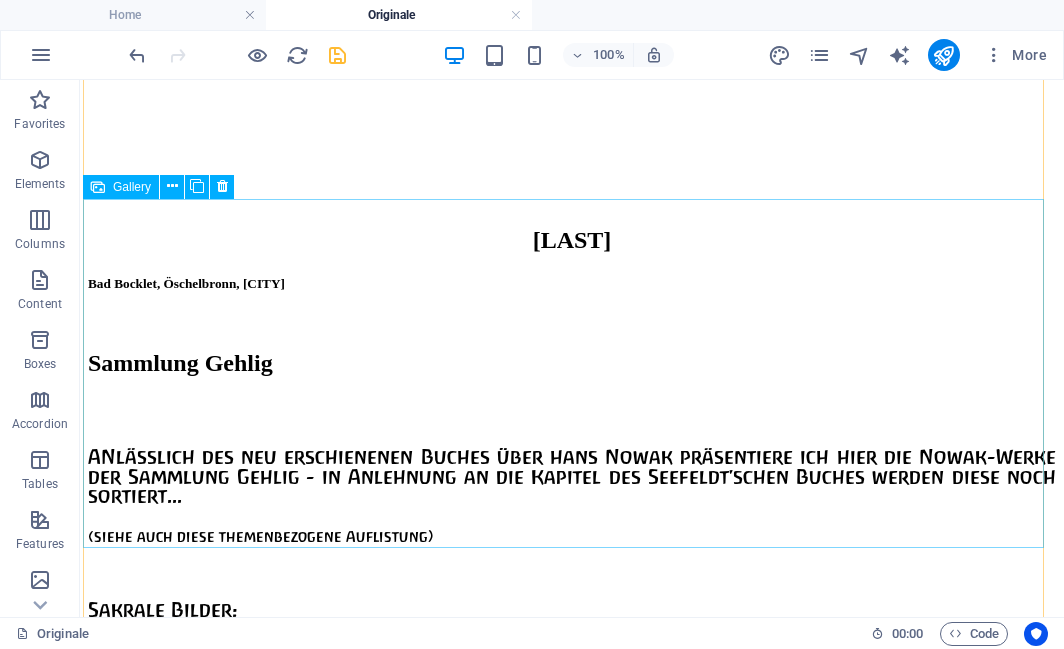 click at bounding box center (531, 8685) 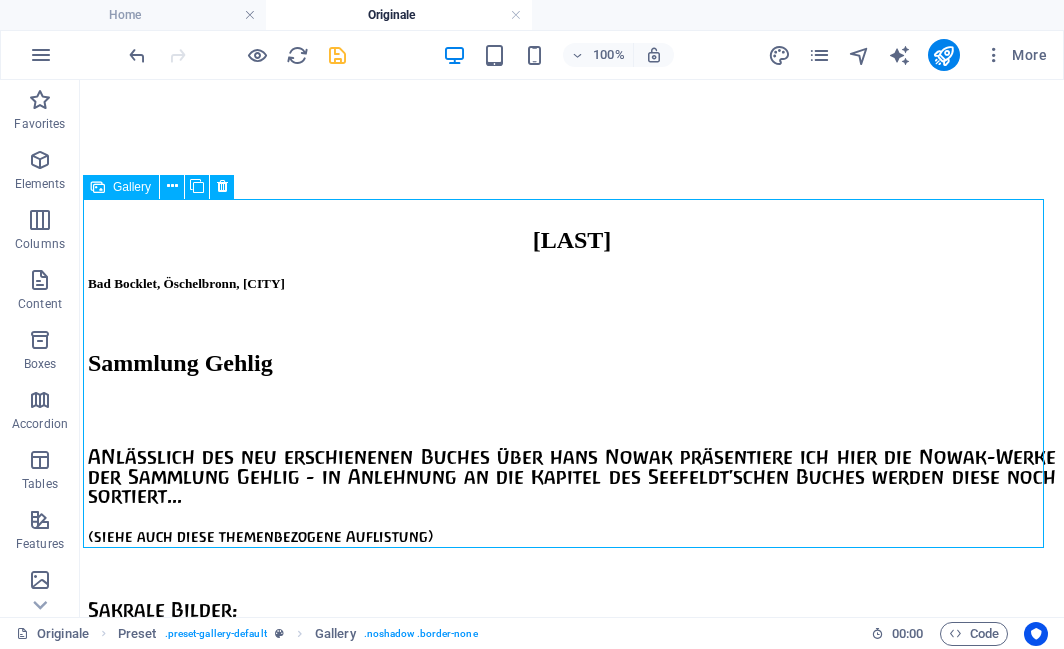 click at bounding box center [531, 8685] 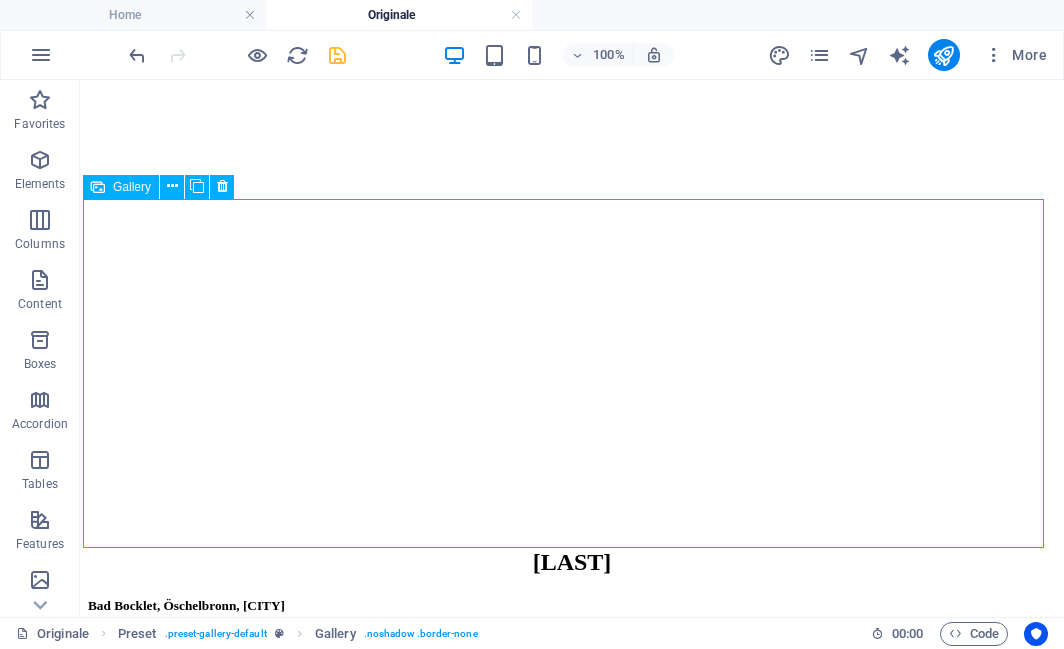 scroll, scrollTop: 2761, scrollLeft: 0, axis: vertical 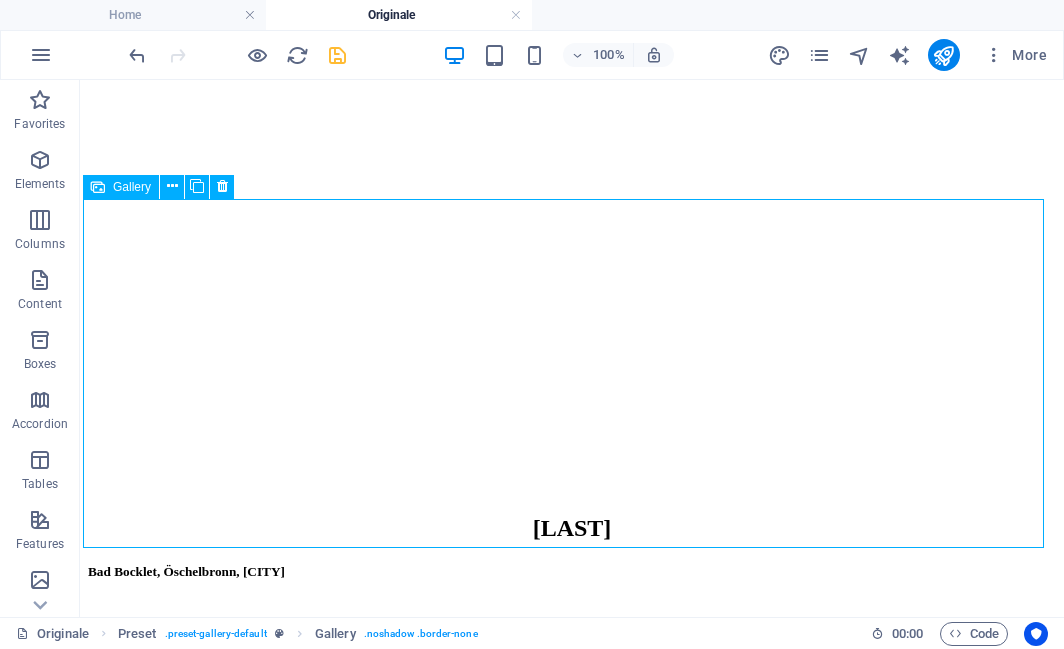 select on "2" 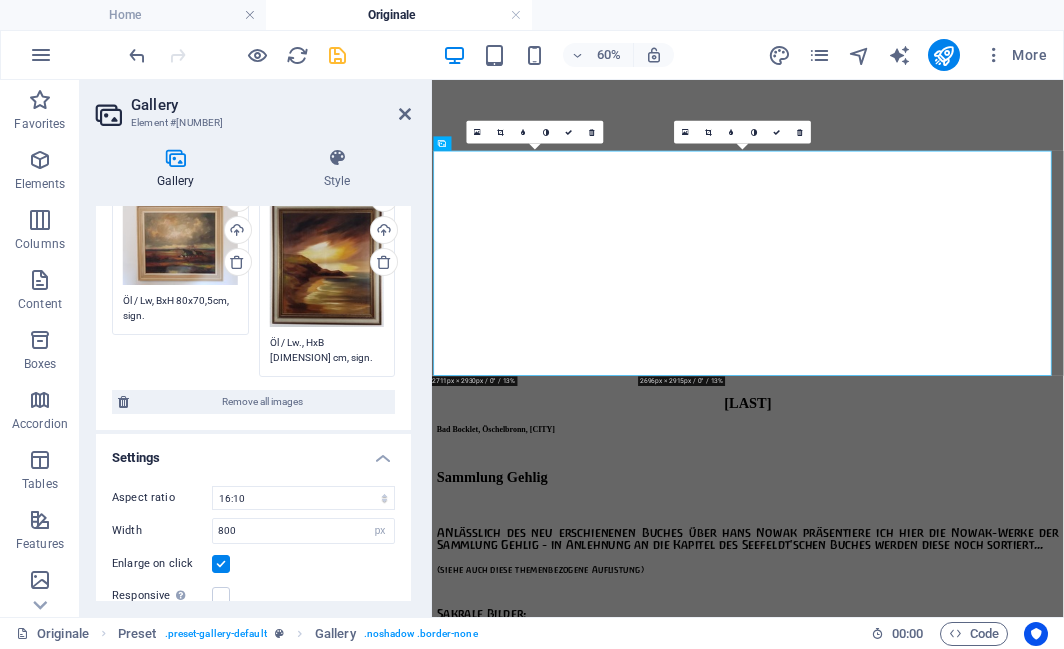 scroll, scrollTop: 180, scrollLeft: 0, axis: vertical 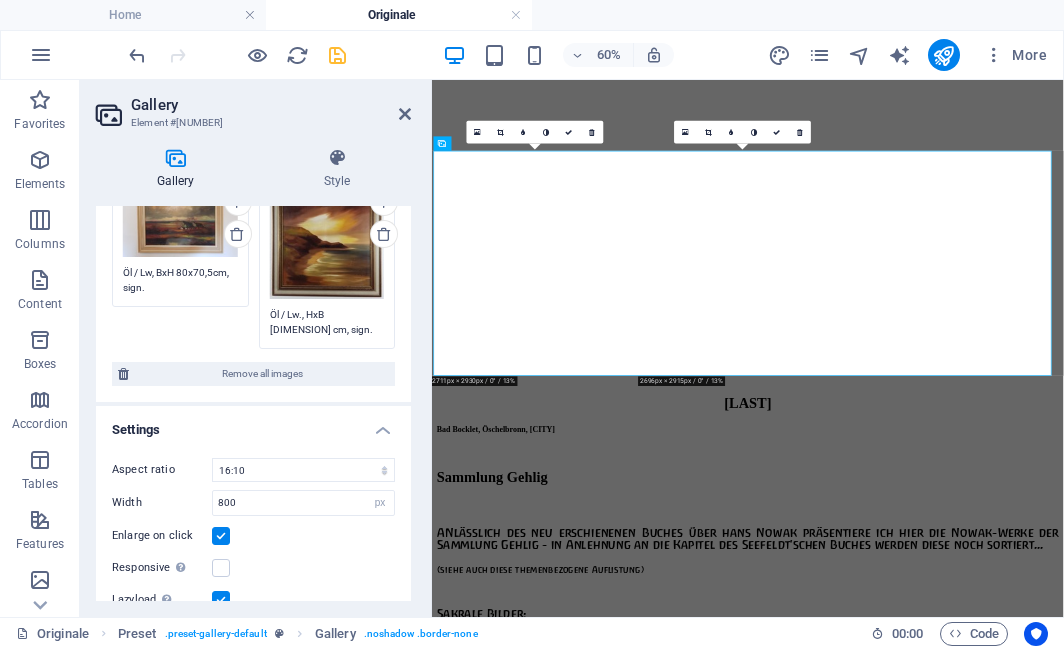 click on "Gallery Style Image Drag files here, click to choose files or select files from Files or our free stock photos & videos Drag files here, click to choose files or select files from Files or our free stock photos & videos Select files from the file manager, stock photos, or upload file(s) Upload Öl / Lw, BxH 80x70,5cm, sign. Drag files here, click to choose files or select files from Files or our free stock photos & videos Select files from the file manager, stock photos, or upload file(s) Upload Öl / Lw., HxB 80x70cm, sign. Remove all images Settings Aspect ratio No fixed aspect ratio 16:9 16:10 4:3 1:1 1:2 2:1 Width 800 px % Enlarge on click Responsive Automatically load retina image and smartphone optimized sizes. Lazyload Loading images after the page loads improves page speed. Horizontal padding 5 px Vertical padding 0 px Preset Element Layout How this element expands within the layout (Flexbox). Size Default auto px % 1/1 1/2 1/3 1/4 1/5 1/6 1/7 1/8 1/9 1/10 Grow Shrink Order Container layout Visible %" at bounding box center (253, 374) 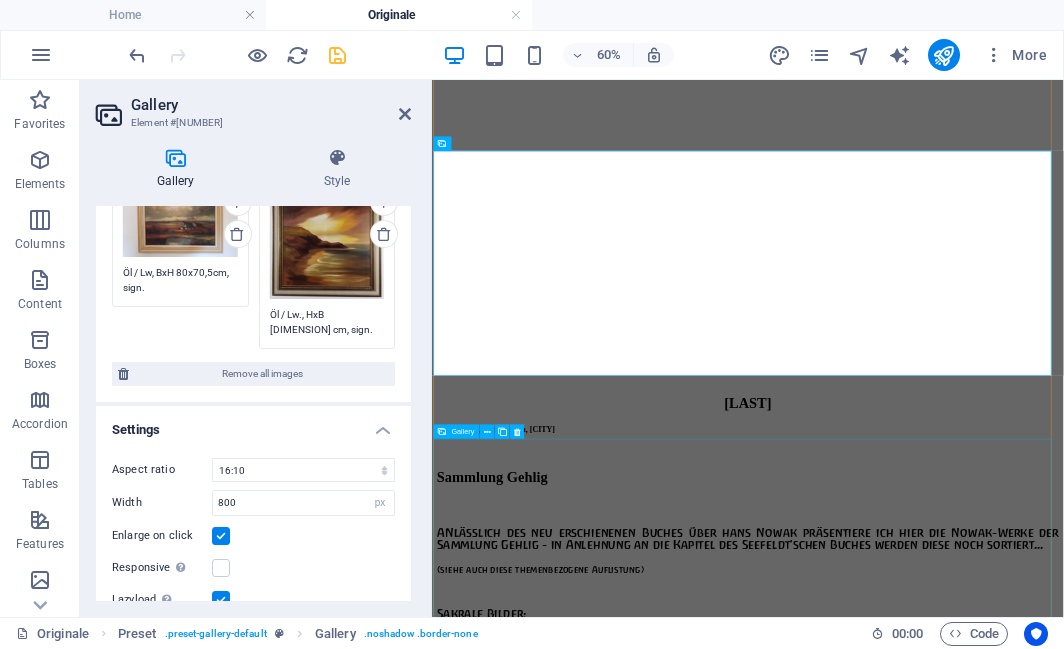 click at bounding box center (883, 10369) 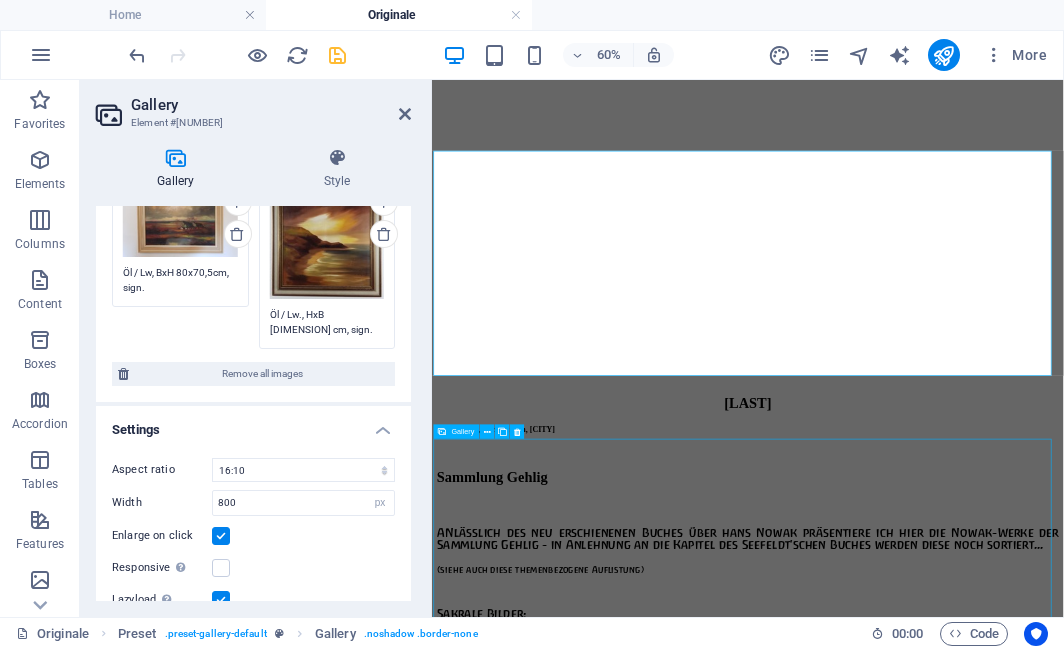 click at bounding box center (883, 10369) 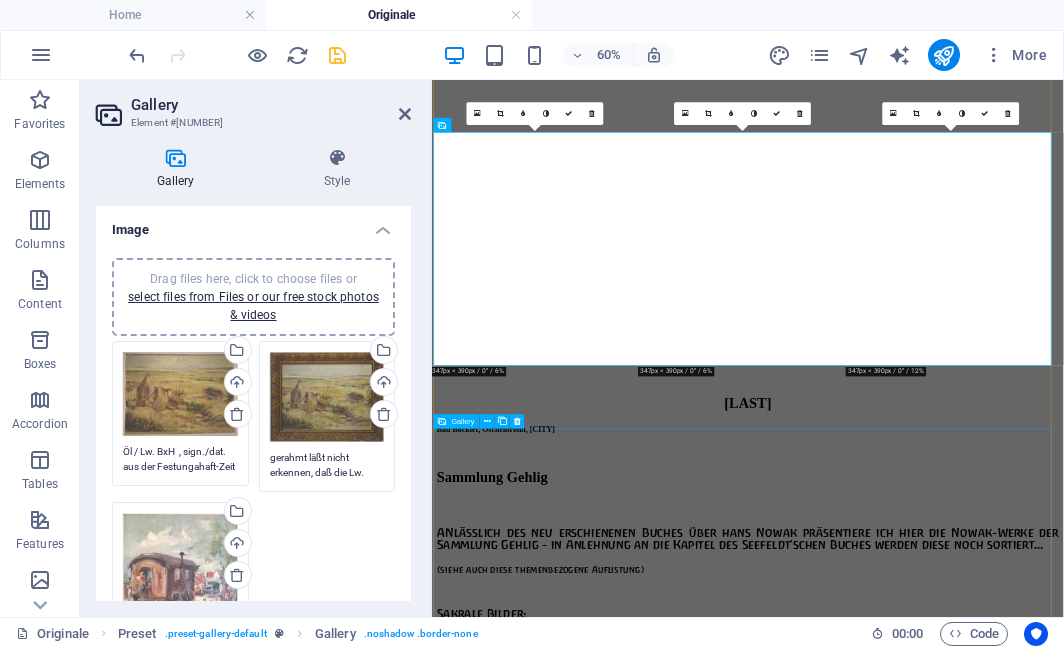 scroll, scrollTop: 3273, scrollLeft: 0, axis: vertical 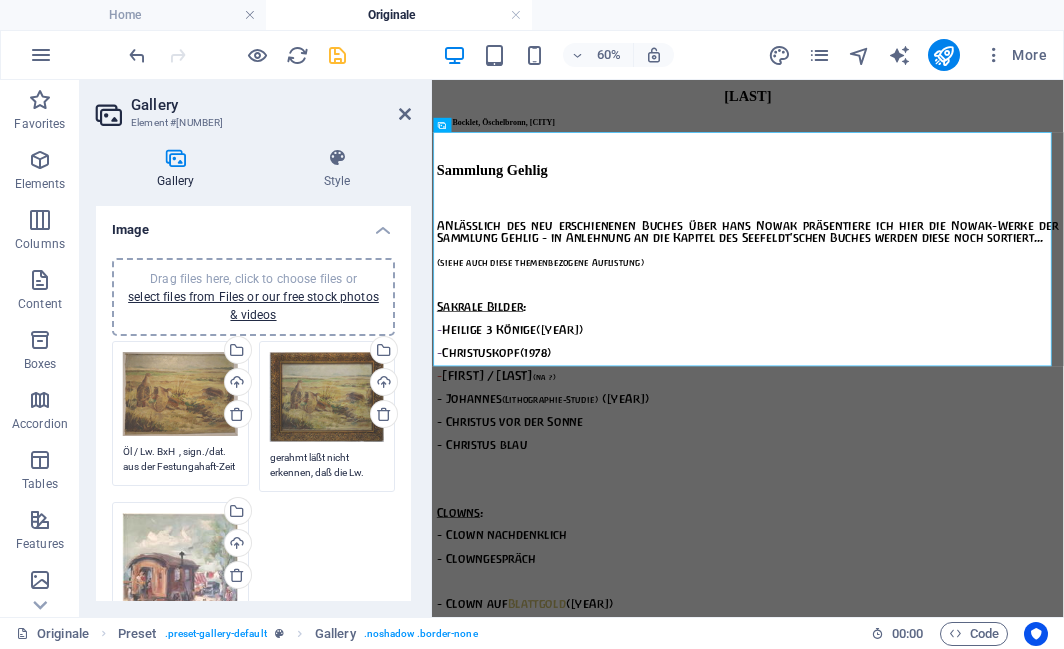 click on "Öl / Lw. BxH  , sign./dat. aus der Festungahaft-Zeit" at bounding box center (180, 459) 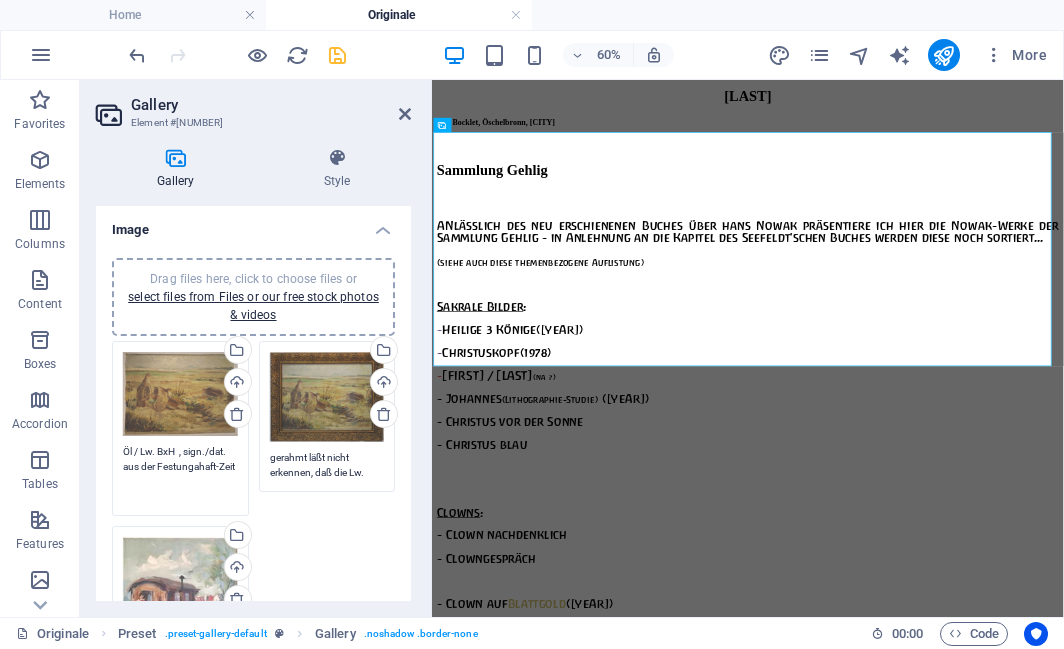 click on "gerahmt läßt nicht erkennen, daß die Lw. etwas beschnitten  (ausgeschnitten) wurde" at bounding box center (327, 465) 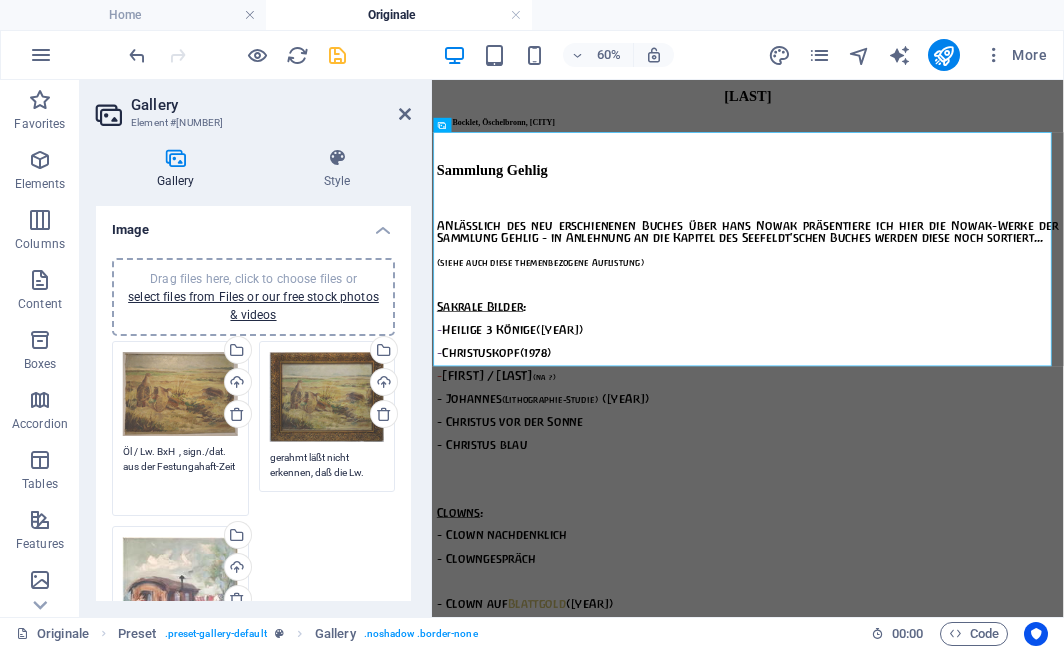 click on "Öl / Lw. BxH  , sign./dat. aus der Festungahaft-Zeit" at bounding box center [180, 474] 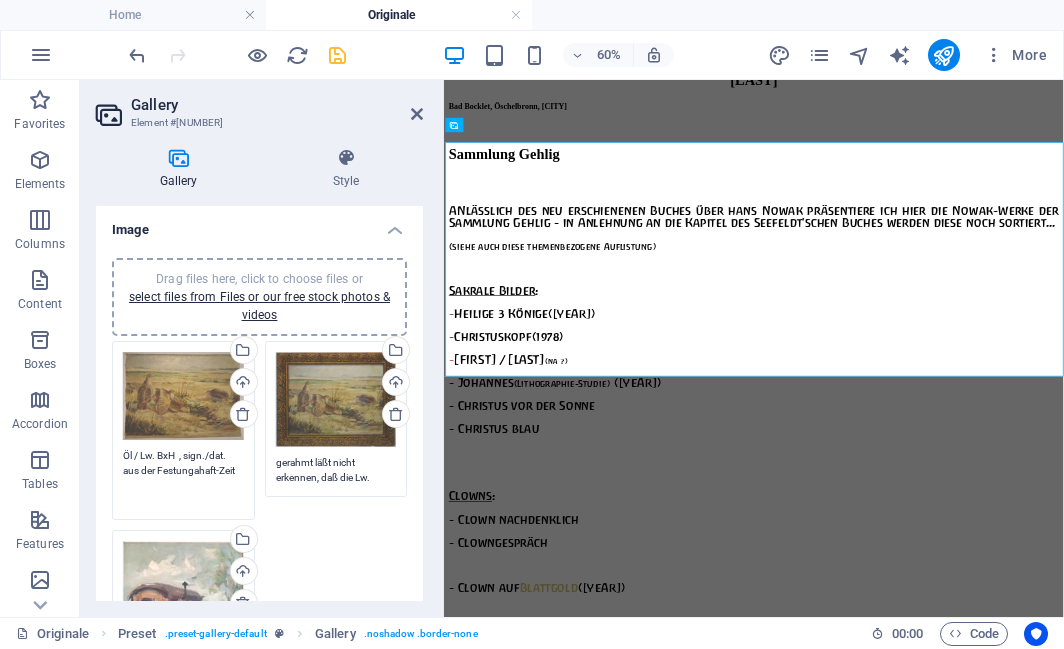 click on "Gallery Element #ed-774796359 Gallery Style Image Drag files here, click to choose files or select files from Files or our free stock photos & videos Drag files here, click to choose files or select files from Files or our free stock photos & videos Select files from the file manager, stock photos, or upload file(s) Upload Öl / Lw. BxH  , sign./dat. aus der Festungahaft-Zeit Drag files here, click to choose files or select files from Files or our free stock photos & videos Select files from the file manager, stock photos, or upload file(s) Upload gerahmt läßt nicht erkennen, daß die Lw. etwas beschnitten  (ausgeschnitten) wurde Drag files here, click to choose files or select files from Files or our free stock photos & videos Select files from the file manager, stock photos, or upload file(s) Upload Öl / Hartfaser, HxB ..., rot signiert Remove all images Settings Aspect ratio No fixed aspect ratio 16:9 16:10 4:3 1:1 1:2 2:1 Width 800 px % Enlarge on click Responsive Lazyload Horizontal padding 5 px 0 px" at bounding box center [262, 348] 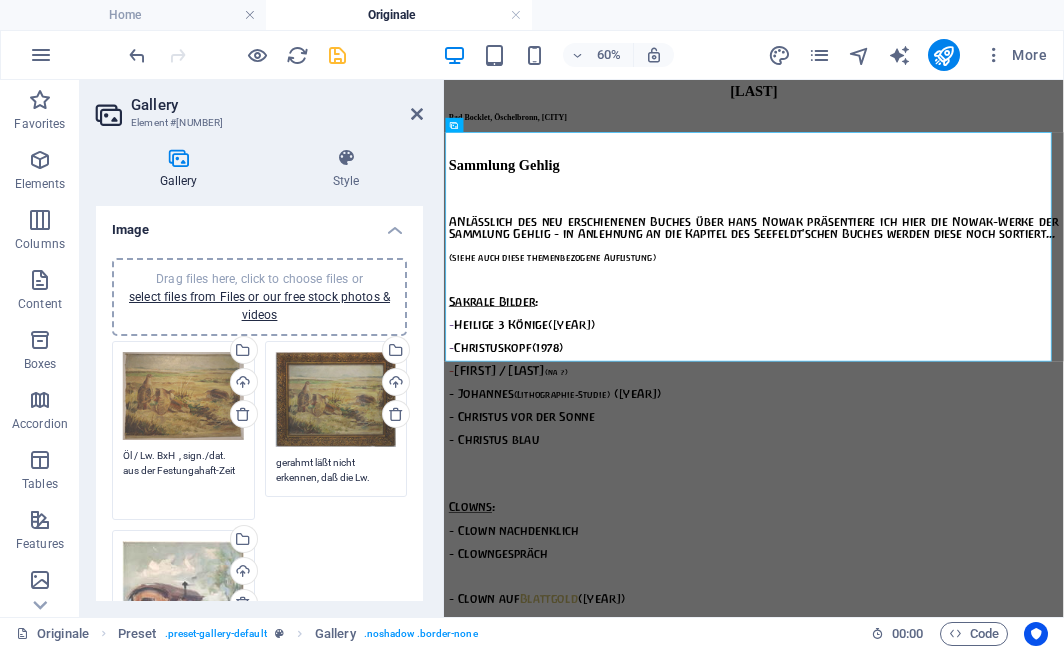 click on "Öl / Lw. BxH  , sign./dat. aus der Festungahaft-Zeit" at bounding box center [183, 478] 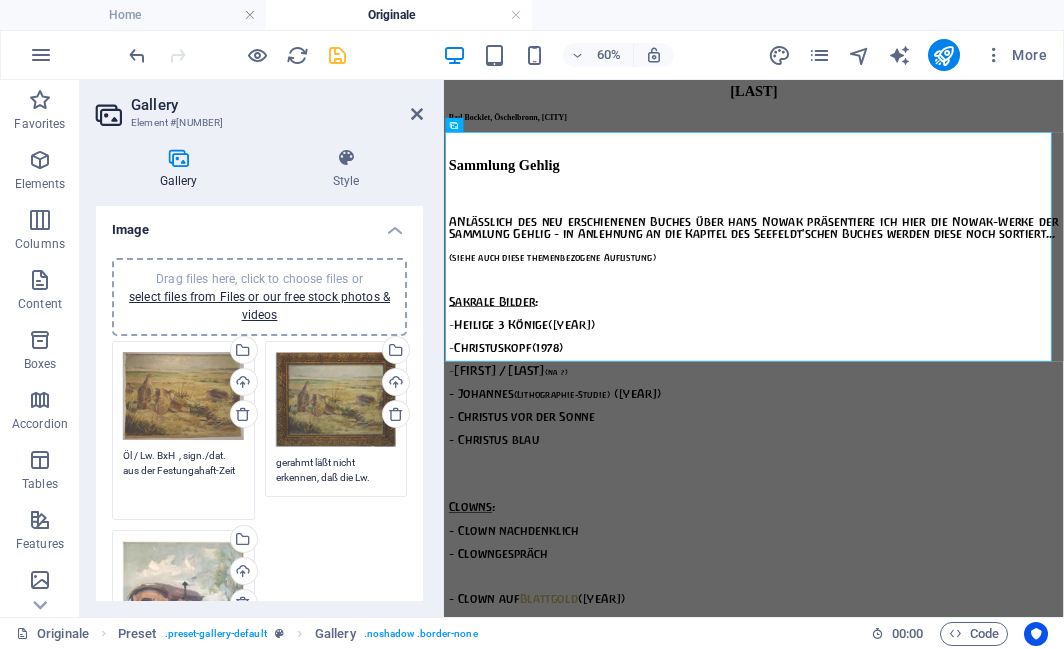 paste on "39,5x29,6 cm" 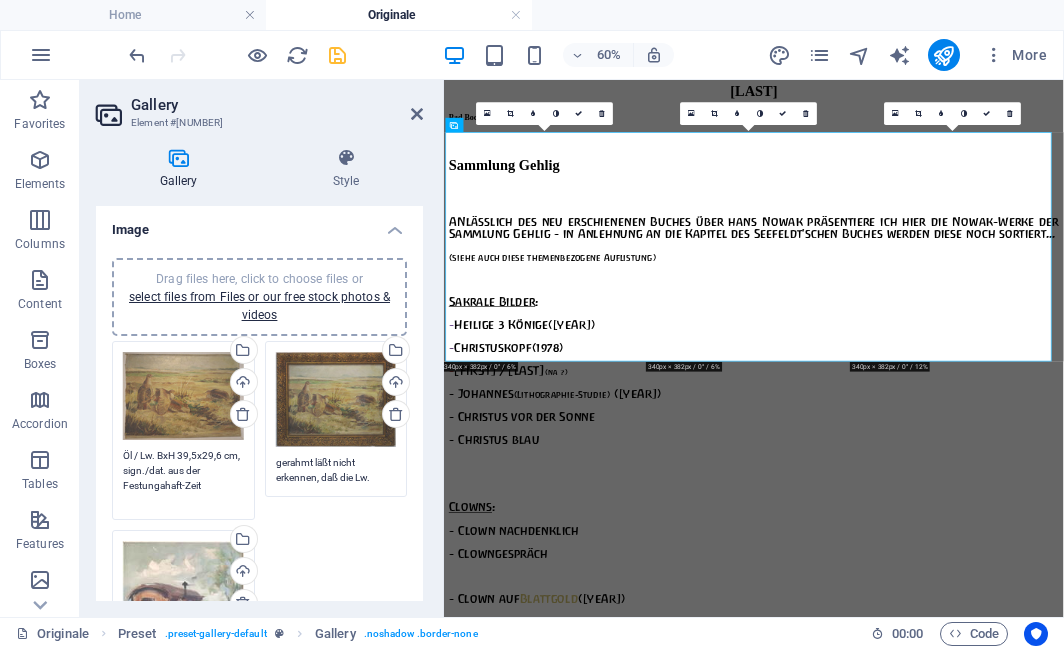 click on "Öl / Lw. BxH 39,5x29,6 cm, sign./dat. aus der Festungahaft-Zeit" at bounding box center [183, 478] 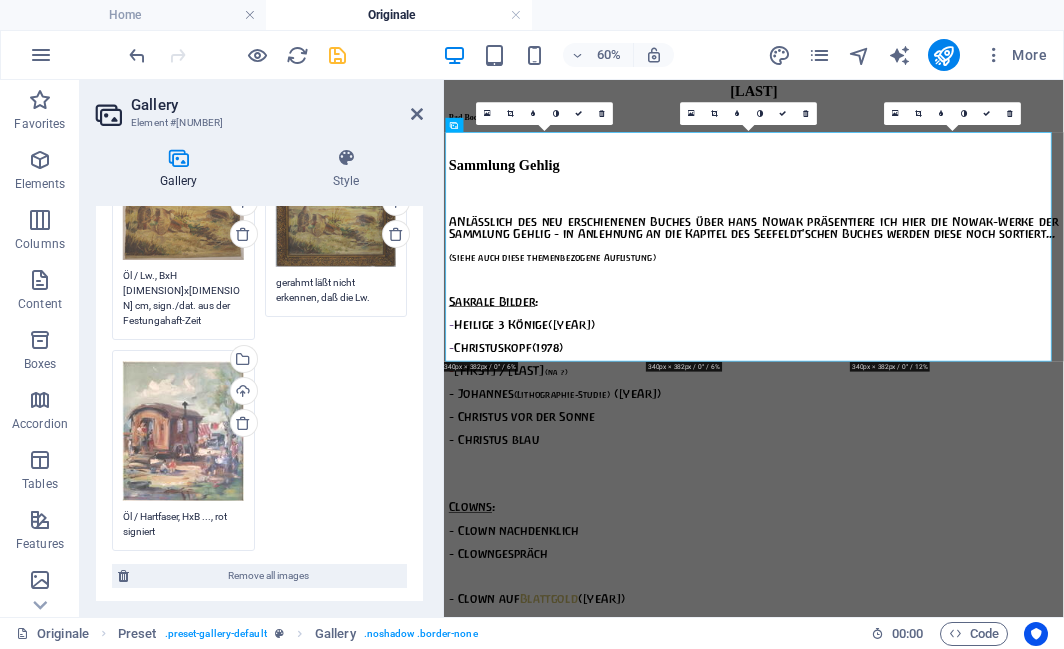 scroll, scrollTop: 270, scrollLeft: 0, axis: vertical 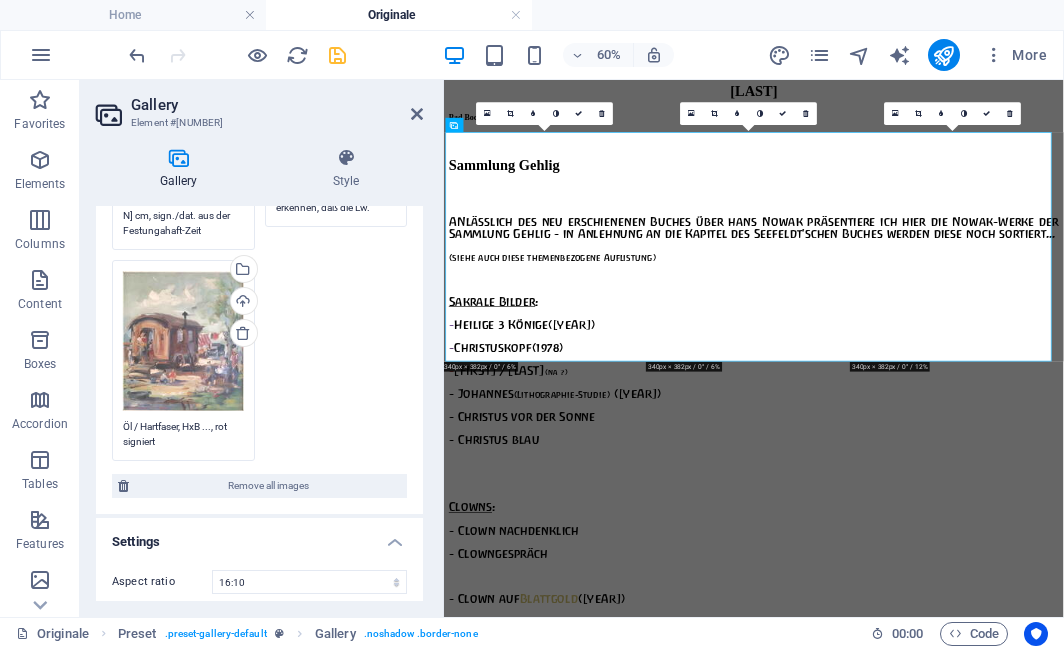 type on "Öl / Lw., BxH 39,5x29,6 cm, sign./dat. aus der Festungahaft-Zeit" 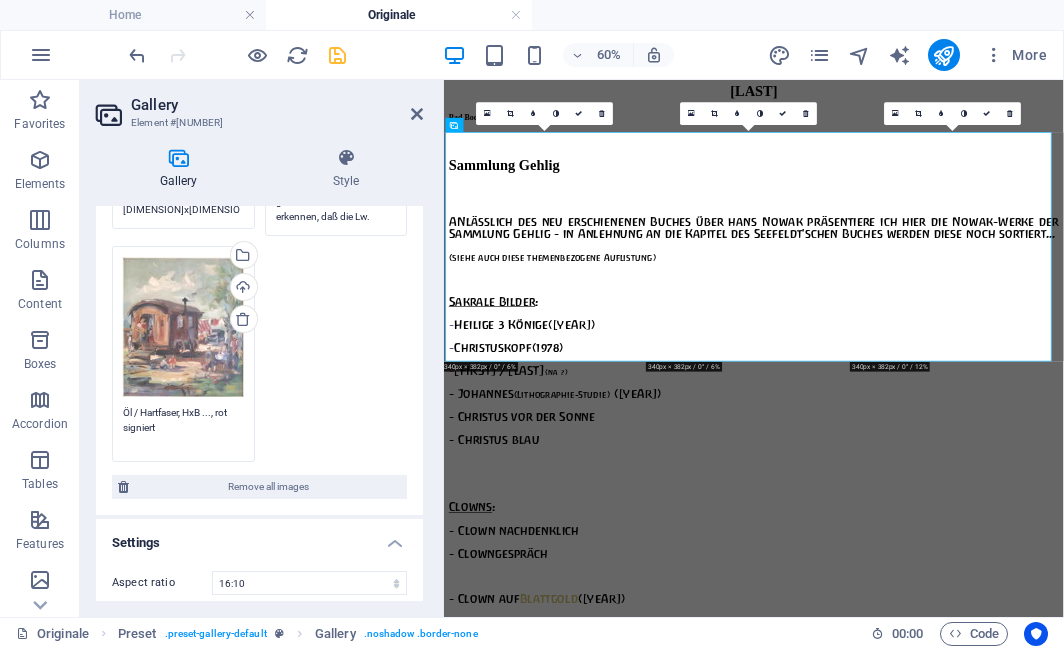 drag, startPoint x: 207, startPoint y: 410, endPoint x: 207, endPoint y: 394, distance: 16 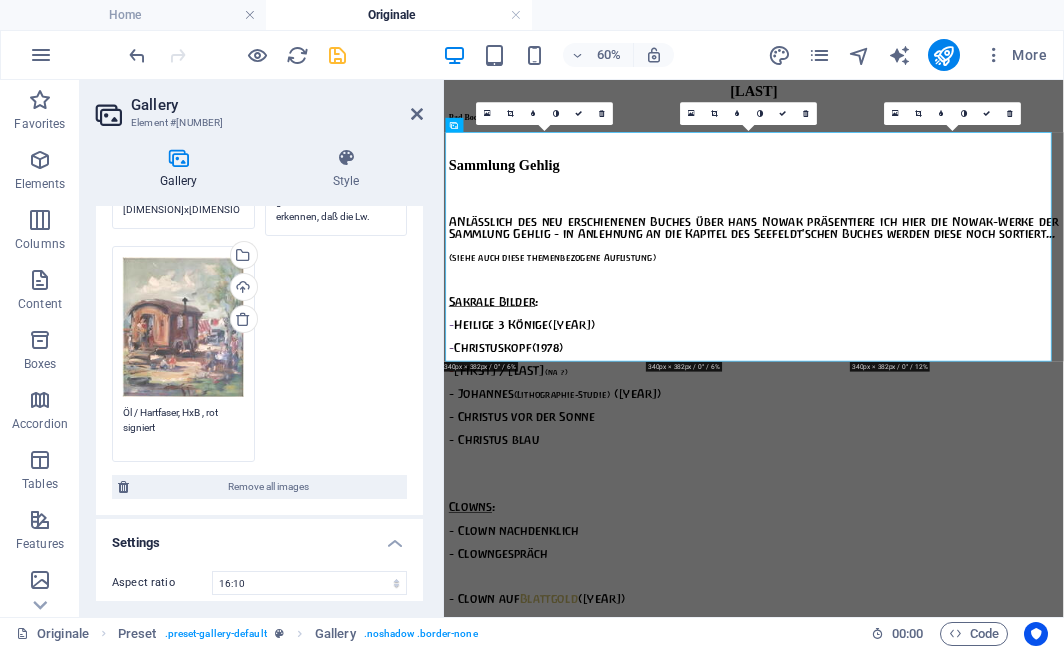 scroll, scrollTop: 261, scrollLeft: 0, axis: vertical 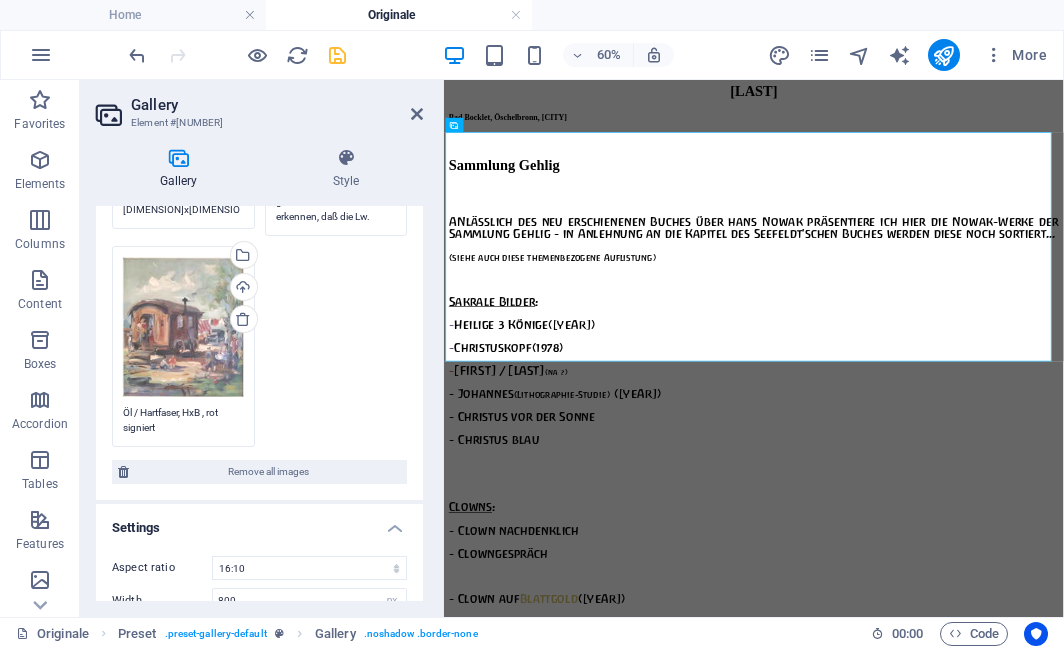 click on "Gallery Style Image Drag files here, click to choose files or select files from Files or our free stock photos & videos Drag files here, click to choose files or select files from Files or our free stock photos & videos Select files from the file manager, stock photos, or upload file(s) Upload Öl / Lw., BxH 39,5x29,6 cm, sign./dat. aus der Festungahaft-Zeit Drag files here, click to choose files or select files from Files or our free stock photos & videos Select files from the file manager, stock photos, or upload file(s) Upload gerahmt läßt nicht erkennen, daß die Lw. etwas beschnitten  (ausgeschnitten) wurde Drag files here, click to choose files or select files from Files or our free stock photos & videos Select files from the file manager, stock photos, or upload file(s) Upload Öl / Hartfaser, HxB , rot signiert Remove all images Settings Aspect ratio No fixed aspect ratio 16:9 16:10 4:3 1:1 1:2 2:1 Width 800 px % Enlarge on click Responsive Lazyload Horizontal padding 5 px Vertical padding 0 px Size" at bounding box center (259, 374) 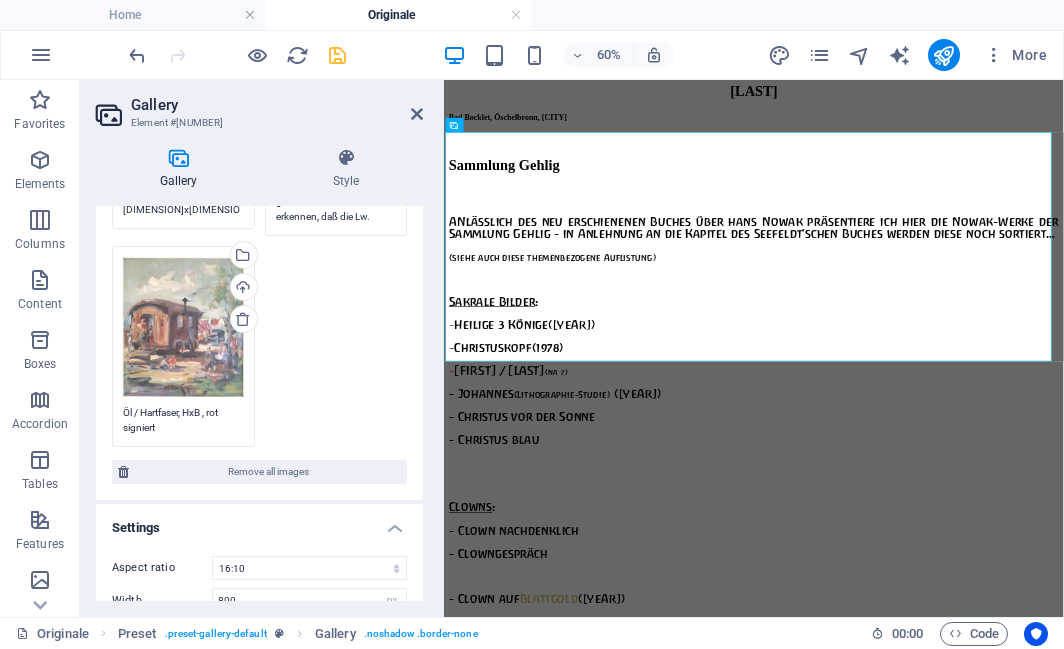 click on "Öl / Hartfaser, HxB , rot signiert" at bounding box center [183, 420] 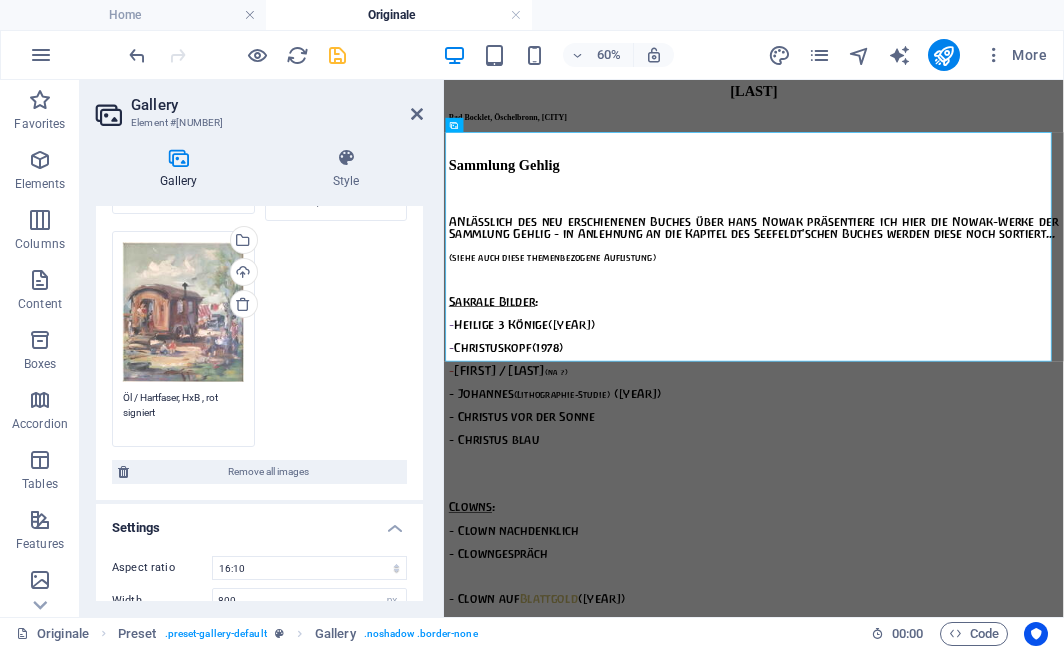 paste on "46x40 cm" 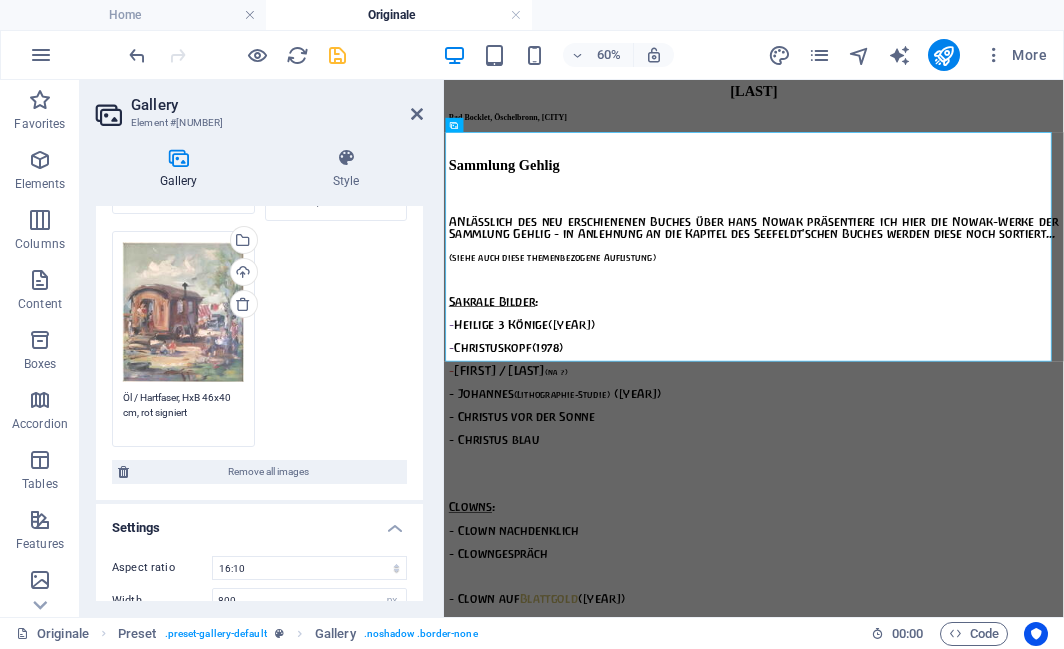 scroll, scrollTop: 276, scrollLeft: 0, axis: vertical 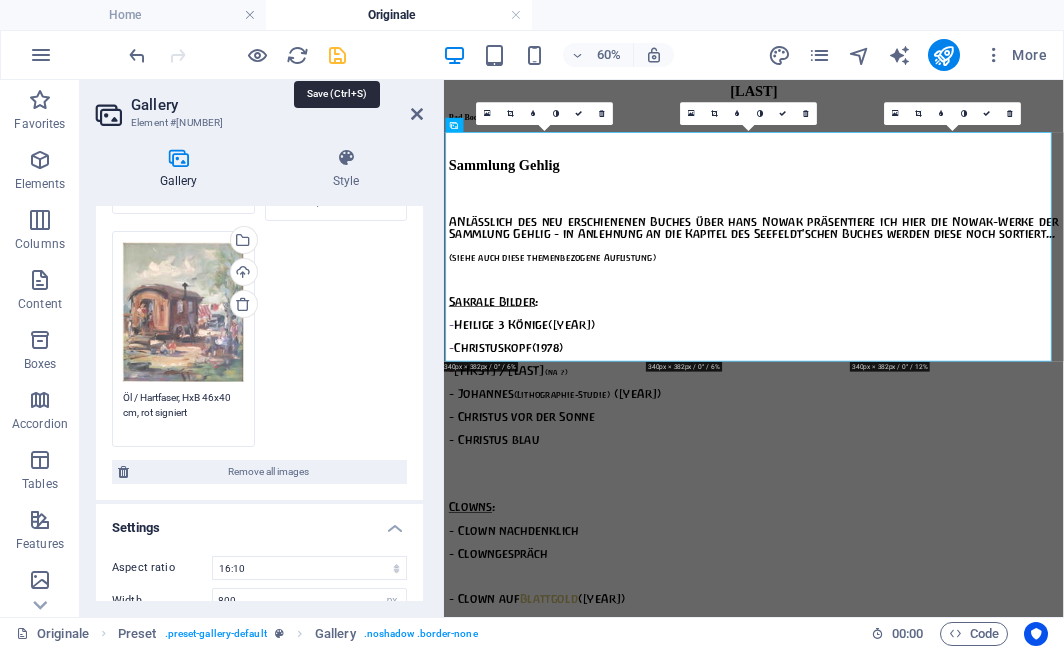 type on "Öl / Hartfaser, HxB 46x40 cm, rot signiert" 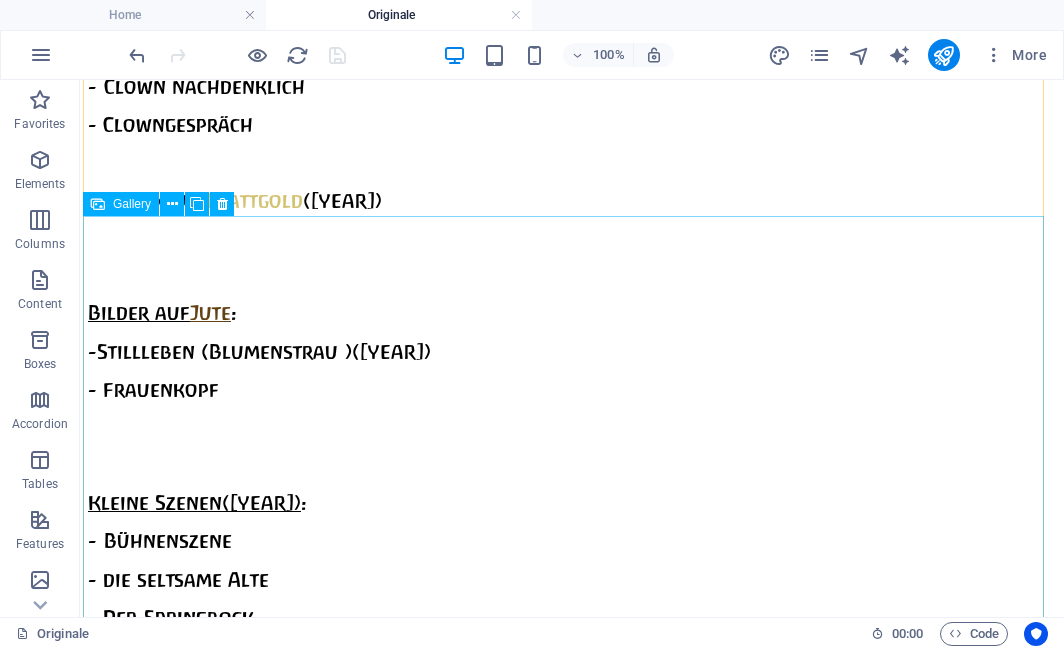 scroll, scrollTop: 3730, scrollLeft: 0, axis: vertical 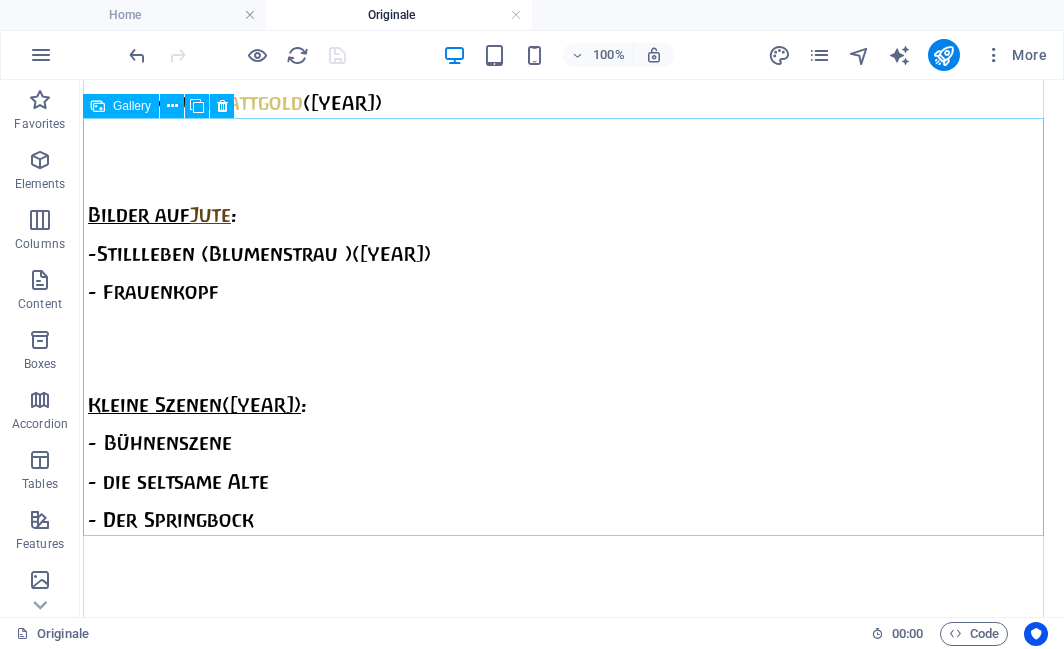 click at bounding box center (531, 10638) 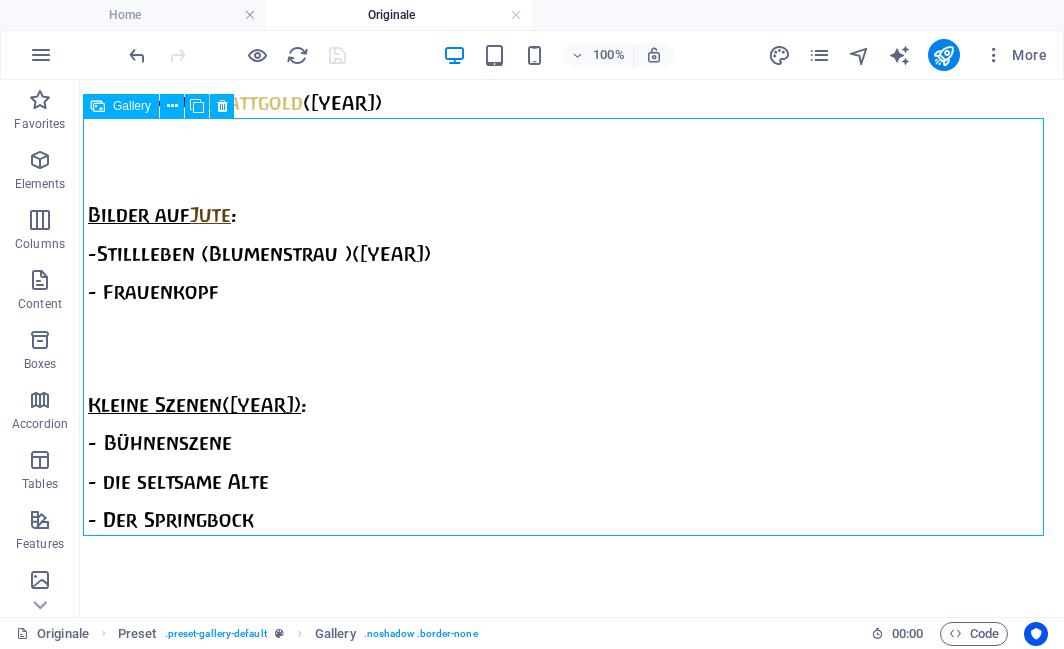 click at bounding box center [531, 10638] 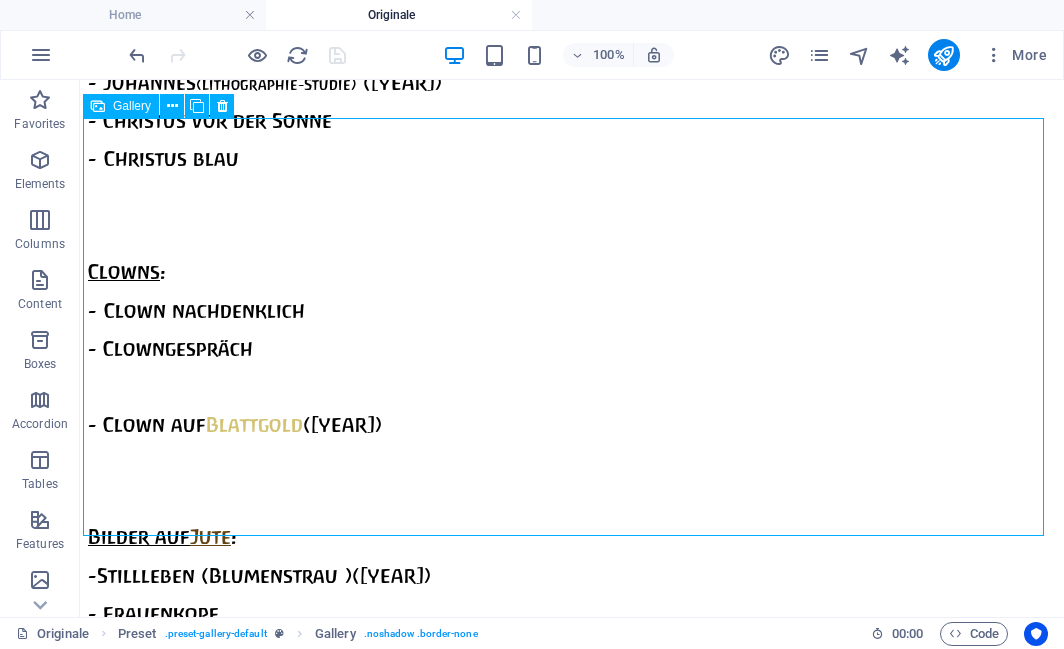 select on "2" 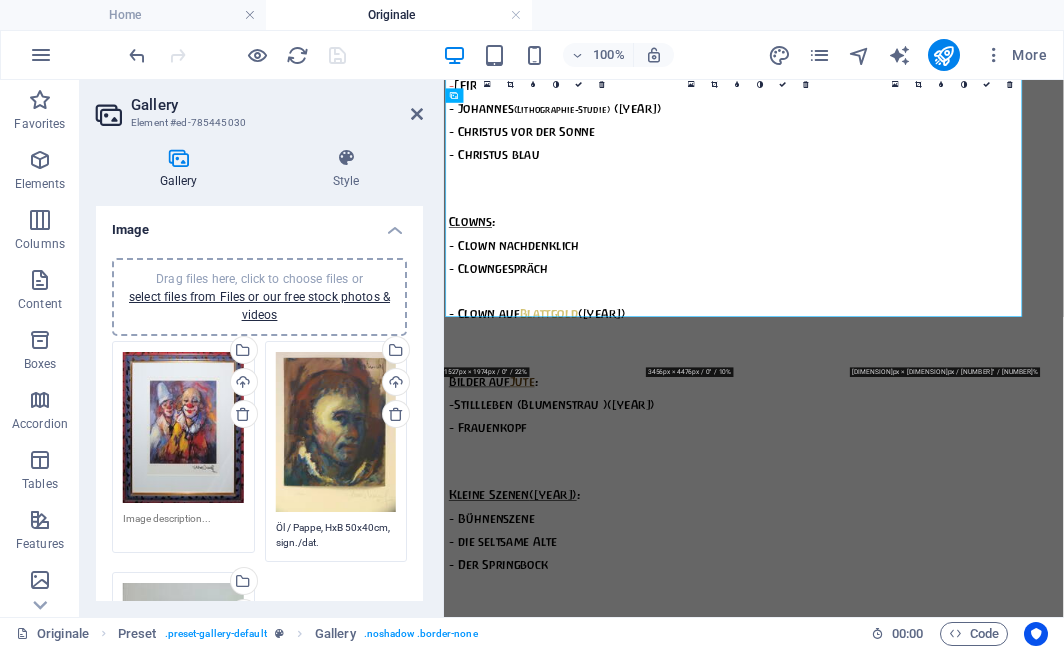 scroll, scrollTop: 3791, scrollLeft: 0, axis: vertical 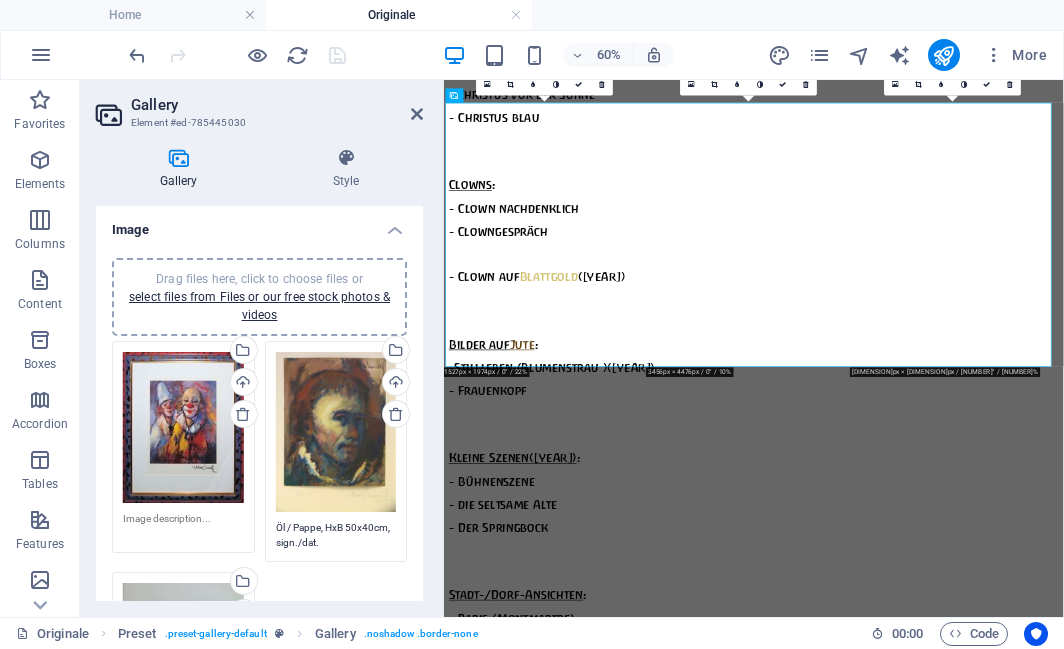click at bounding box center (183, 526) 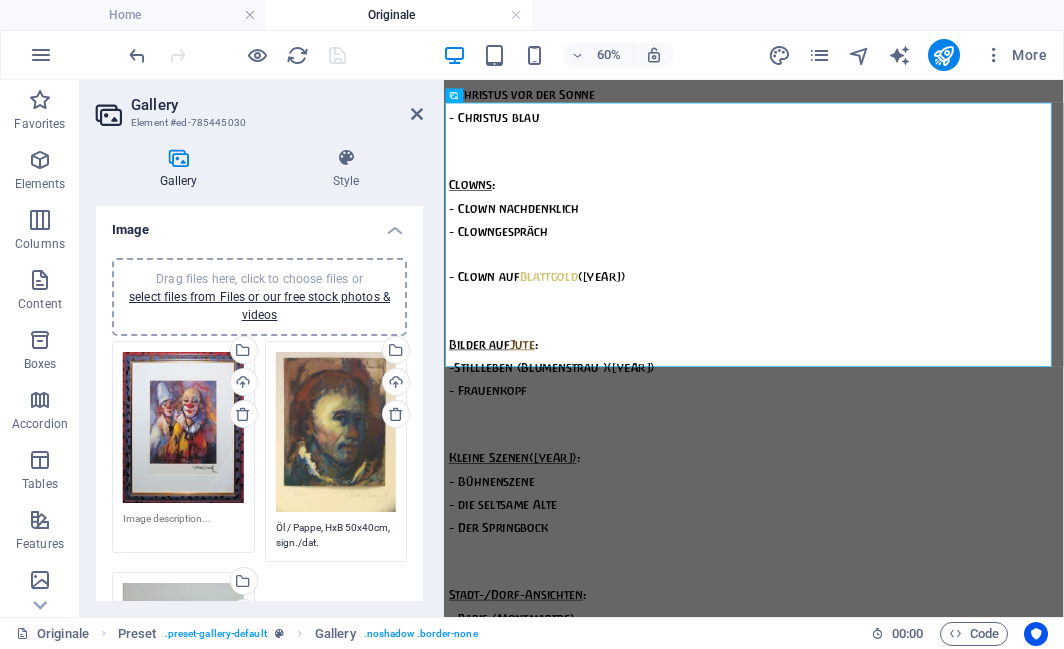 click on "Gallery Style Image Drag files here, click to choose files or select files from Files or our free stock photos & videos Drag files here, click to choose files or select files from Files or our free stock photos & videos Select files from the file manager, stock photos, or upload file(s) Upload Drag files here, click to choose files or select files from Files or our free stock photos & videos Select files from the file manager, stock photos, or upload file(s) Upload Öl / Pappe, HxB 50x40cm, sign./dat. Drag files here, click to choose files or select files from Files or our free stock photos & videos Select files from the file manager, stock photos, or upload file(s) Upload Öl-Lasuren auf mit Blattgold belegtem Papier, PP HxB 27,7 x 21,7cm, sign./dat. Remove all images Settings Aspect ratio No fixed aspect ratio 16:9 16:10 4:3 1:1 1:2 2:1 Width 800 px % Enlarge on click Responsive Automatically load retina image and smartphone optimized sizes. Lazyload Loading images after the page loads improves page speed." at bounding box center (259, 374) 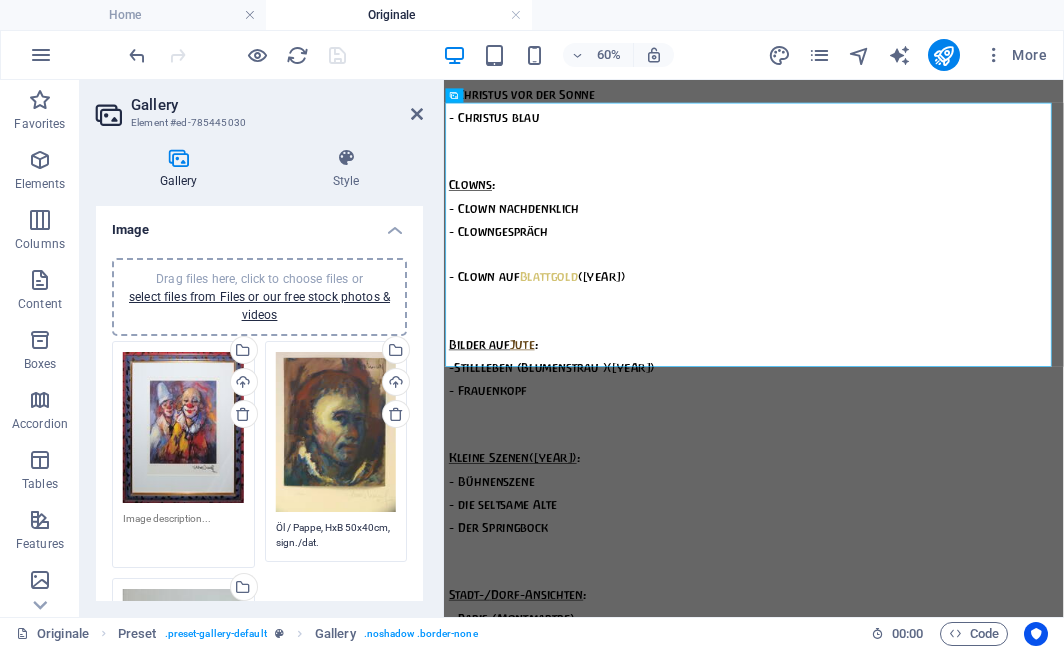 click at bounding box center [183, 533] 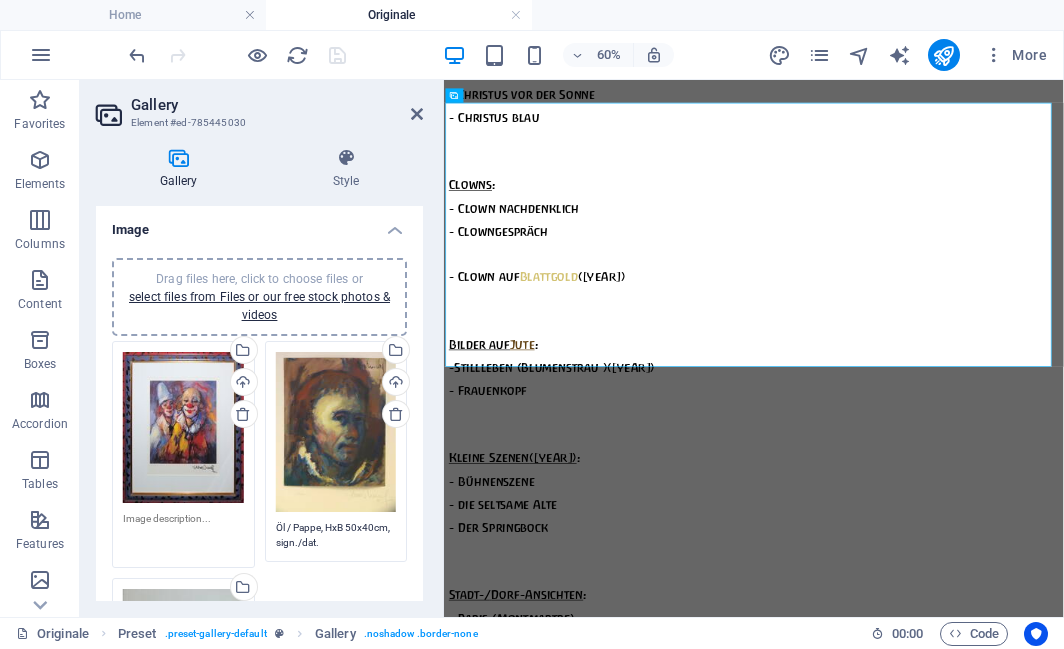 paste on "Kunstdruck, HxB 46x39cm, in der Platte sign., hier zus. handsign" 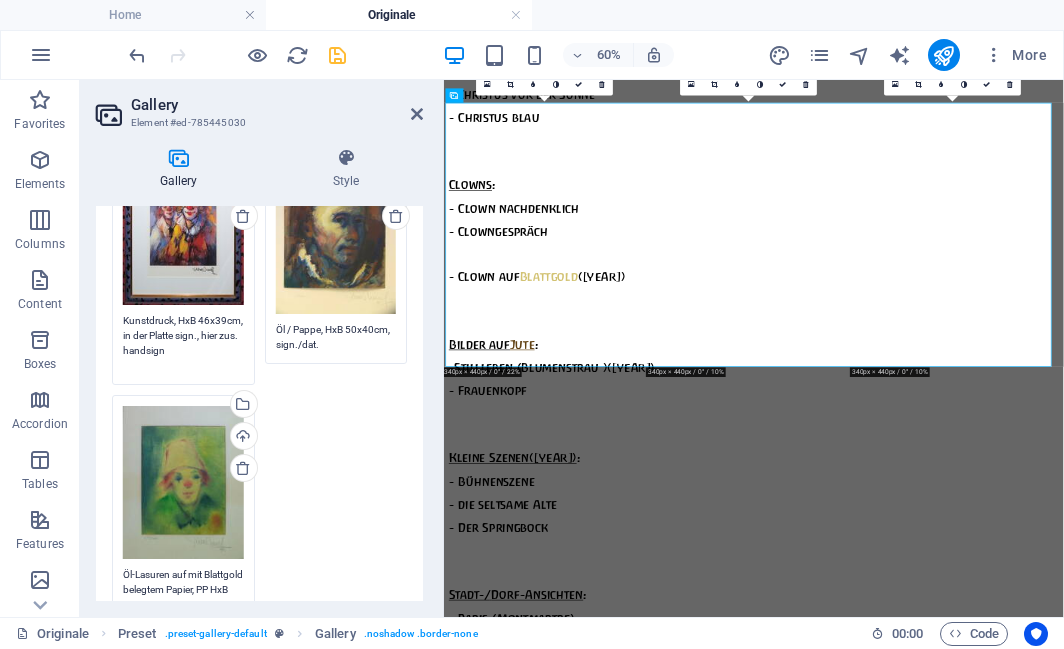 scroll, scrollTop: 288, scrollLeft: 0, axis: vertical 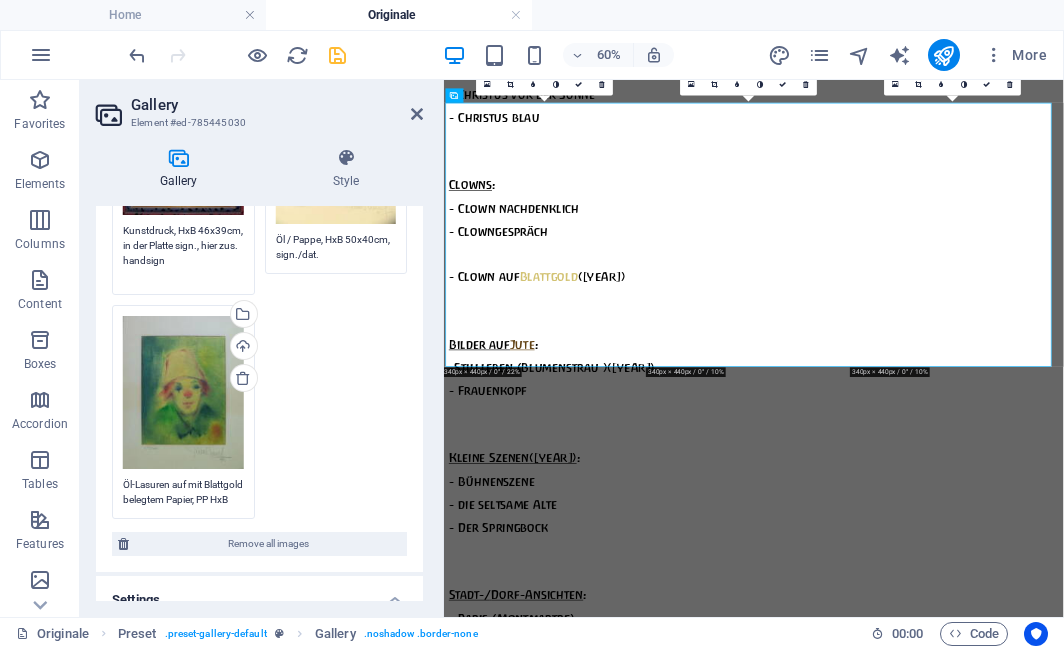 type on "Kunstdruck, HxB 46x39cm, in der Platte sign., hier zus. handsign" 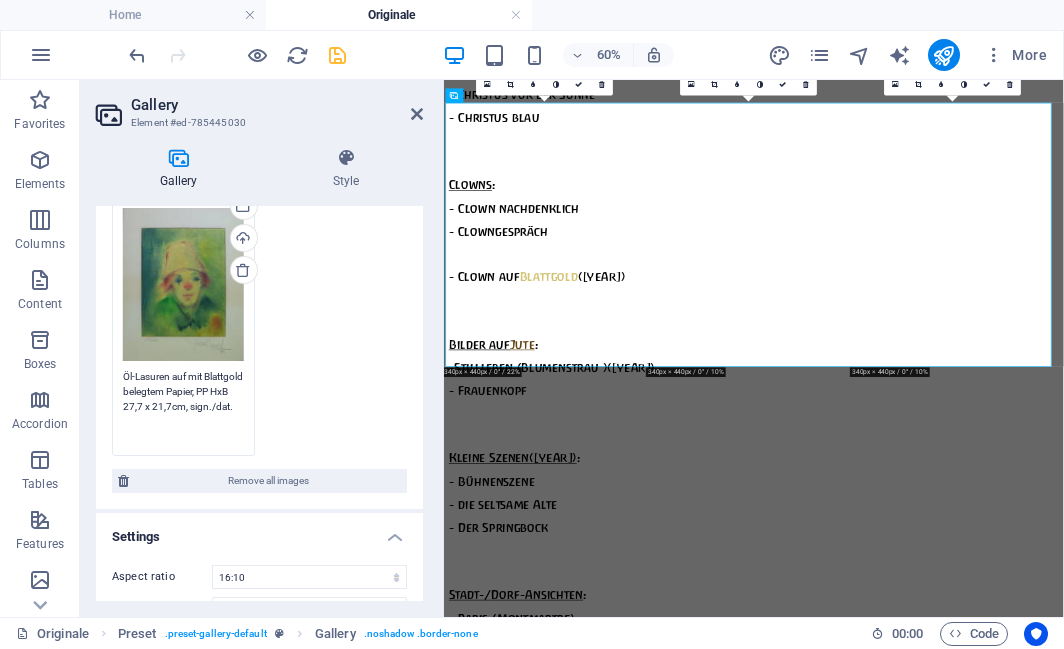 scroll, scrollTop: 389, scrollLeft: 0, axis: vertical 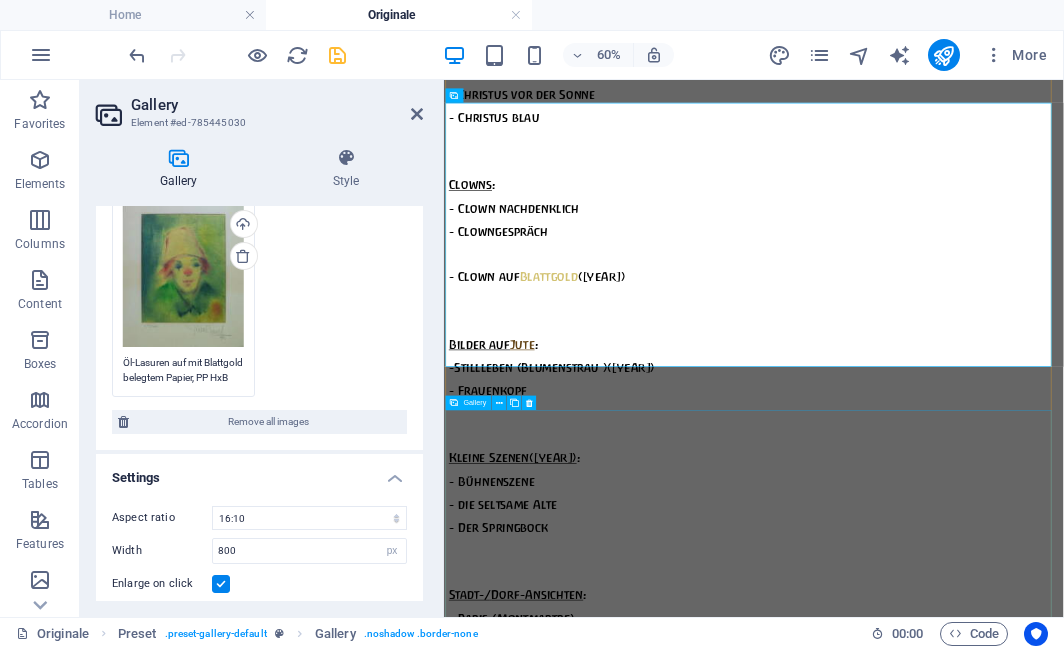click at bounding box center (960, 12540) 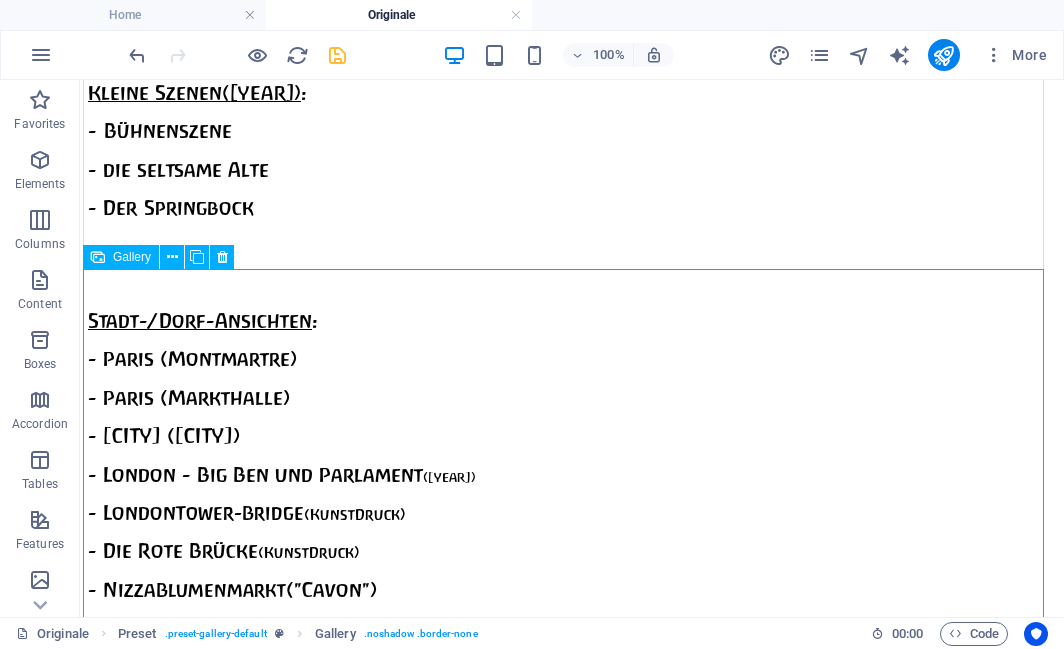 scroll, scrollTop: 4070, scrollLeft: 0, axis: vertical 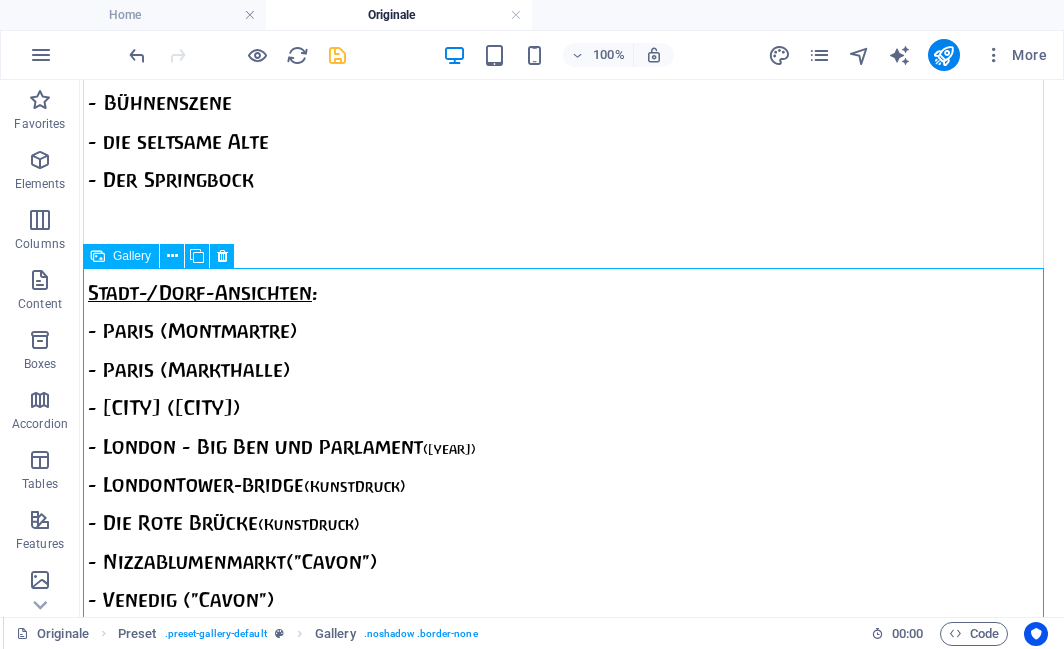 click at bounding box center (572, 11894) 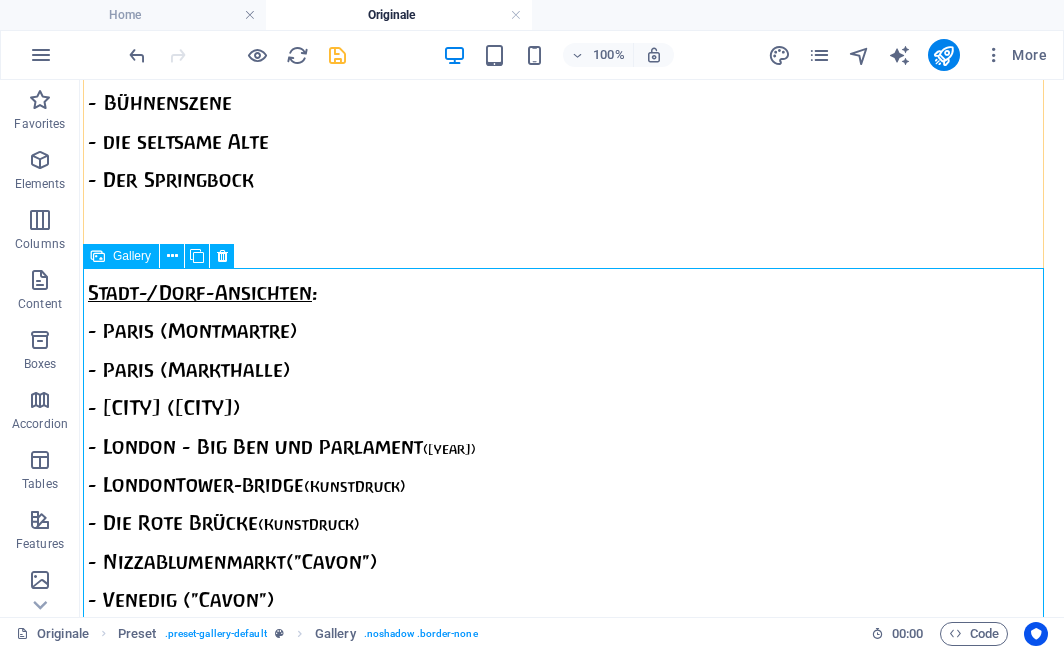 click at bounding box center [572, 11894] 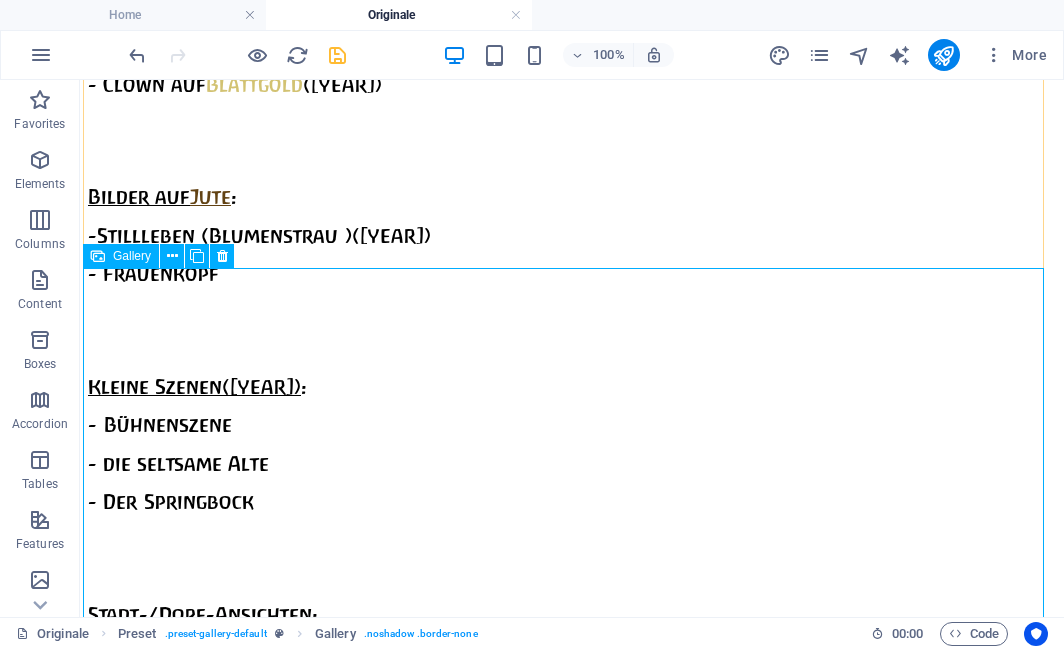 scroll, scrollTop: 4131, scrollLeft: 0, axis: vertical 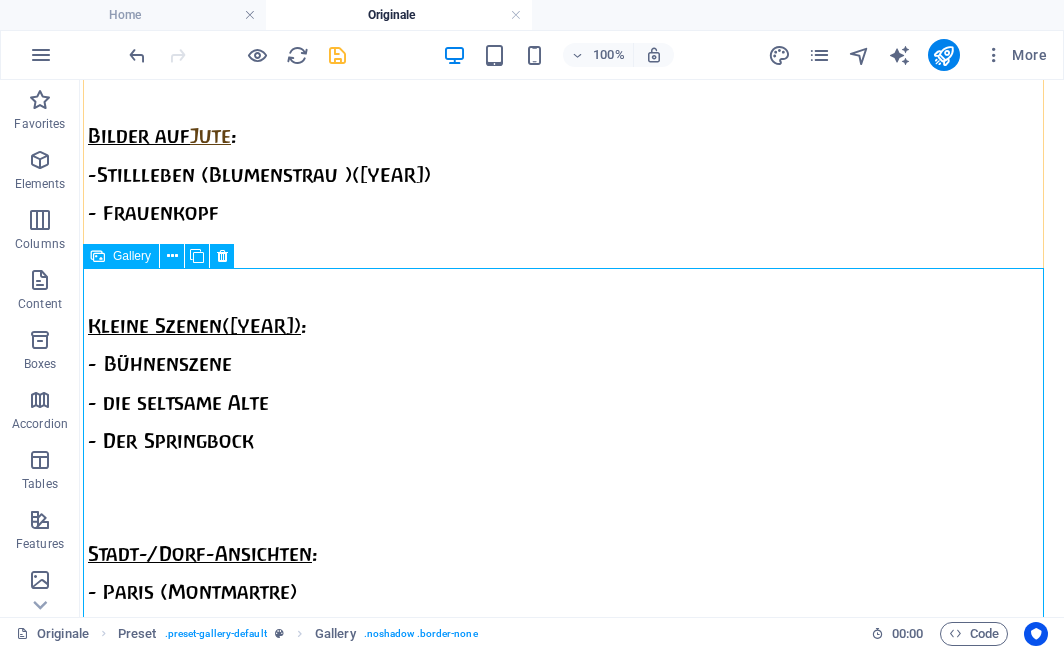 select on "2" 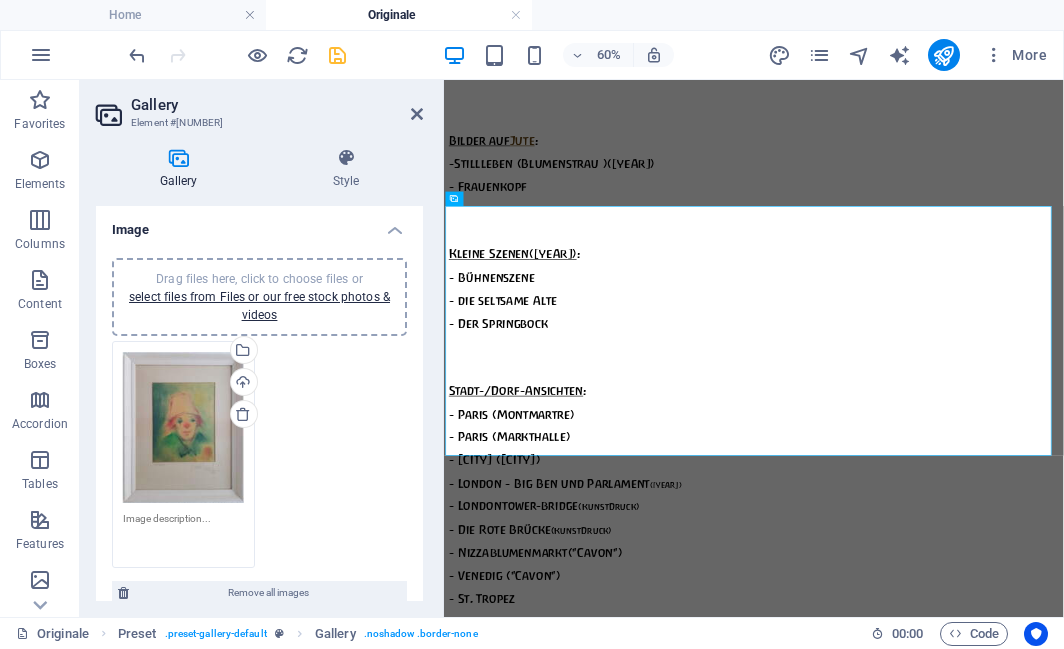 click at bounding box center [183, 533] 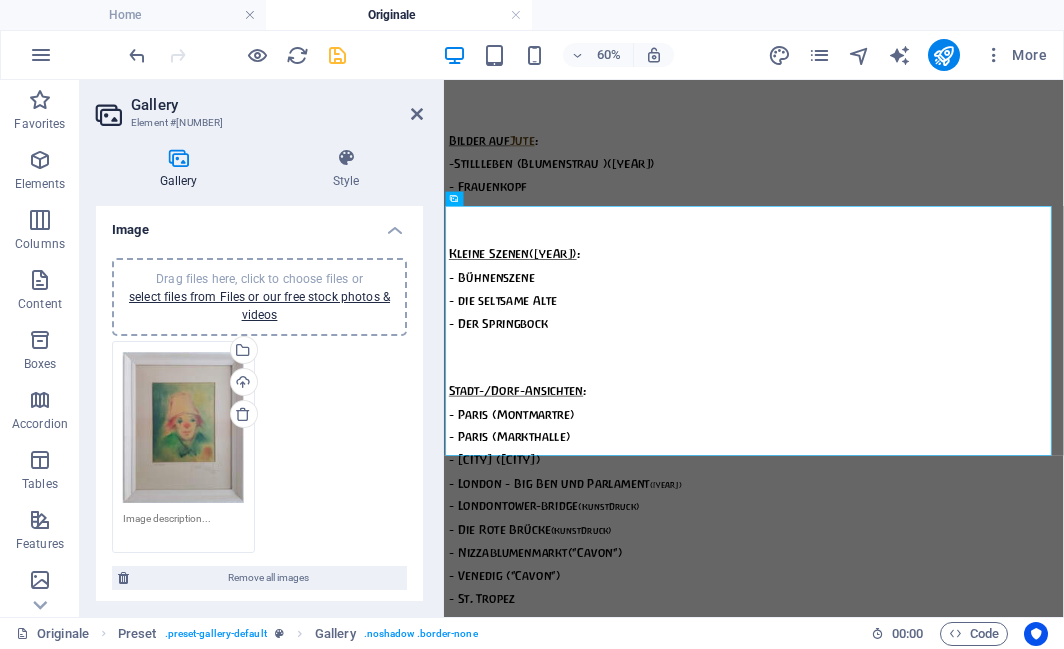 click on "Gallery Style Image Drag files here, click to choose files or select files from Files or our free stock photos & videos Drag files here, click to choose files or select files from Files or our free stock photos & videos Select files from the file manager, stock photos, or upload file(s) Upload Remove all images Settings Aspect ratio No fixed aspect ratio 16:9 16:10 4:3 1:1 1:2 2:1 Width 800 px % Enlarge on click Responsive Automatically load retina image and smartphone optimized sizes. Lazyload Loading images after the page loads improves page speed. Horizontal padding 5 px Vertical padding 0 px Preset Element Layout How this element expands within the layout (Flexbox). Size Default auto px % 1/1 1/2 1/3 1/4 1/5 1/6 1/7 1/8 1/9 1/10 Grow Shrink Order Container layout Visible Visible Opacity 100 % Overflow Spacing Margin Default auto px % rem vw vh Custom Custom auto px % rem vw vh auto px % rem vw vh auto px % rem vw vh auto px % rem vw vh Padding Default px rem % vh vw Custom Custom px rem % vh vw px rem % %" at bounding box center (259, 374) 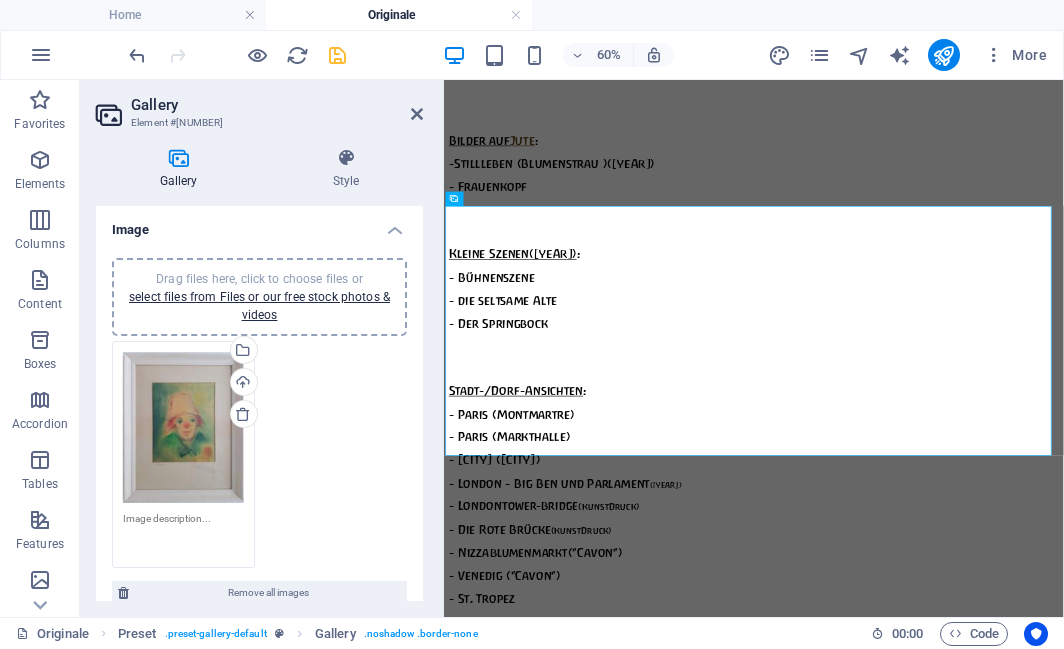 paste on "Die Sichtbarmachung der Blattgold-Quadrate erfordert spezielle Beleuchtung" 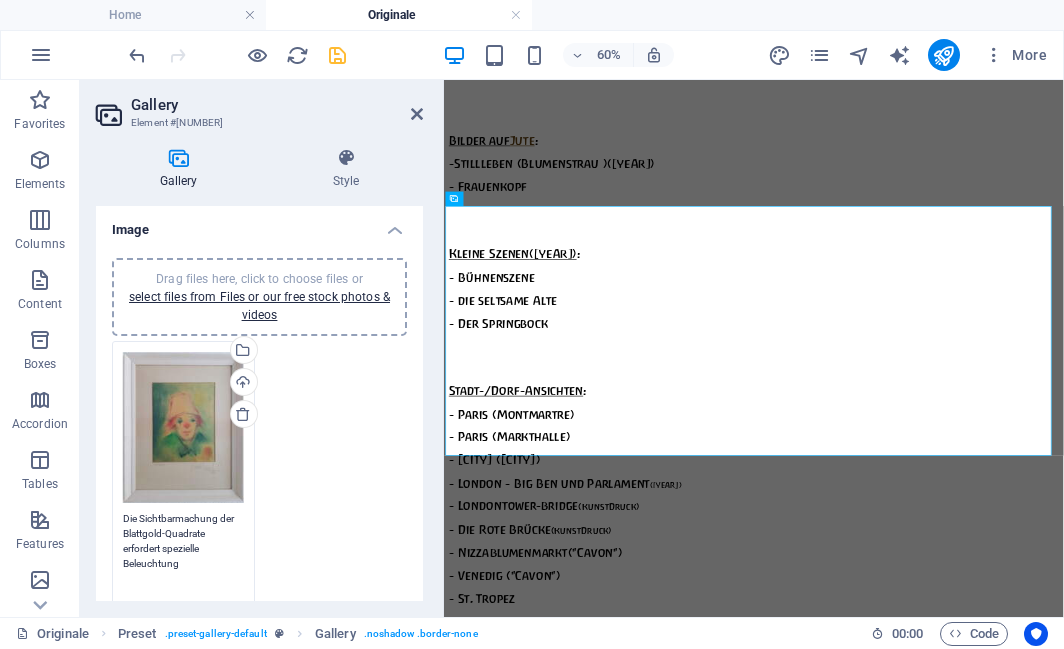 scroll, scrollTop: 0, scrollLeft: 0, axis: both 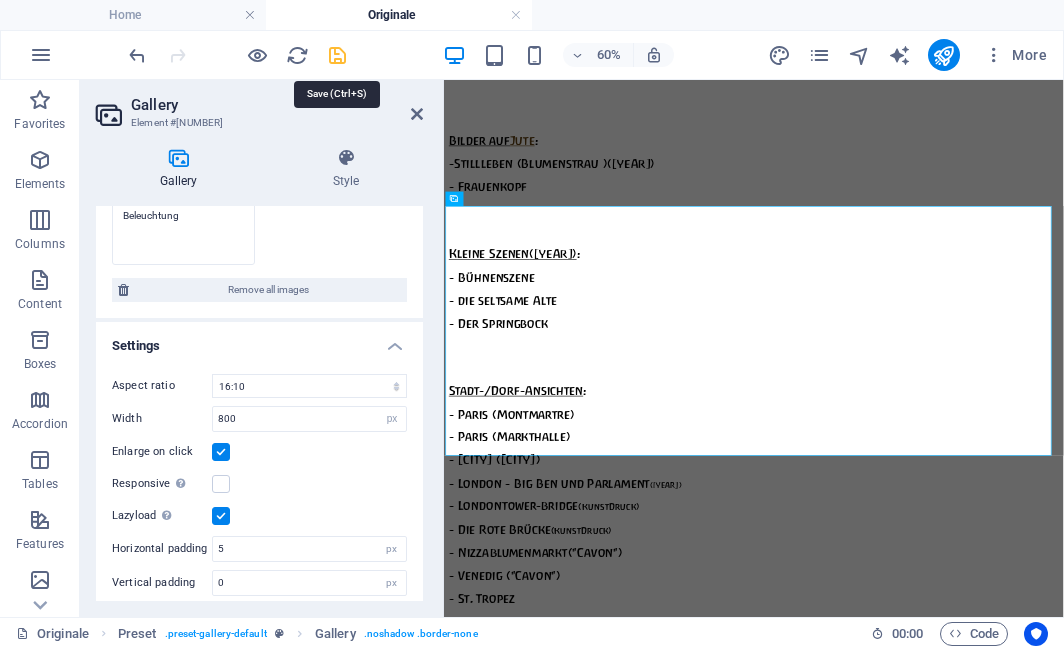 type on "Die Sichtbarmachung der Blattgold-Quadrate erfordert spezielle Beleuchtung" 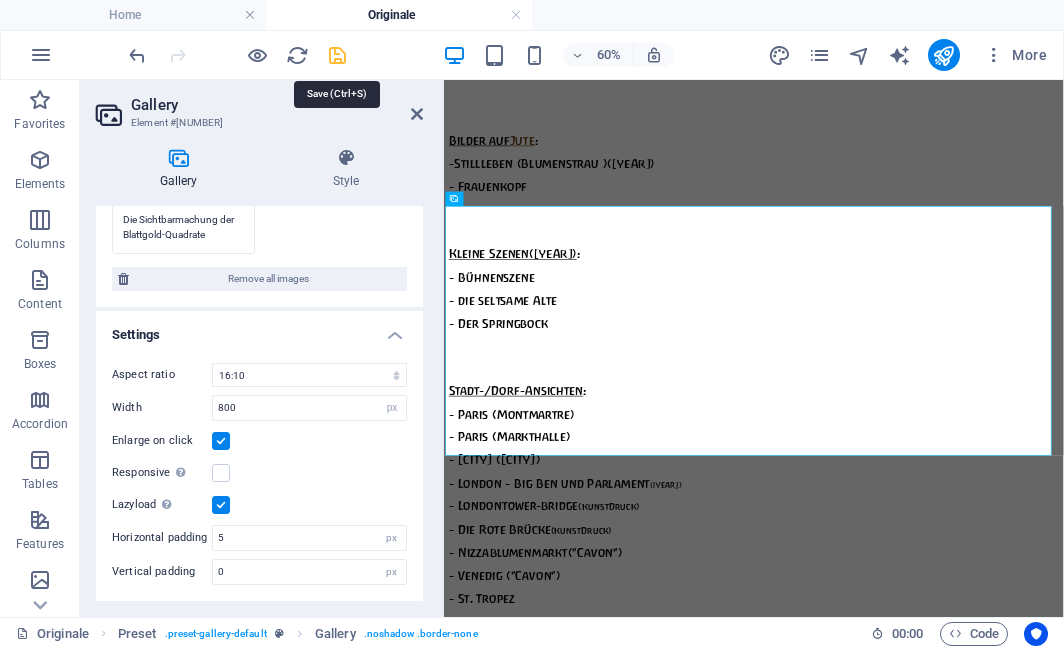 scroll, scrollTop: 288, scrollLeft: 0, axis: vertical 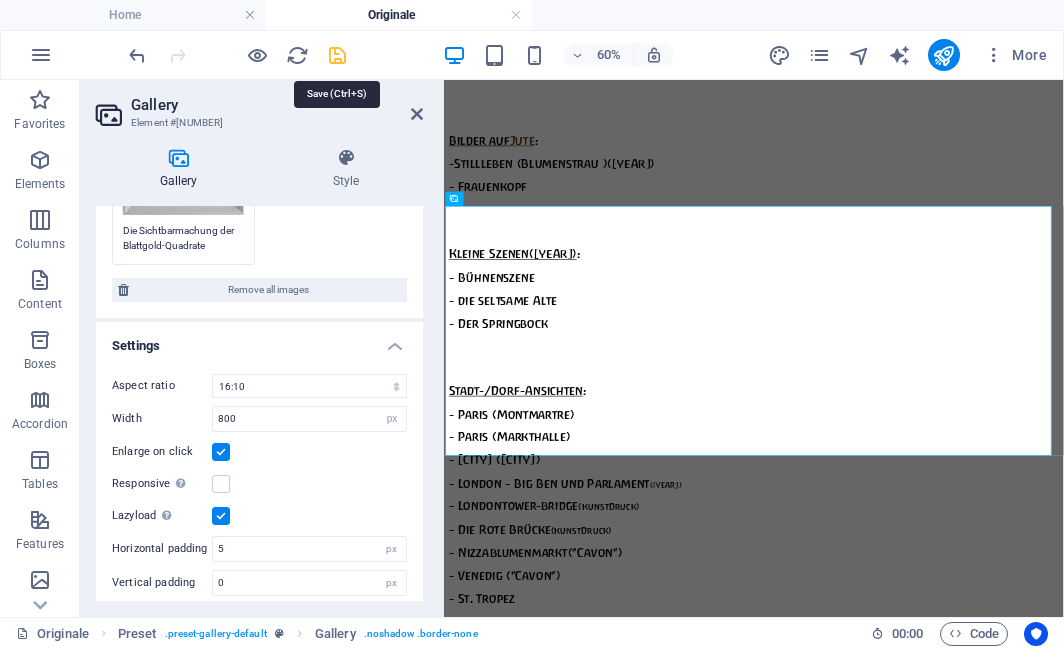 click at bounding box center (337, 55) 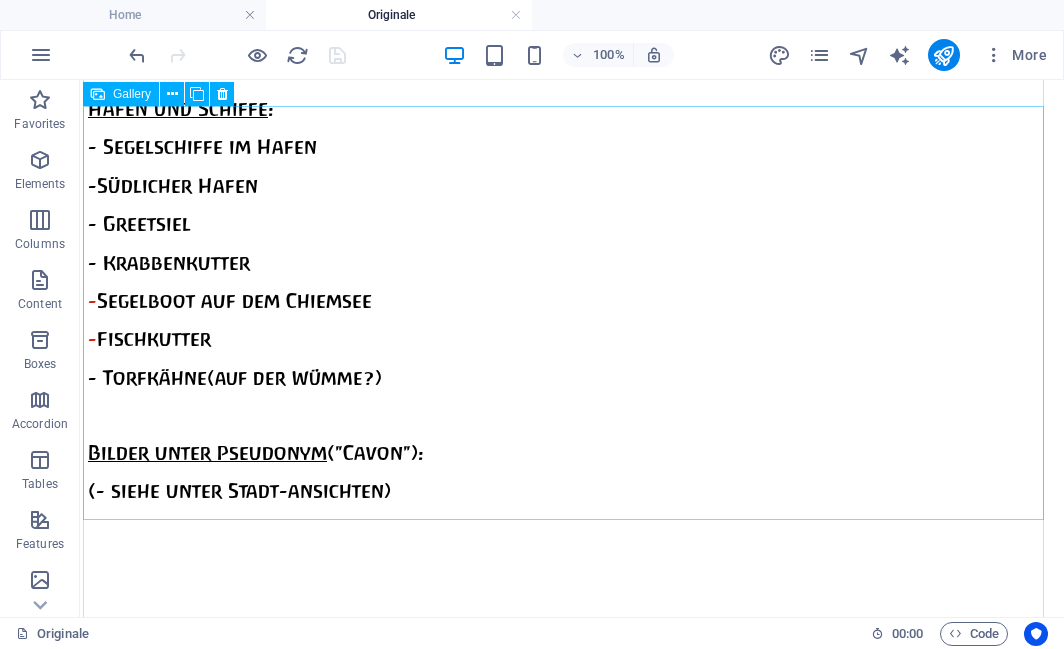 scroll, scrollTop: 4757, scrollLeft: 0, axis: vertical 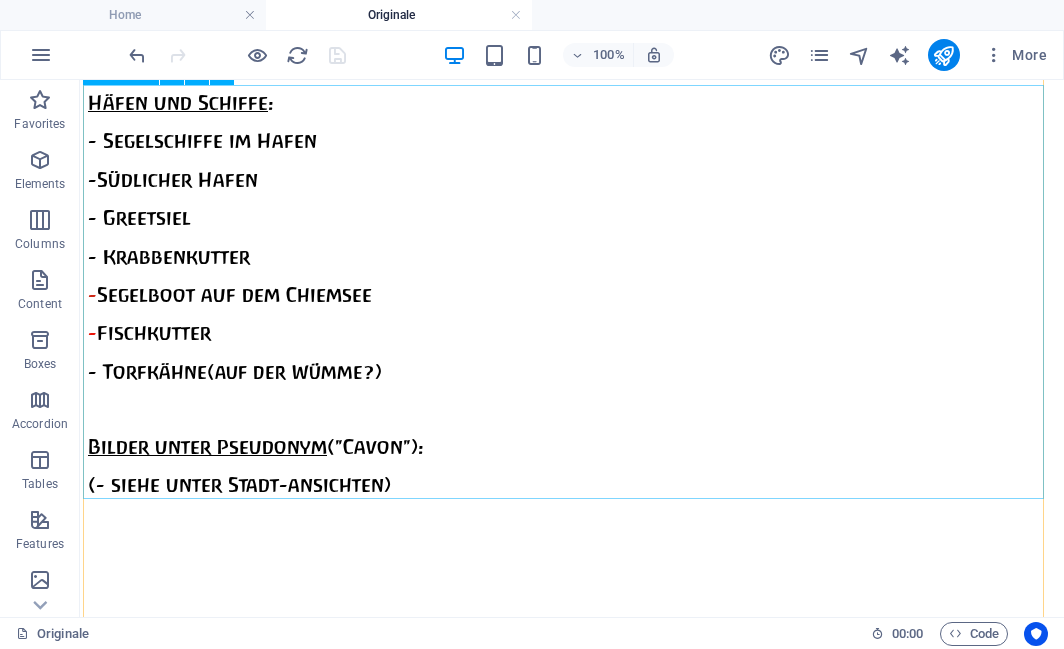 click at bounding box center [531, 11869] 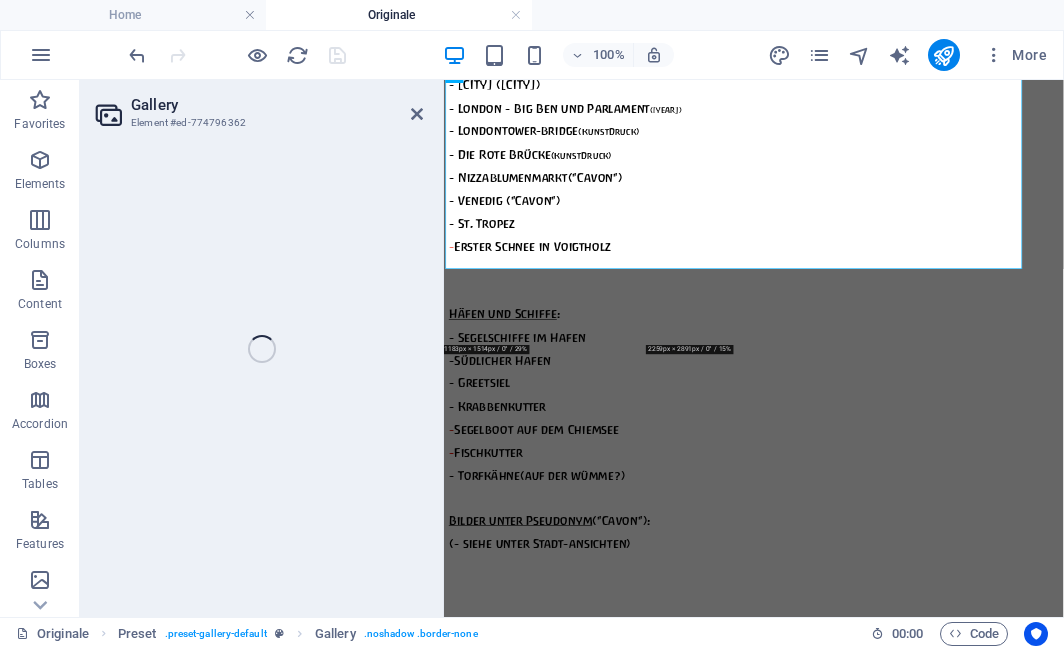 scroll, scrollTop: 4861, scrollLeft: 0, axis: vertical 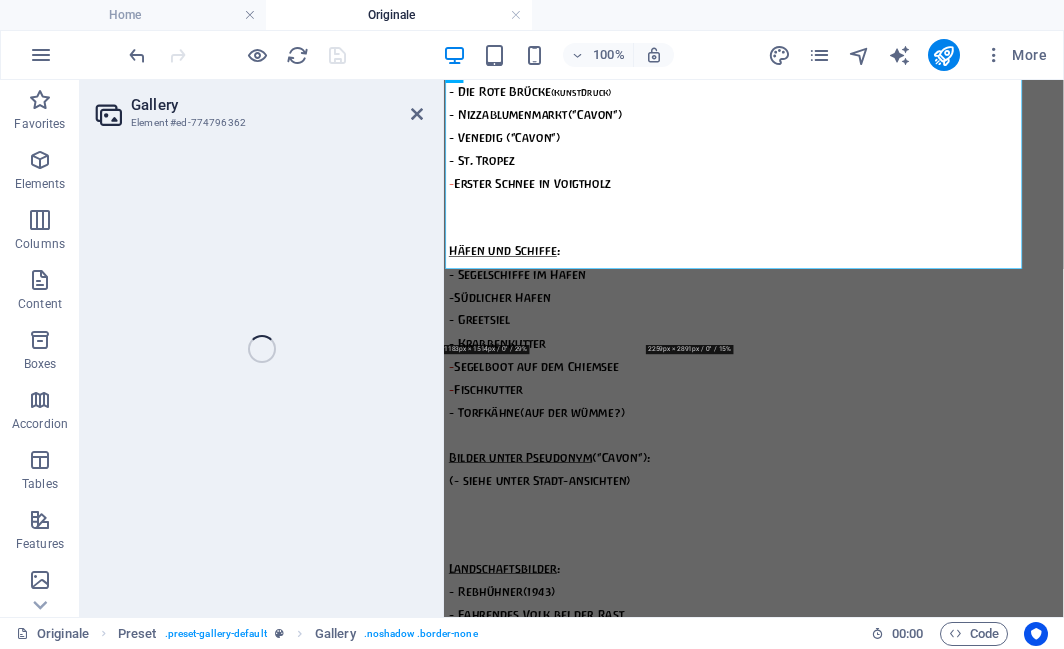 select on "2" 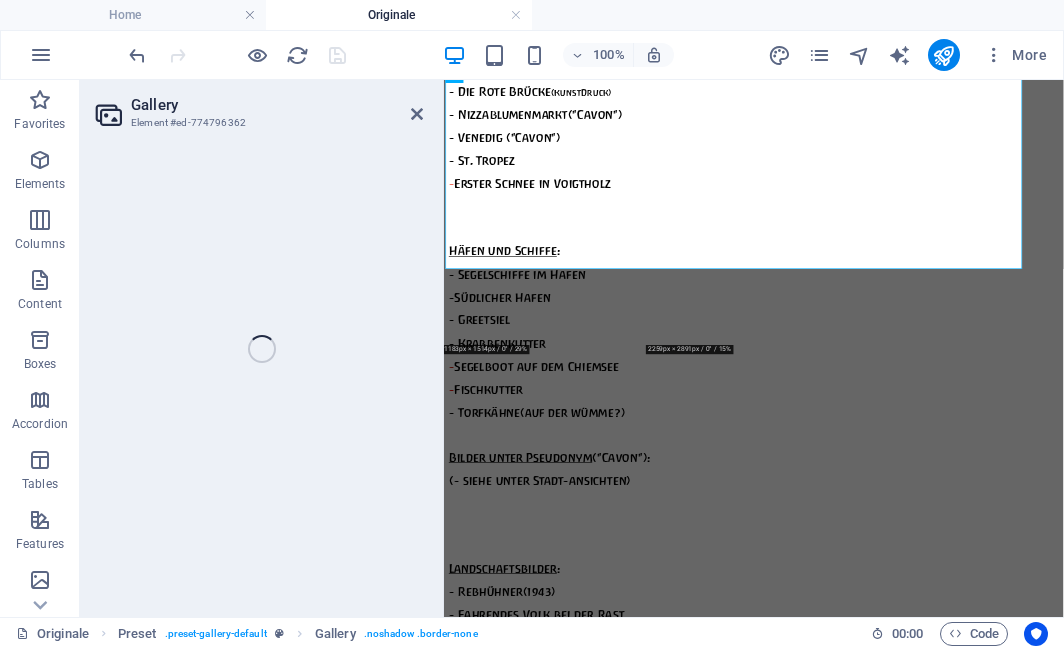 select on "px" 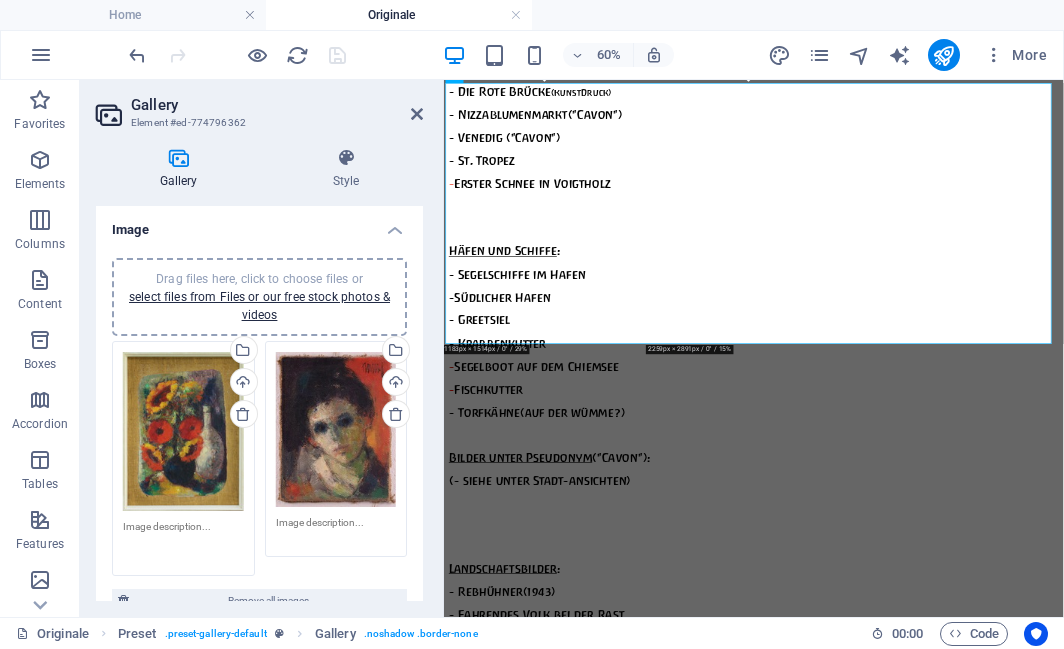 click at bounding box center (183, 541) 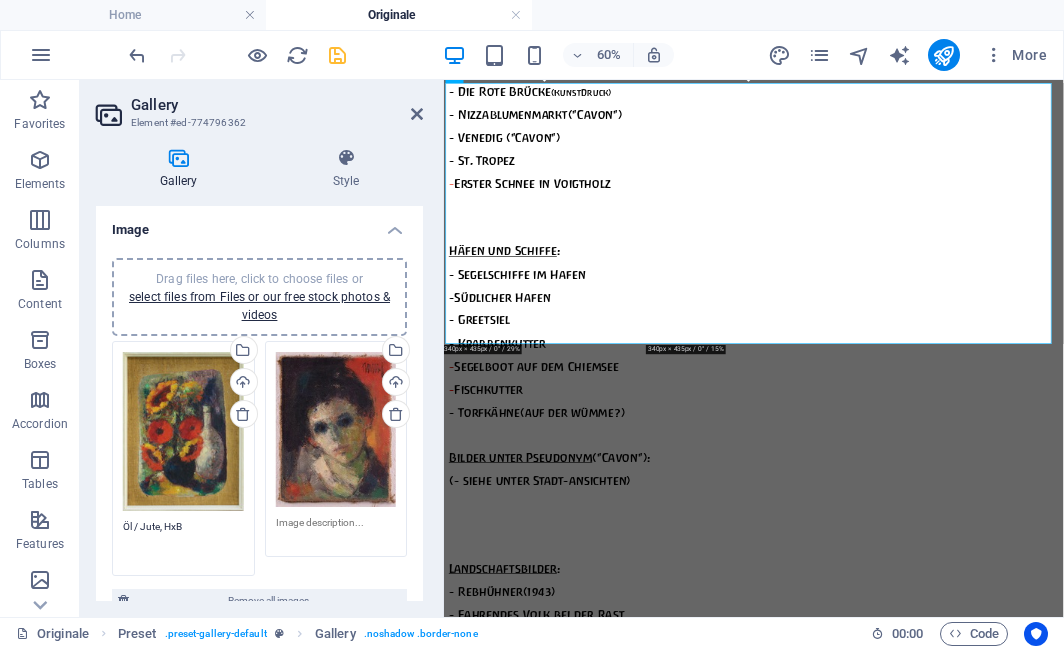 type on "Öl / Jute, HxB" 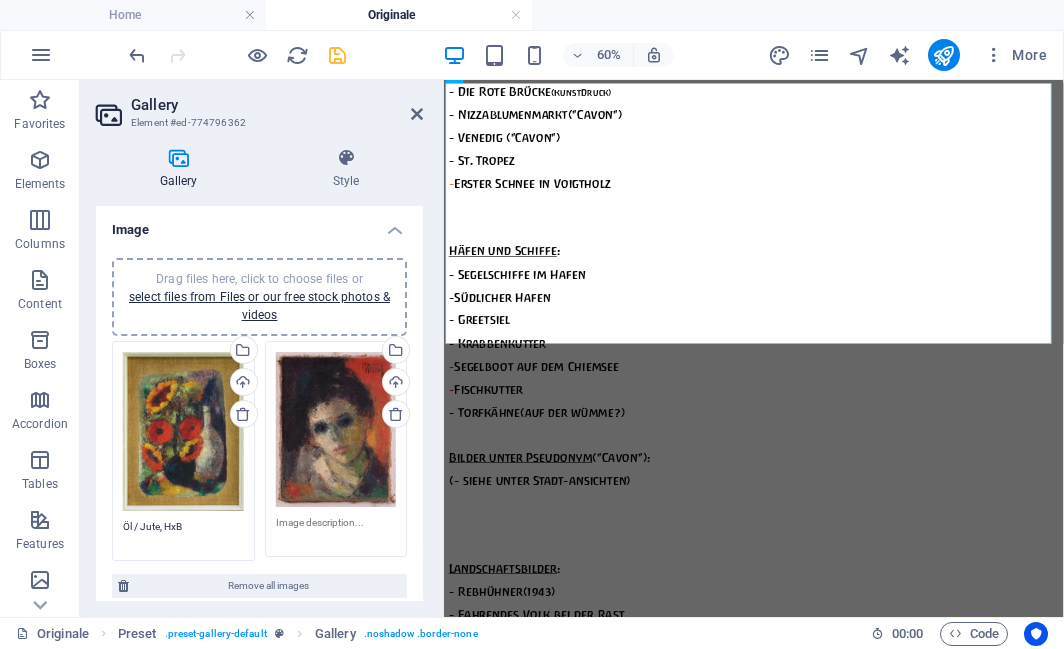 click on "Gallery Style Image Drag files here, click to choose files or select files from Files or our free stock photos & videos Drag files here, click to choose files or select files from Files or our free stock photos & videos Select files from the file manager, stock photos, or upload file(s) Upload Öl / Jute, HxB Drag files here, click to choose files or select files from Files or our free stock photos & videos Select files from the file manager, stock photos, or upload file(s) Upload Remove all images Settings Aspect ratio No fixed aspect ratio 16:9 16:10 4:3 1:1 1:2 2:1 Width 800 px % Enlarge on click Responsive Automatically load retina image and smartphone optimized sizes. Lazyload Loading images after the page loads improves page speed. Horizontal padding 5 px Vertical padding 0 px Preset Element Layout How this element expands within the layout (Flexbox). Size Default auto px % 1/1 1/2 1/3 1/4 1/5 1/6 1/7 1/8 1/9 1/10 Grow Shrink Order Container layout Visible Visible Opacity 100 % Overflow Spacing Margin %" at bounding box center (259, 374) 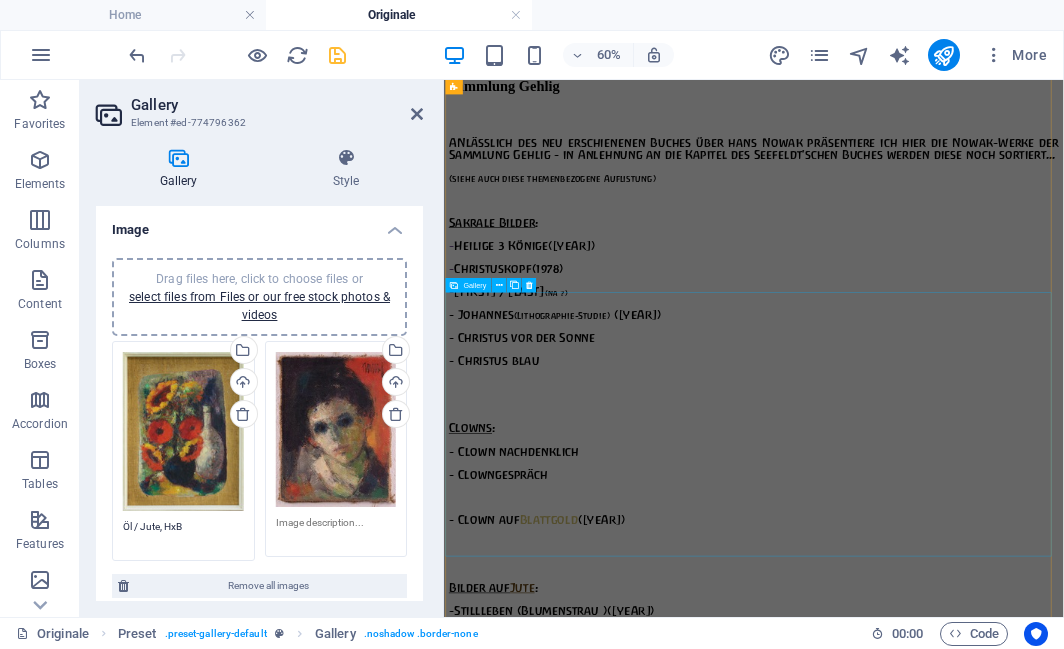 scroll, scrollTop: 3384, scrollLeft: 0, axis: vertical 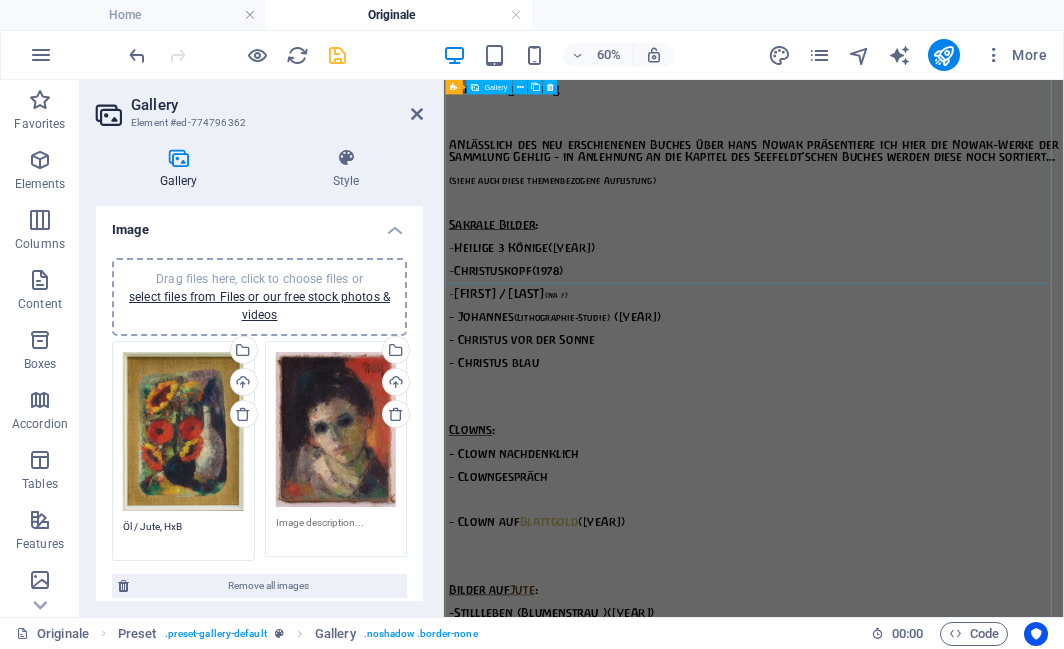 click at bounding box center [895, 10727] 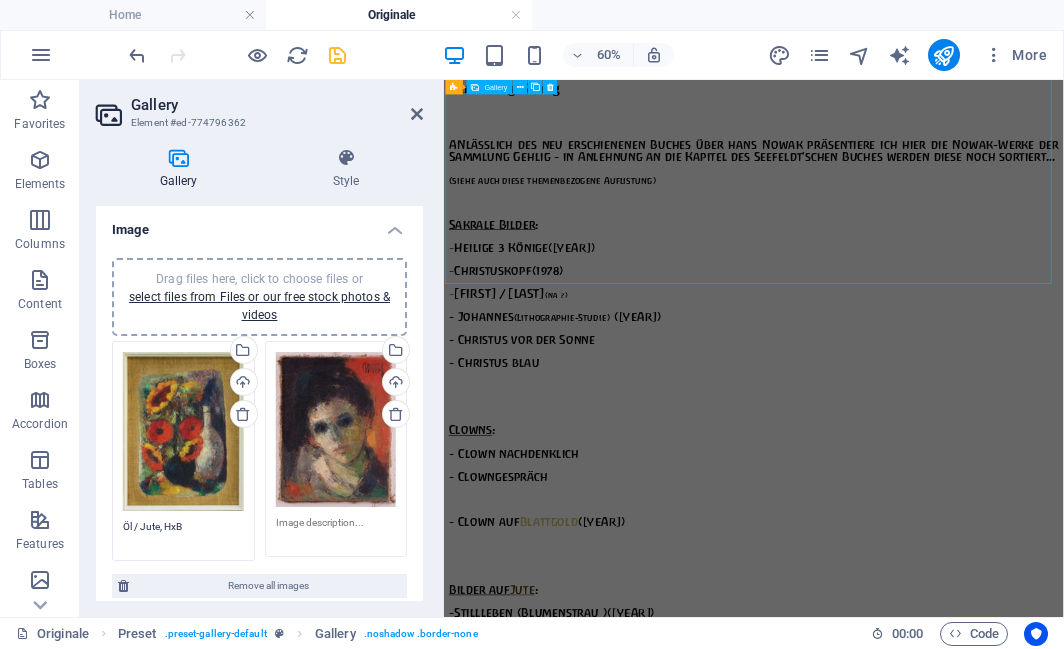 click at bounding box center (895, 10727) 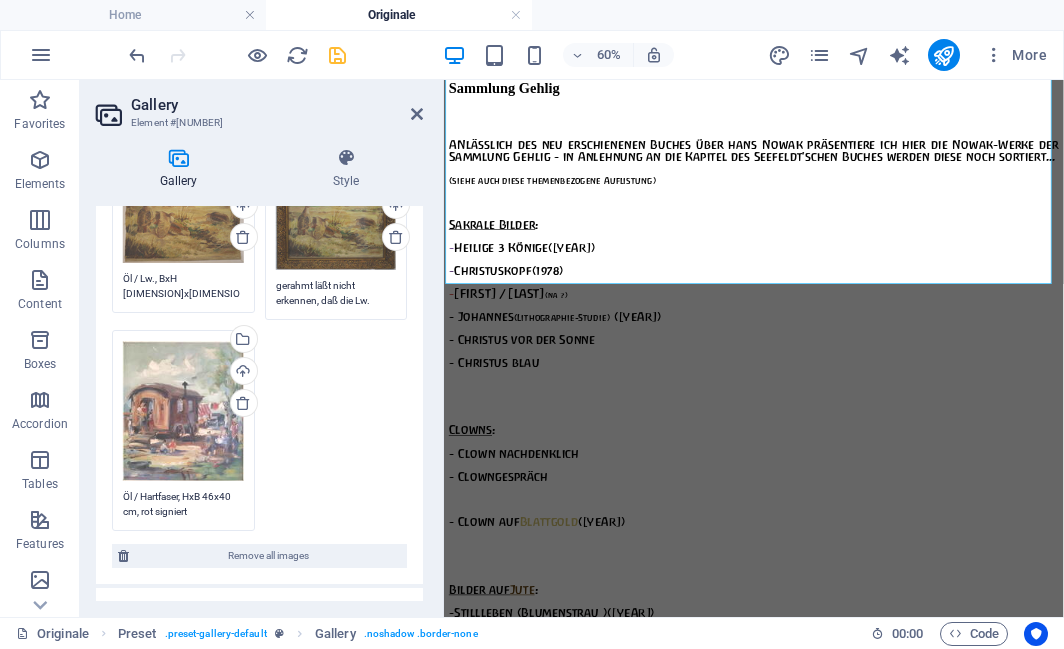 scroll, scrollTop: 186, scrollLeft: 0, axis: vertical 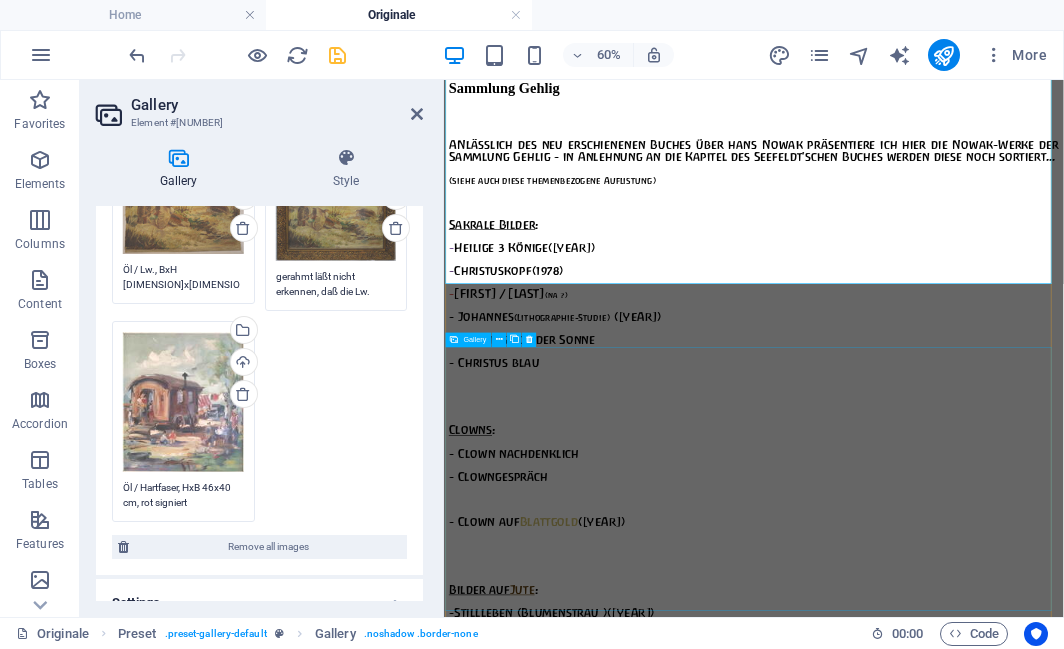 click at bounding box center (895, 11351) 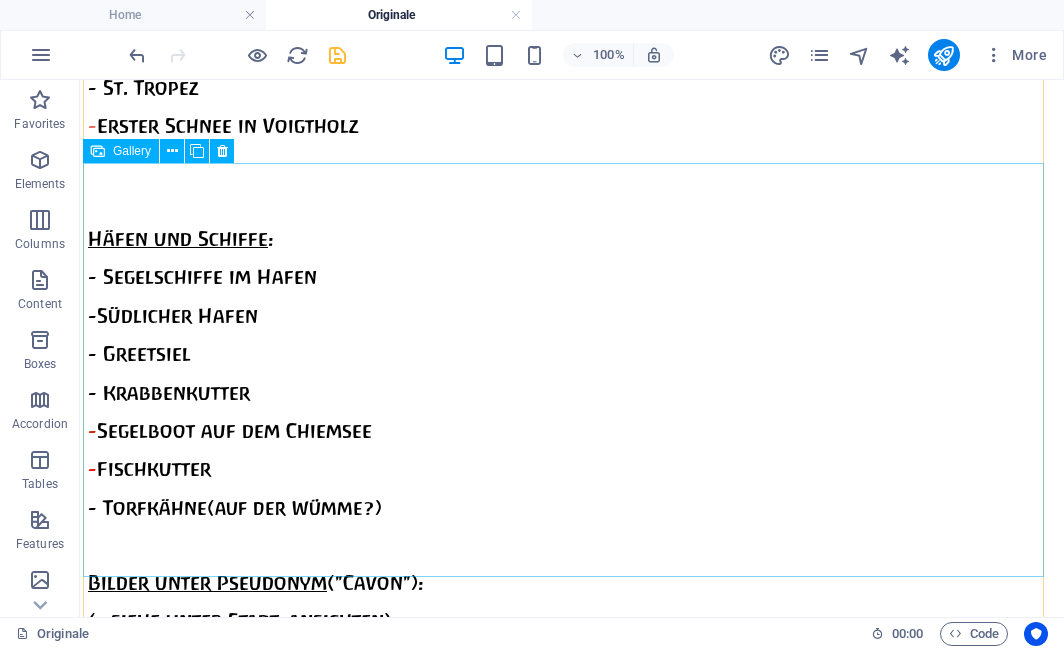 scroll, scrollTop: 4723, scrollLeft: 0, axis: vertical 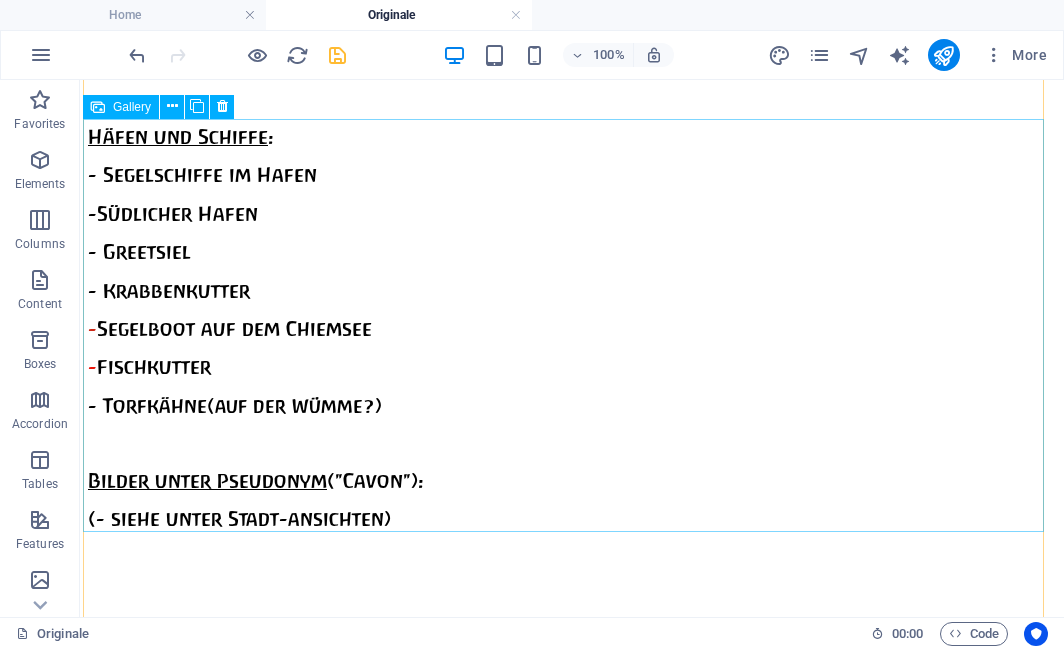 click at bounding box center [531, 12407] 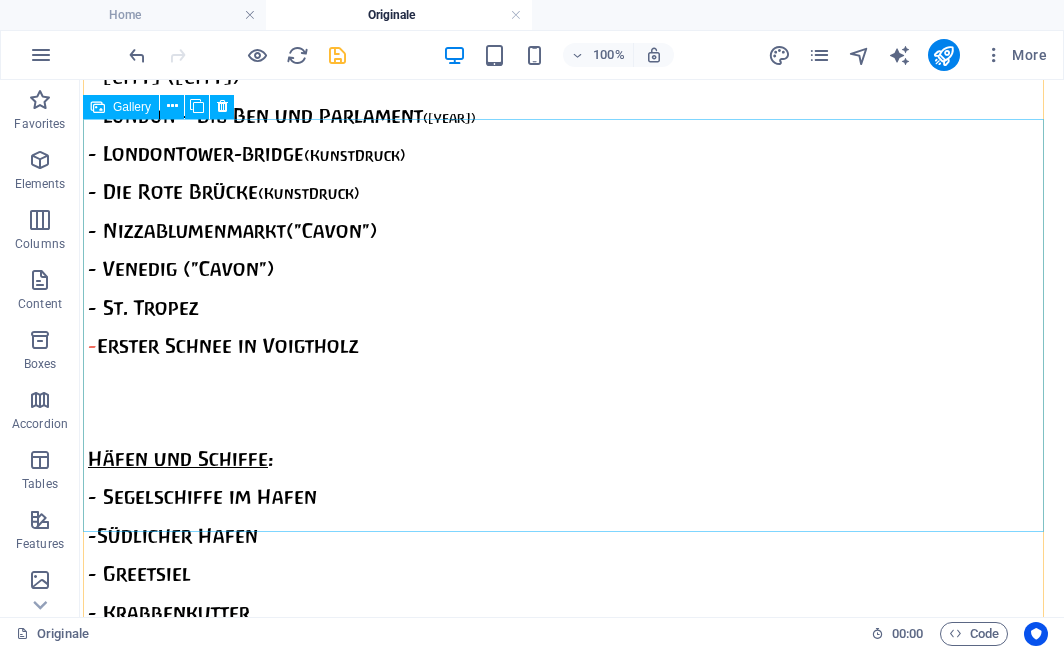select on "2" 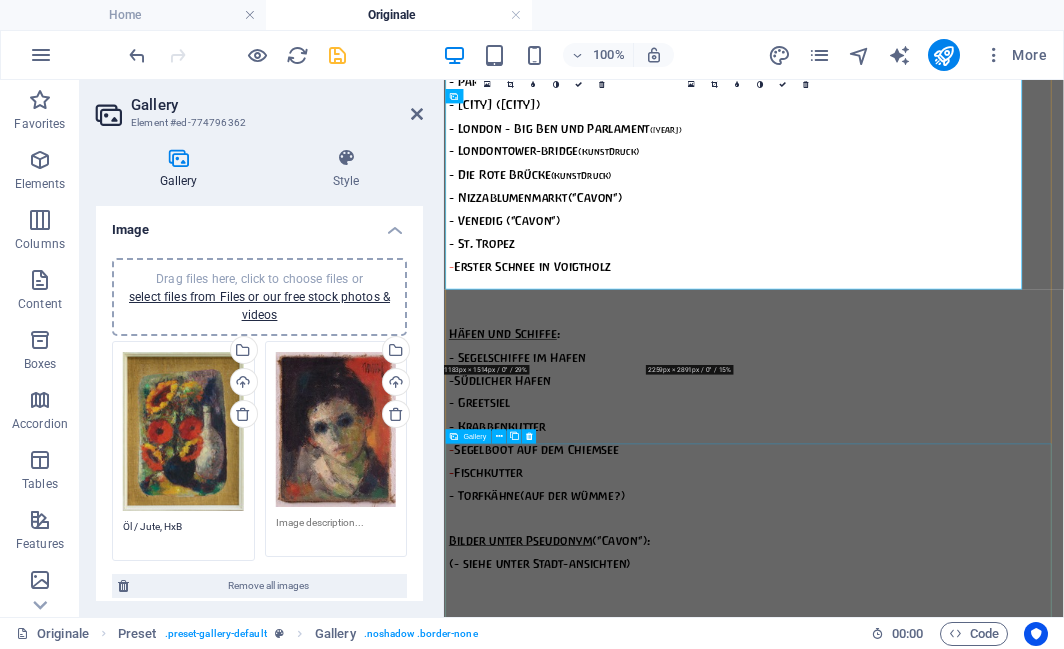 scroll, scrollTop: 4826, scrollLeft: 0, axis: vertical 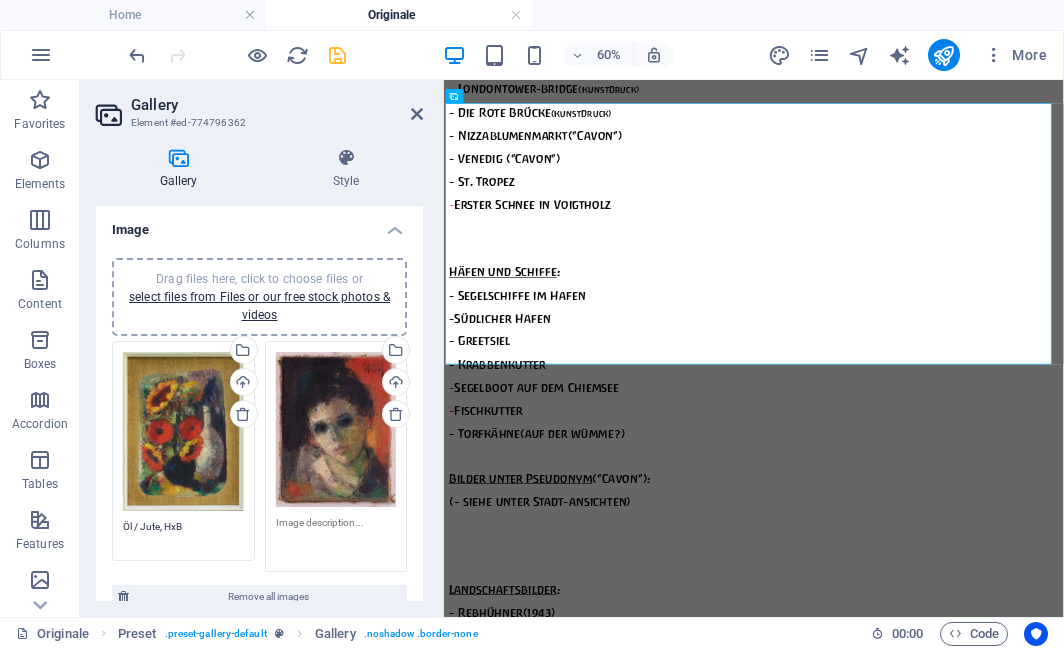 click at bounding box center [336, 537] 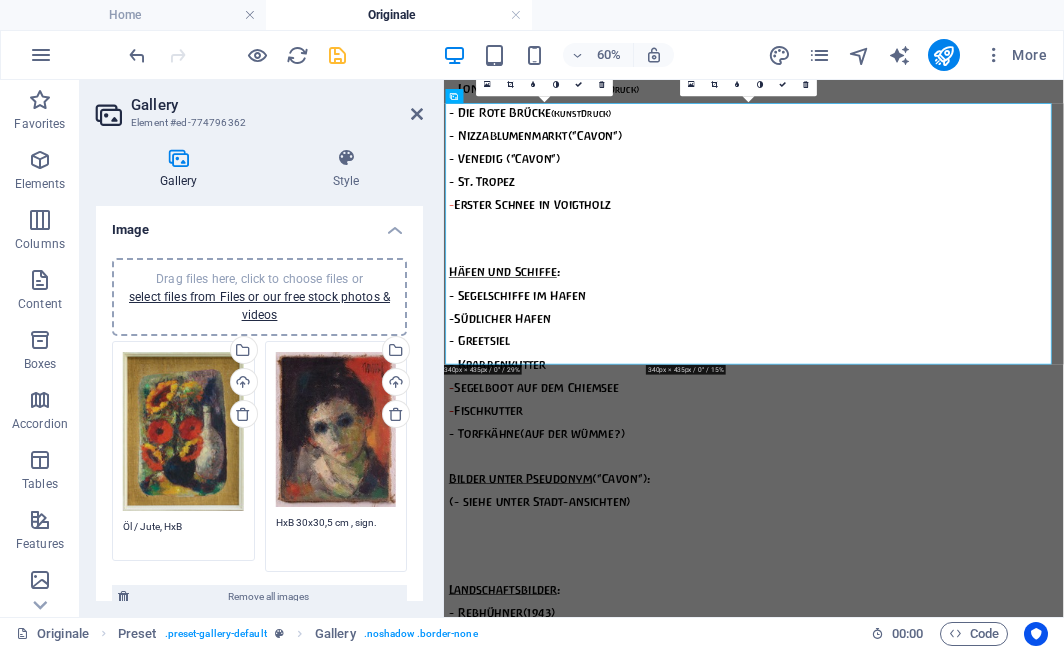 click on "Öl / Jute, HxB" at bounding box center [183, 534] 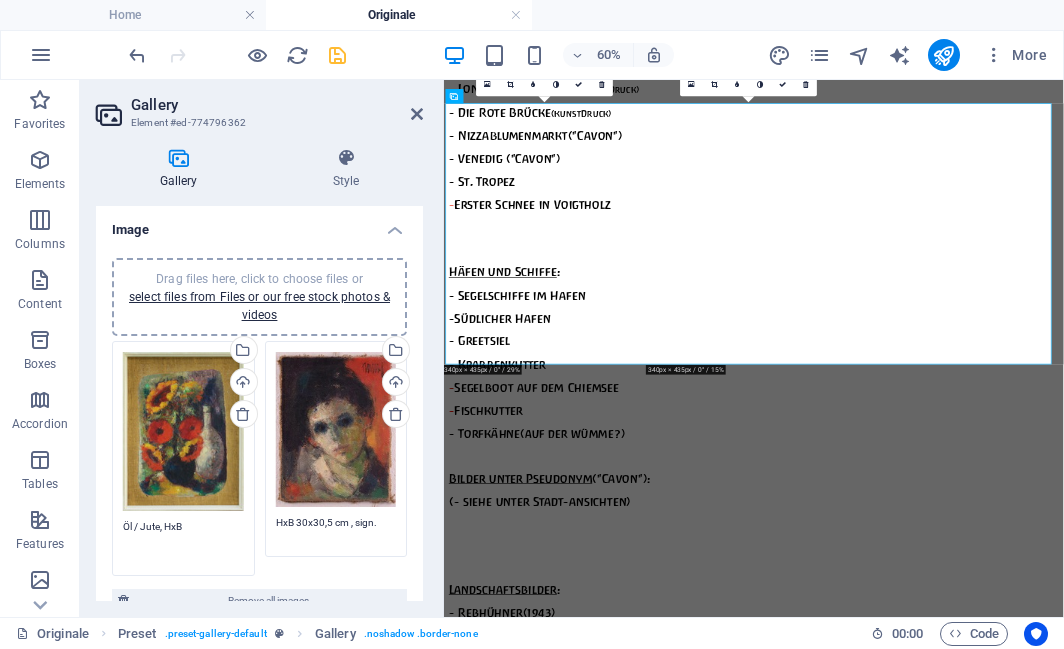 click on "Öl / Jute, HxB" at bounding box center [183, 541] 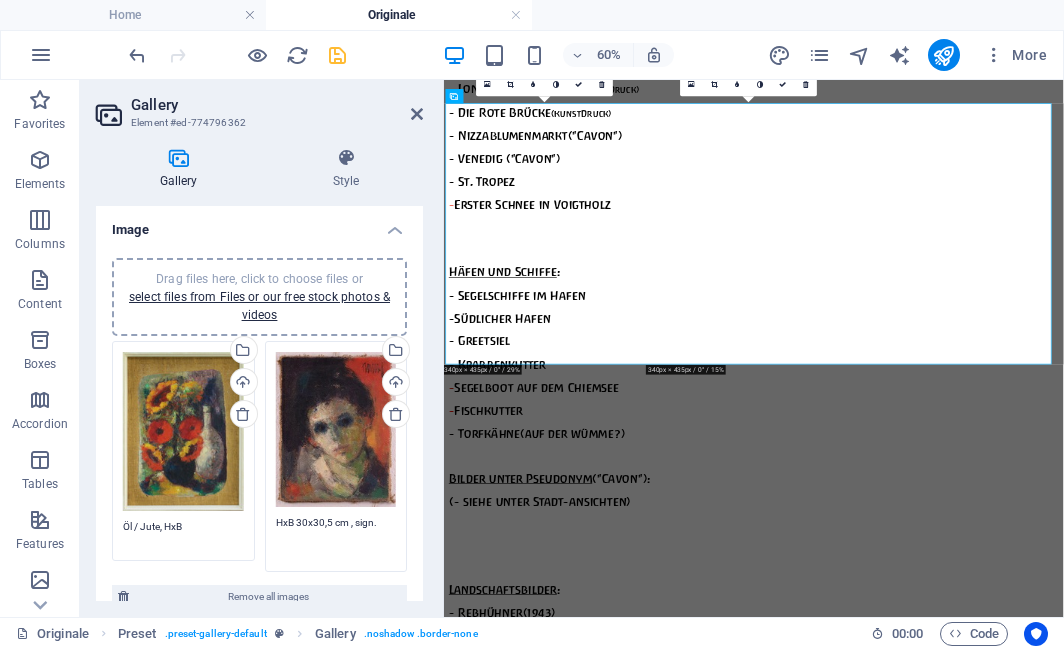 click on "HxB 30x30,5 cm , sign." at bounding box center (336, 537) 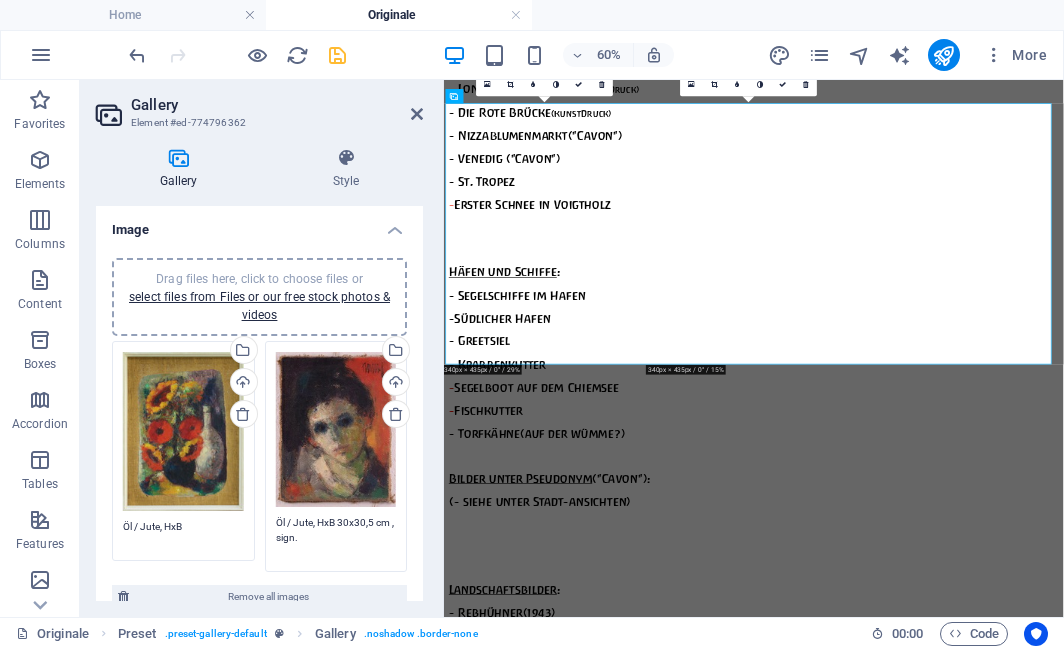 type on "Öl / Jute, HxB 30x30,5 cm , sign." 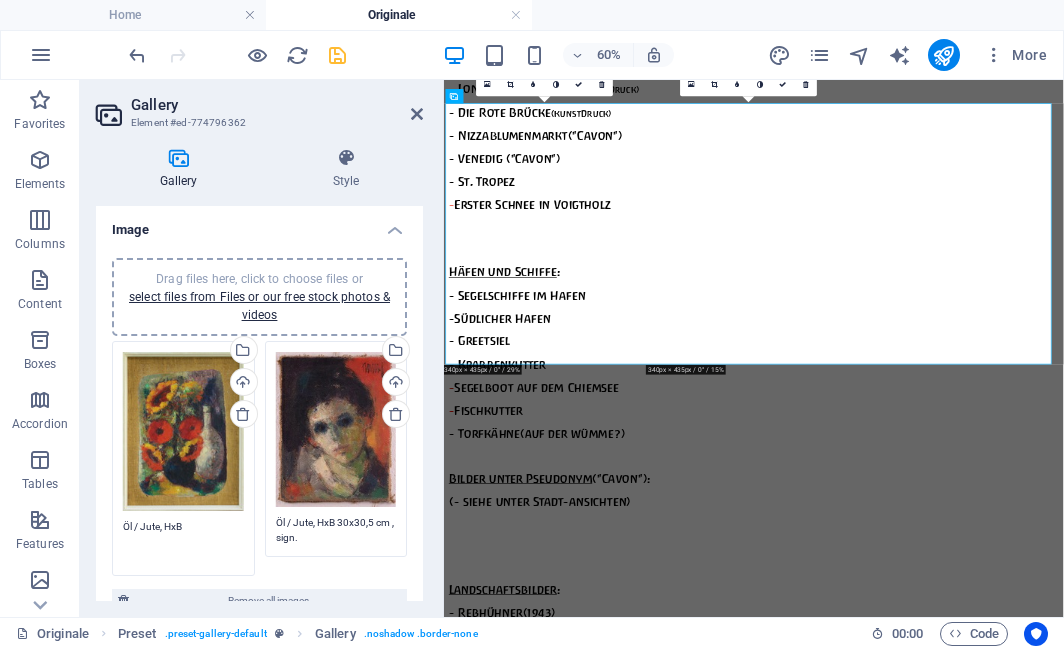click on "Öl / Jute, HxB" at bounding box center (183, 541) 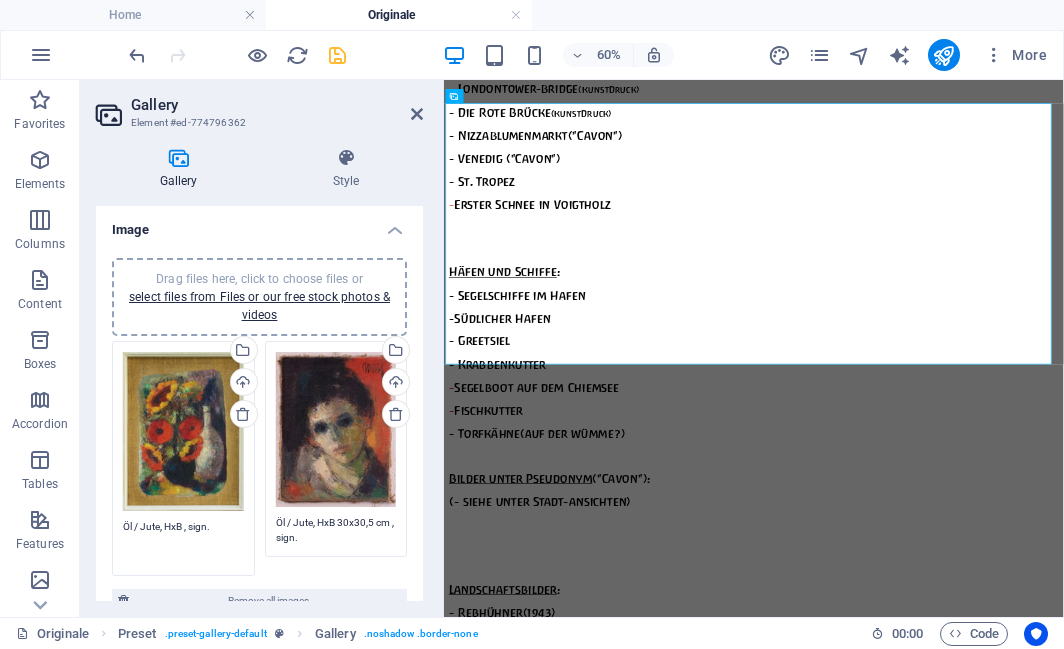scroll, scrollTop: 295, scrollLeft: 0, axis: vertical 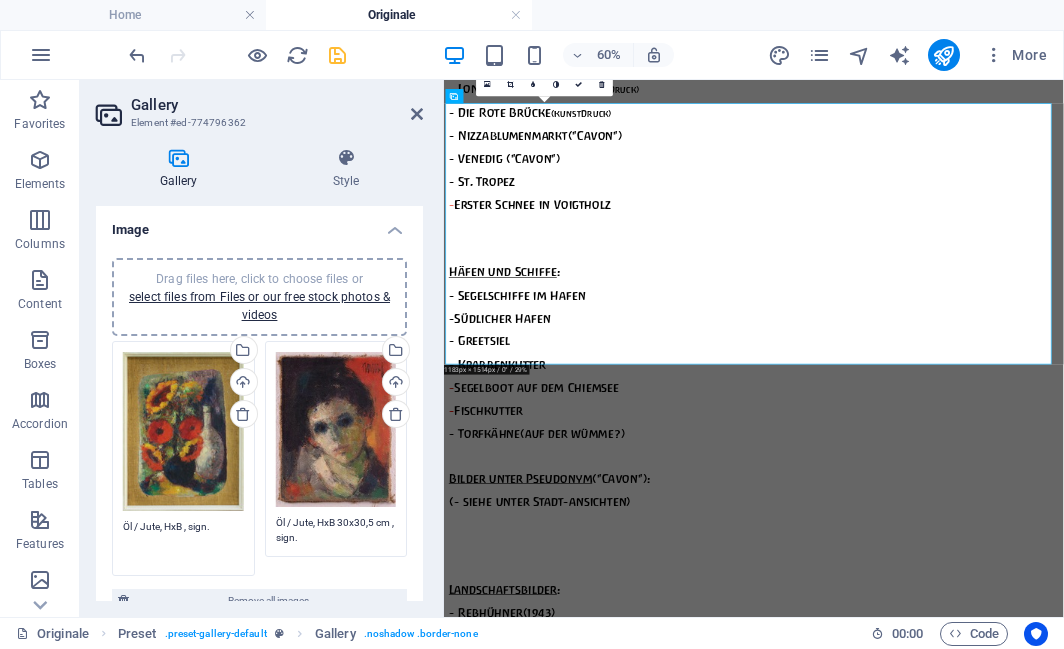 click on "Öl / Jute, HxB , sign." at bounding box center (183, 541) 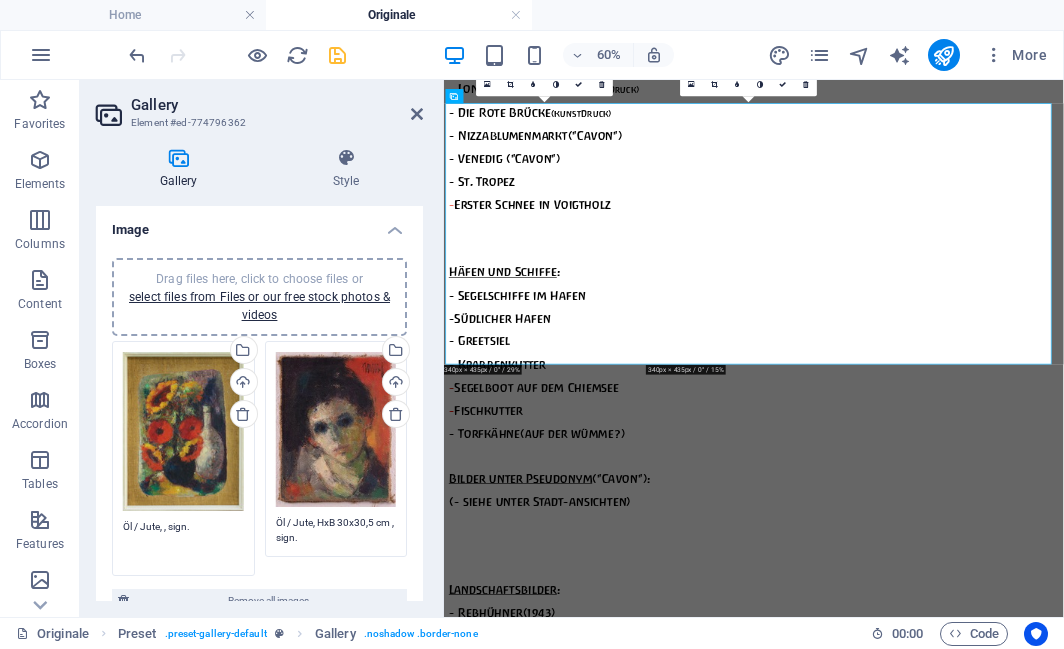 paste on "HxB 80cm x 60cm" 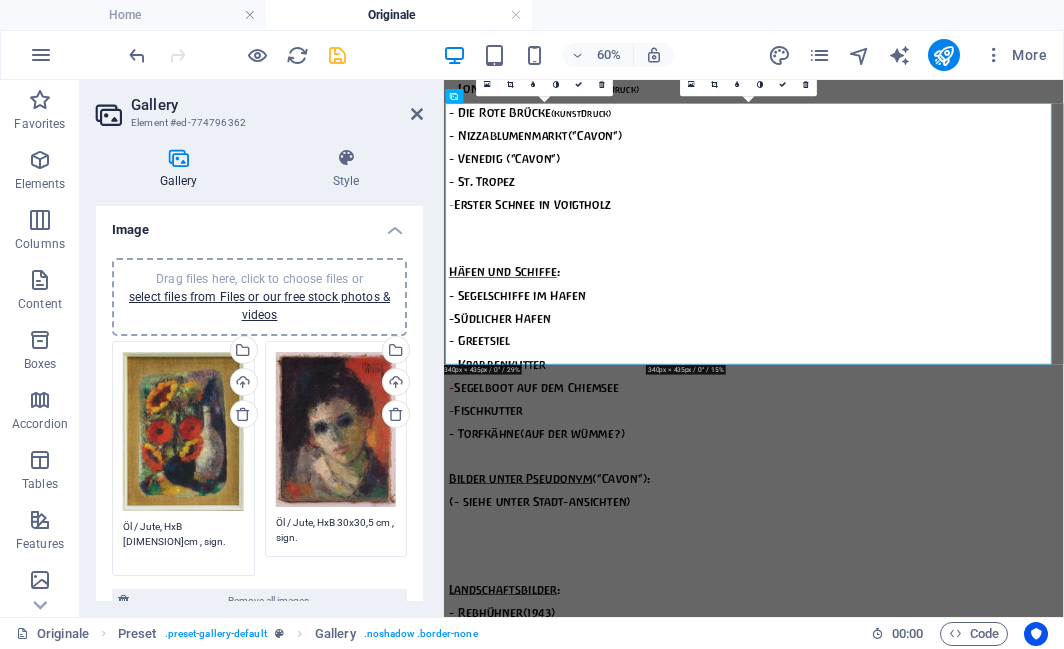 click on "Öl / Jute, HxB 80cm x 60cm , sign." at bounding box center [183, 541] 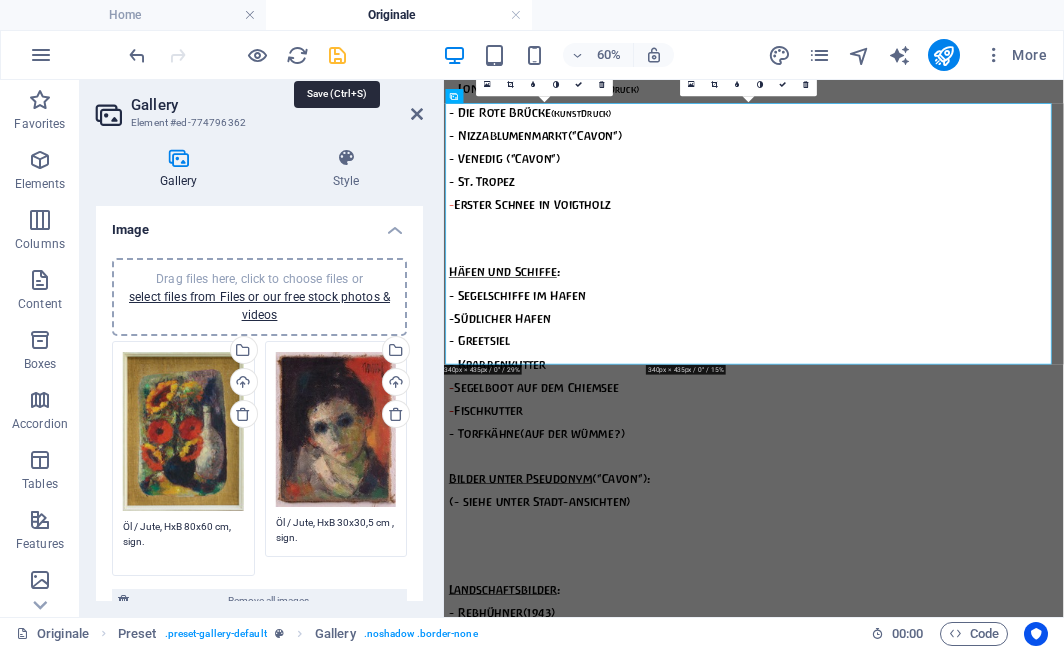 type on "Öl / Jute, HxB 80x60 cm, sign." 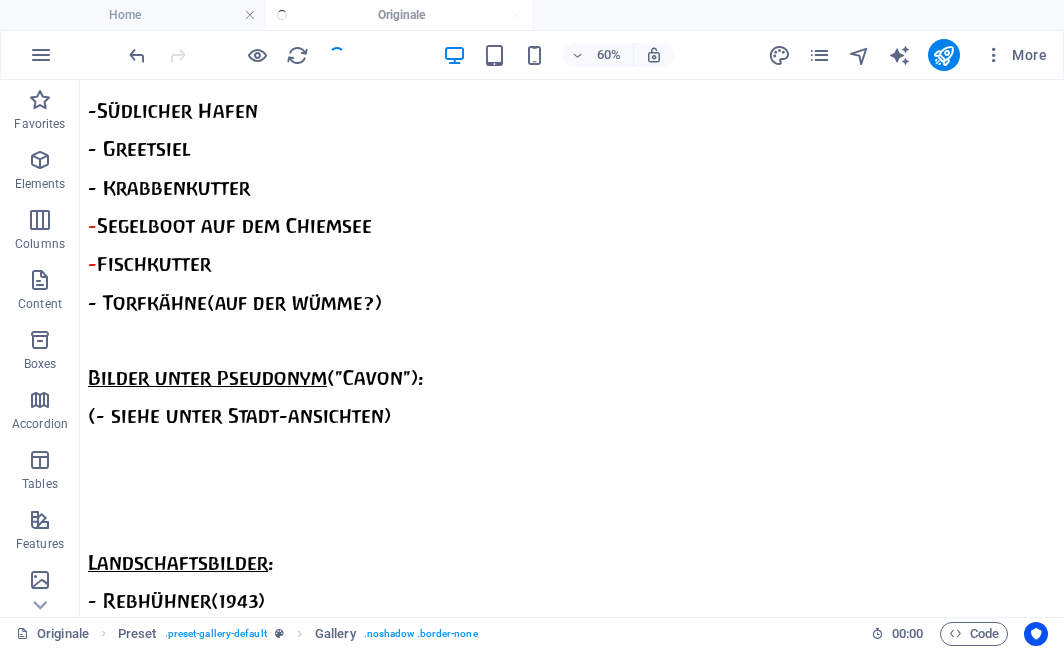 scroll, scrollTop: 4723, scrollLeft: 0, axis: vertical 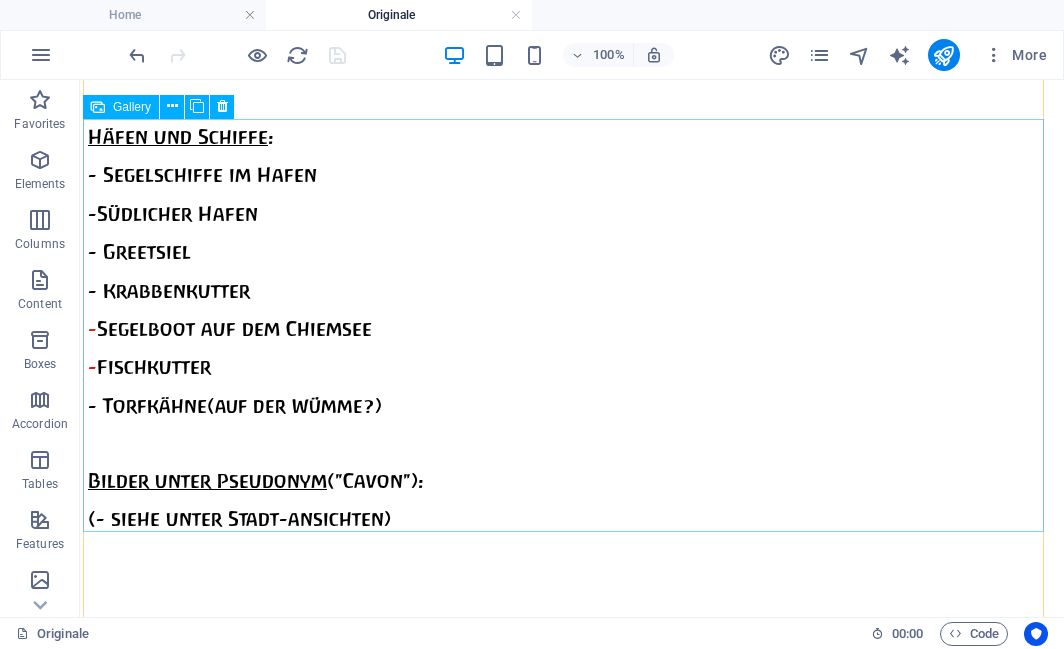 click at bounding box center [531, 11903] 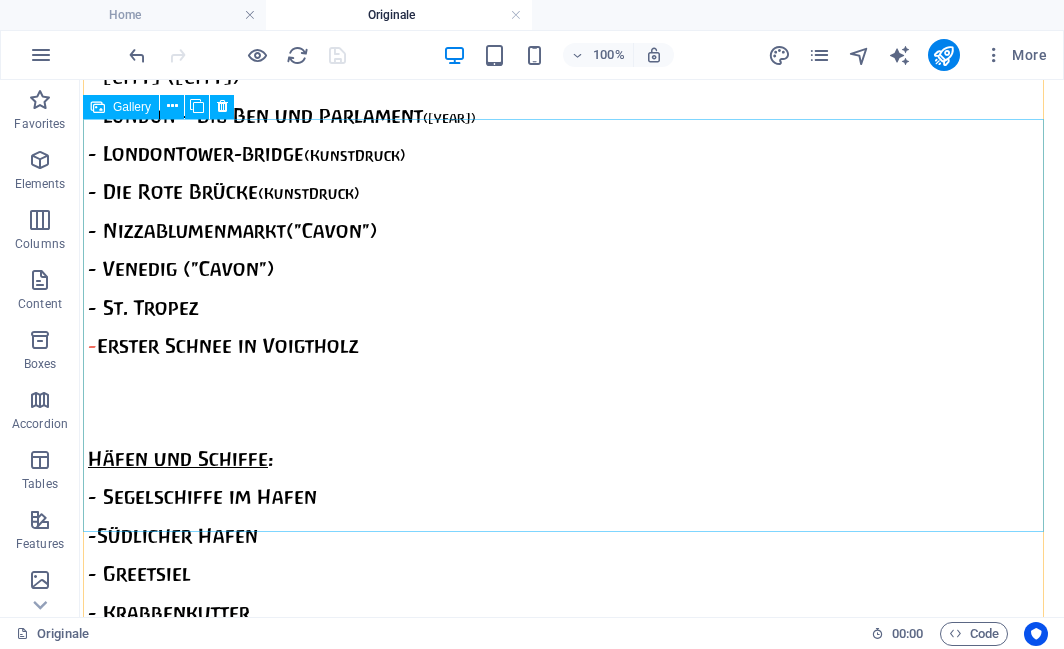 select on "2" 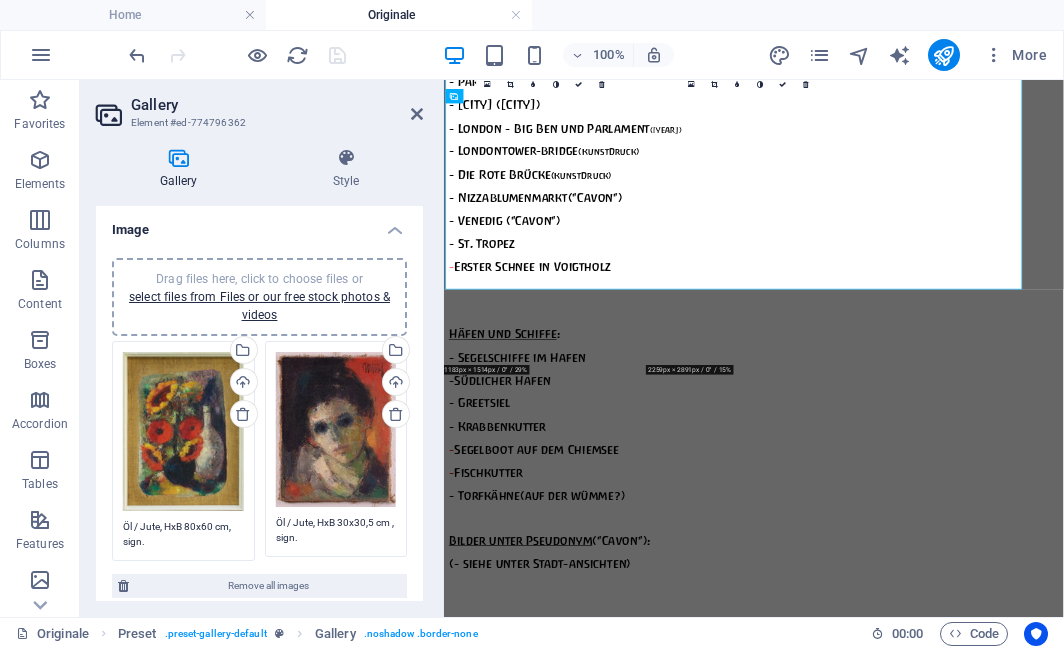 scroll, scrollTop: 4826, scrollLeft: 0, axis: vertical 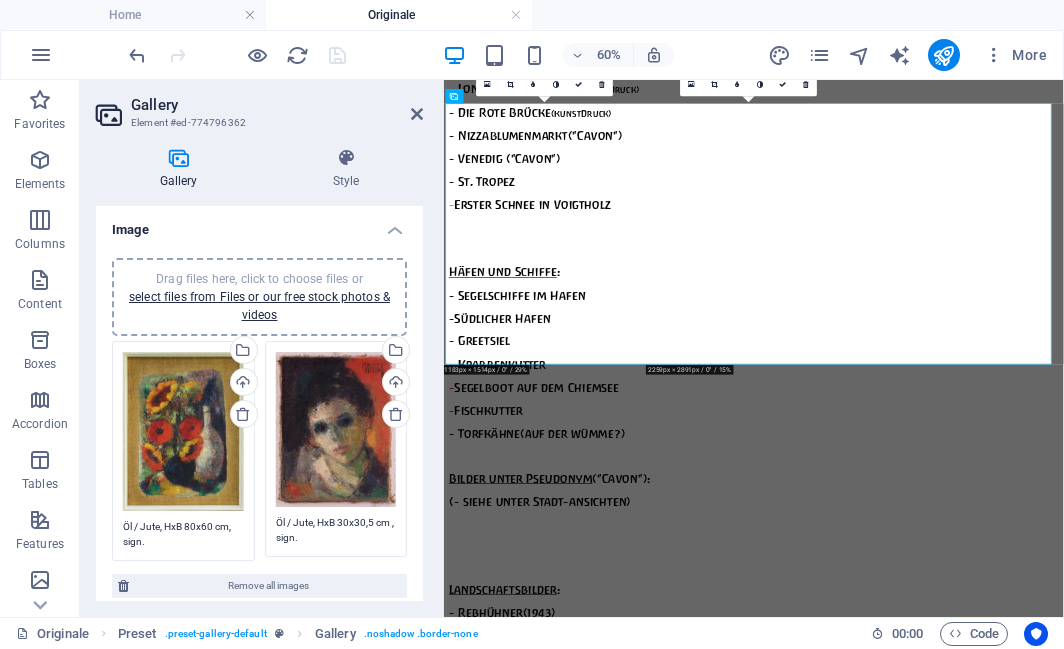 click on "Öl / Jute, HxB 80x60 cm, sign." at bounding box center (183, 534) 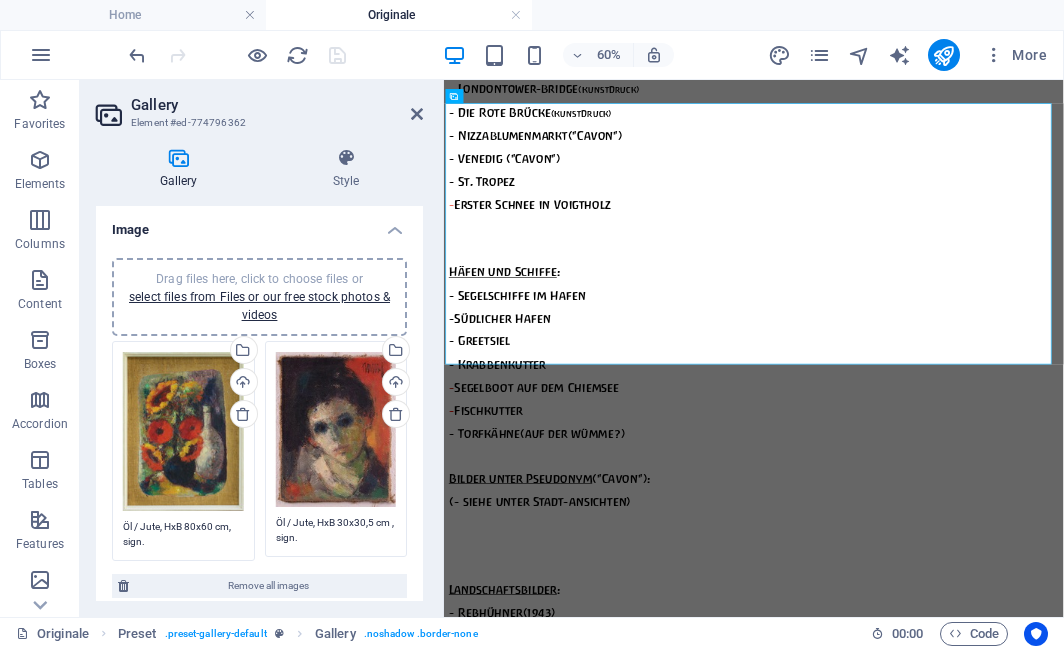 click on "Gallery Style Image Drag files here, click to choose files or select files from Files or our free stock photos & videos Drag files here, click to choose files or select files from Files or our free stock photos & videos Select files from the file manager, stock photos, or upload file(s) Upload Öl / Jute, HxB 80x60 cm, sign. Drag files here, click to choose files or select files from Files or our free stock photos & videos Select files from the file manager, stock photos, or upload file(s) Upload Öl / Jute, HxB 30x30,5 cm , sign. Remove all images Settings Aspect ratio No fixed aspect ratio 16:9 16:10 4:3 1:1 1:2 2:1 Width 800 px % Enlarge on click Responsive Automatically load retina image and smartphone optimized sizes. Lazyload Loading images after the page loads improves page speed. Horizontal padding 5 px Vertical padding 0 px Preset Element Layout How this element expands within the layout (Flexbox). Size Default auto px % 1/1 1/2 1/3 1/4 1/5 1/6 1/7 1/8 1/9 1/10 Grow Shrink Order Container layout 100" at bounding box center (259, 374) 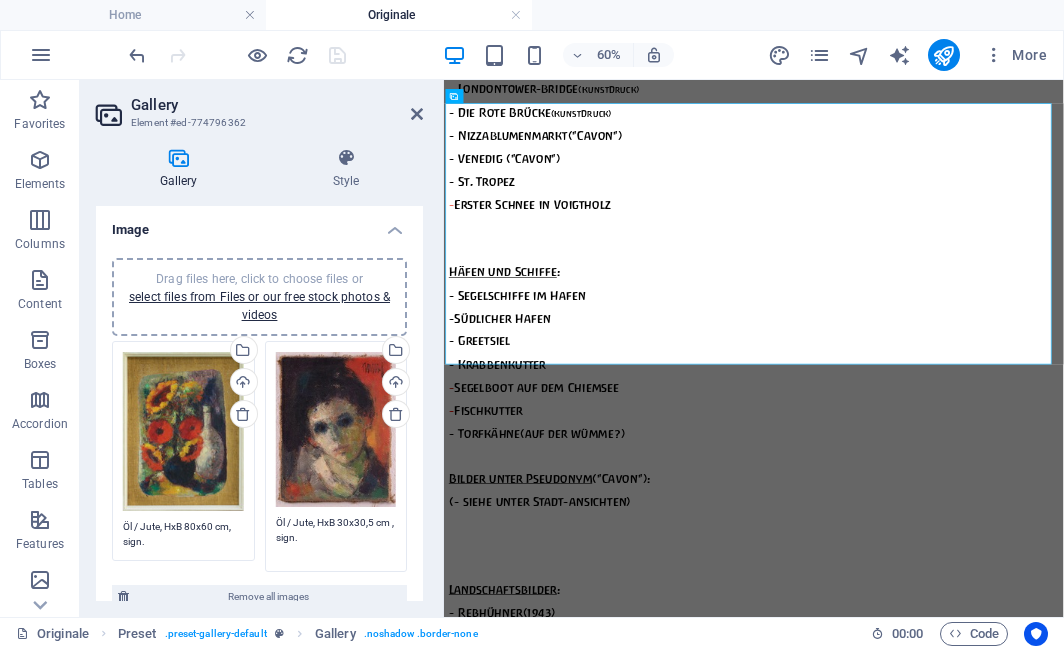 click on "Öl / Jute, HxB 30x30,5 cm , sign." at bounding box center [336, 537] 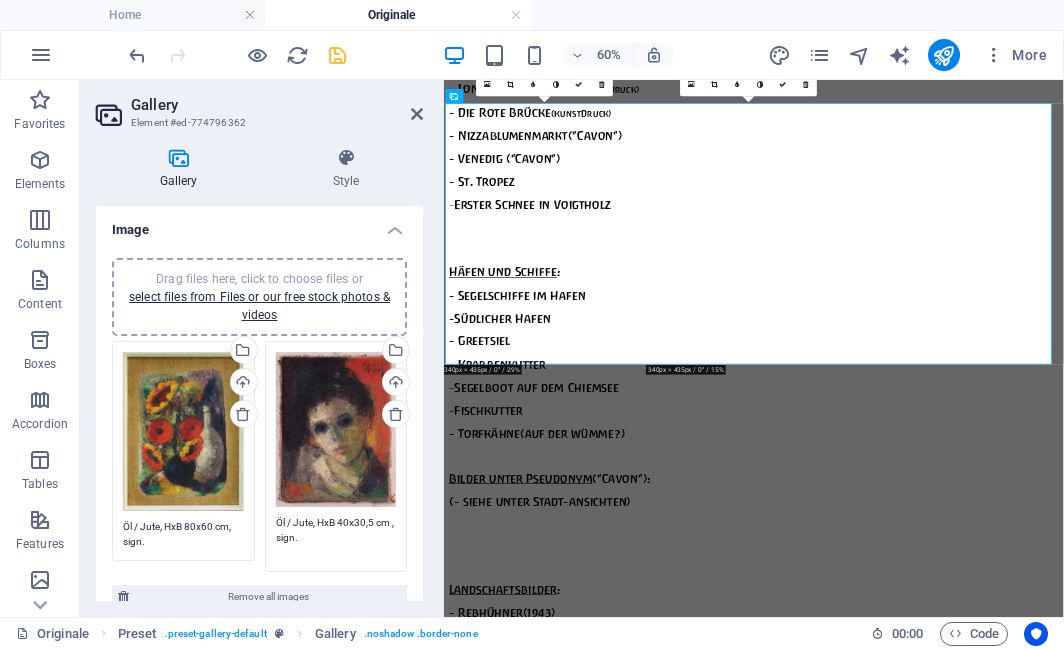 click on "Öl / Jute, HxB 40x30,5 cm , sign." at bounding box center [336, 537] 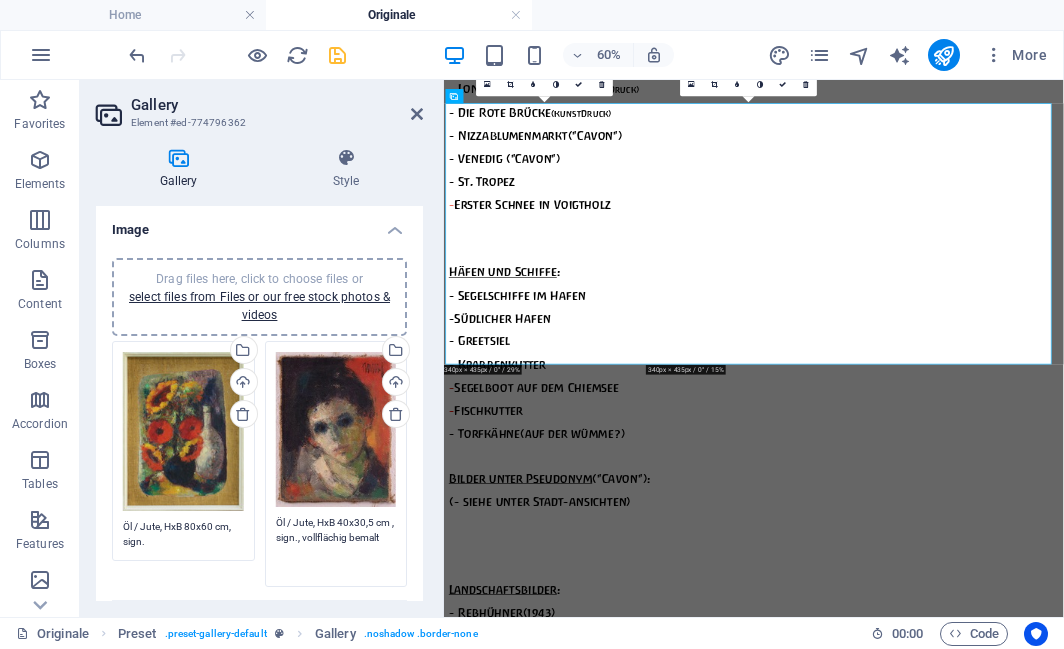 type on "Öl / Jute, HxB 40x30,5 cm , sign., vollflächig bemalt" 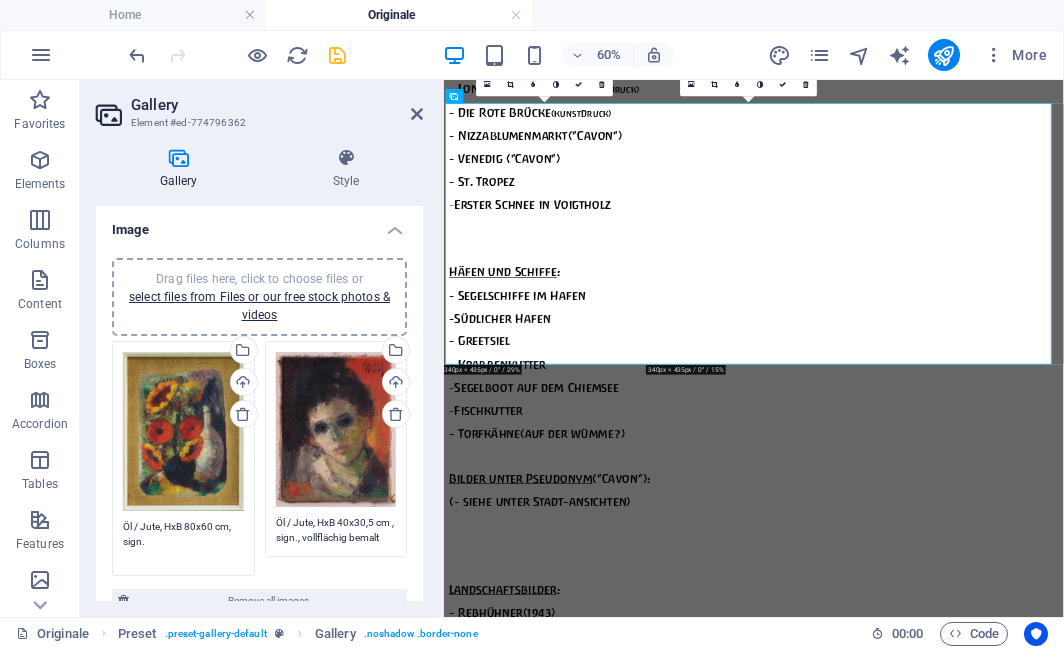 click on "Öl / Jute, HxB 80x60 cm, sign." at bounding box center (183, 541) 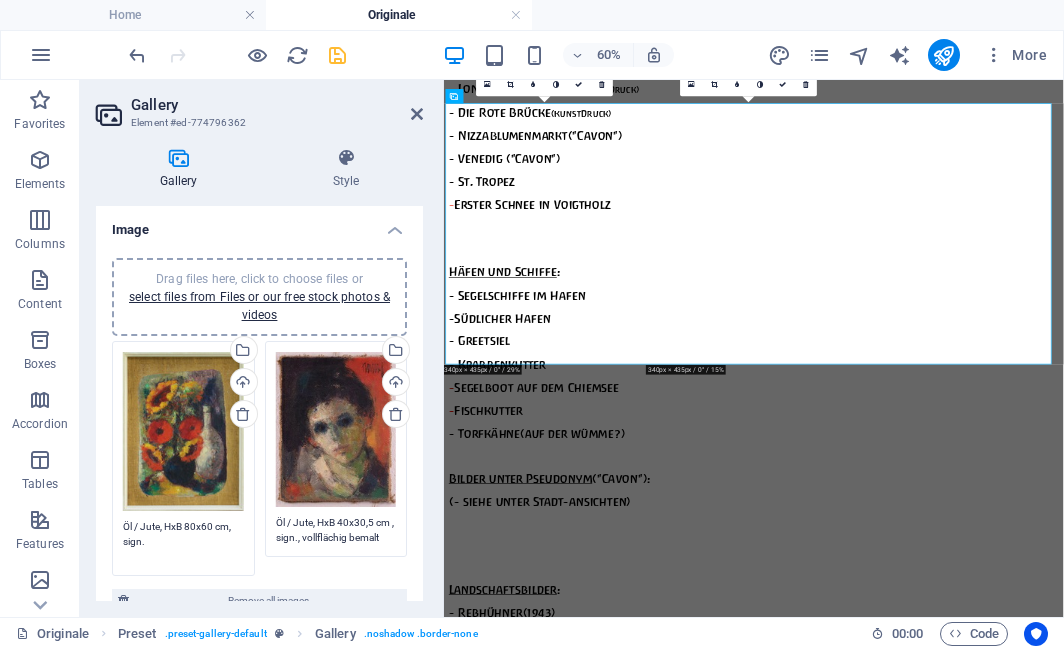 click on "Öl / Jute, HxB 80x60 cm, sign." at bounding box center [183, 541] 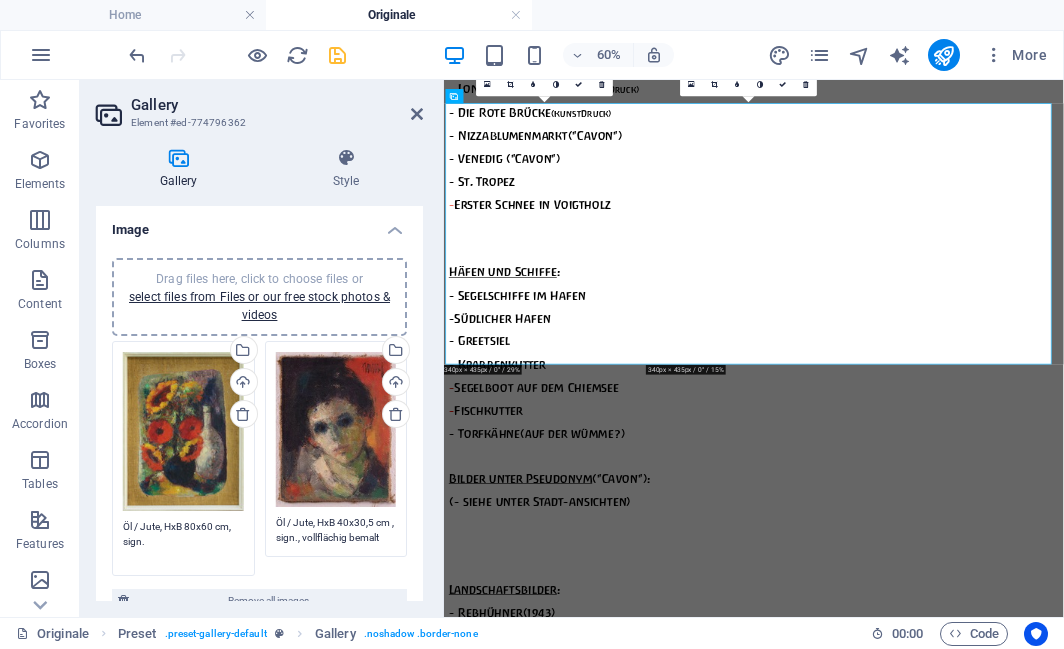 click on "Öl / Jute, HxB 80x60 cm, sign." at bounding box center (183, 541) 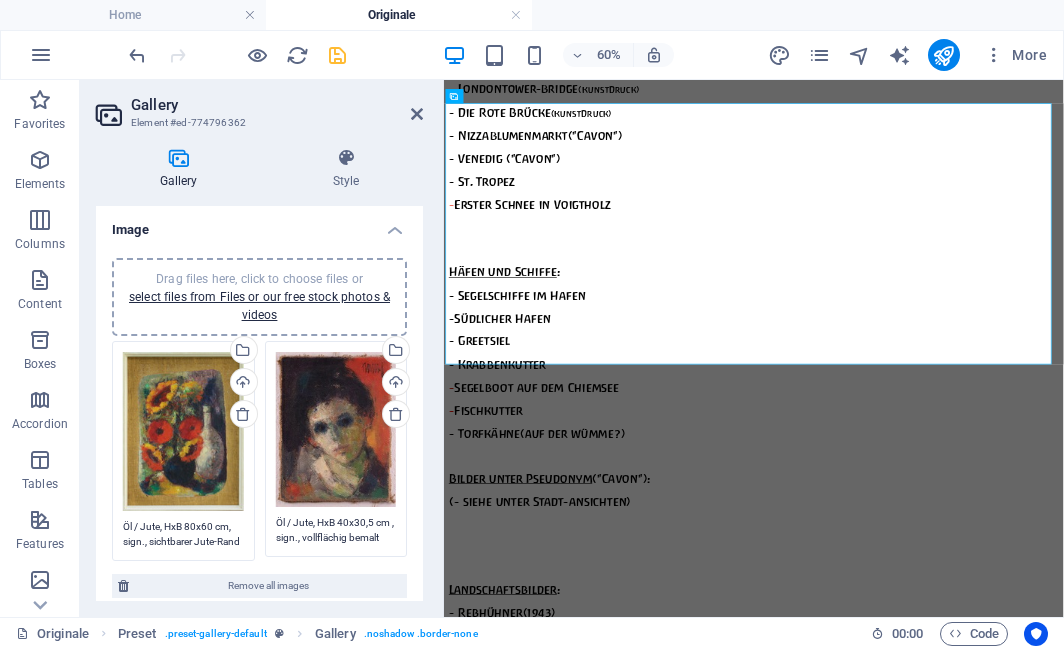 click on "Öl / Jute, HxB 80x60 cm, sign., sichtbarer Jute-Rand" at bounding box center [183, 534] 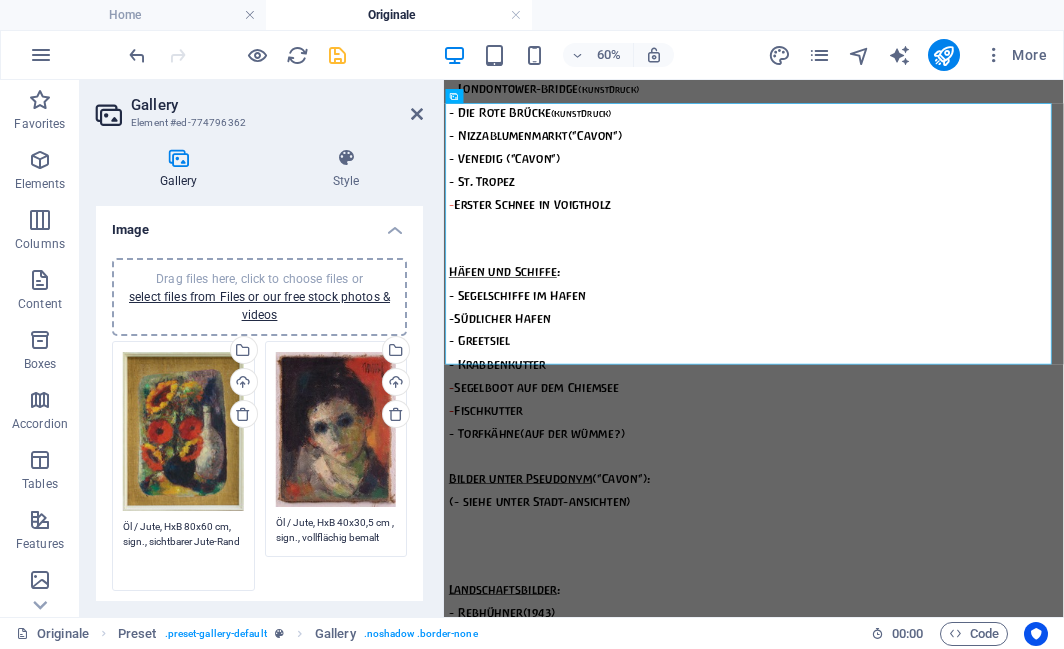 click on "Öl / Jute, HxB 80x60 cm, sign., sichtbarer Jute-Rand" at bounding box center [183, 549] 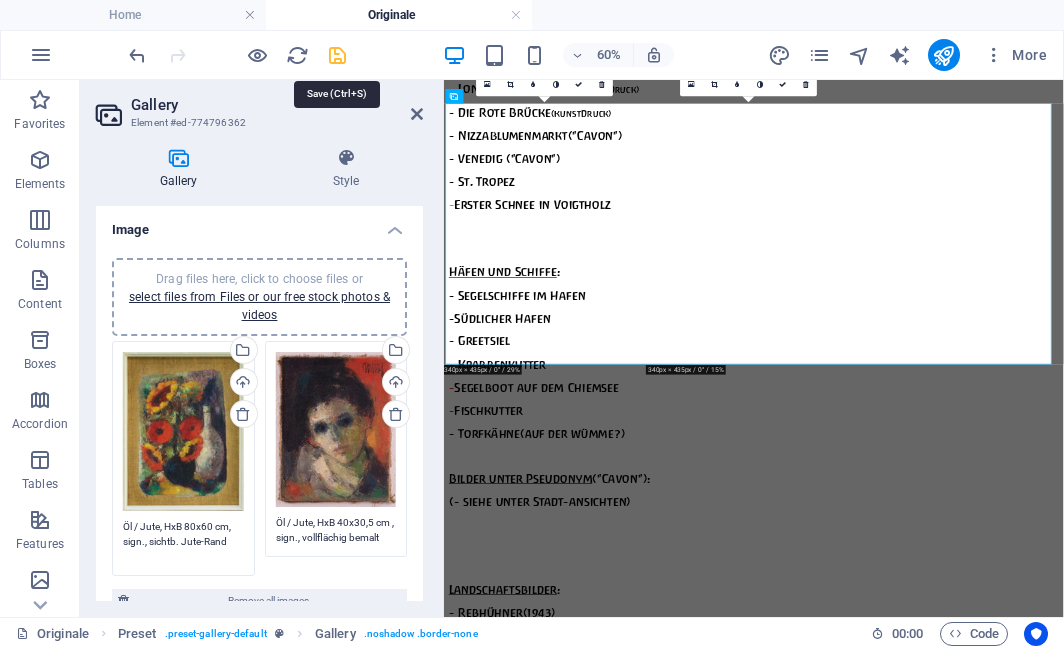 type on "Öl / Jute, HxB 80x60 cm, sign., sichtb. Jute-Rand" 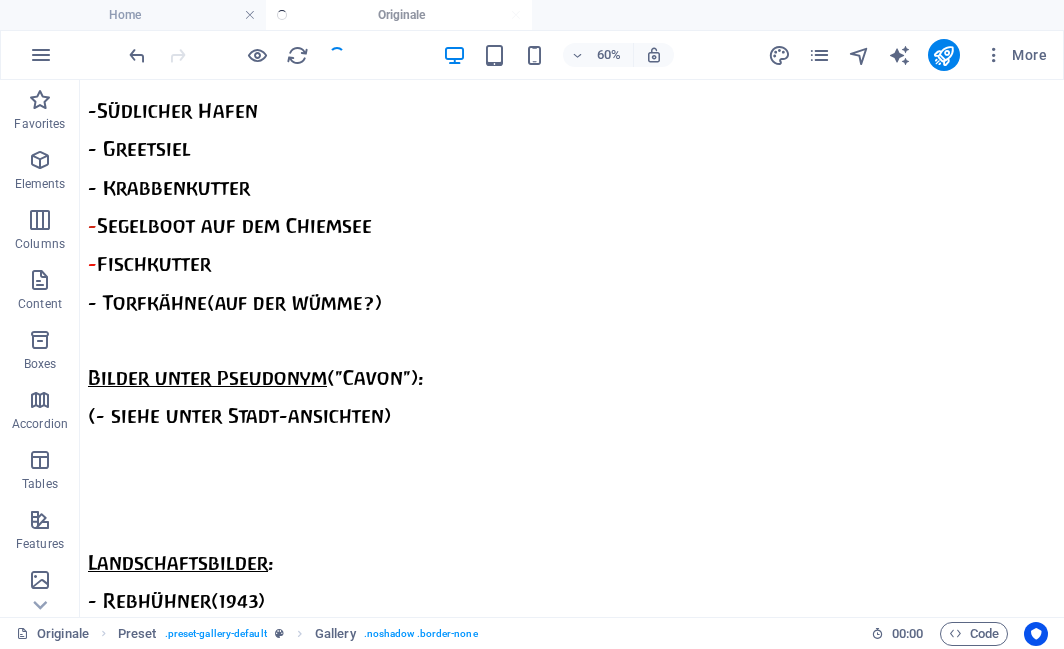 scroll, scrollTop: 4723, scrollLeft: 0, axis: vertical 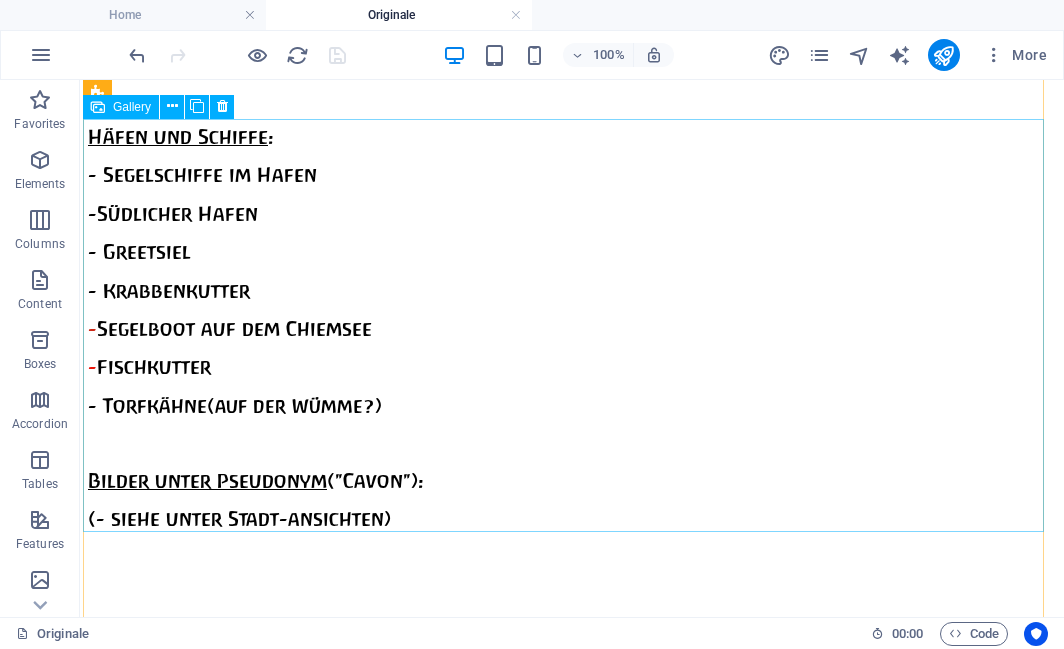 click at bounding box center (531, 11903) 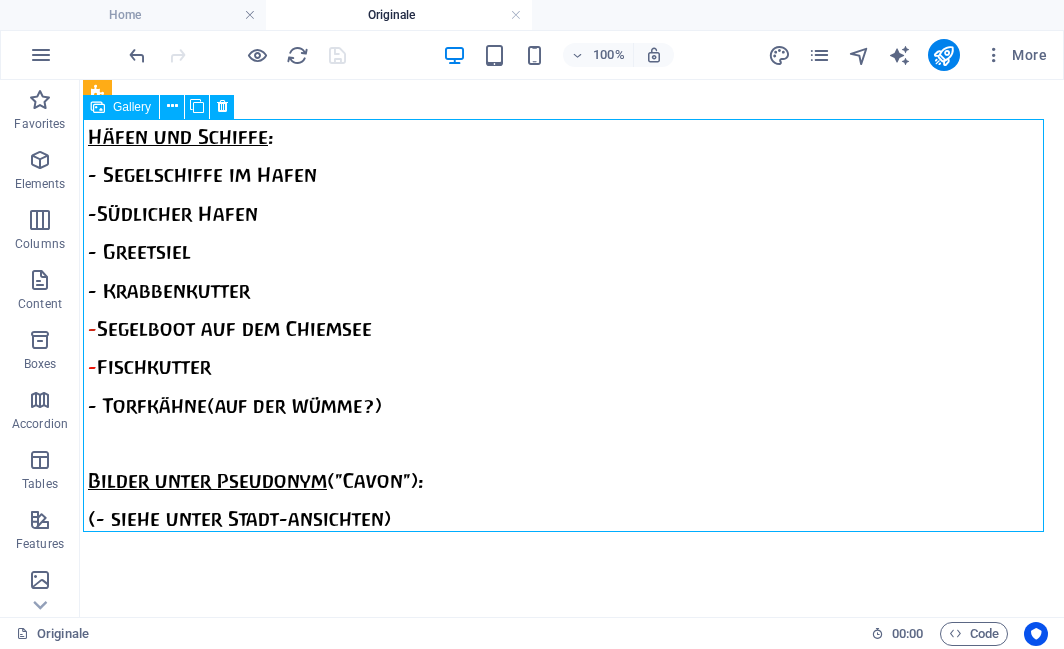 click at bounding box center [531, 11903] 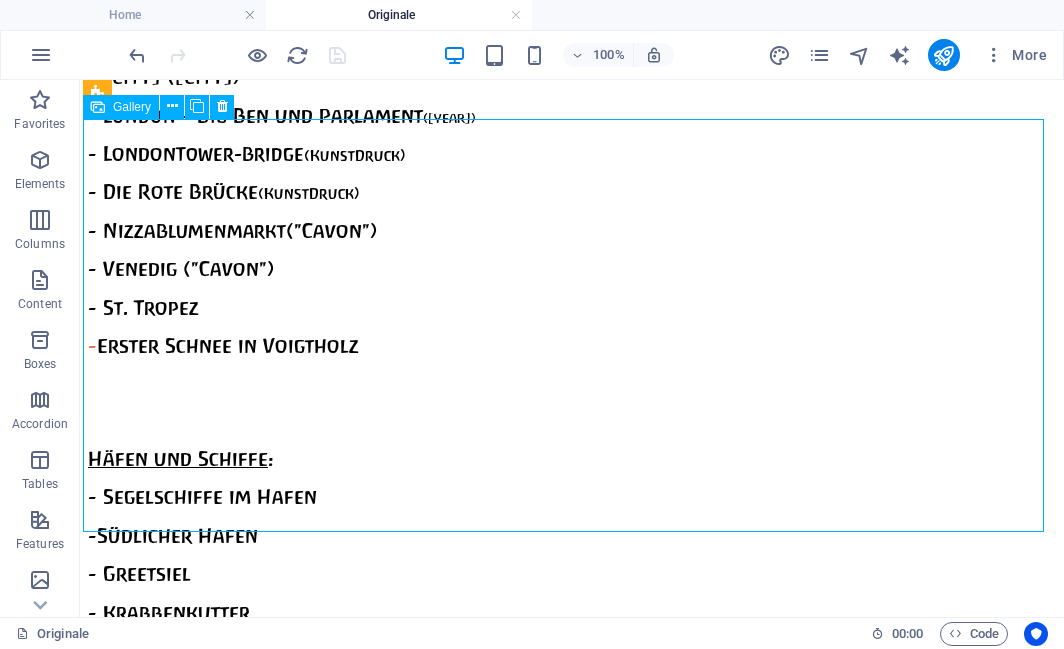 select on "2" 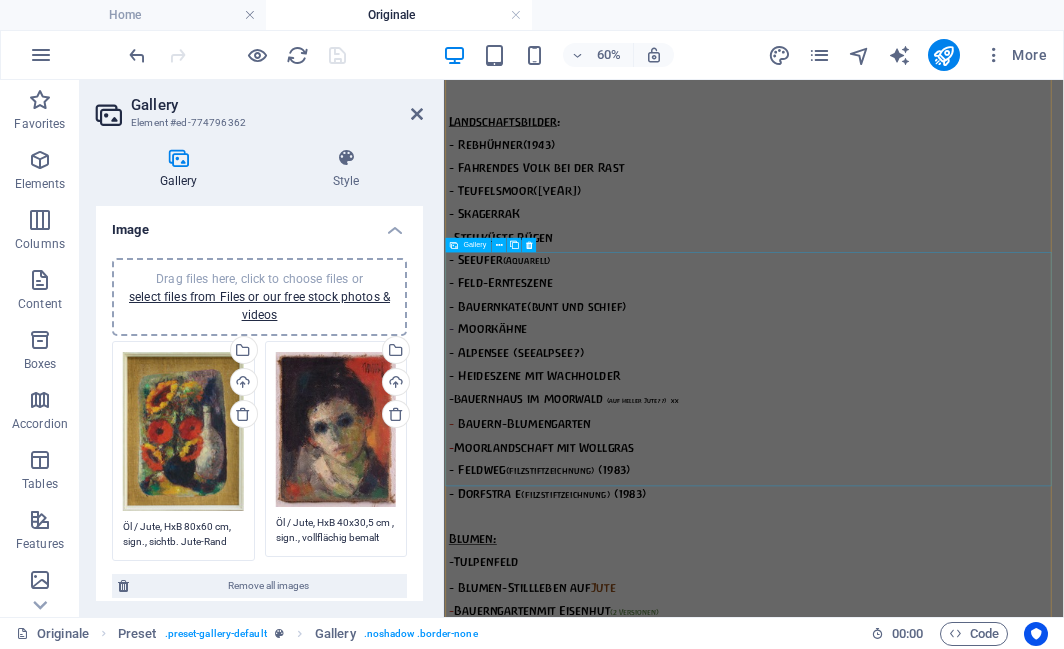 scroll, scrollTop: 5798, scrollLeft: 0, axis: vertical 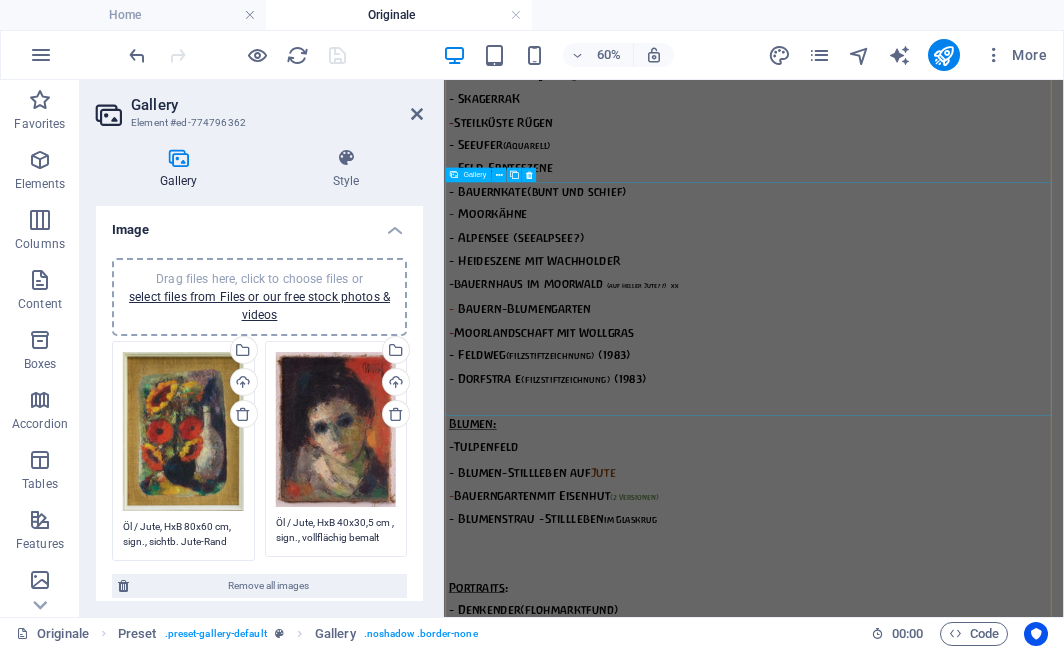 click at bounding box center (895, 15017) 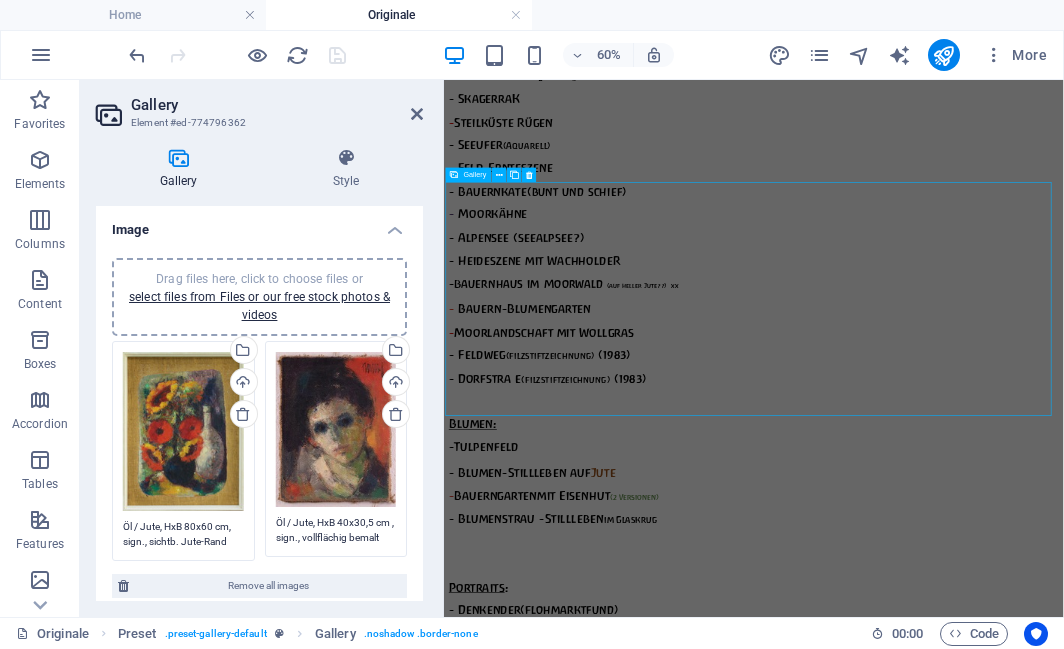 click at bounding box center (895, 15017) 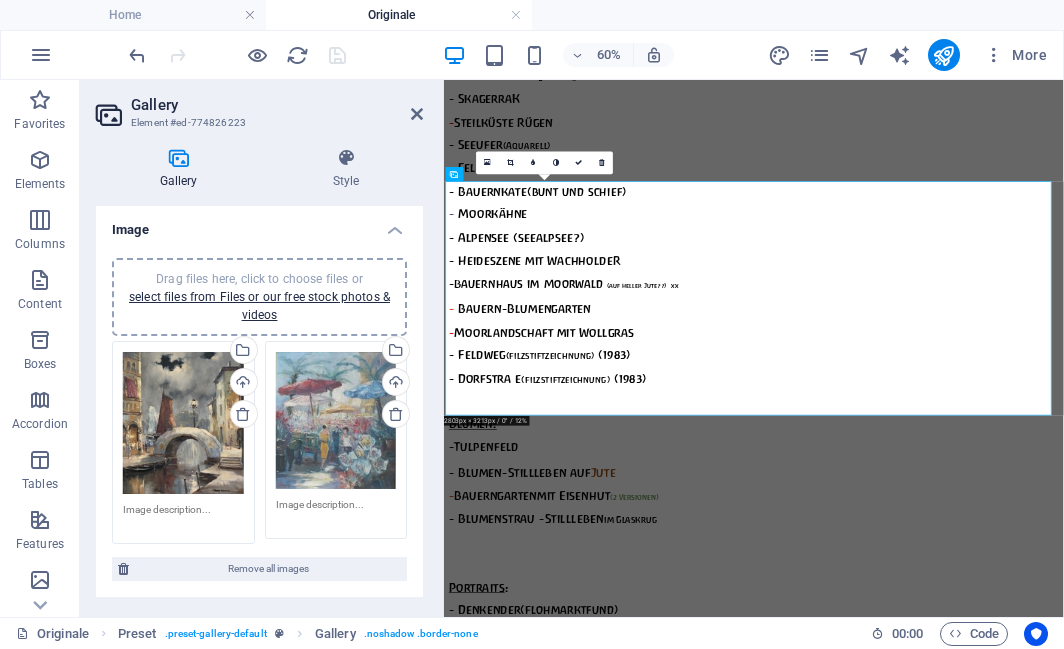 click at bounding box center [183, 517] 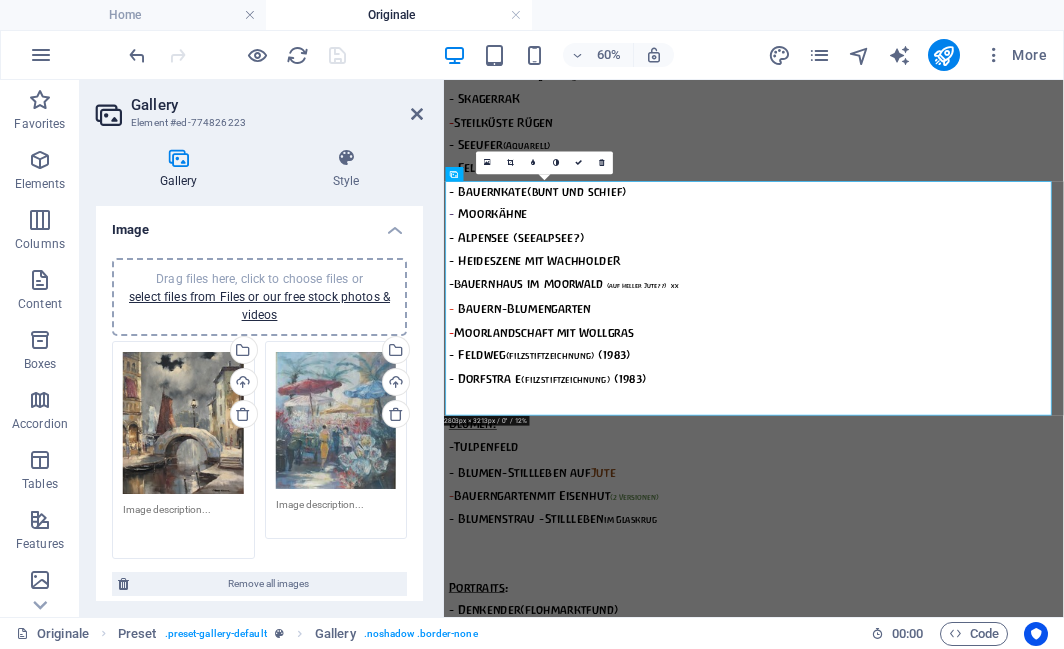 paste on "Öl / Lw., HxB 80x70 cm, sign. "Henry Cavon" schwarz" 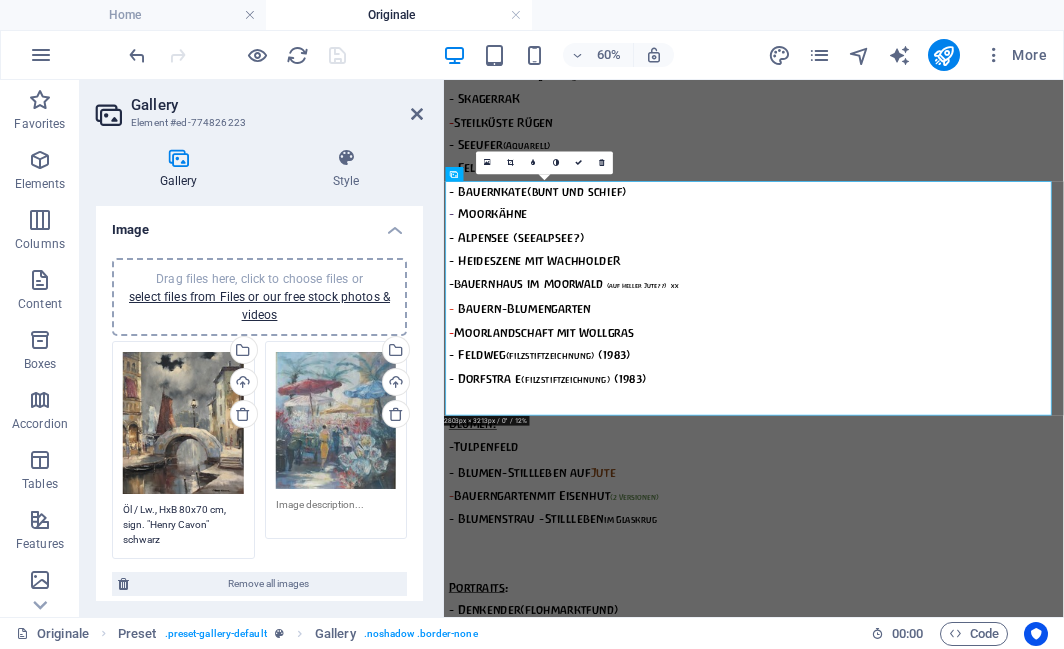 scroll, scrollTop: 0, scrollLeft: 0, axis: both 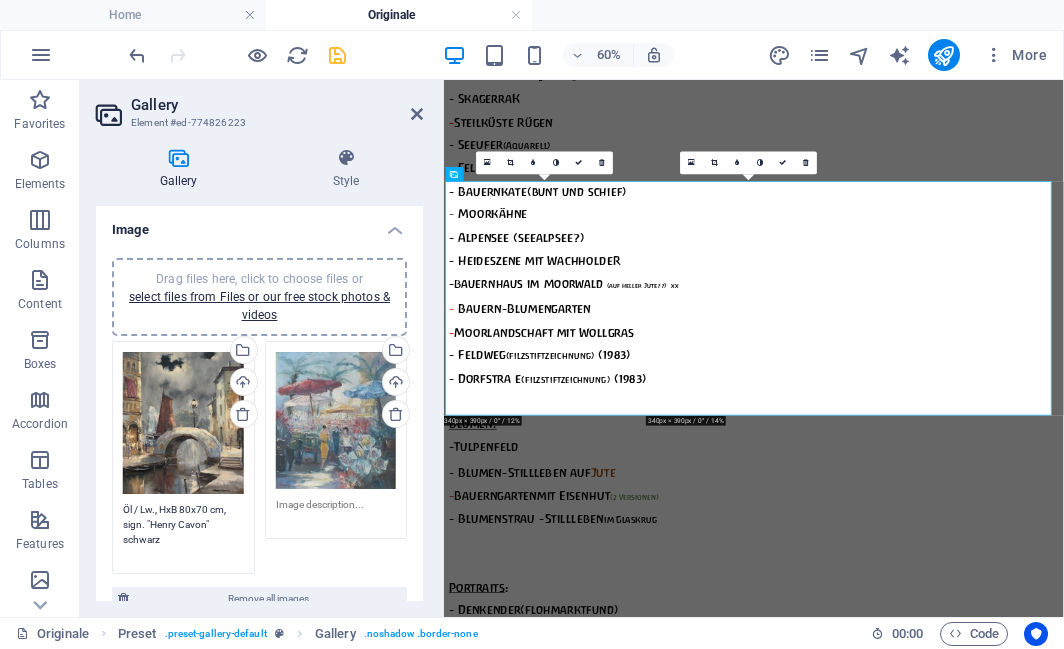 type on "Öl / Lw., HxB 80x70 cm, sign. "Henry Cavon" schwarz" 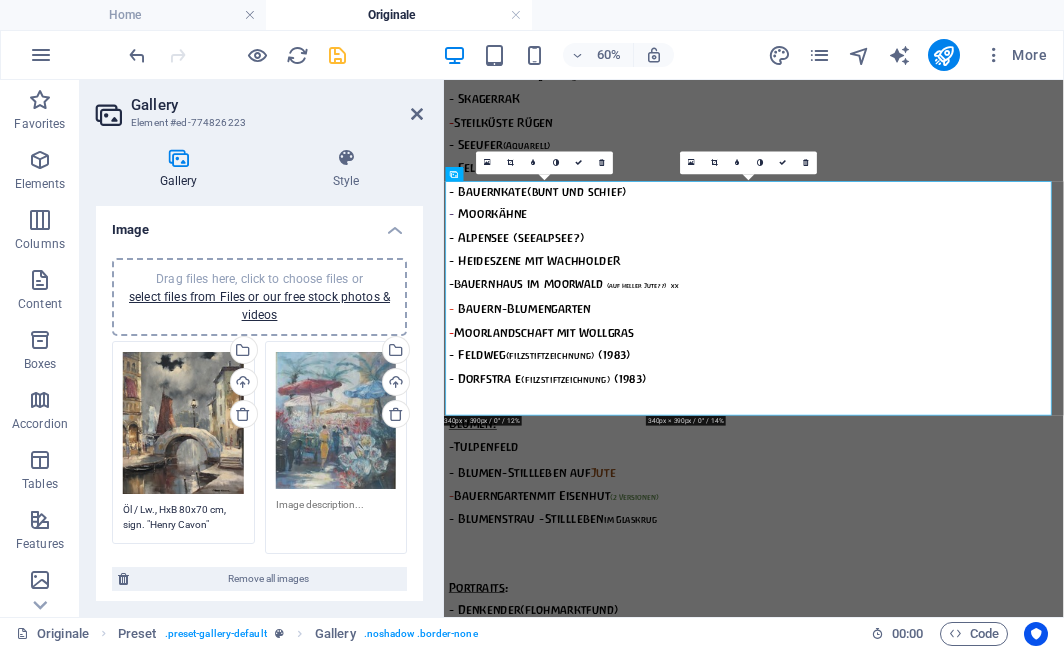 click at bounding box center [336, 519] 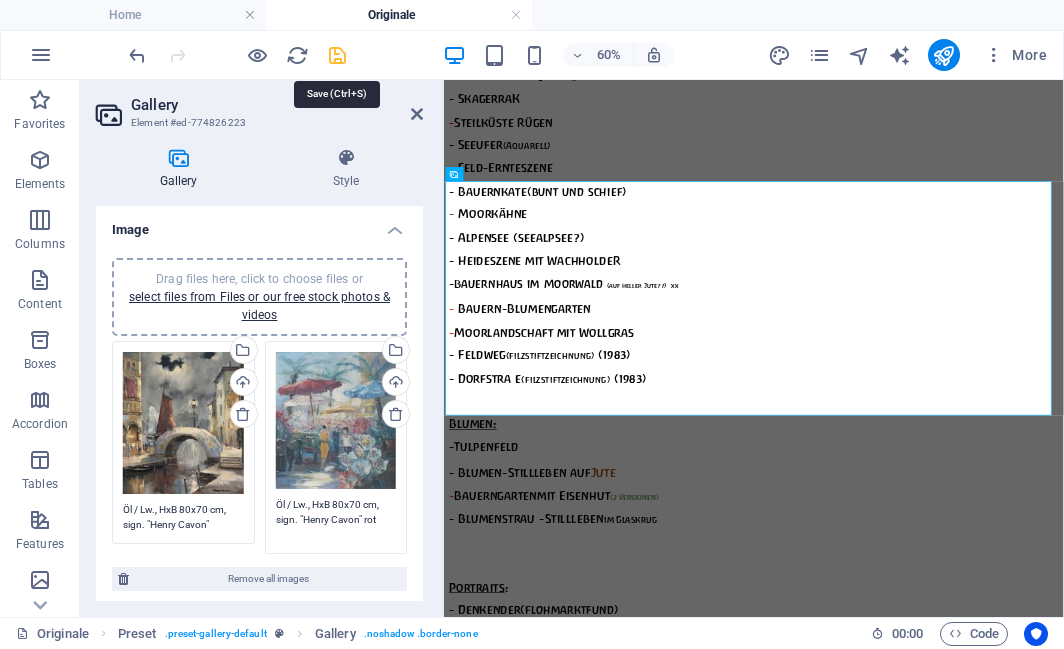 type on "Öl / Lw., HxB 80x70 cm, sign. "Henry Cavon" rot" 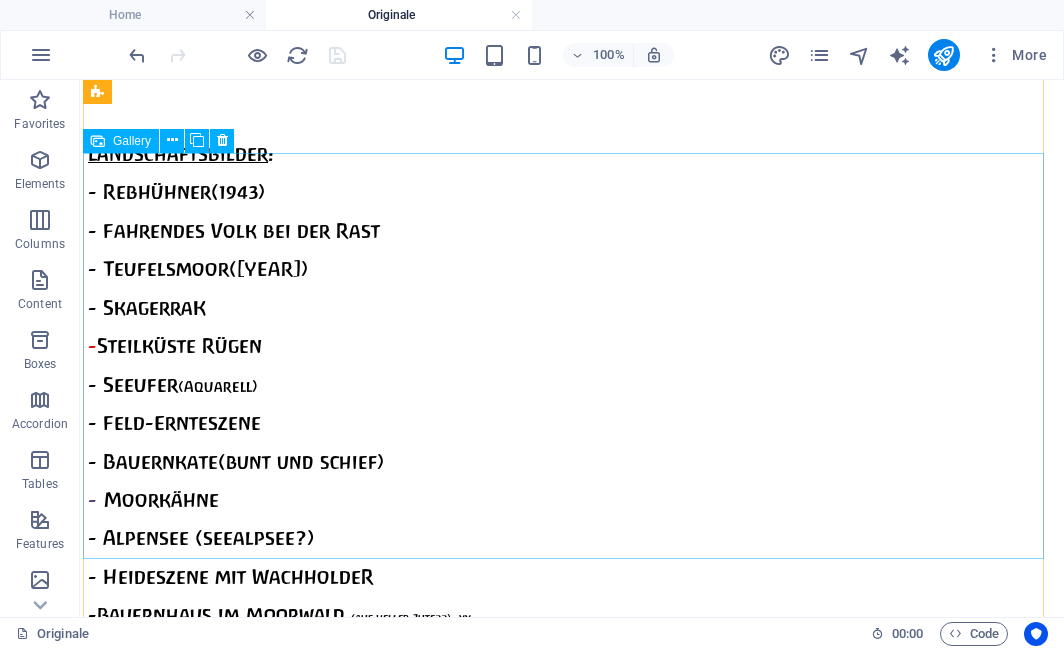 scroll, scrollTop: 5252, scrollLeft: 0, axis: vertical 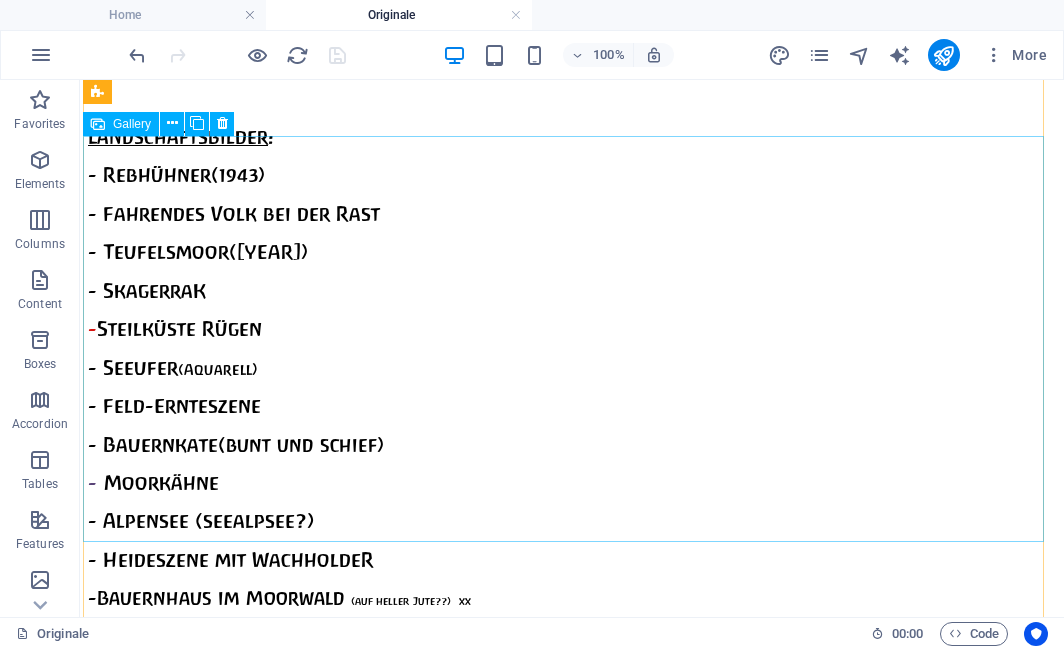 click at bounding box center [531, 12781] 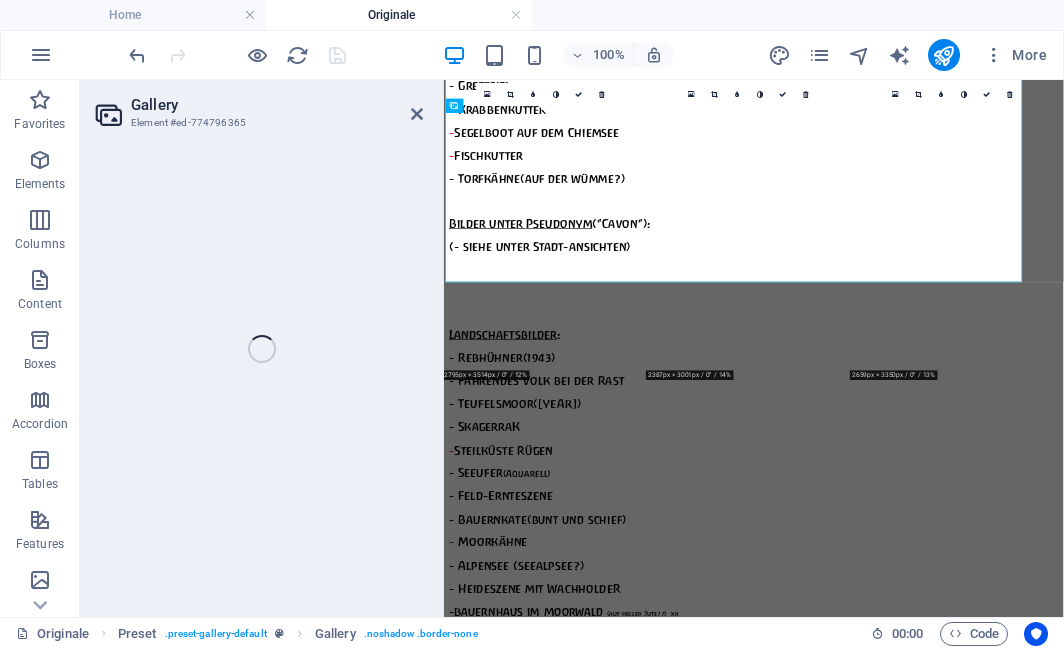 scroll, scrollTop: 5377, scrollLeft: 0, axis: vertical 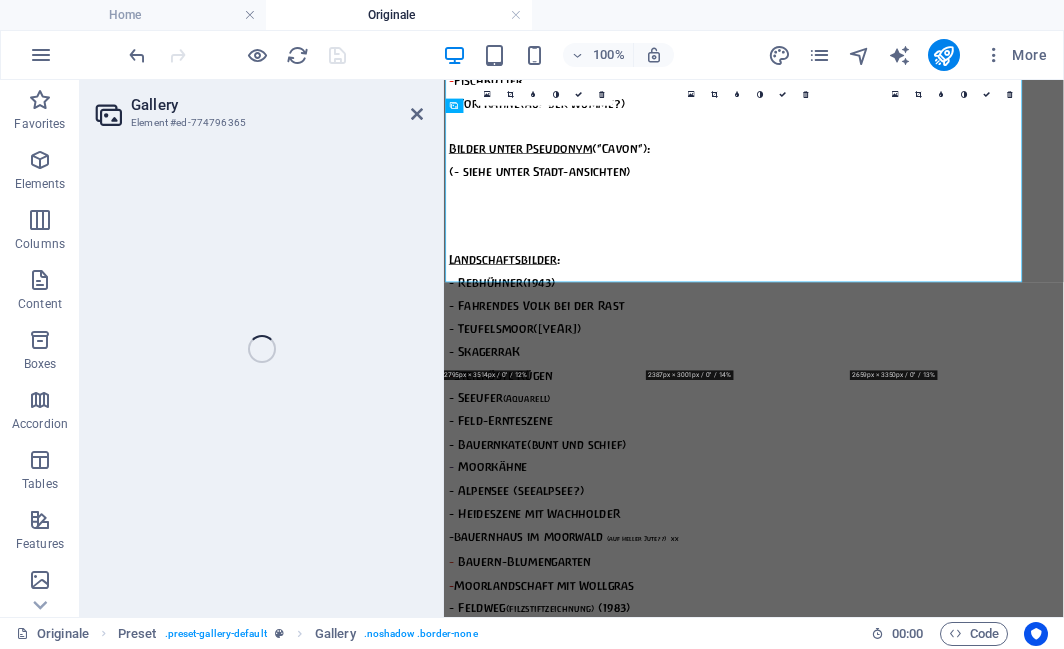 select on "2" 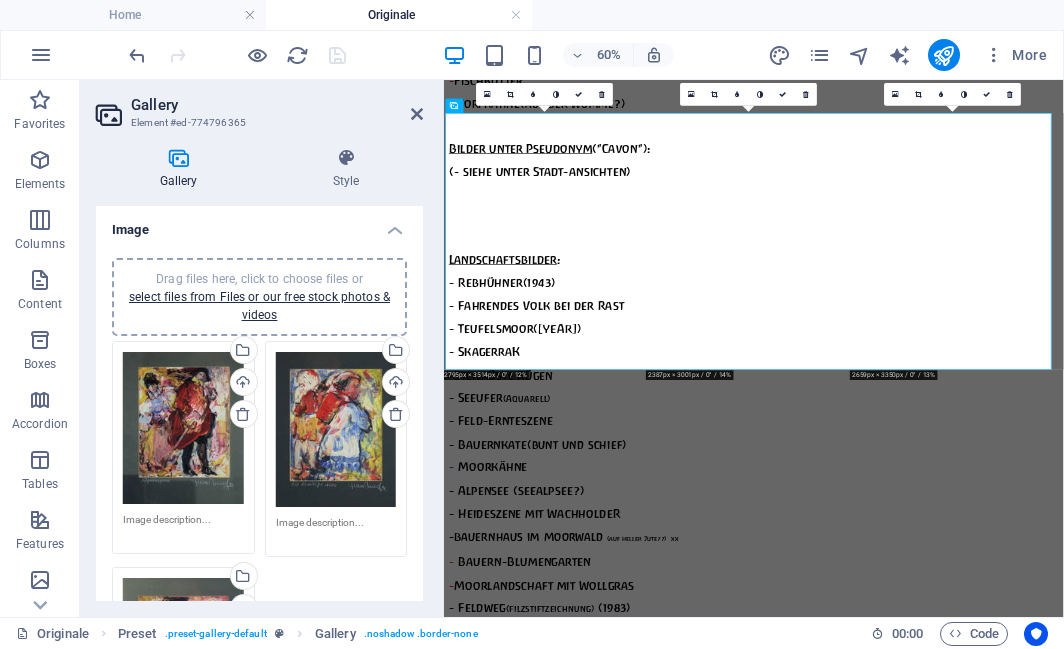 click at bounding box center [183, 527] 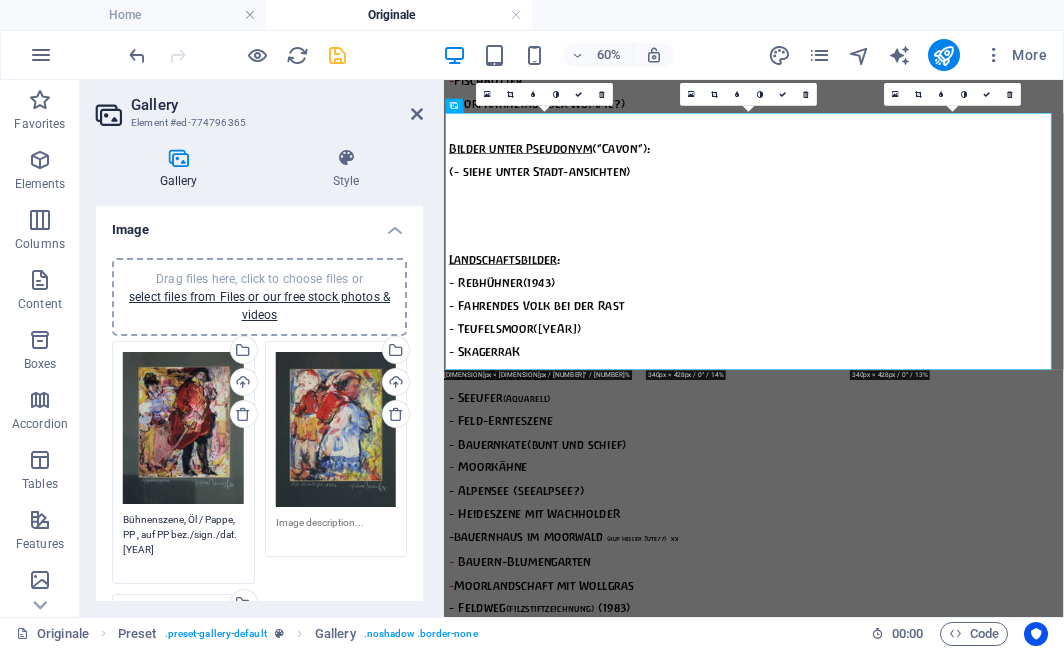 click on "Bühnenszene, Öl / Pappe, PP  , auf PP bez./sign./dat. 92" at bounding box center (183, 542) 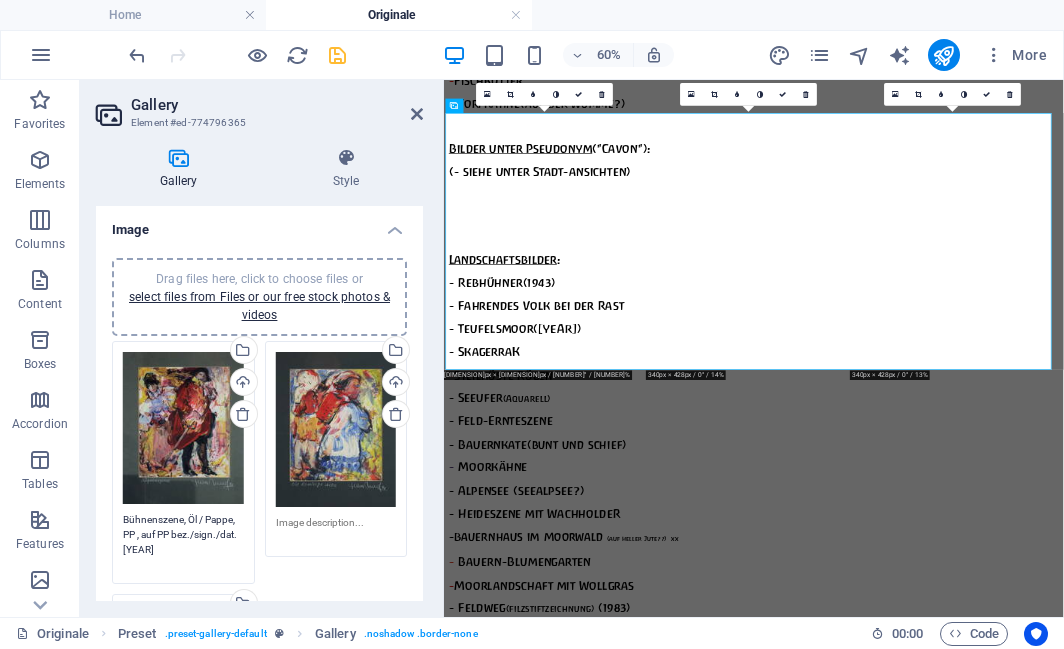 click on "Bühnenszene, Öl / Pappe, PP  , auf PP bez./sign./dat. 92" at bounding box center (183, 542) 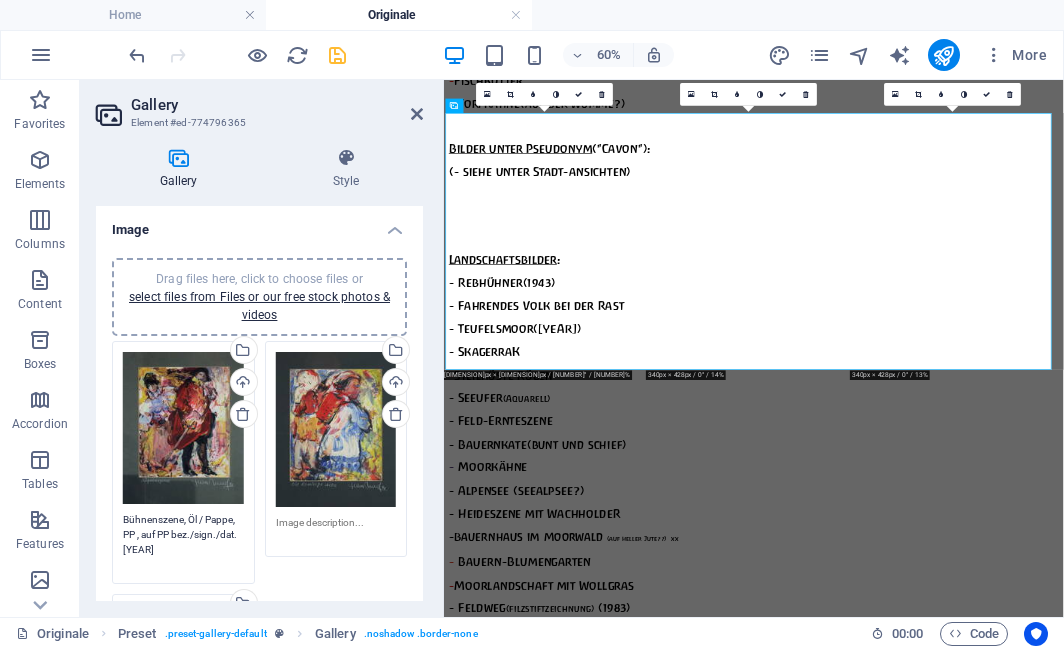 click on "Bühnenszene, Öl / Pappe, PP  , auf PP bez./sign./dat. 92" at bounding box center (183, 542) 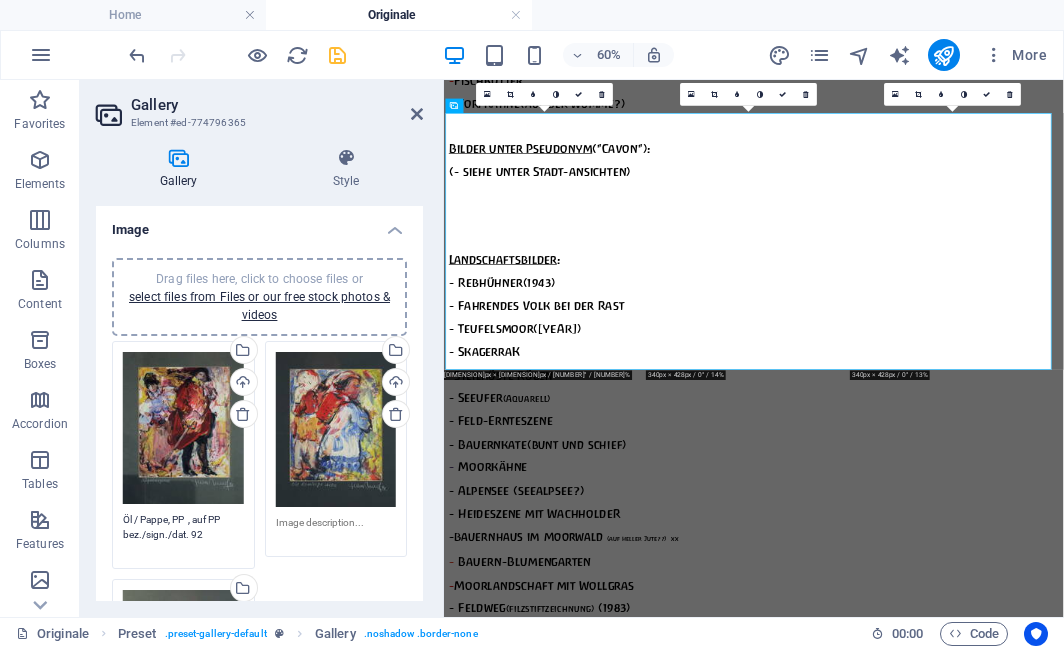 click on "Öl / Pappe, PP  , auf PP bez./sign./dat. 92" at bounding box center [183, 534] 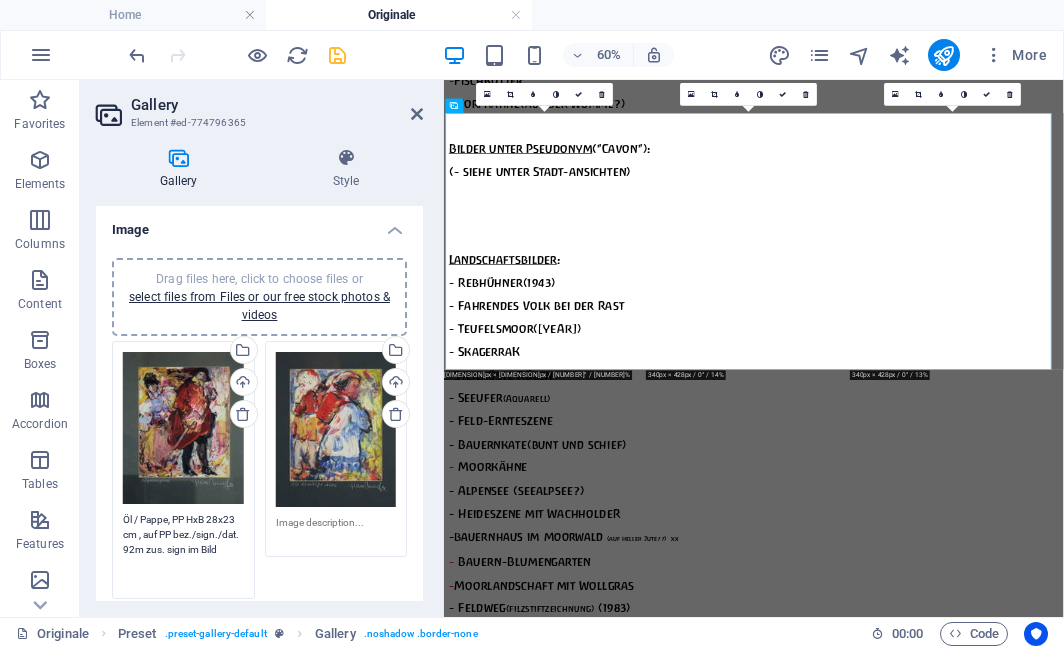 click on "Öl / Pappe, PP HxB 28x23 cm , auf PP bez./sign./dat. 92m zus. sign im Bild" at bounding box center [183, 549] 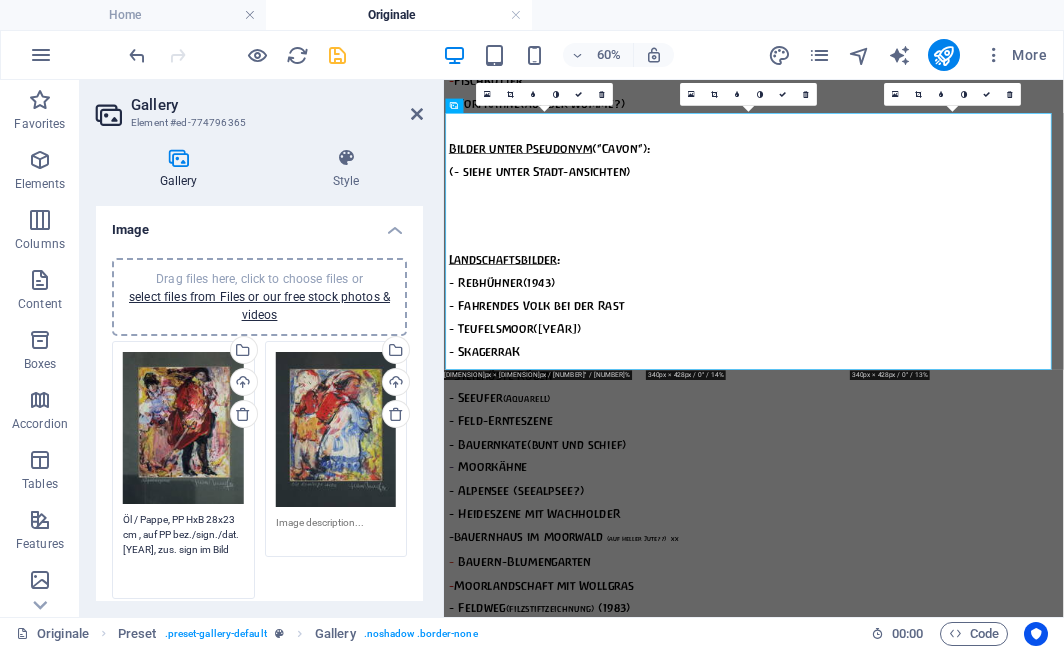 type on "Öl / Pappe, PP HxB 28x23 cm , auf PP bez./sign./dat. 92, zus. sign im Bild" 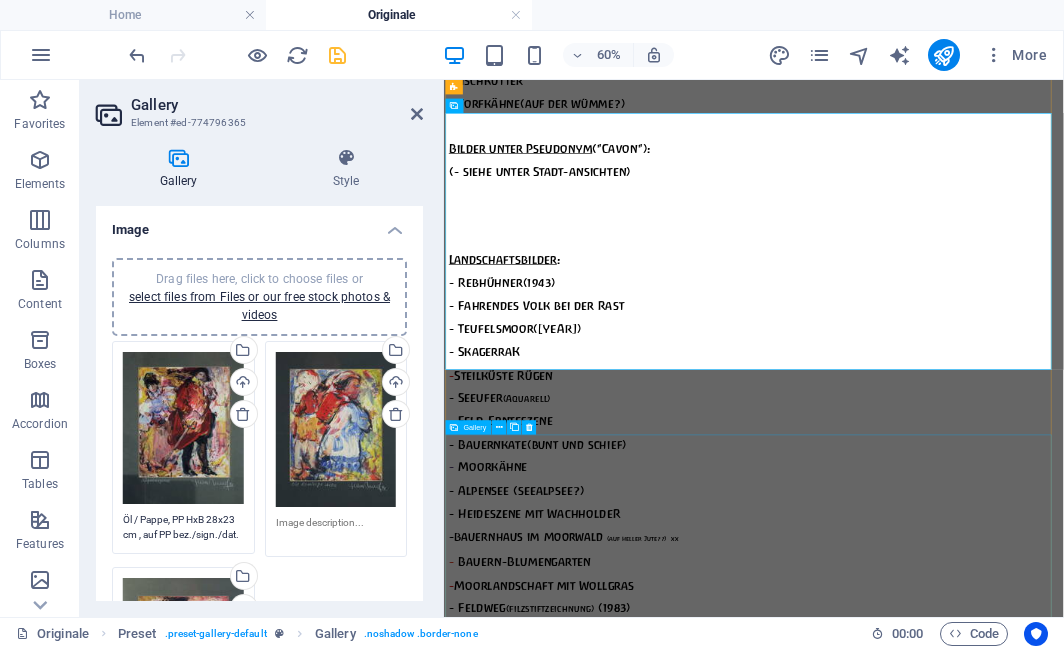 click at bounding box center (960, 15690) 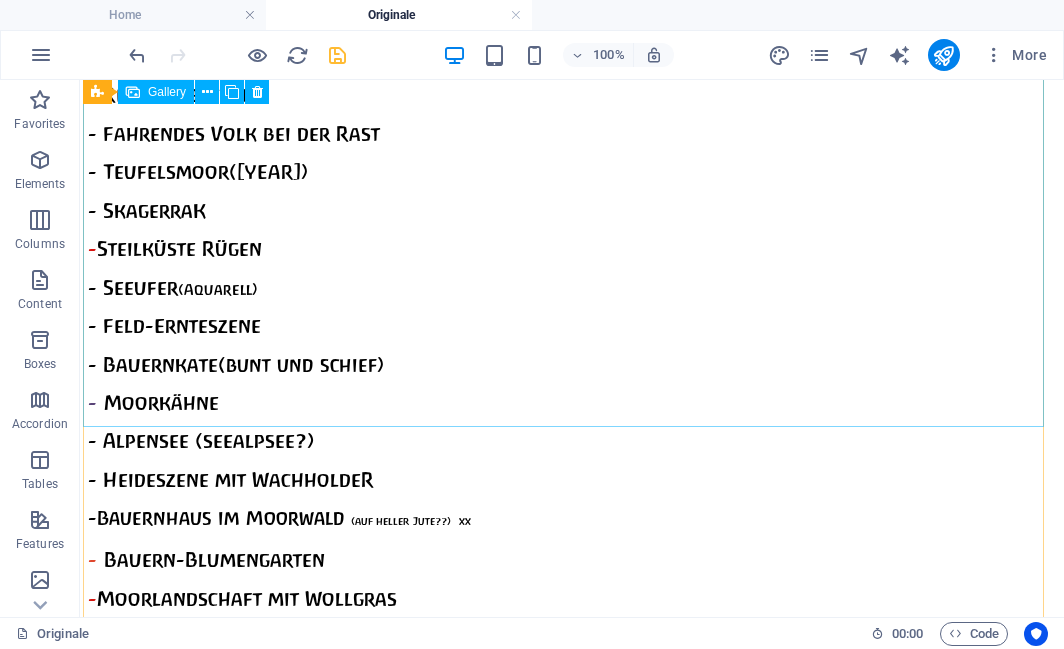 scroll, scrollTop: 5311, scrollLeft: 0, axis: vertical 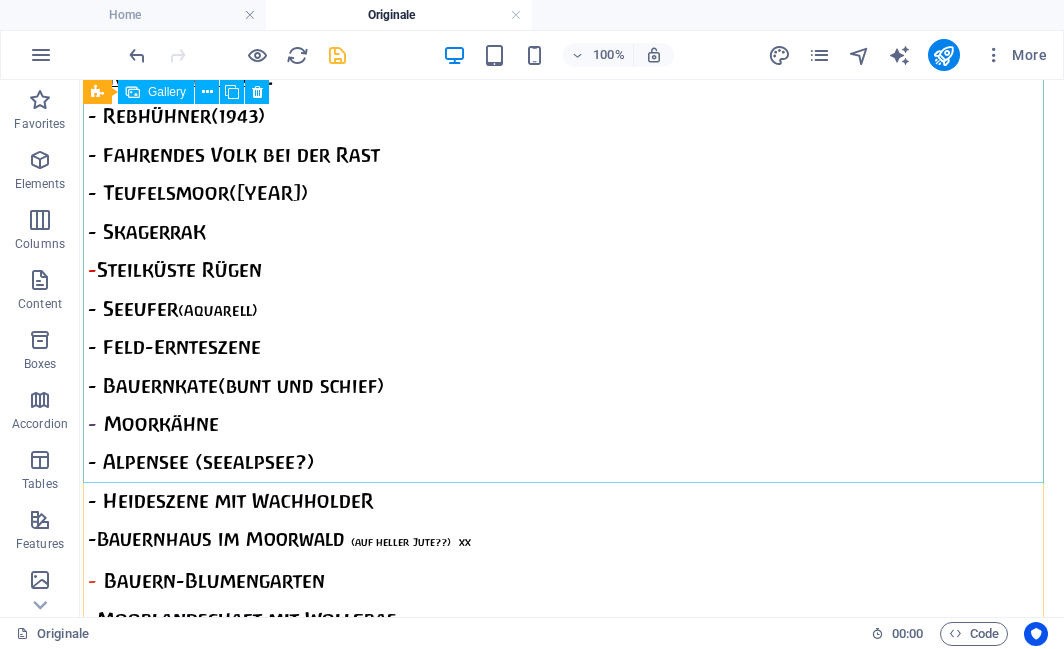 click at bounding box center (531, 13762) 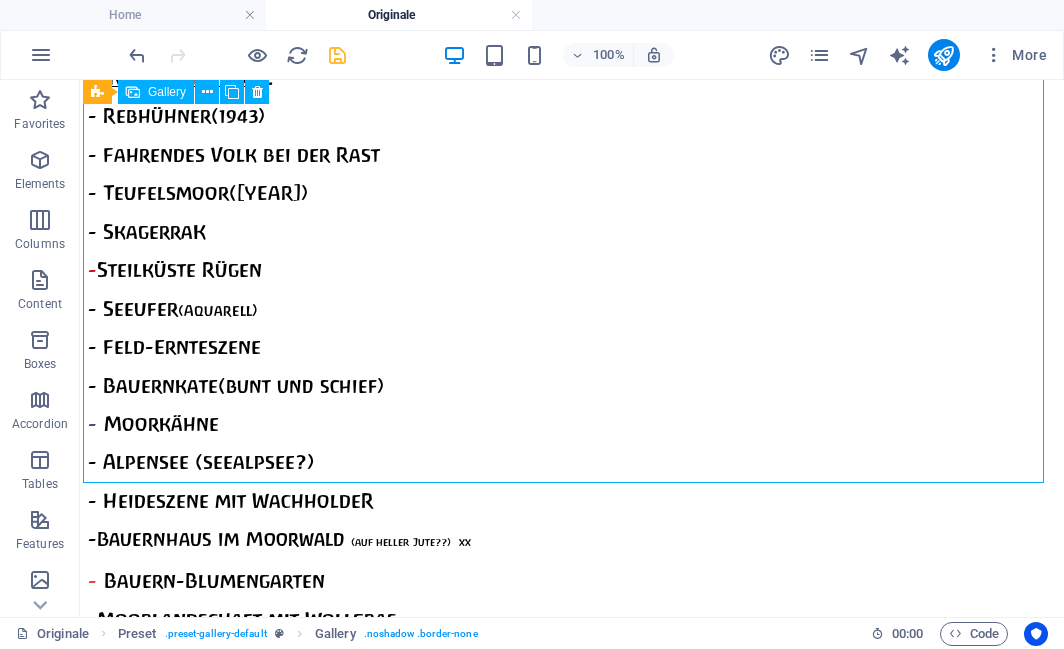 click at bounding box center (531, 13762) 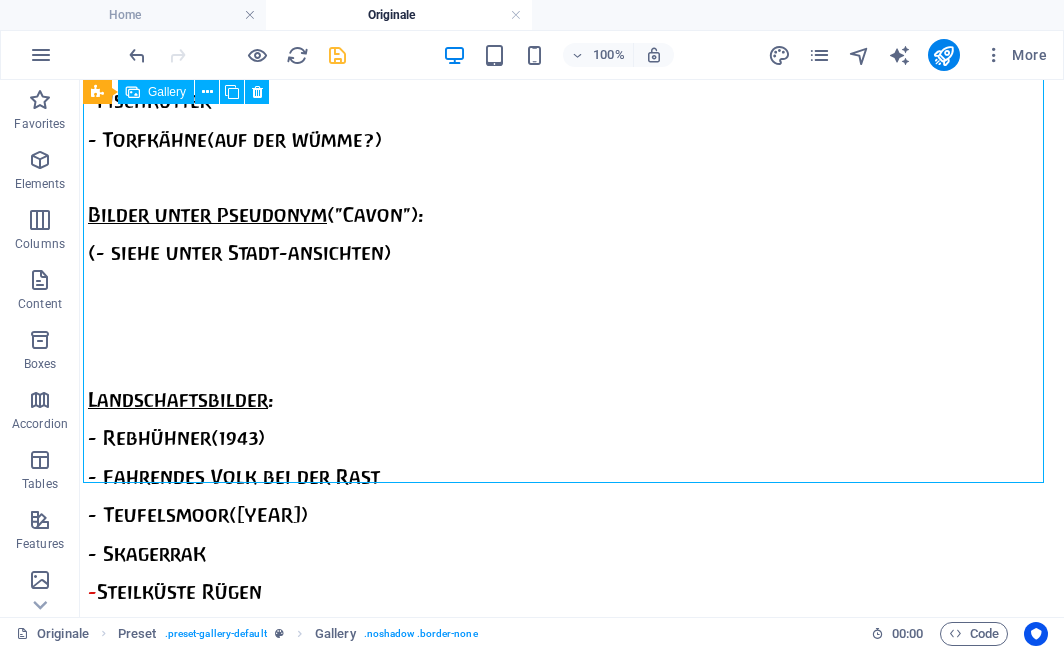 select on "2" 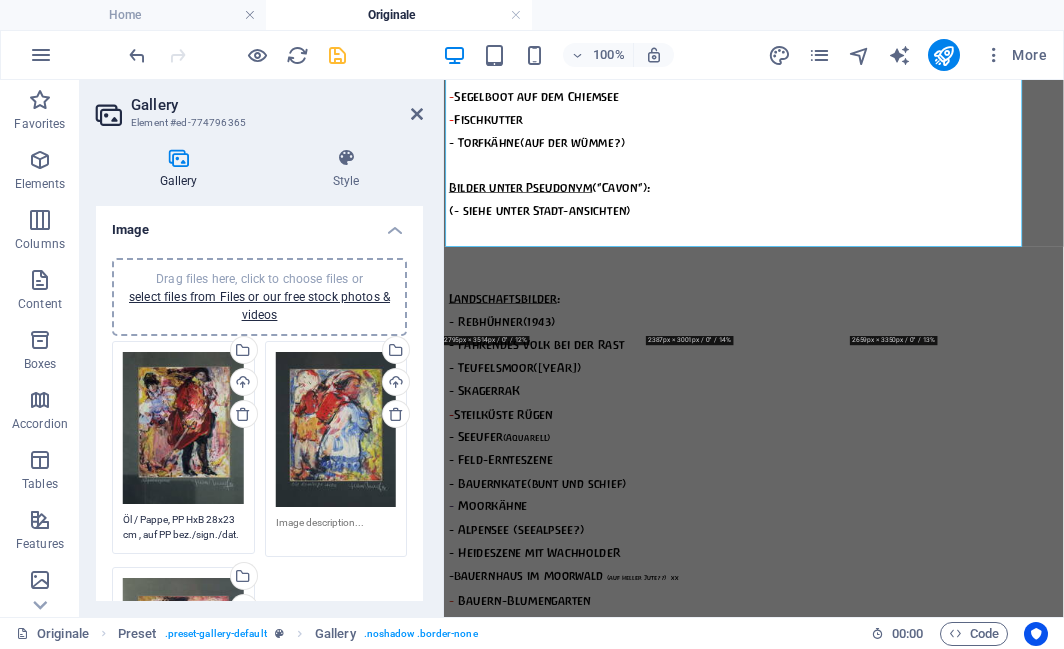 scroll, scrollTop: 5436, scrollLeft: 0, axis: vertical 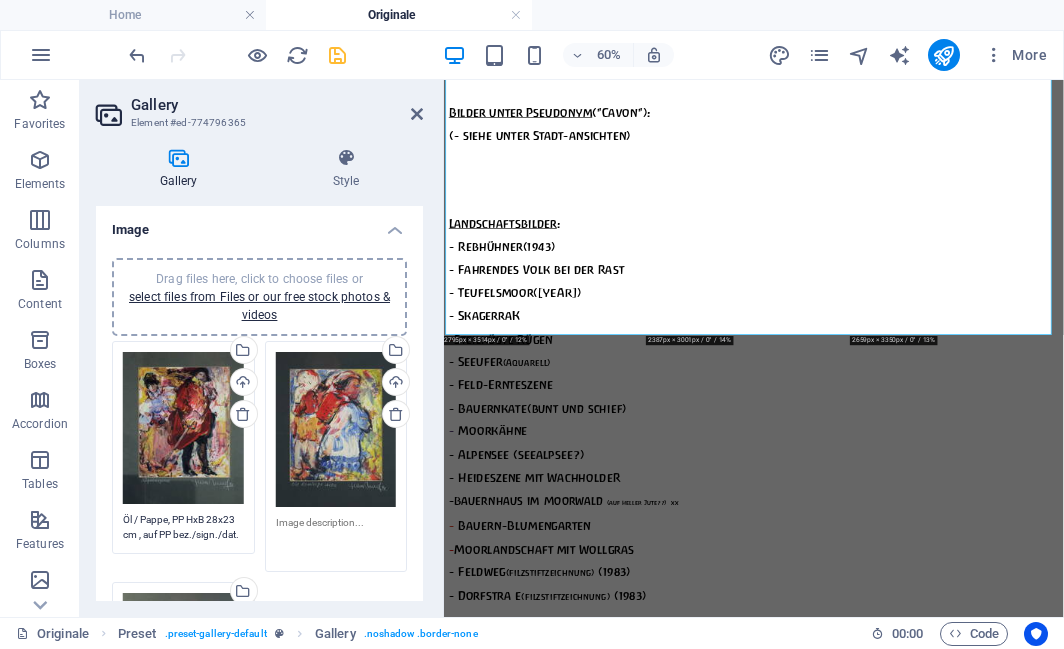 click at bounding box center (336, 537) 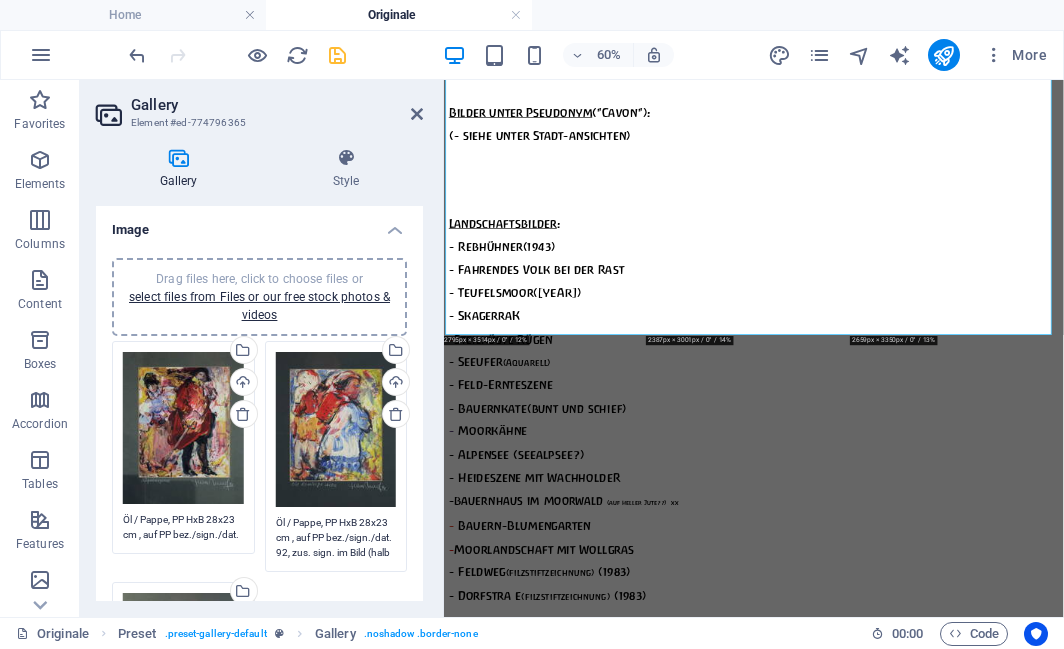 scroll, scrollTop: 0, scrollLeft: 0, axis: both 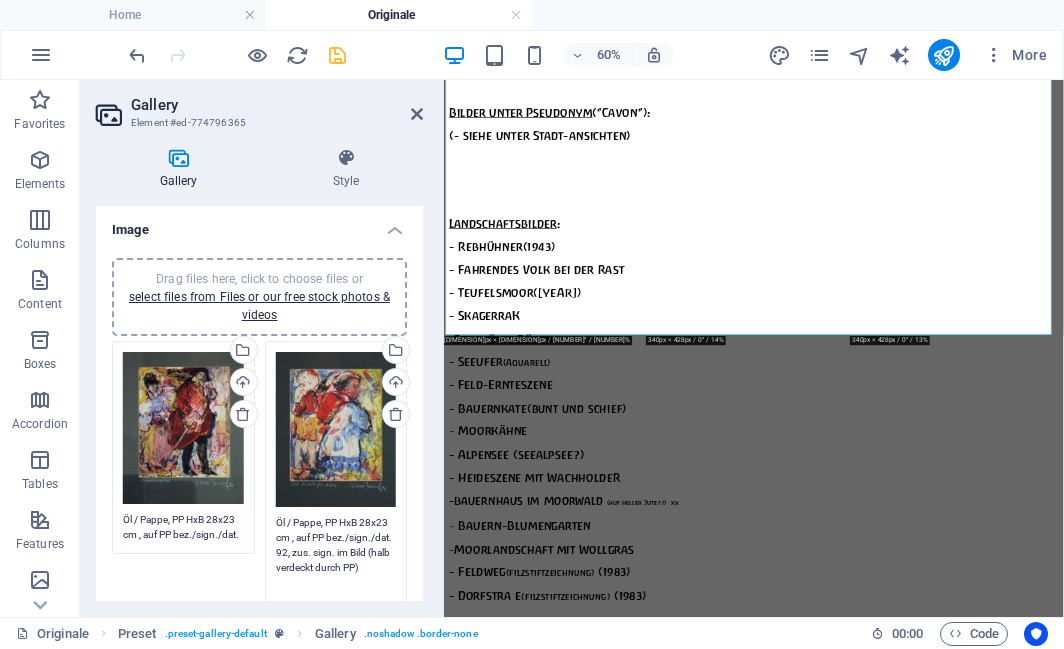 type on "Öl / Pappe, PP HxB 28x23 cm , auf PP bez./sign./dat. 92, zus. sign. im Bild (halb verdeckt durch PP)" 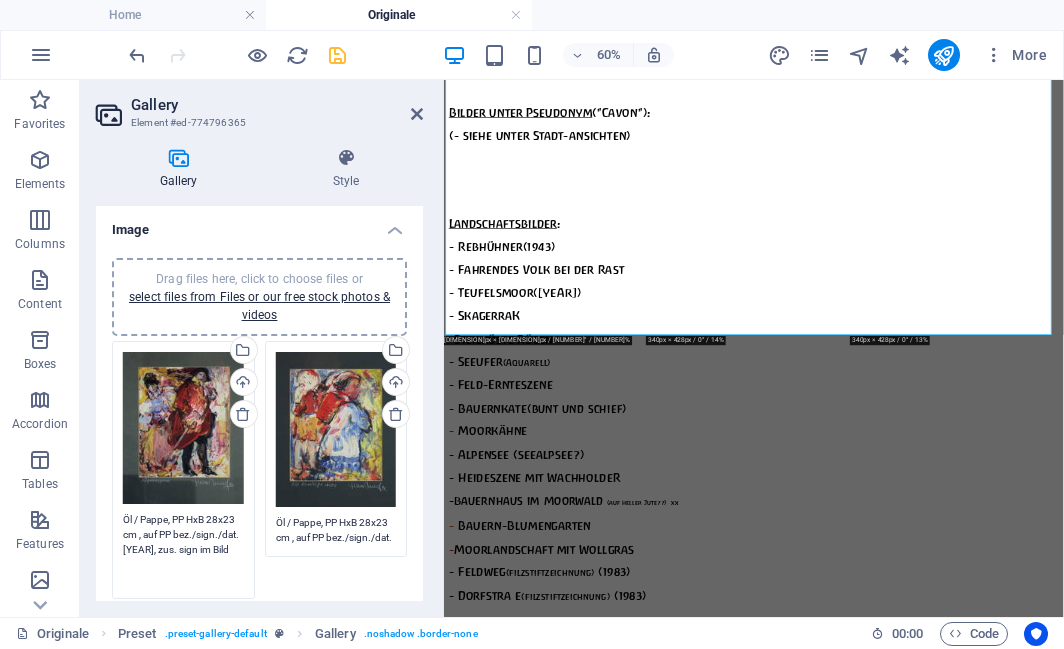 click on "Öl / Pappe, PP HxB 28x23 cm , auf PP bez./sign./dat. 92, zus. sign im Bild" at bounding box center [183, 549] 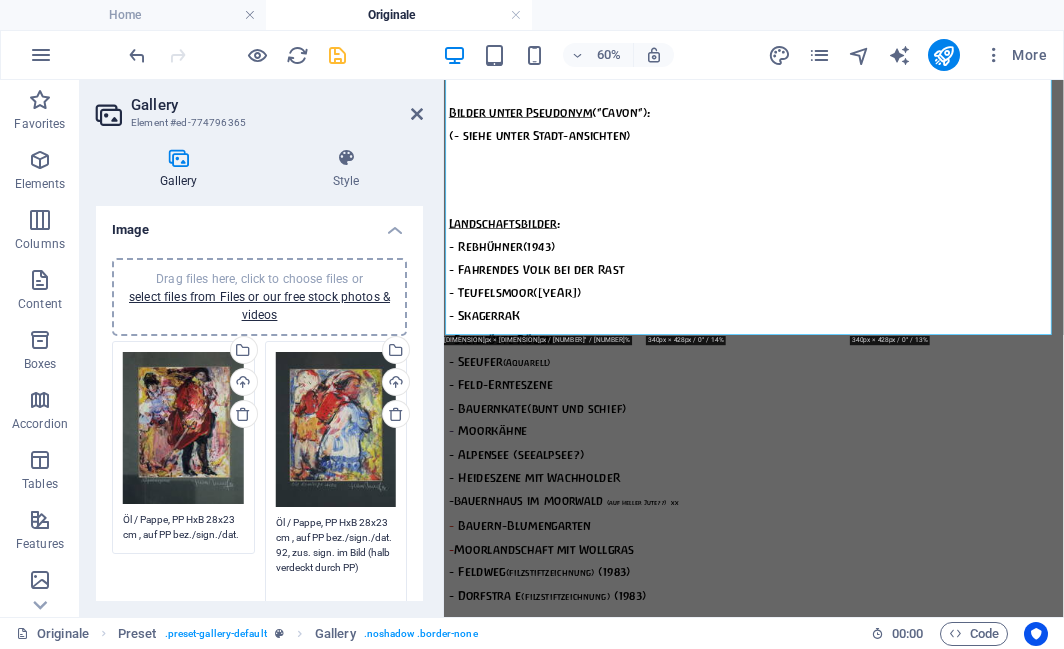 click on "Öl / Pappe, PP HxB 28x23 cm , auf PP bez./sign./dat. 92, zus. sign. im Bild (halb verdeckt durch PP)" at bounding box center [336, 567] 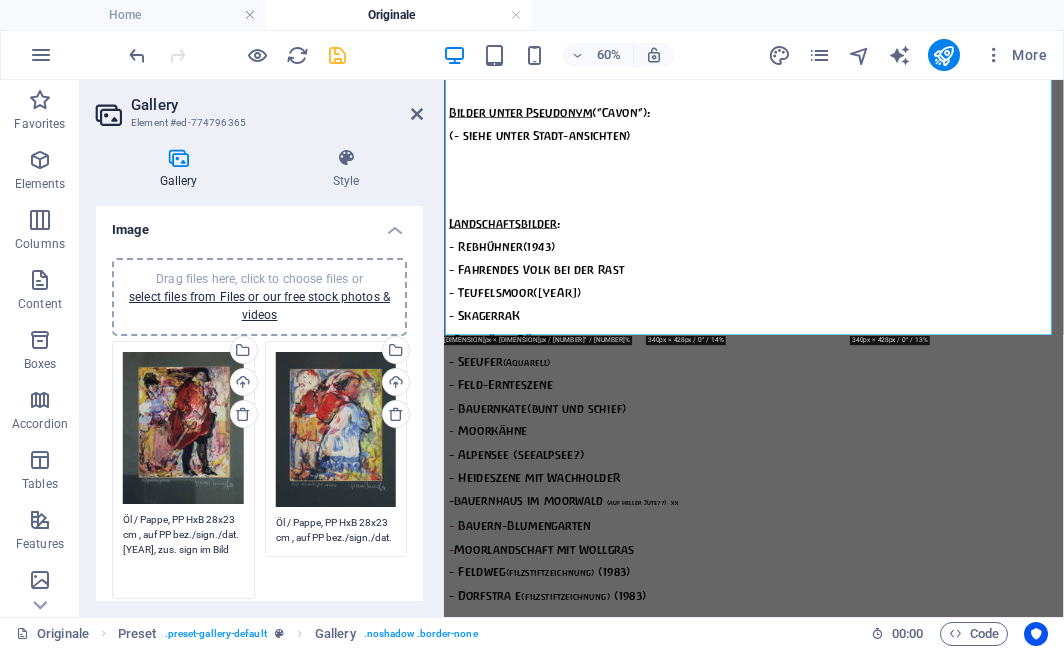 click on "Öl / Pappe, PP HxB 28x23 cm , auf PP bez./sign./dat. 92, zus. sign im Bild" at bounding box center (183, 549) 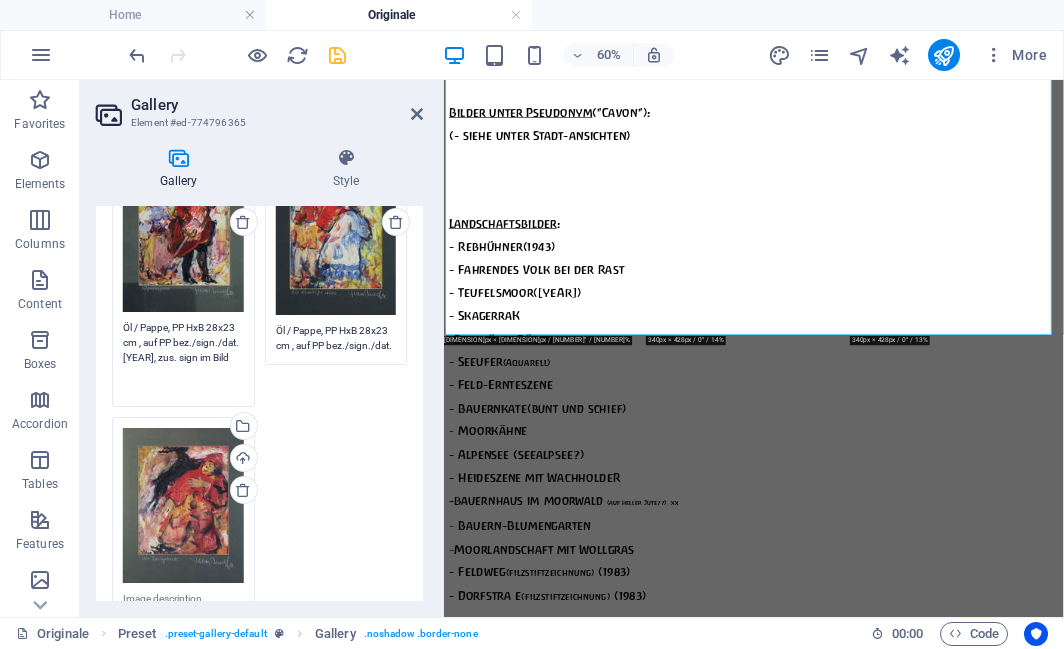 scroll, scrollTop: 282, scrollLeft: 0, axis: vertical 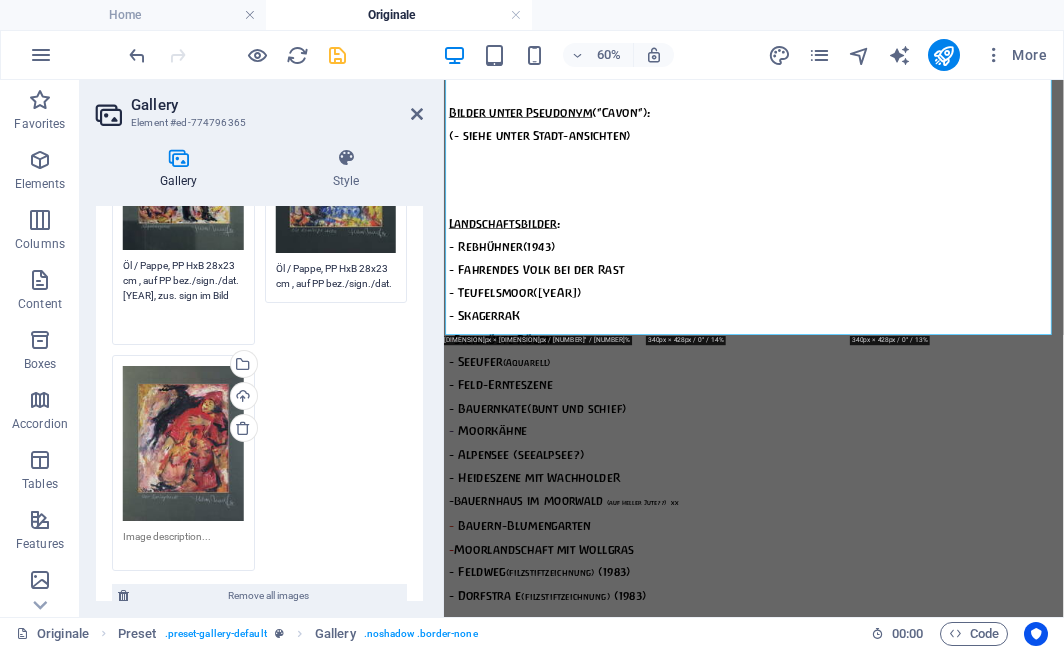 click at bounding box center (183, 544) 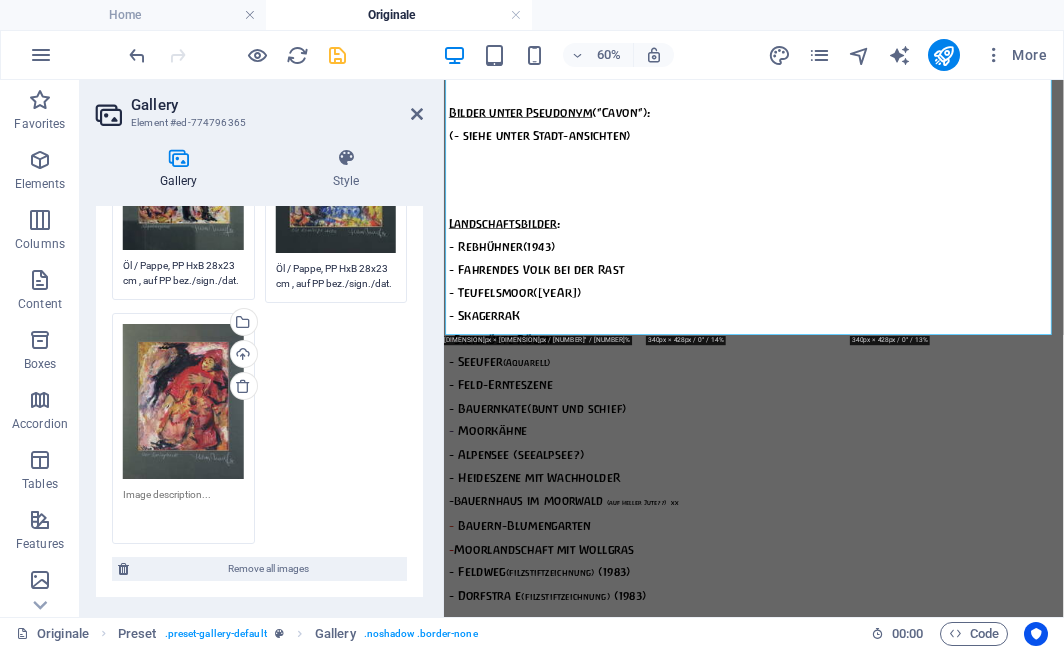 paste on "Öl / Pappe, PP HxB 28x23 cm , auf PP bez./sign./dat. 92, zus. sign. im Bild (halb verdeckt durch PP)" 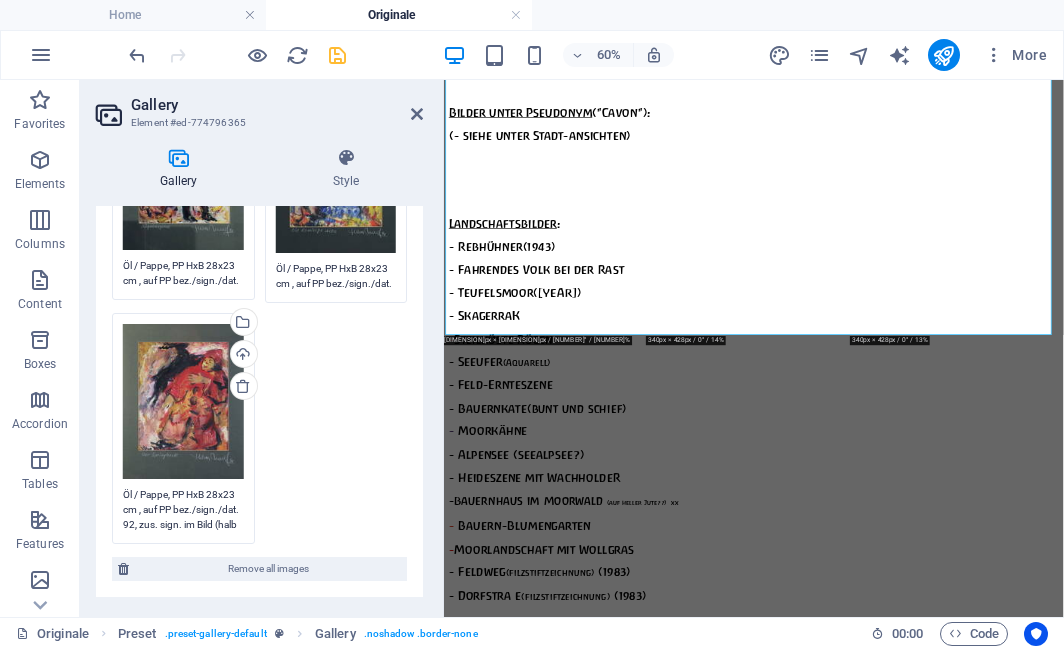 scroll, scrollTop: 314, scrollLeft: 0, axis: vertical 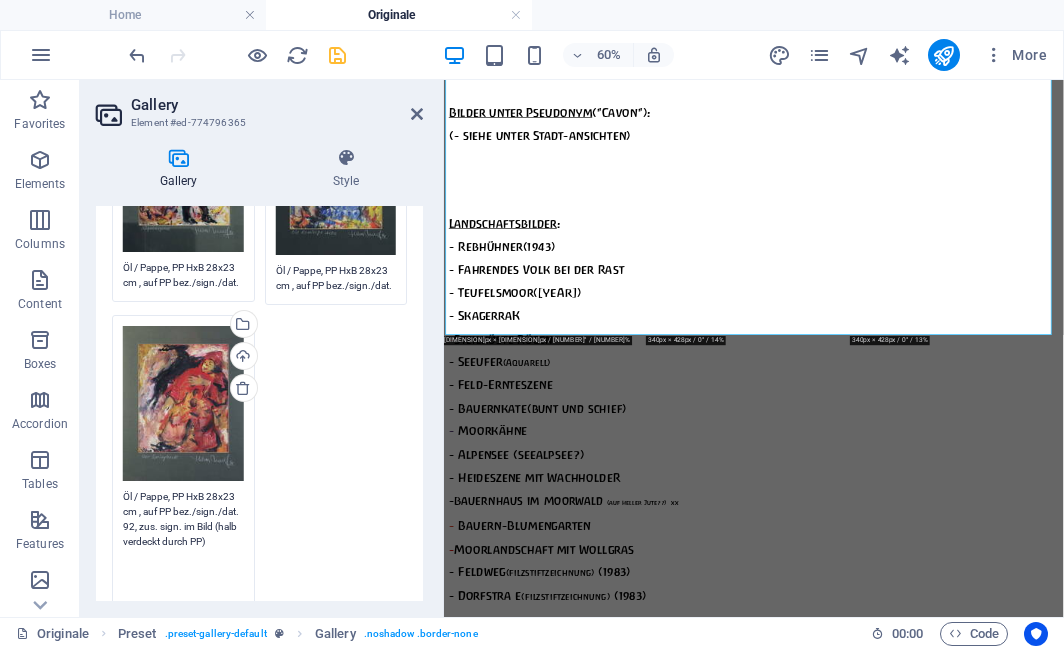 type on "Öl / Pappe, PP HxB 28x23 cm , auf PP bez./sign./dat. 92, zus. sign. im Bild (halb verdeckt durch PP)" 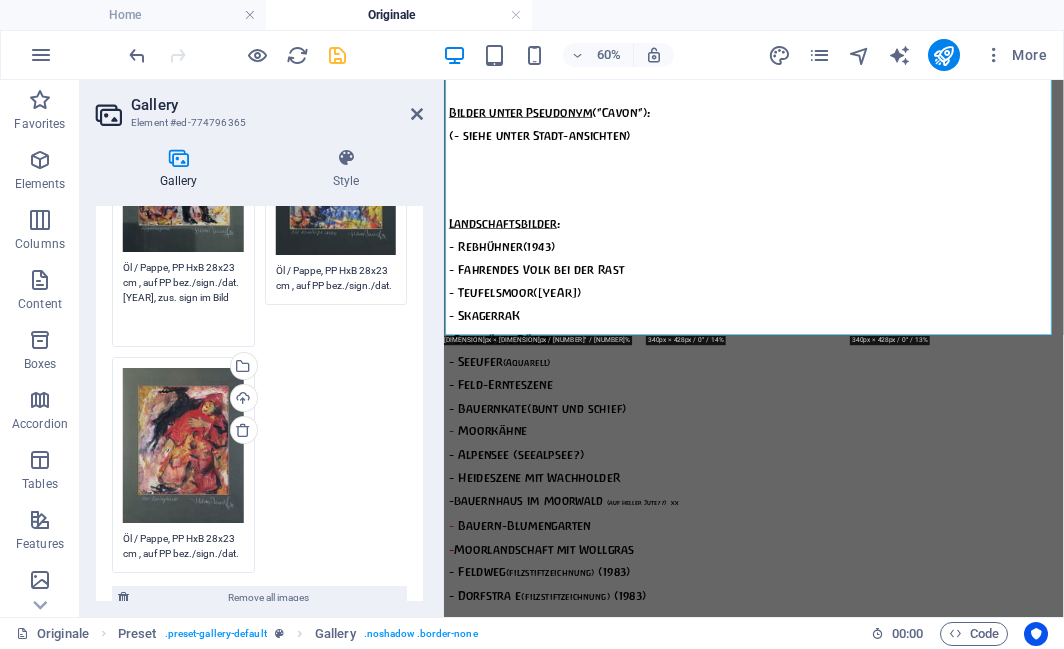 click on "Drag files here, click to choose files or select files from Files or our free stock photos & videos Select files from the file manager, stock photos, or upload file(s) Upload Öl / Pappe, PP HxB 28x23 cm , auf PP bez./sign./dat. 92, zus. sign im Bild" at bounding box center [183, 218] 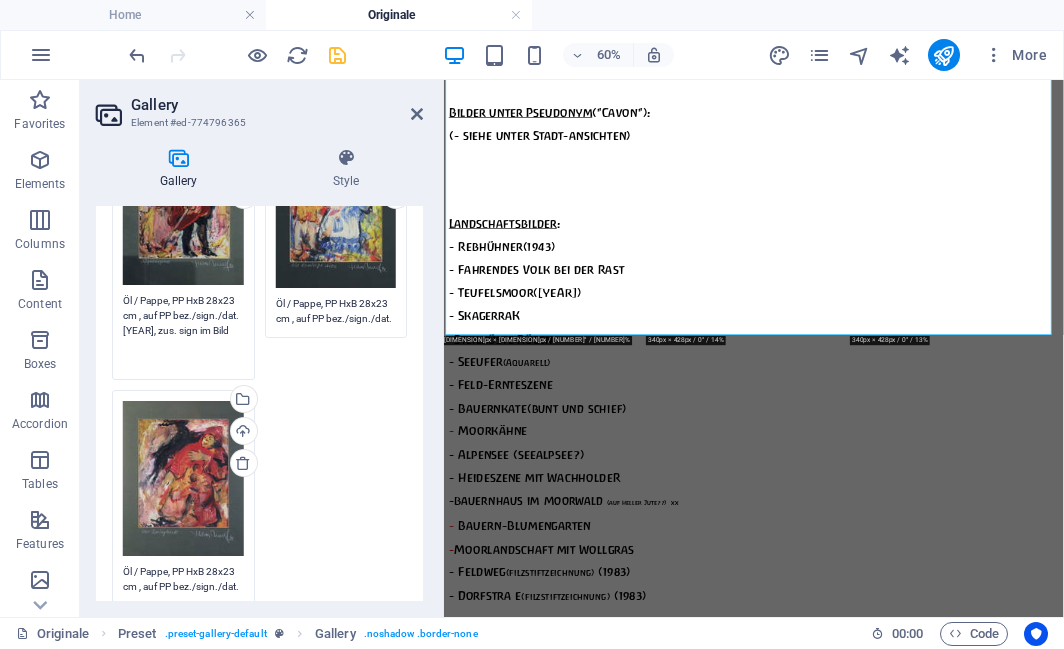 drag, startPoint x: 123, startPoint y: 286, endPoint x: 179, endPoint y: 335, distance: 74.41102 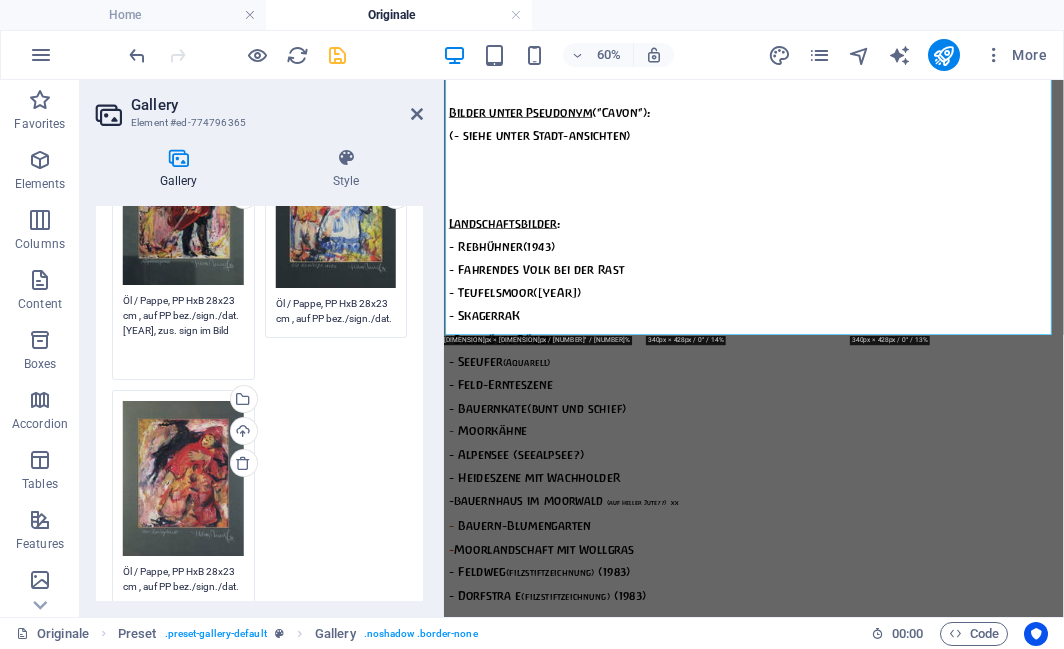 paste on ". im Bild (halb verdeckt durch PP)" 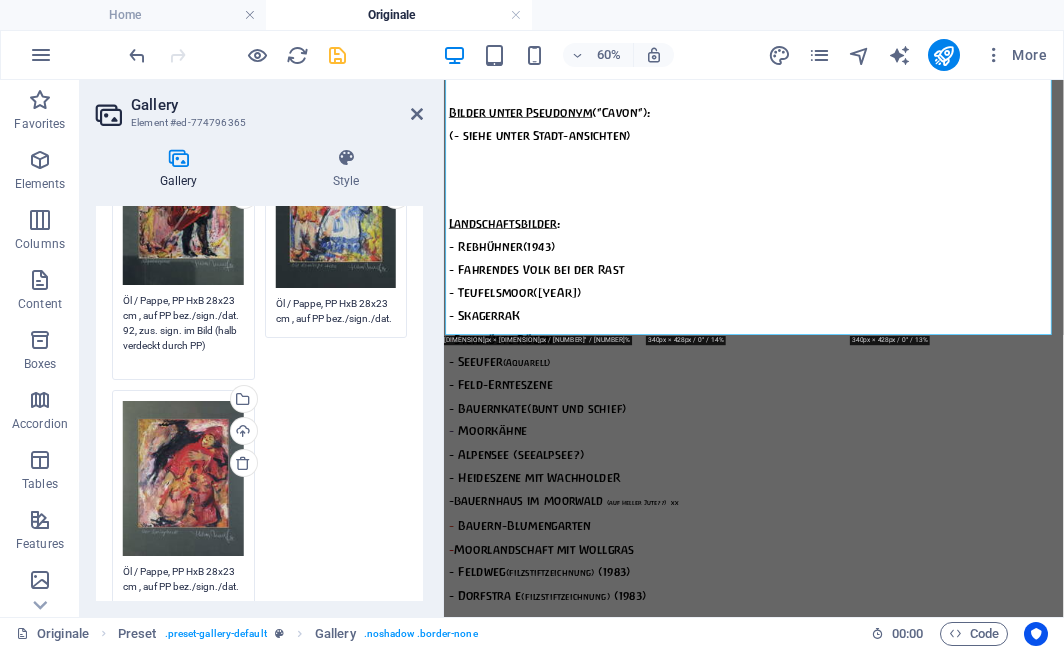 scroll, scrollTop: 249, scrollLeft: 0, axis: vertical 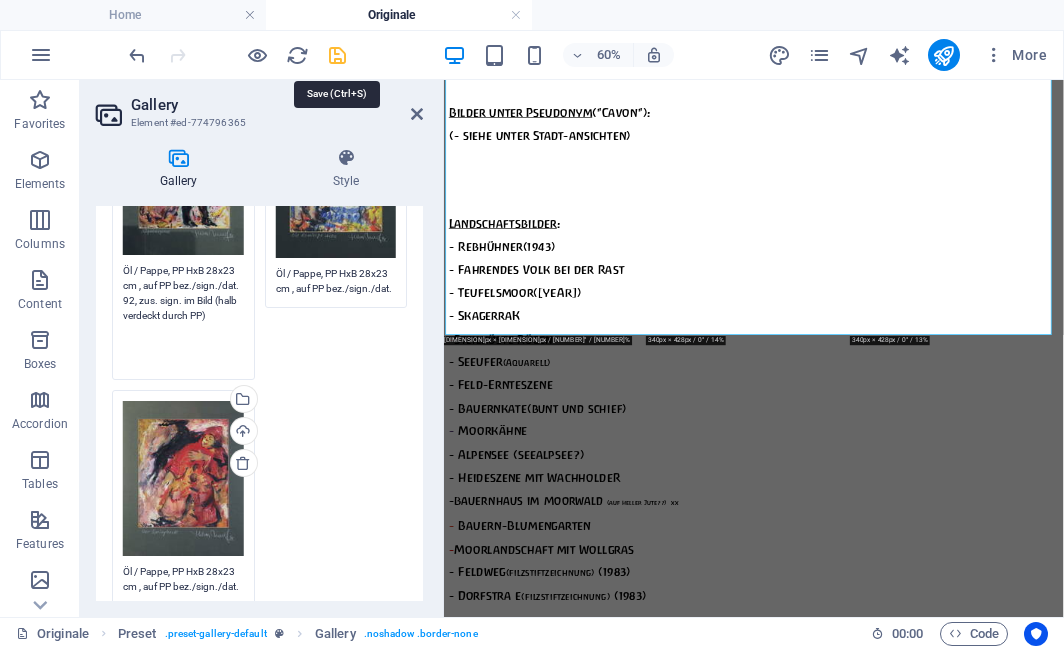 type on "Öl / Pappe, PP HxB 28x23 cm , auf PP bez./sign./dat. 92, zus. sign. im Bild (halb verdeckt durch PP)" 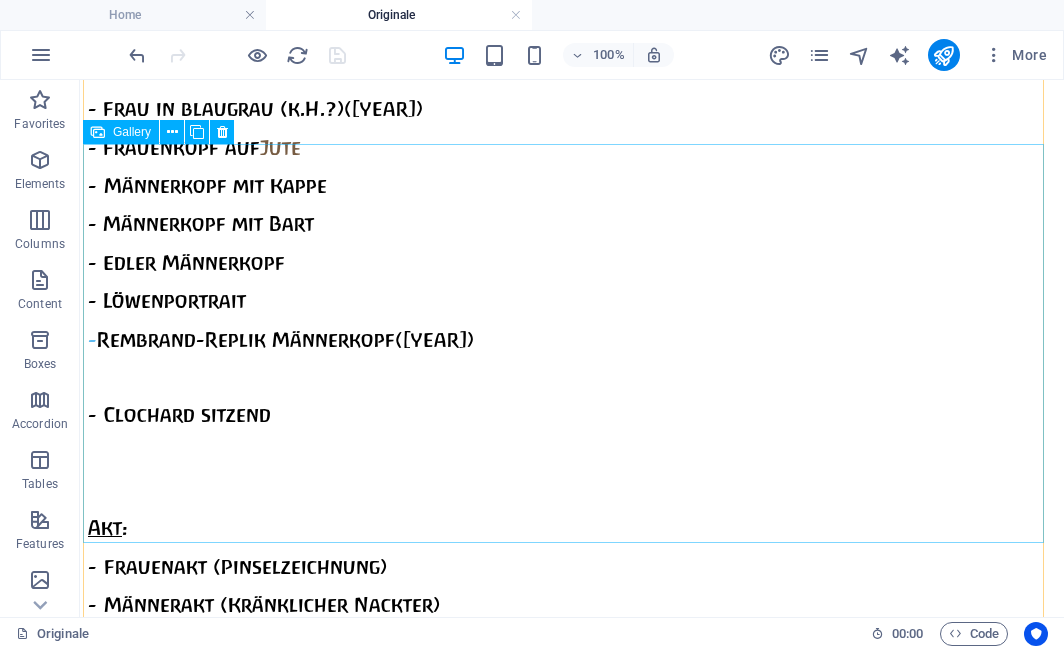 scroll, scrollTop: 6331, scrollLeft: 0, axis: vertical 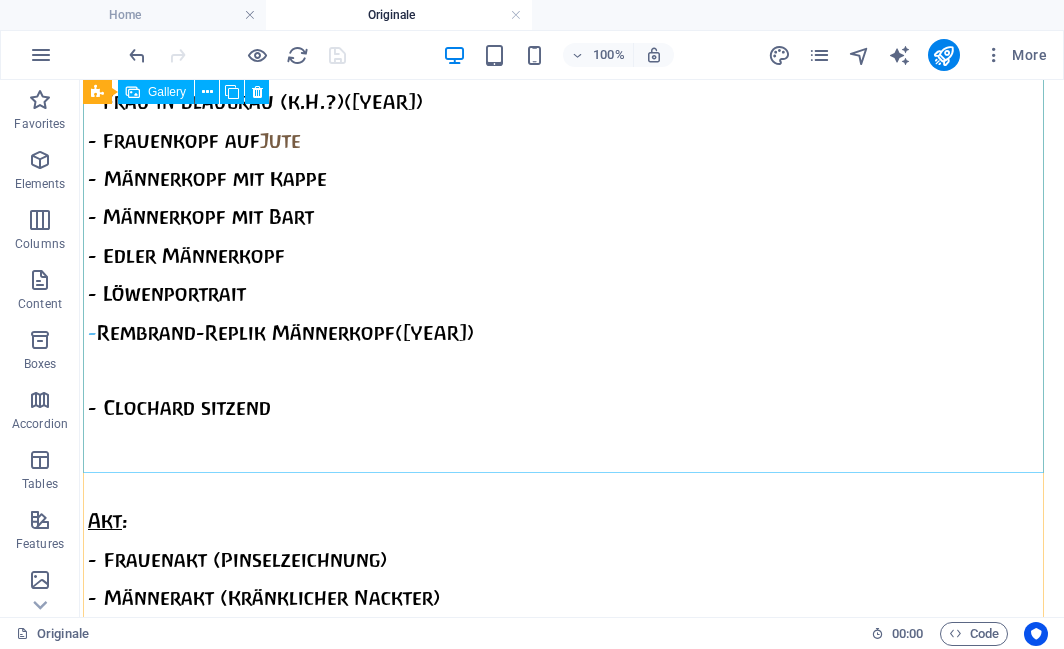 click at bounding box center [531, 15256] 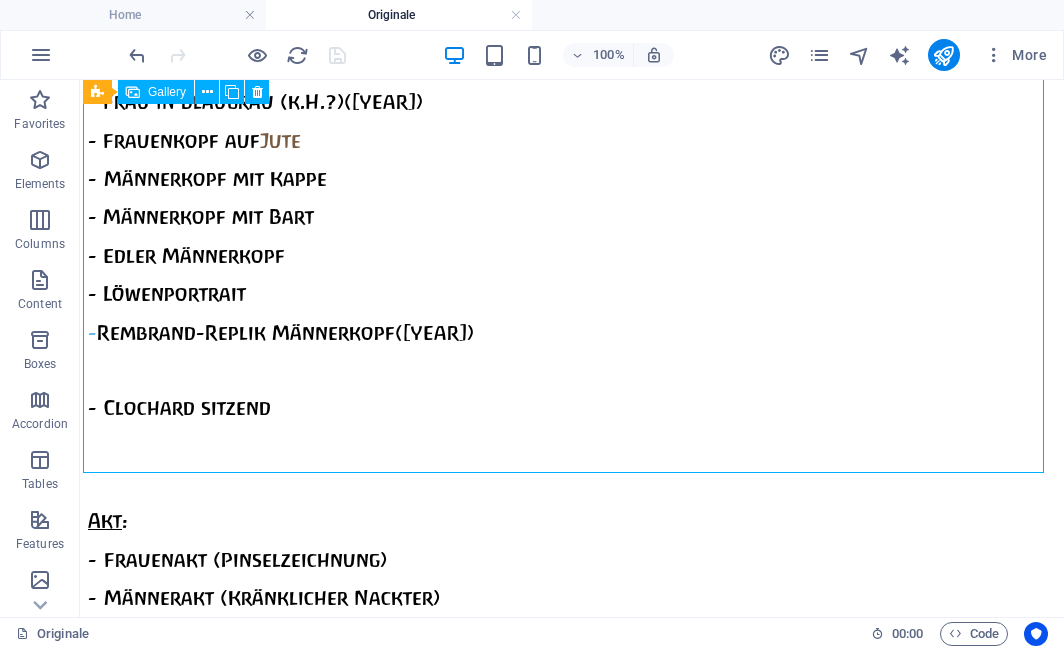 click at bounding box center [531, 15256] 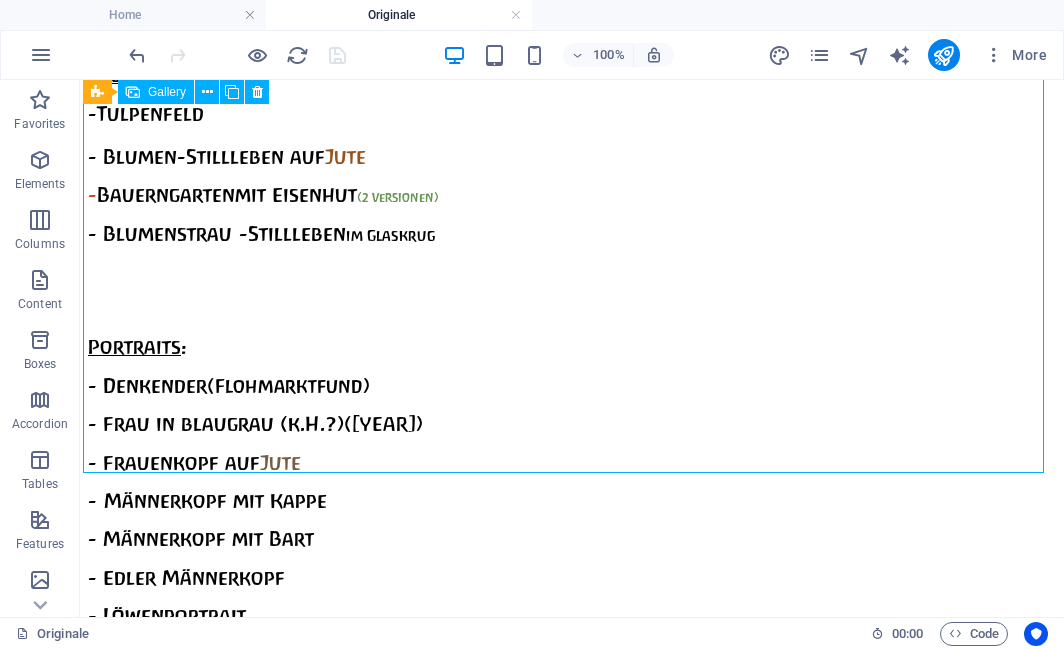 select on "2" 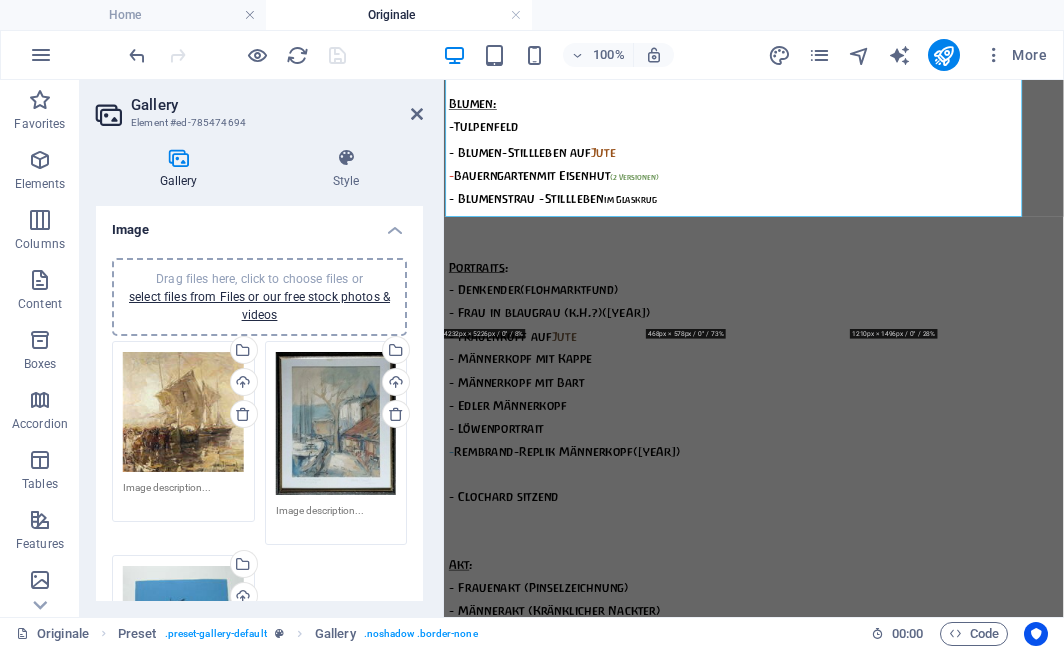 scroll, scrollTop: 6496, scrollLeft: 0, axis: vertical 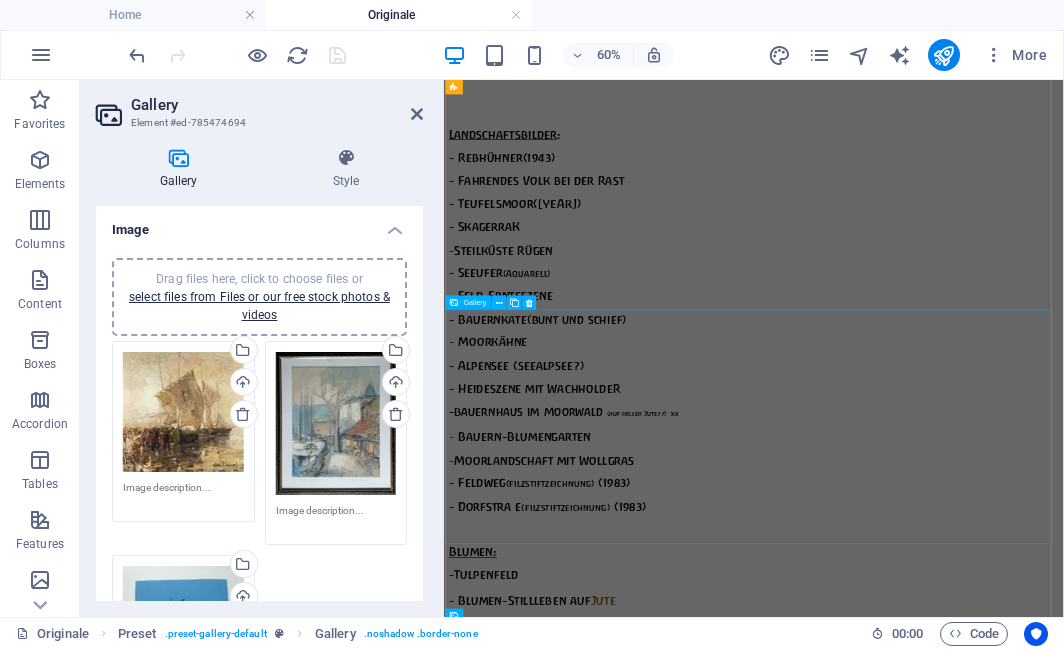 click 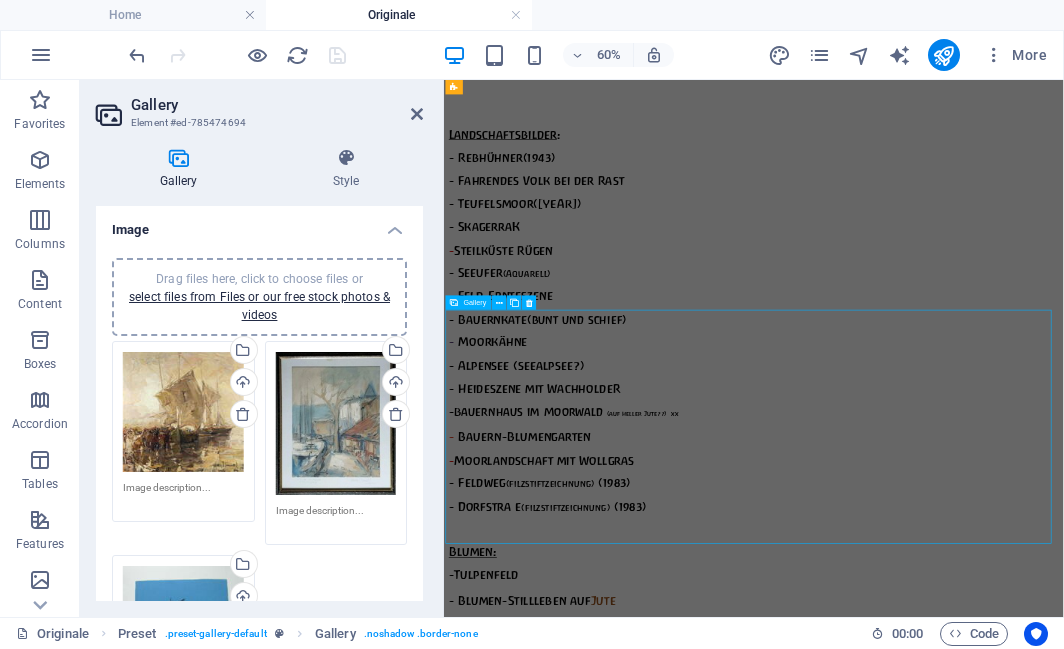 click 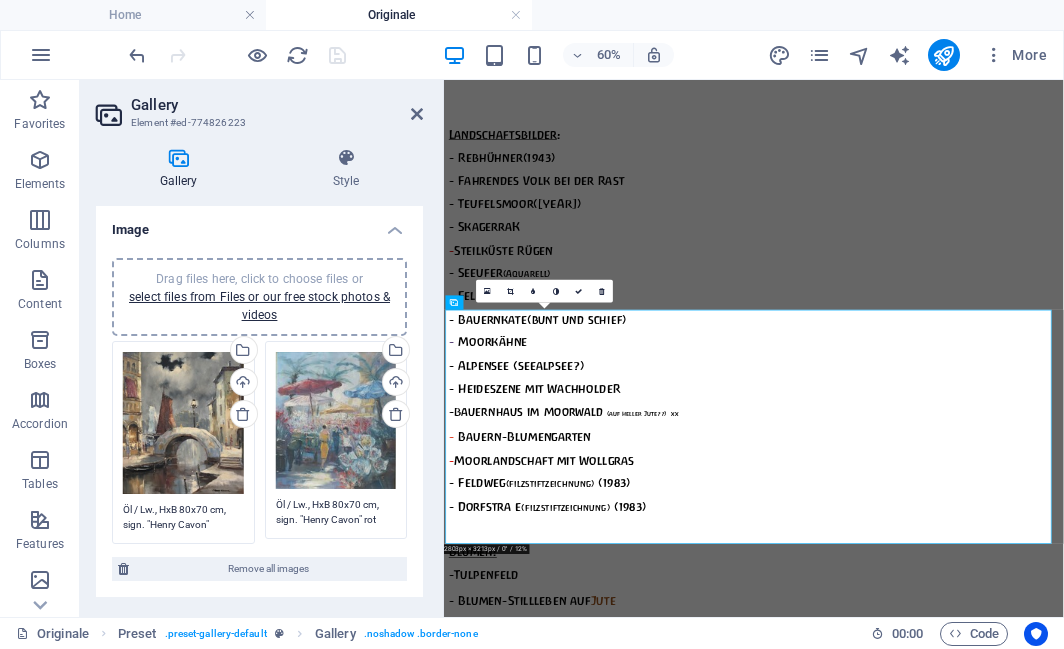 click on "Öl / Lw., HxB 80x70 cm, sign. "Henry Cavon" schwarz" at bounding box center (183, 517) 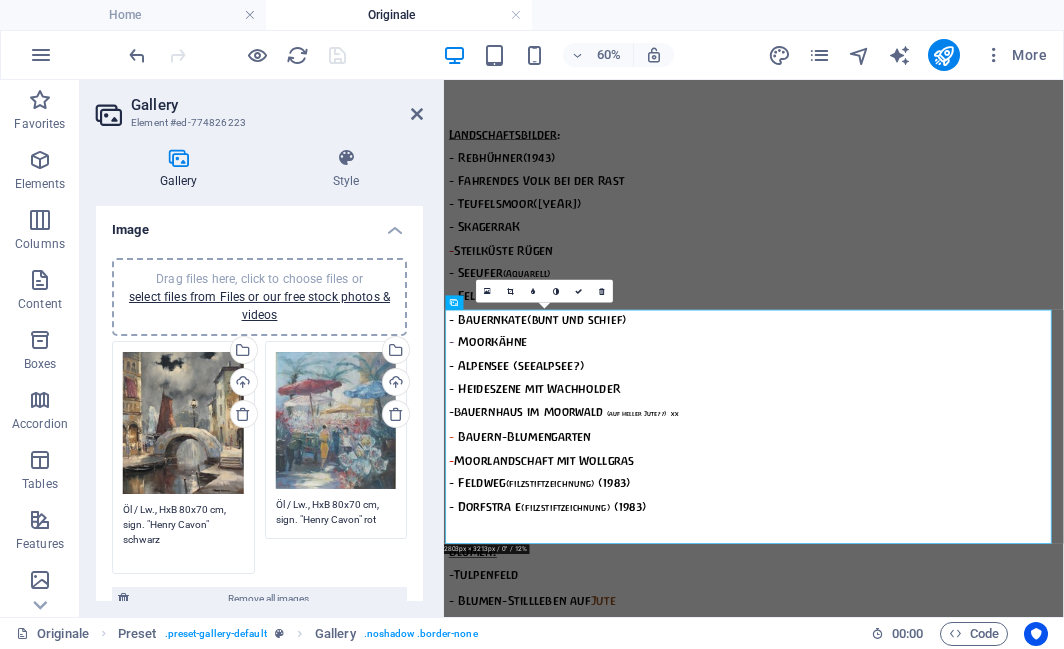 click on "Öl / Lw., HxB 80x70 cm, sign. "Henry Cavon" rot" at bounding box center [336, 512] 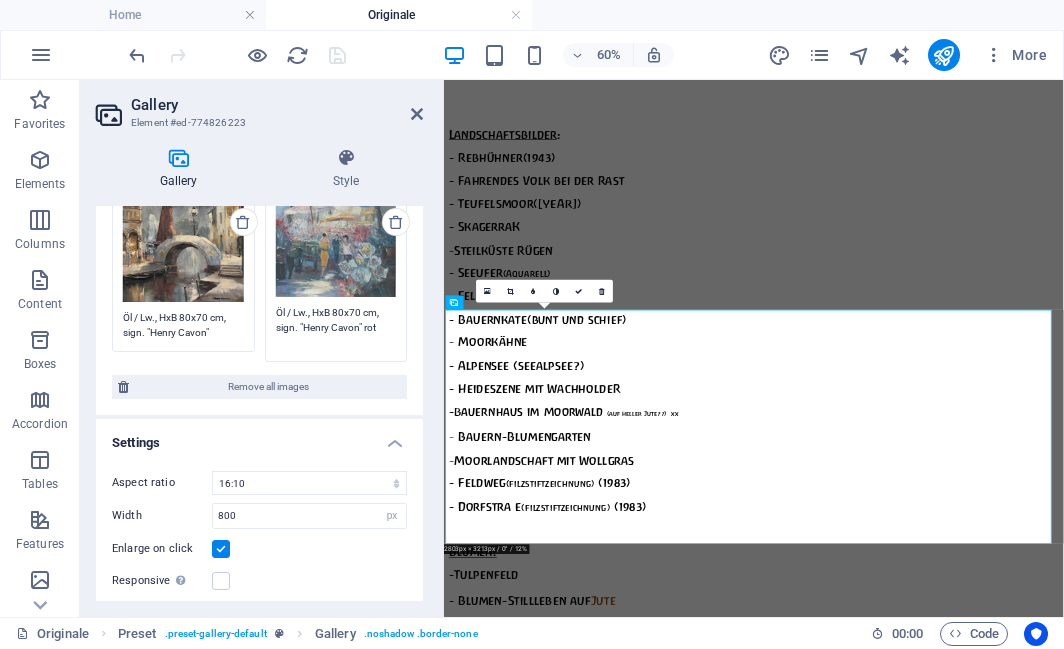 scroll, scrollTop: 288, scrollLeft: 0, axis: vertical 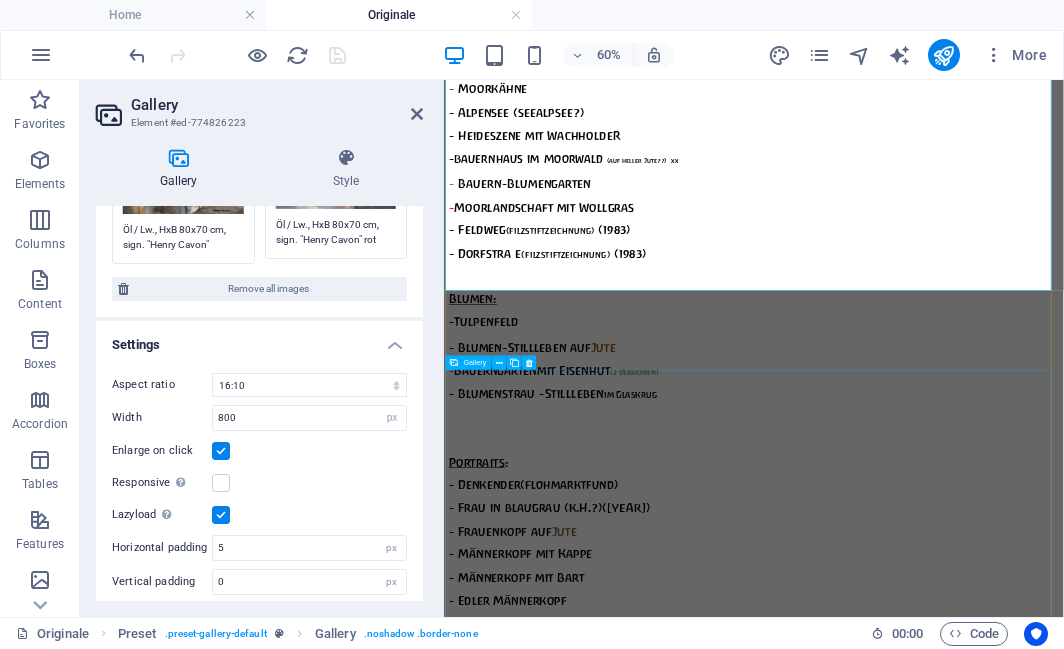 click at bounding box center (895, 16453) 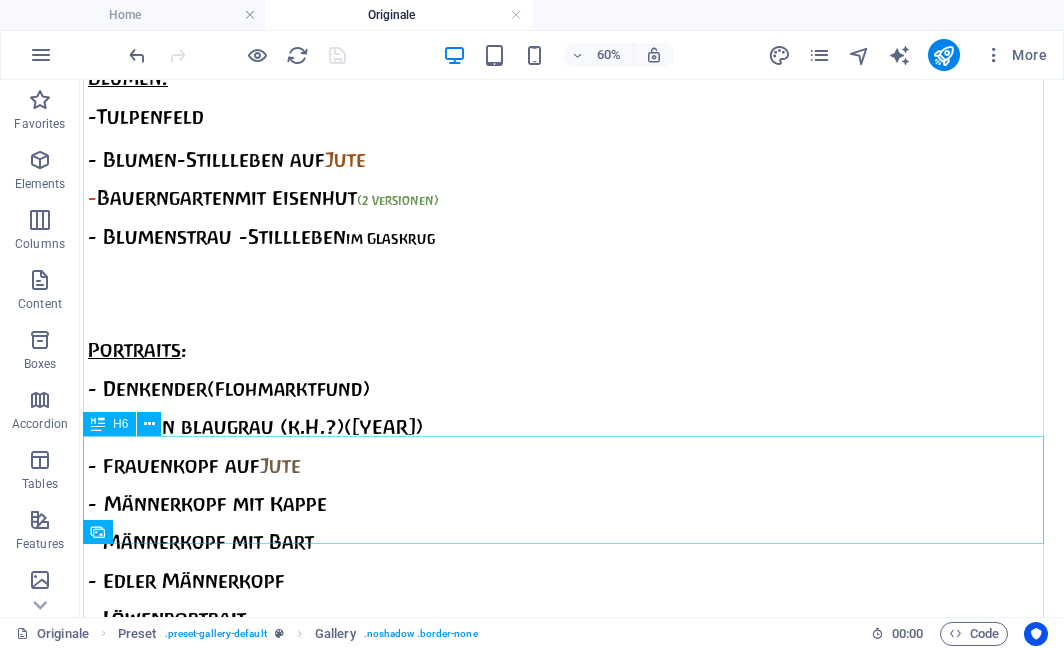 scroll, scrollTop: 5860, scrollLeft: 0, axis: vertical 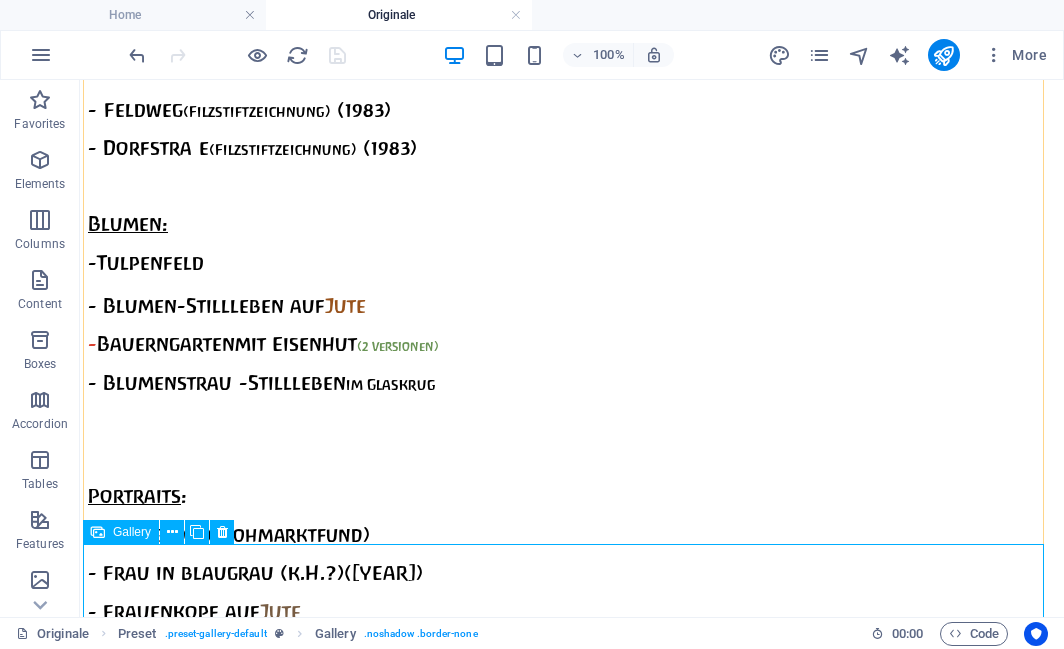 click at bounding box center [531, 16231] 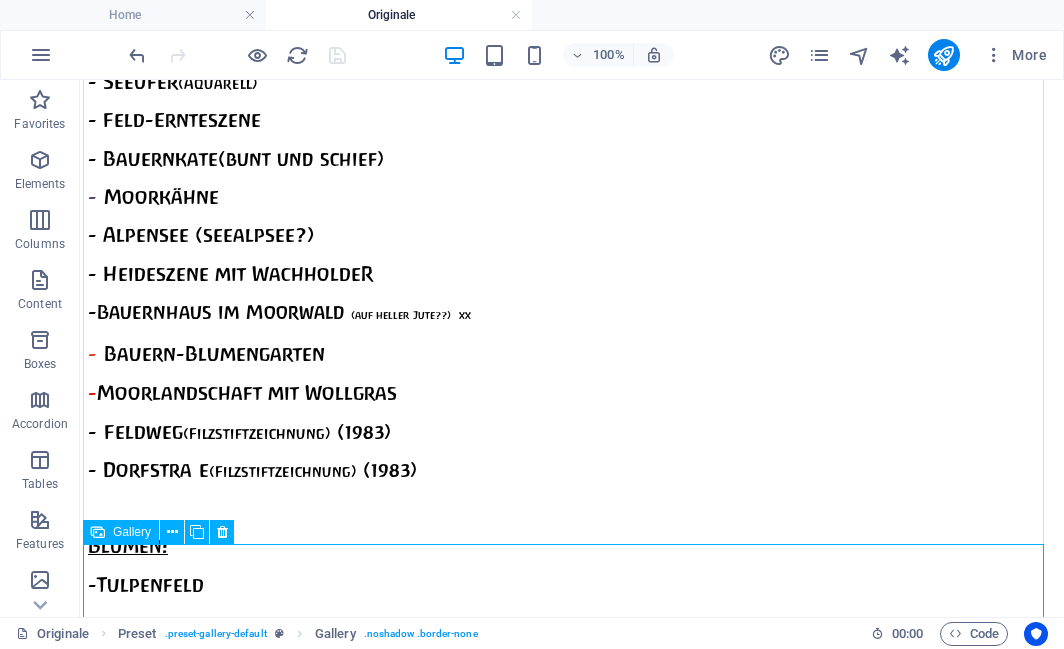 select on "2" 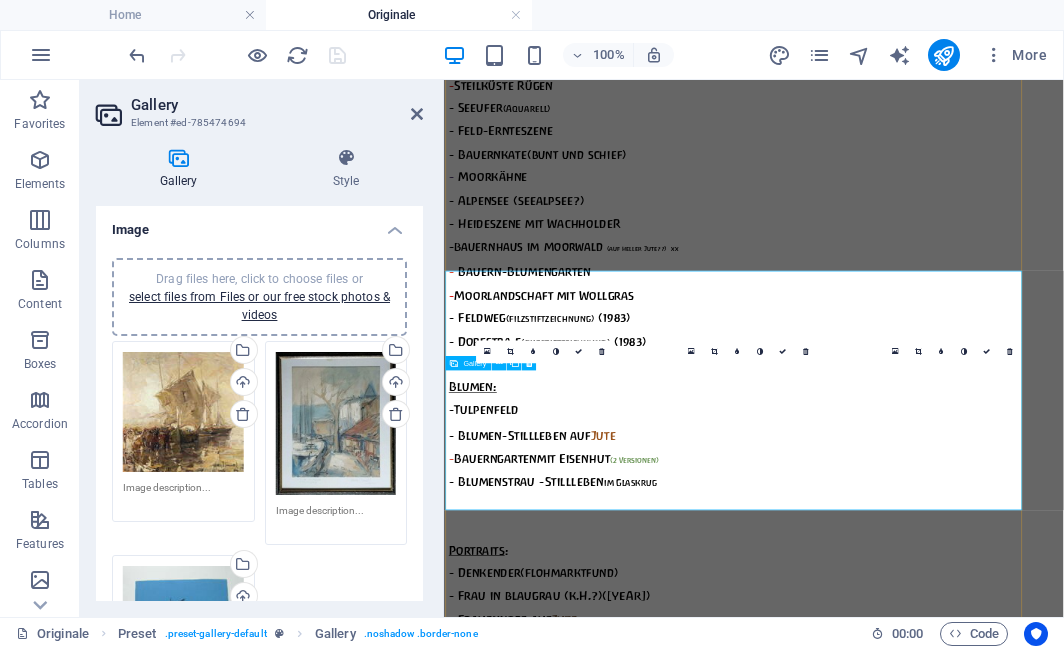 scroll, scrollTop: 6006, scrollLeft: 0, axis: vertical 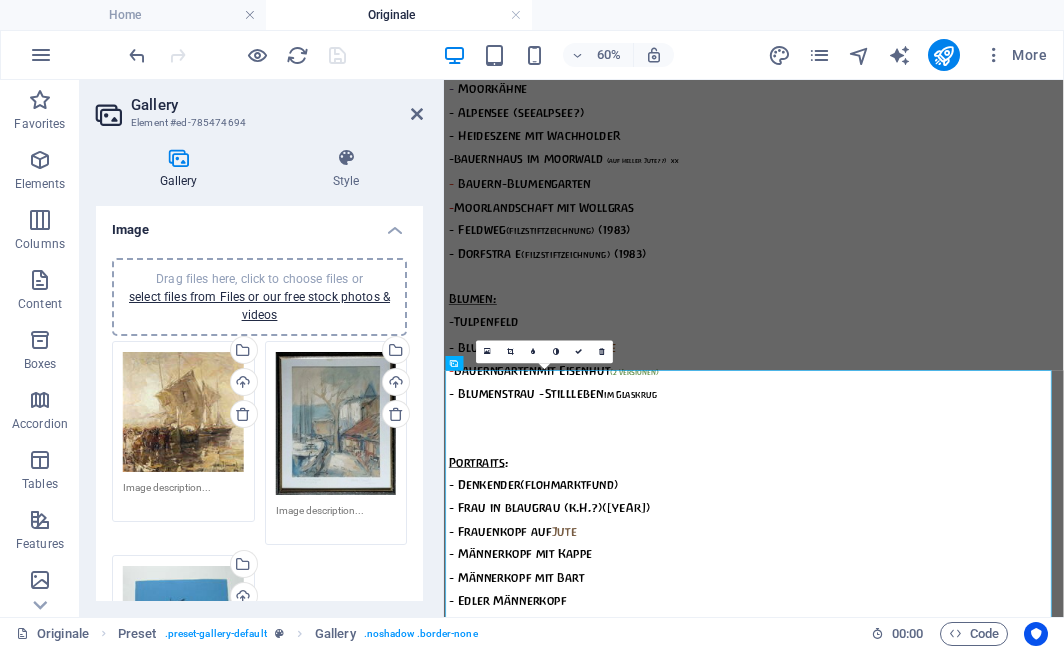 click at bounding box center [336, 518] 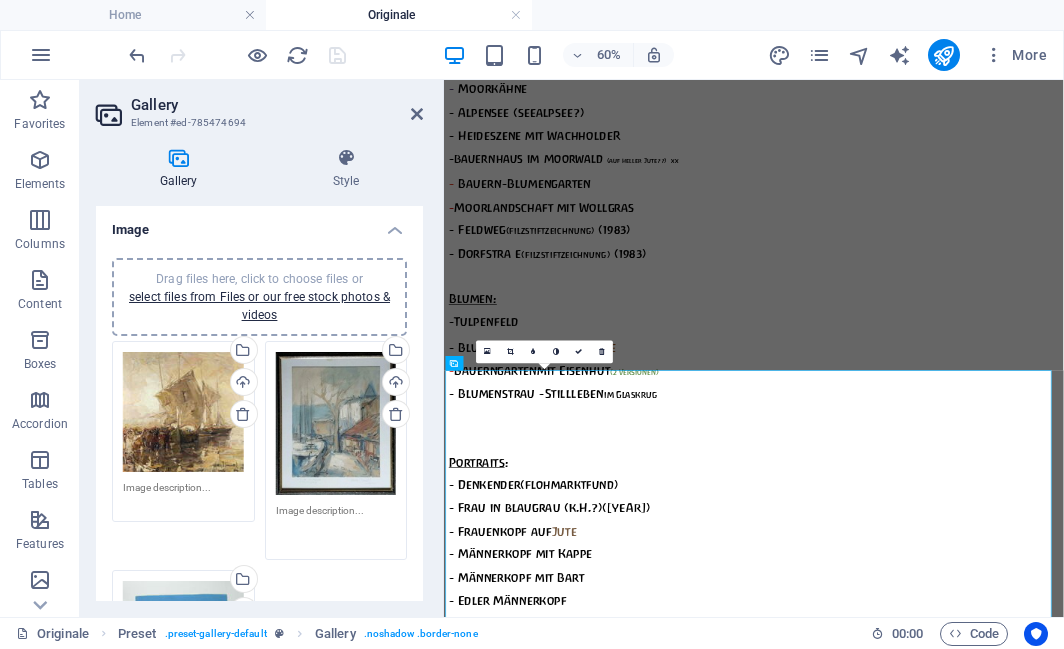 scroll, scrollTop: 246, scrollLeft: 0, axis: vertical 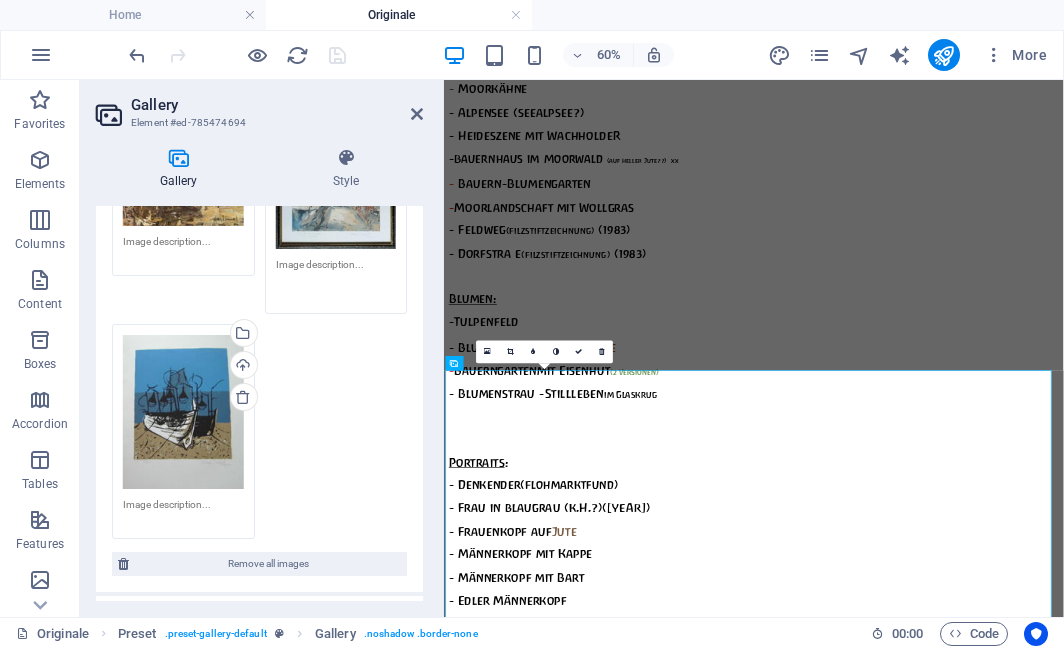 click at bounding box center (183, 512) 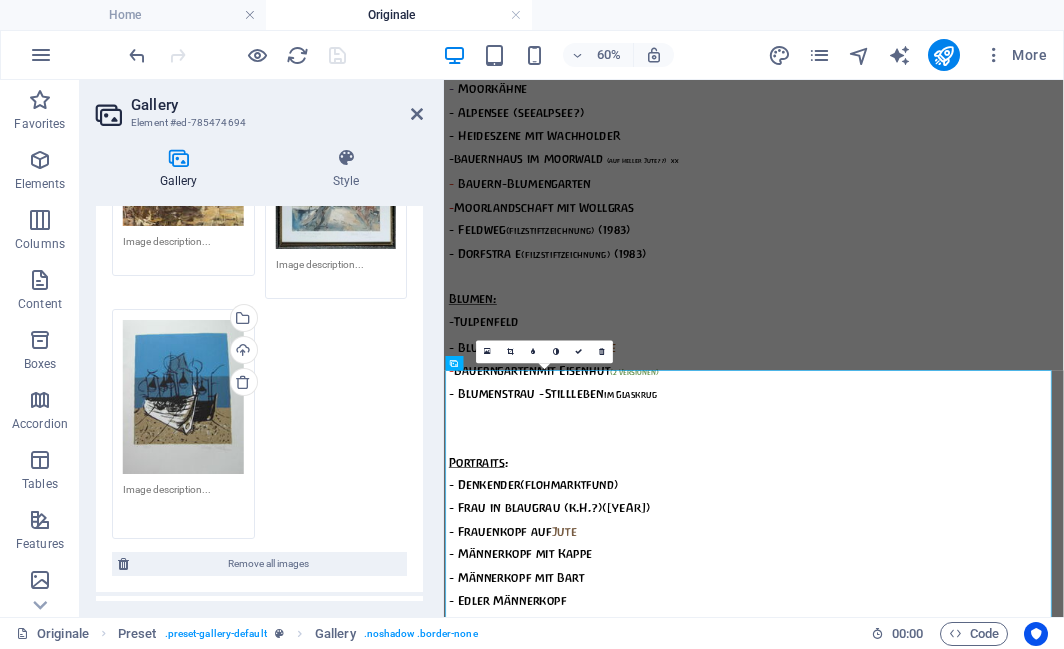 paste on "Siebdruck 3-f., Abzug  26/50 , HxB 40x34 cm auf Papier 64x48 cm, sign." 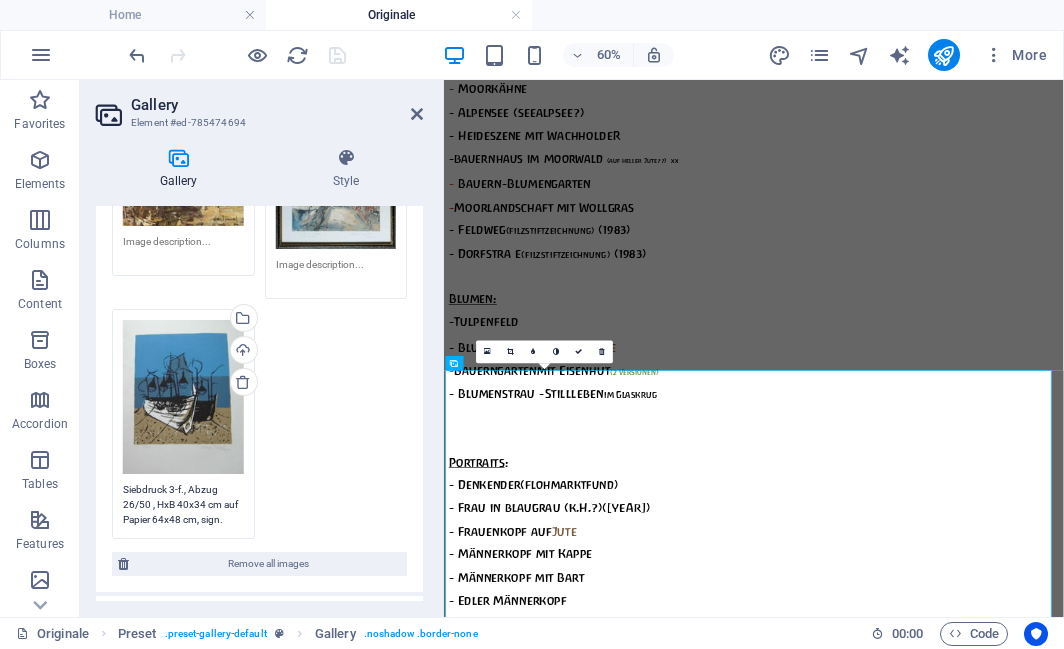 scroll, scrollTop: 291, scrollLeft: 0, axis: vertical 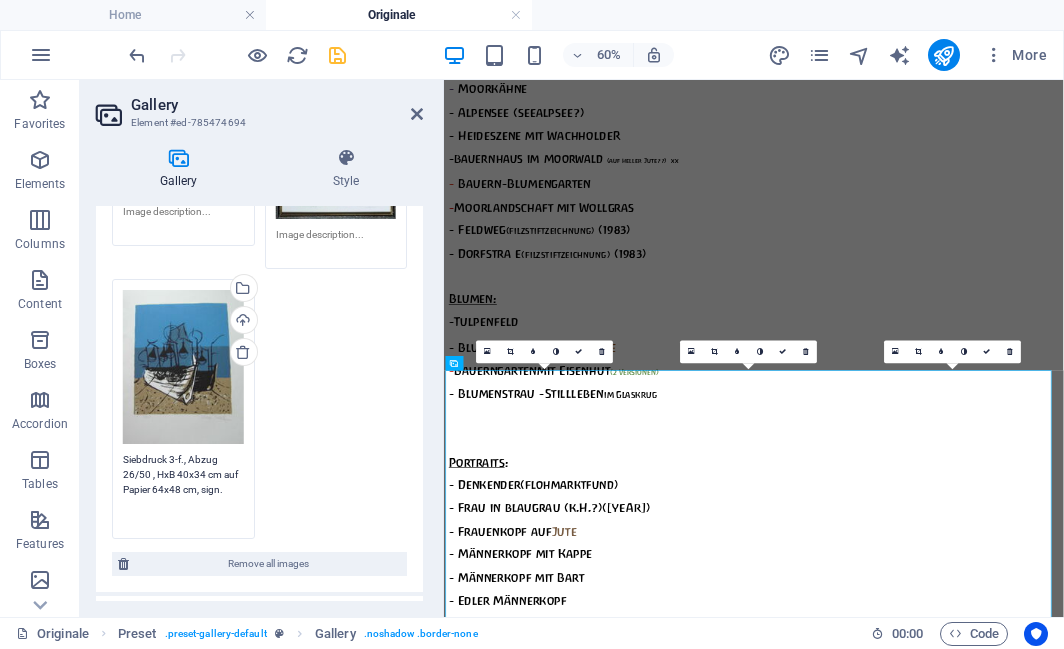 type on "Siebdruck 3-f., Abzug  26/50 , HxB 40x34 cm auf Papier 64x48 cm, sign." 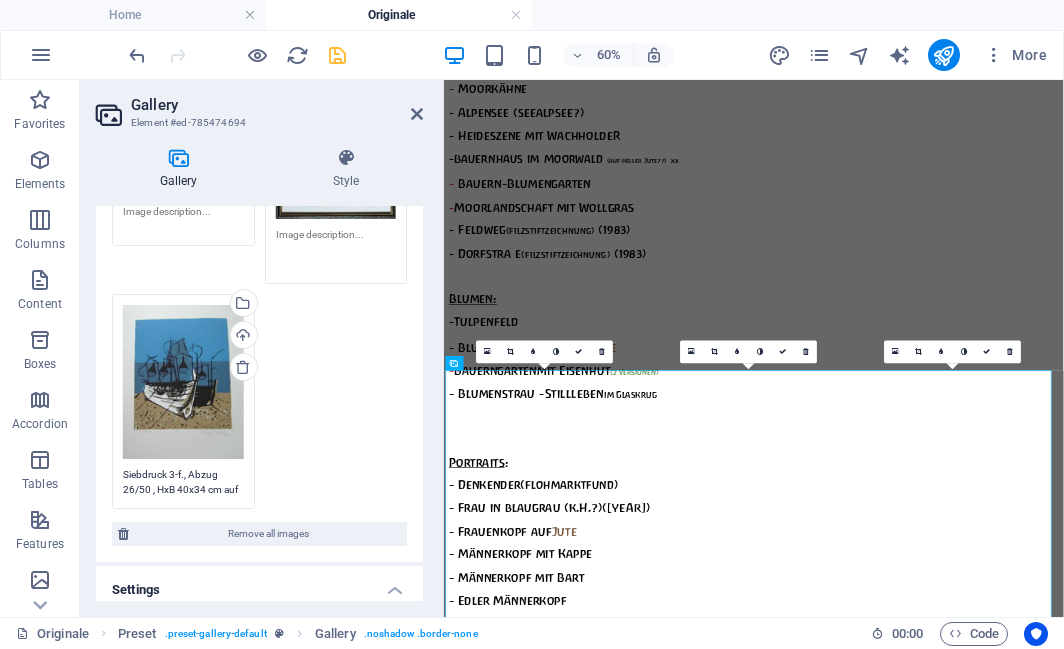 click on "Drag files here, click to choose files or select files from Files or our free stock photos & videos Select files from the file manager, stock photos, or upload file(s) Upload" at bounding box center (336, 175) 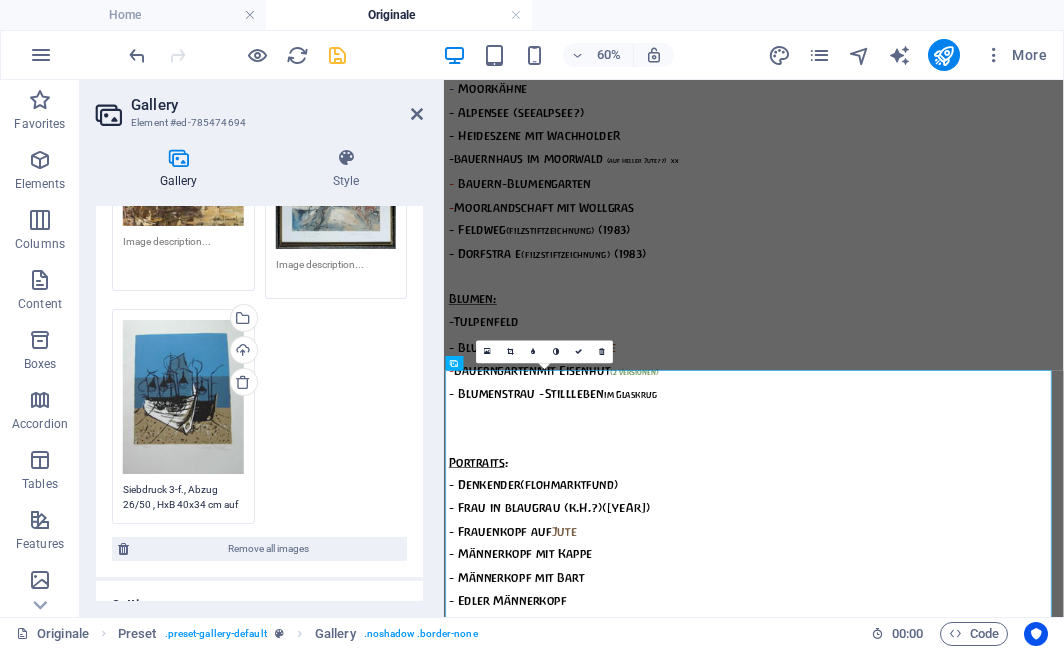click at bounding box center (183, 256) 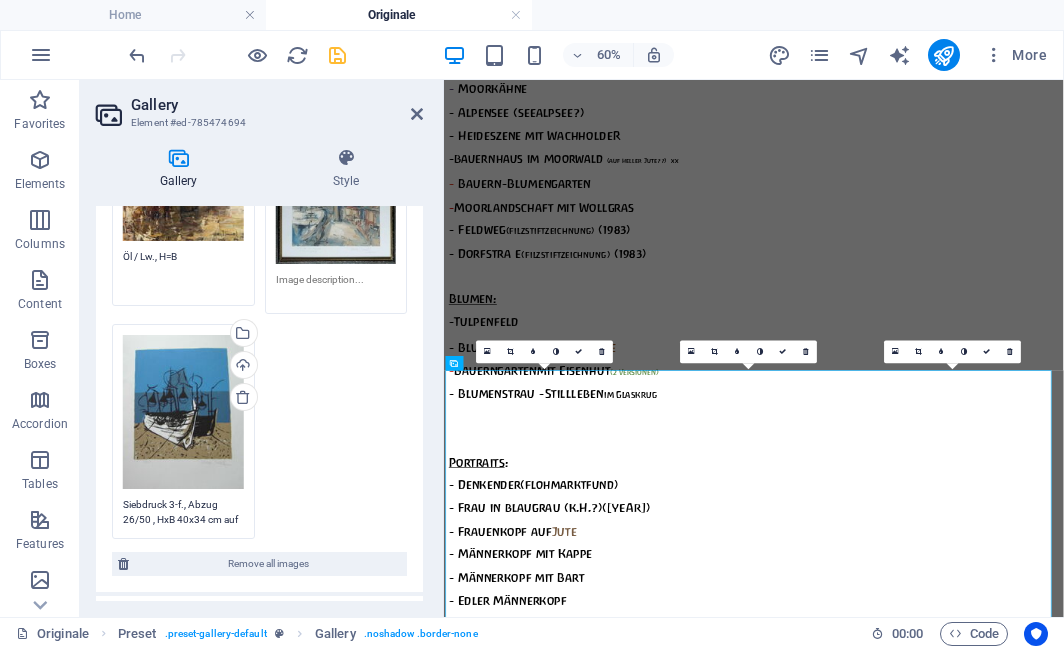 click on "Öl / Lw., H=B" at bounding box center [183, 271] 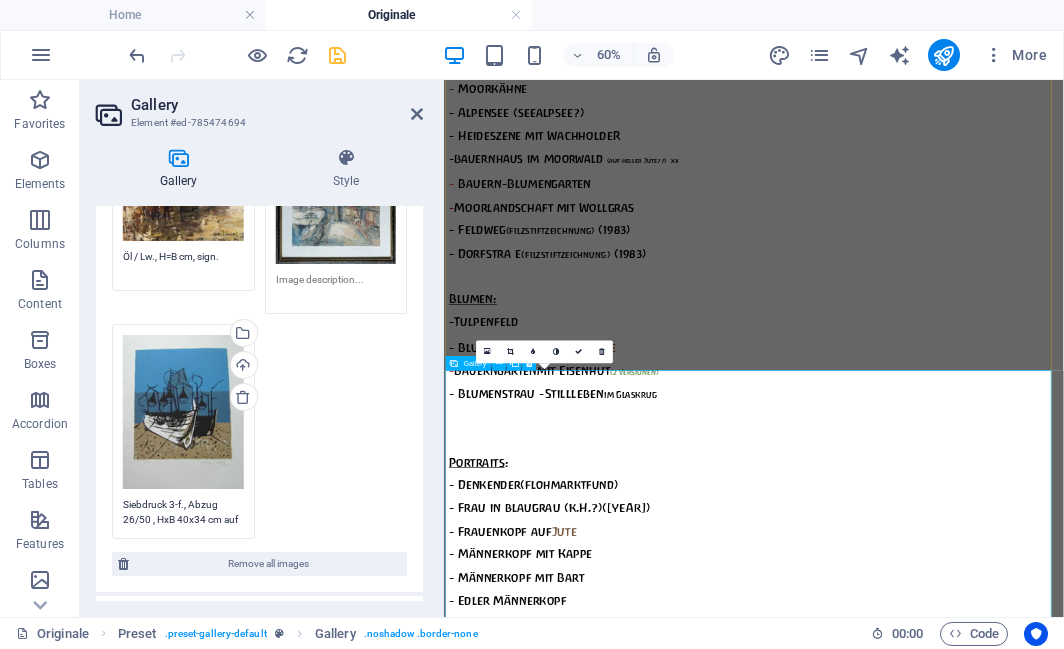 click at bounding box center [895, 15949] 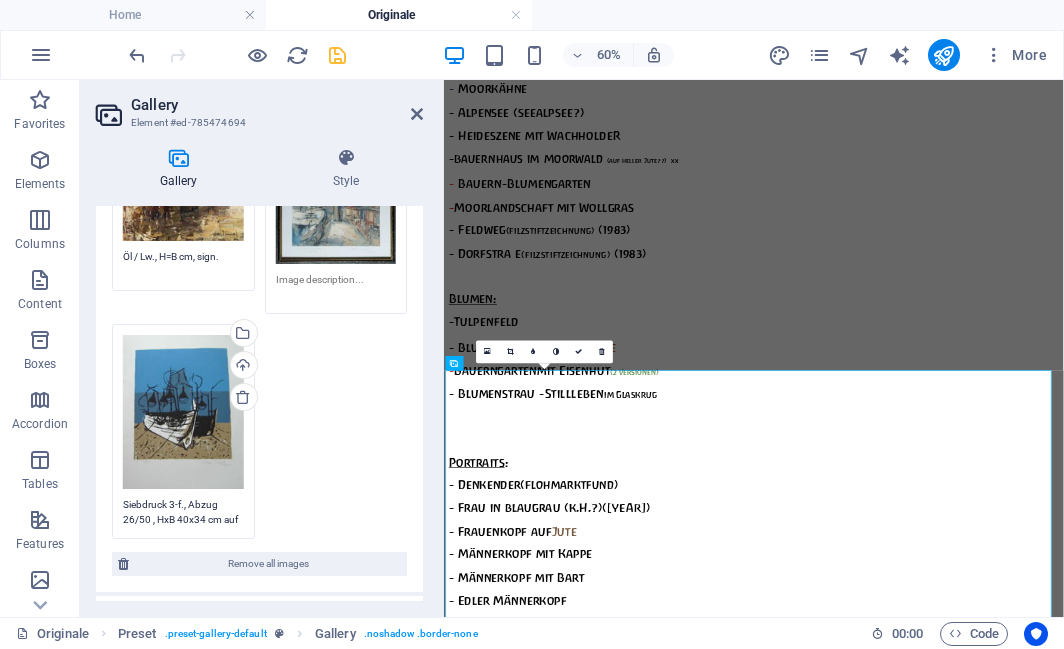 click on "Öl / Lw., H=B cm, sign." at bounding box center (183, 264) 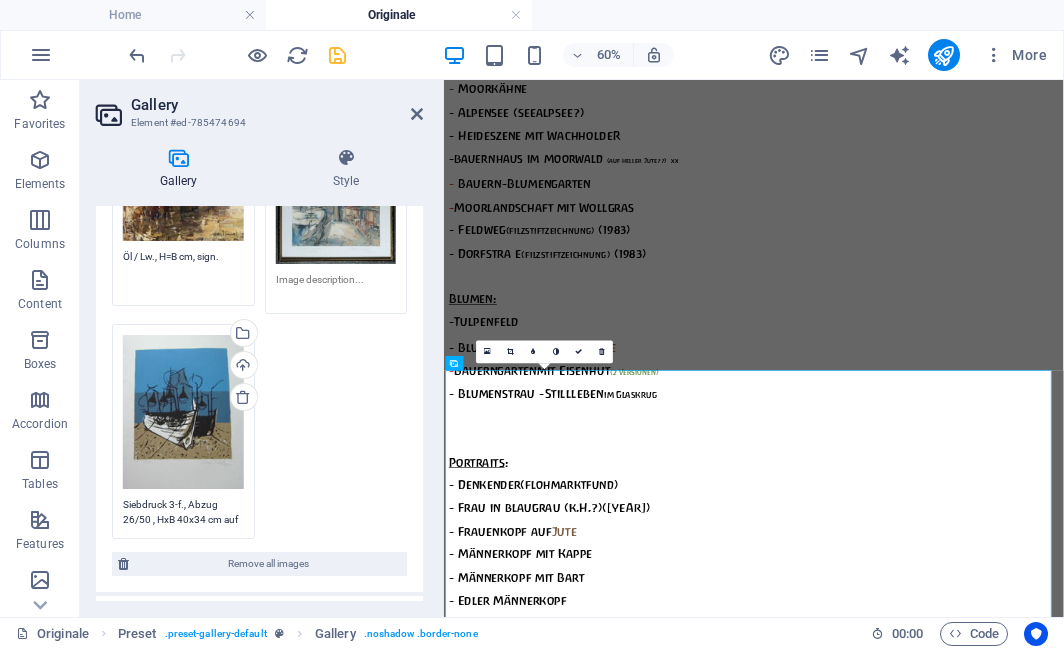 click on "Öl / Lw., H=B cm, sign." at bounding box center [183, 271] 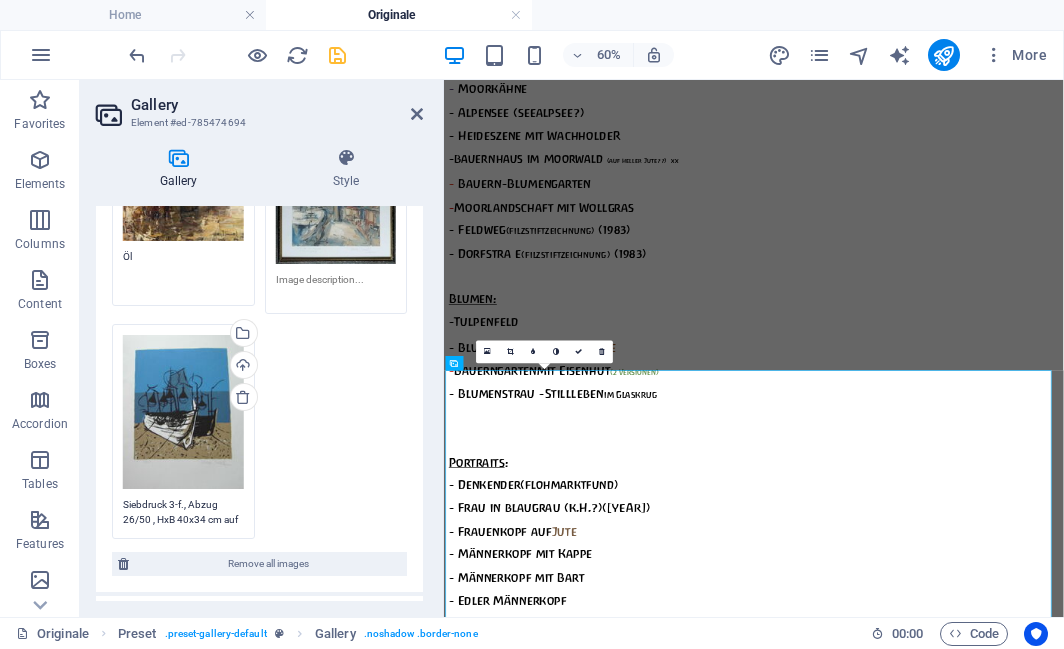 type on "Ö" 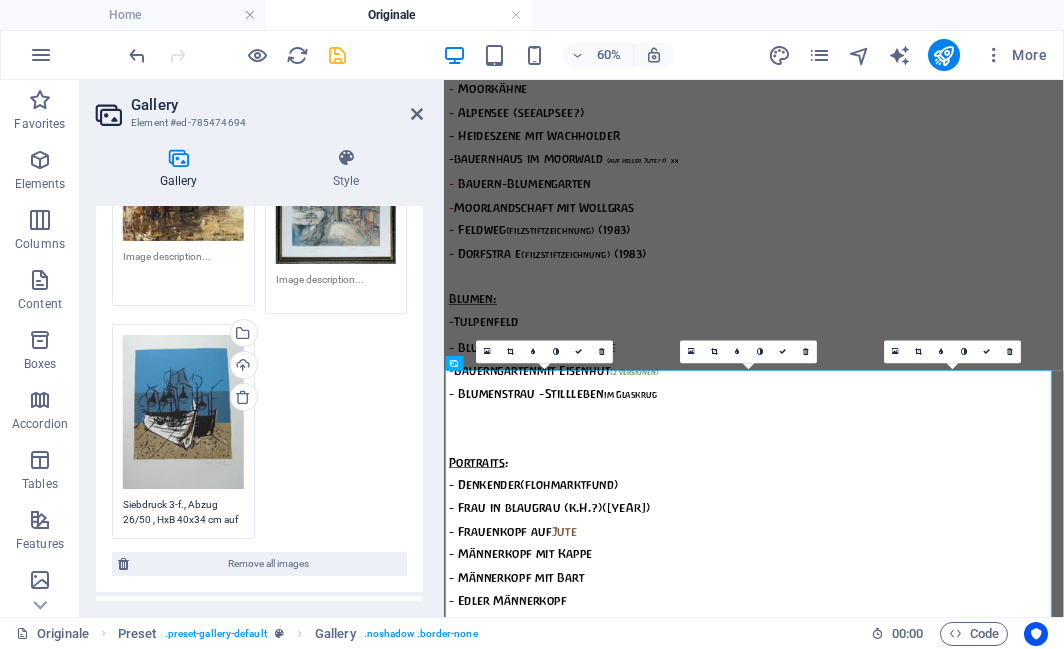 paste on "Öl / Lw., H=B 90,5x90,5cm, sign." 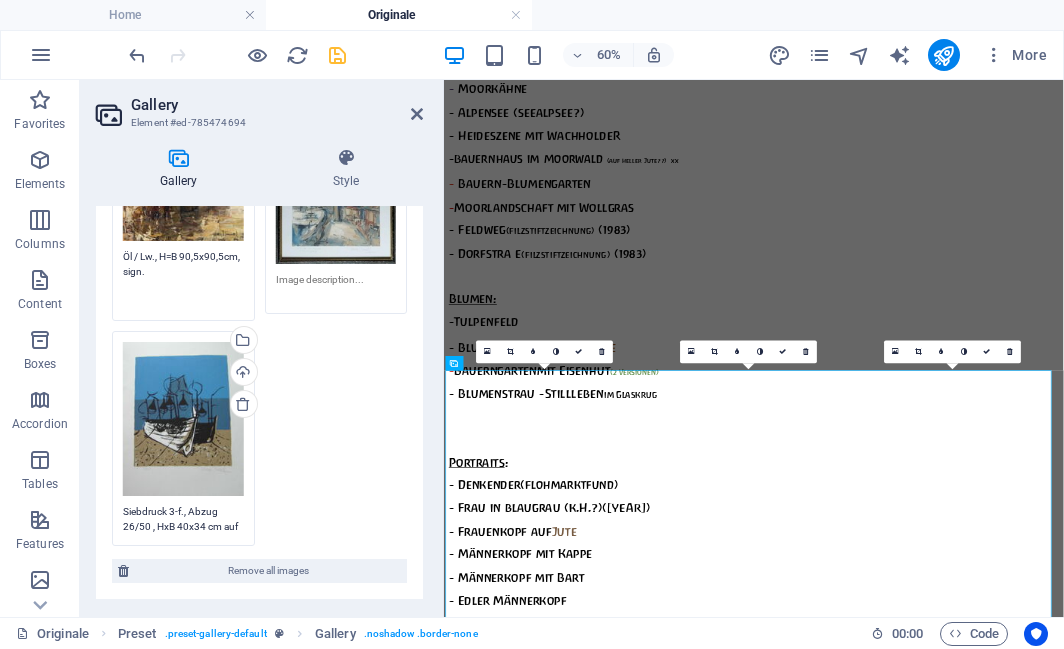 scroll, scrollTop: 239, scrollLeft: 0, axis: vertical 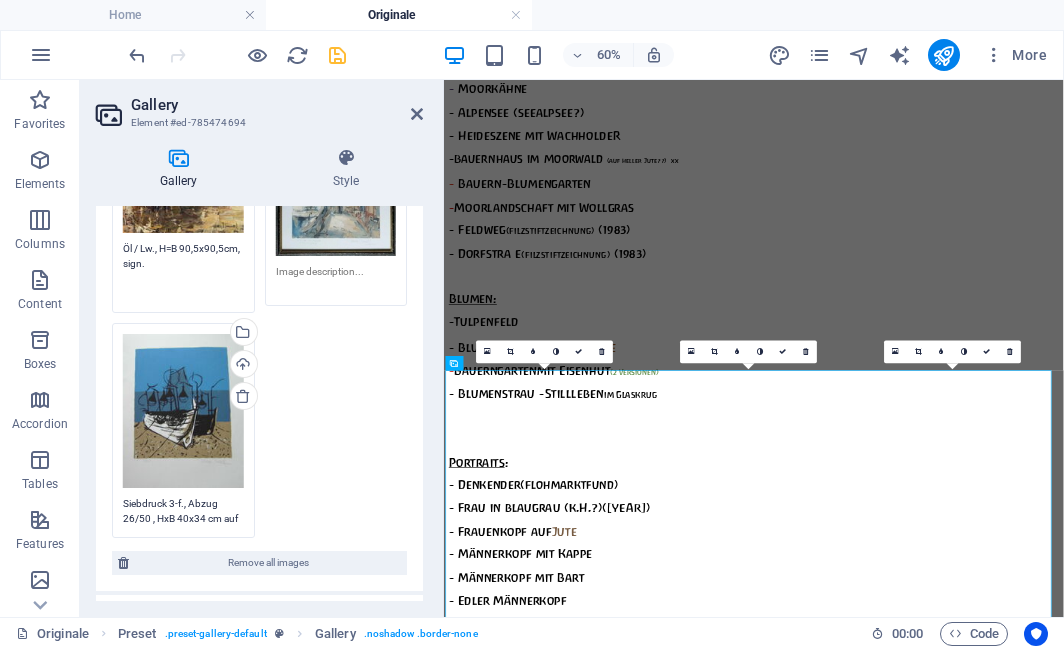 type on "Öl / Lw., H=B 90,5x90,5cm, sign." 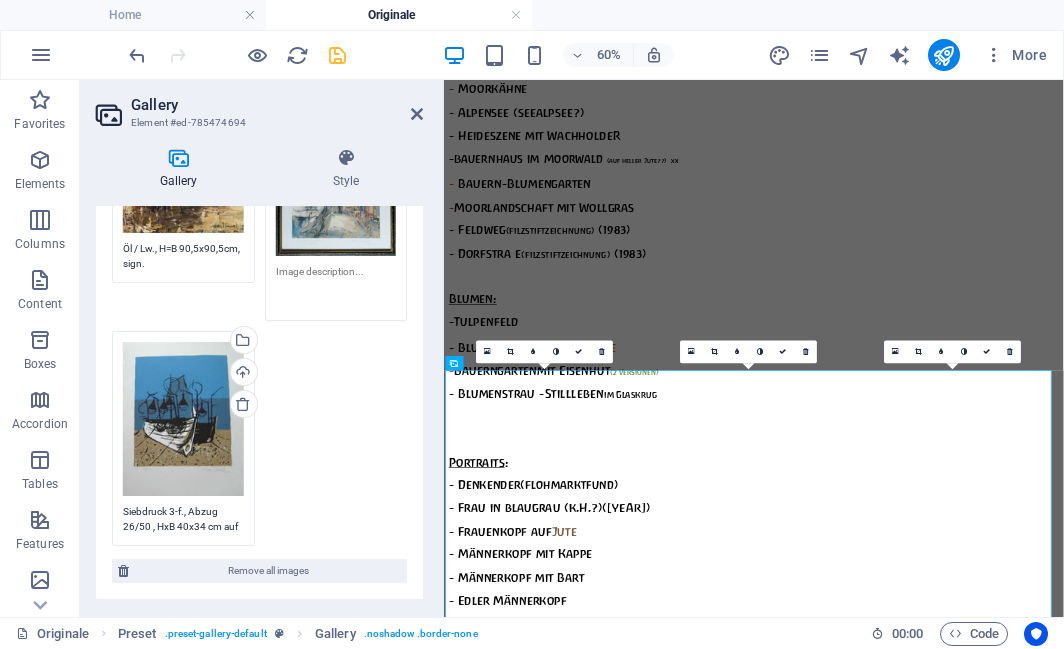 click at bounding box center (336, 286) 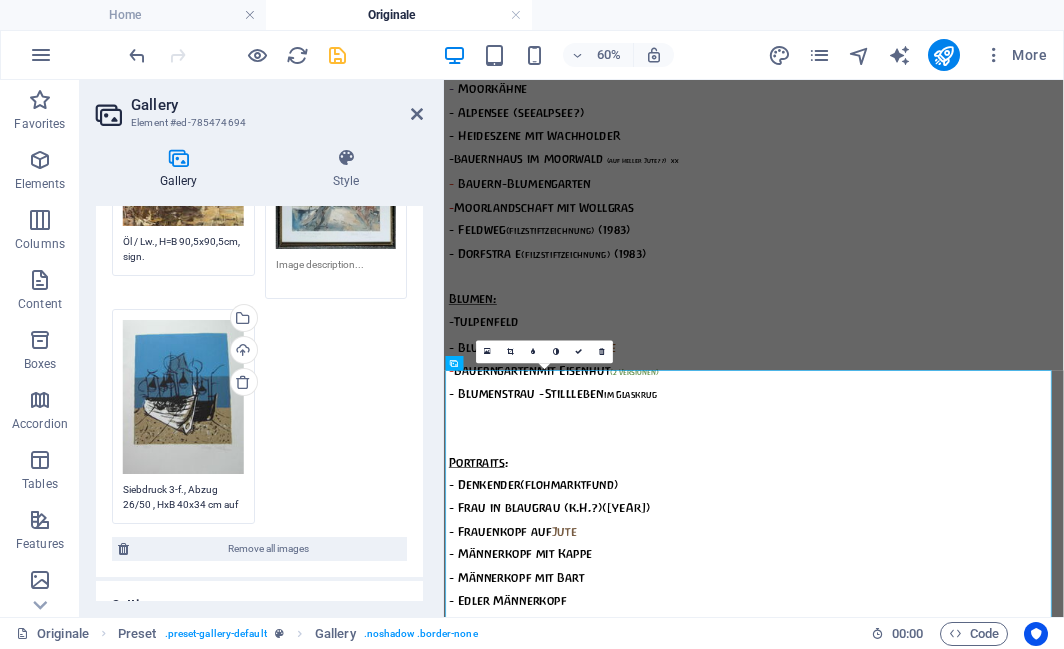 click on "Gallery Style Image Drag files here, click to choose files or select files from Files or our free stock photos & videos Drag files here, click to choose files or select files from Files or our free stock photos & videos Select files from the file manager, stock photos, or upload file(s) Upload Öl / Lw., H=B 90,5x90,5cm, sign. Drag files here, click to choose files or select files from Files or our free stock photos & videos Select files from the file manager, stock photos, or upload file(s) Upload Drag files here, click to choose files or select files from Files or our free stock photos & videos Select files from the file manager, stock photos, or upload file(s) Upload Siebdruck 3-f., Abzug  26/50 , HxB 40x34 cm auf Papier 64x48 cm, sign. Remove all images Settings Aspect ratio No fixed aspect ratio 16:9 16:10 4:3 1:1 1:2 2:1 Width 800 px % Enlarge on click Responsive Automatically load retina image and smartphone optimized sizes. Lazyload Loading images after the page loads improves page speed. 5 px 0 px px" at bounding box center (259, 374) 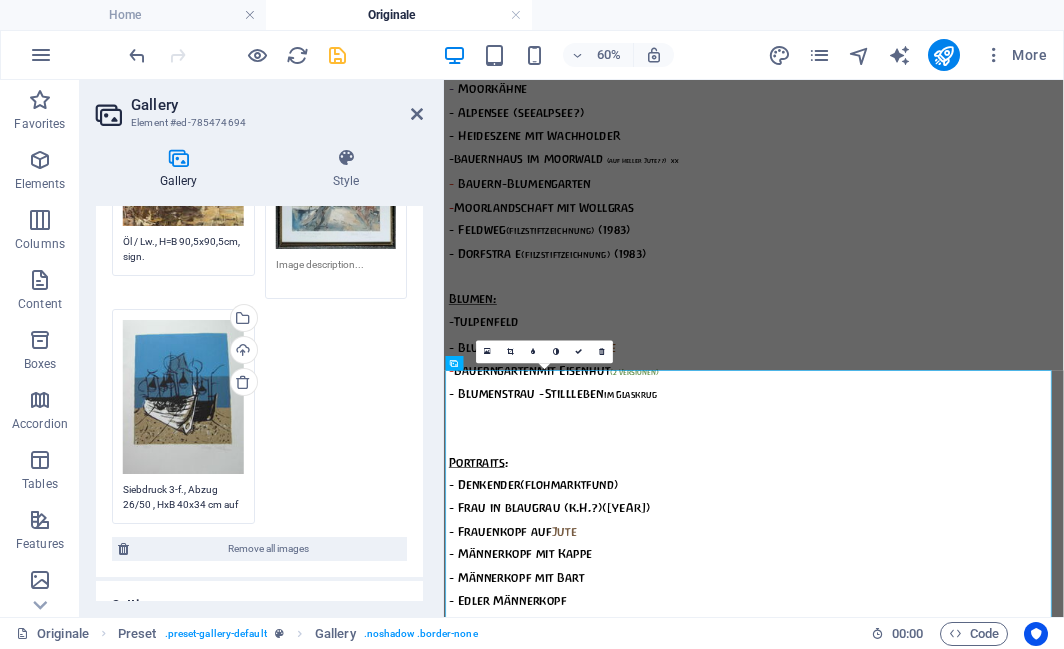 click at bounding box center (336, 272) 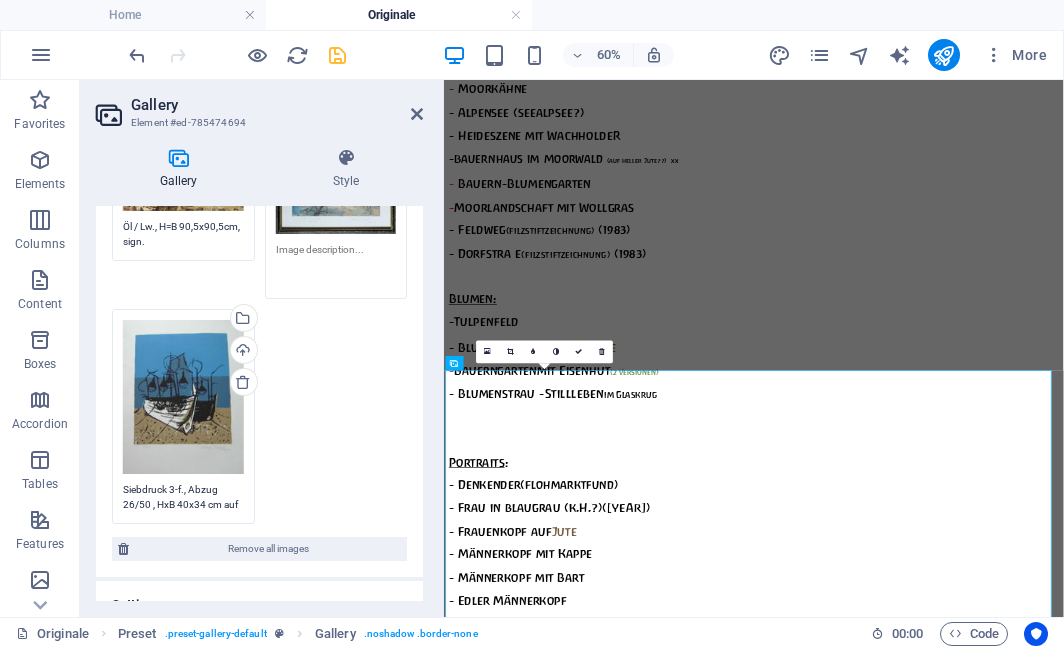 paste on "Tempera / Papier, HxB 50,3x40,0cm, sign. im Bild und sign./bez. auf Unterpapier" 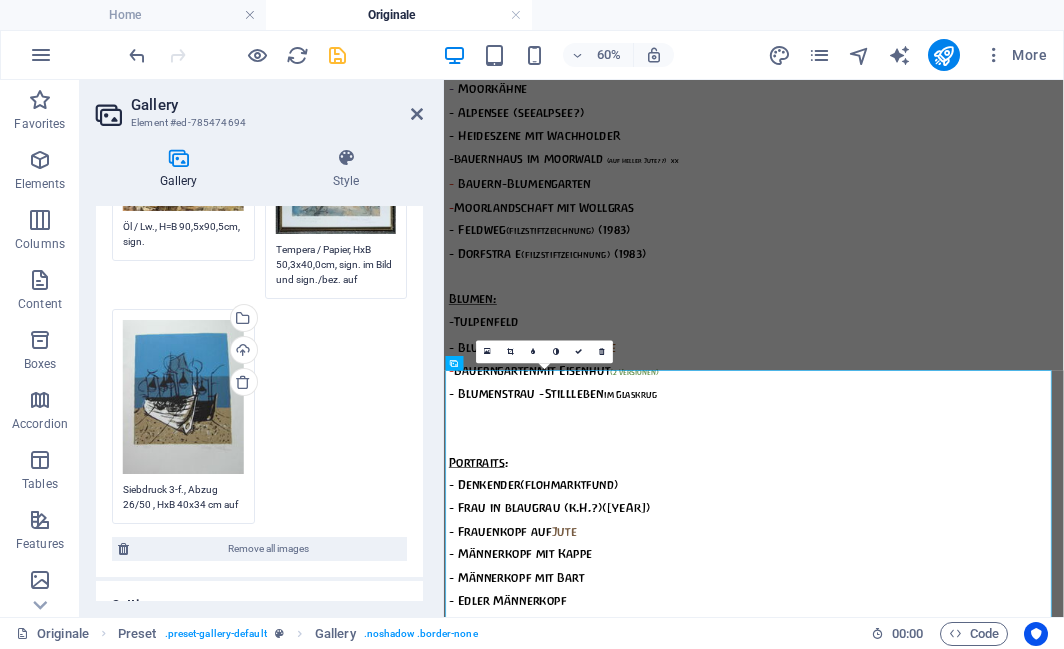 scroll, scrollTop: 306, scrollLeft: 0, axis: vertical 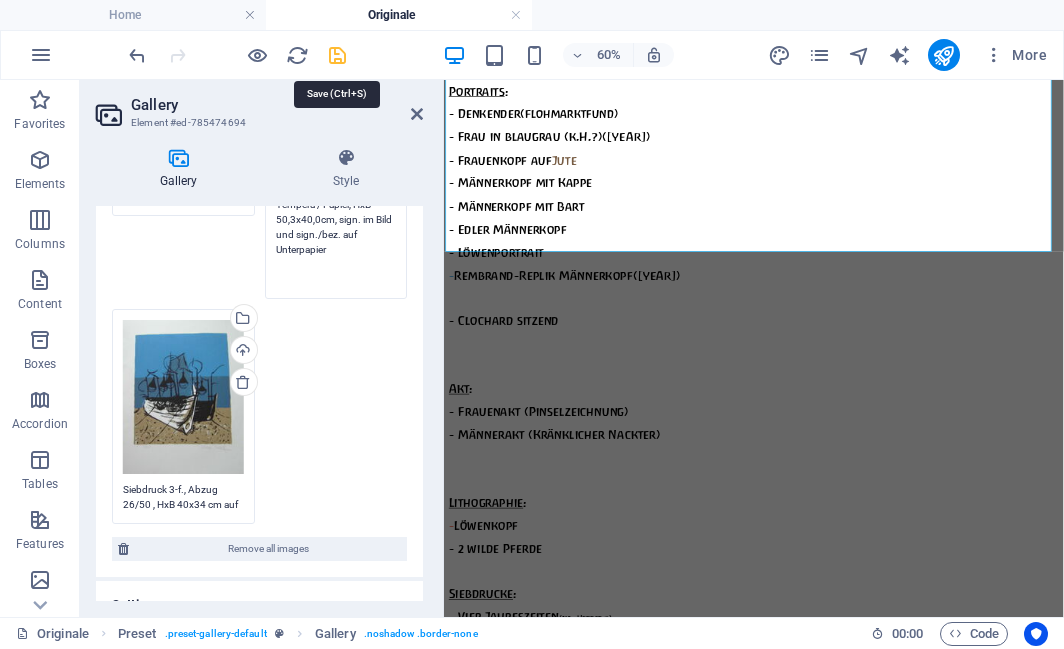 type on "Tempera / Papier, HxB 50,3x40,0cm, sign. im Bild und sign./bez. auf Unterpapier" 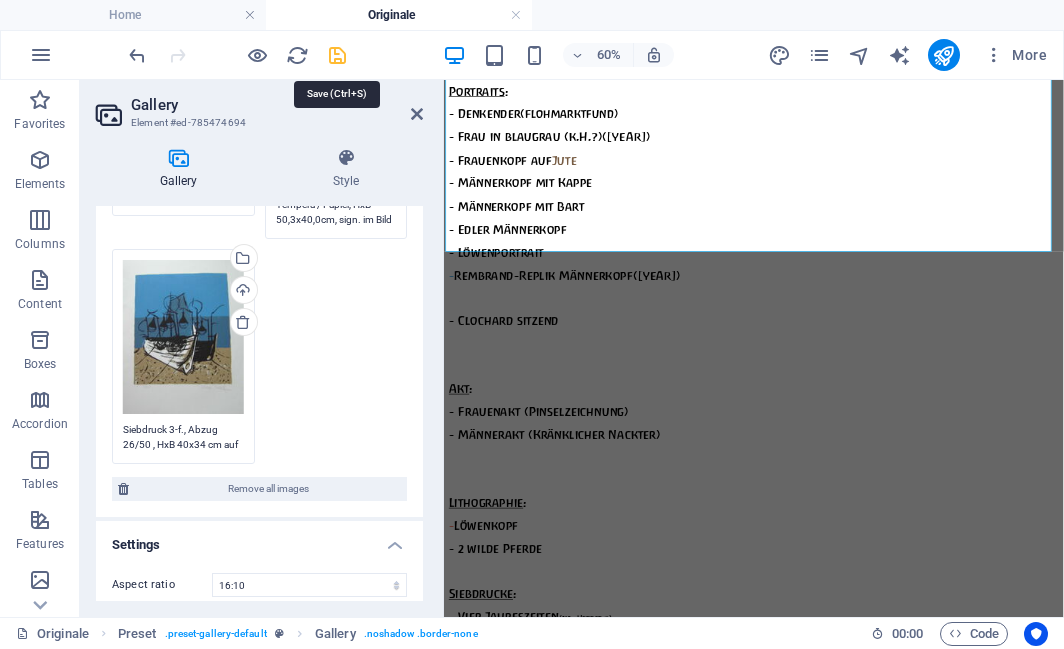 click at bounding box center [337, 55] 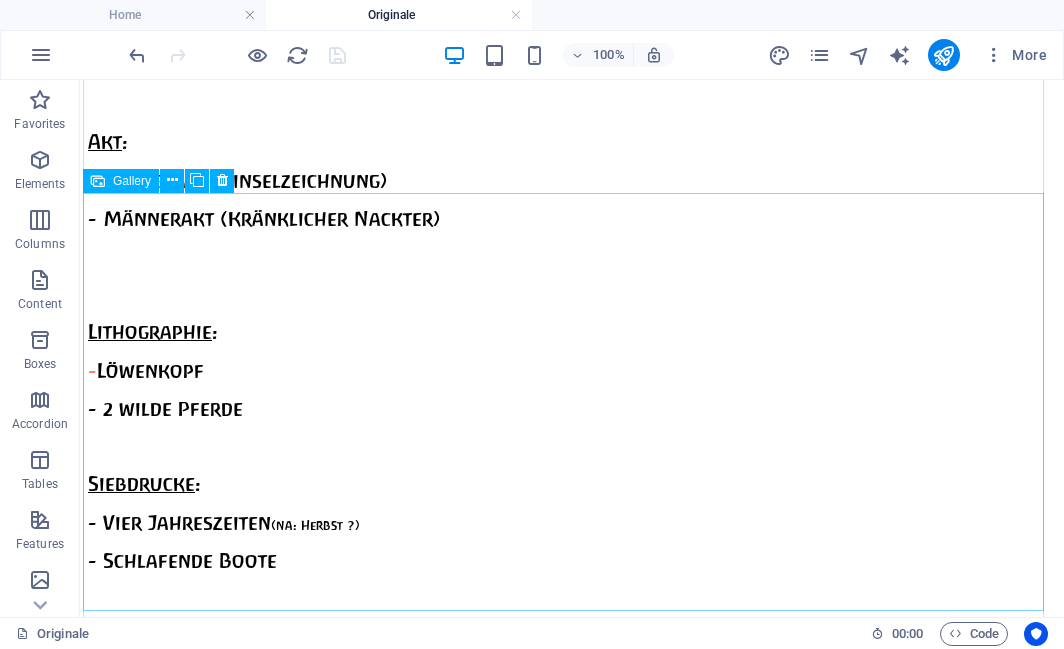 scroll, scrollTop: 6793, scrollLeft: 0, axis: vertical 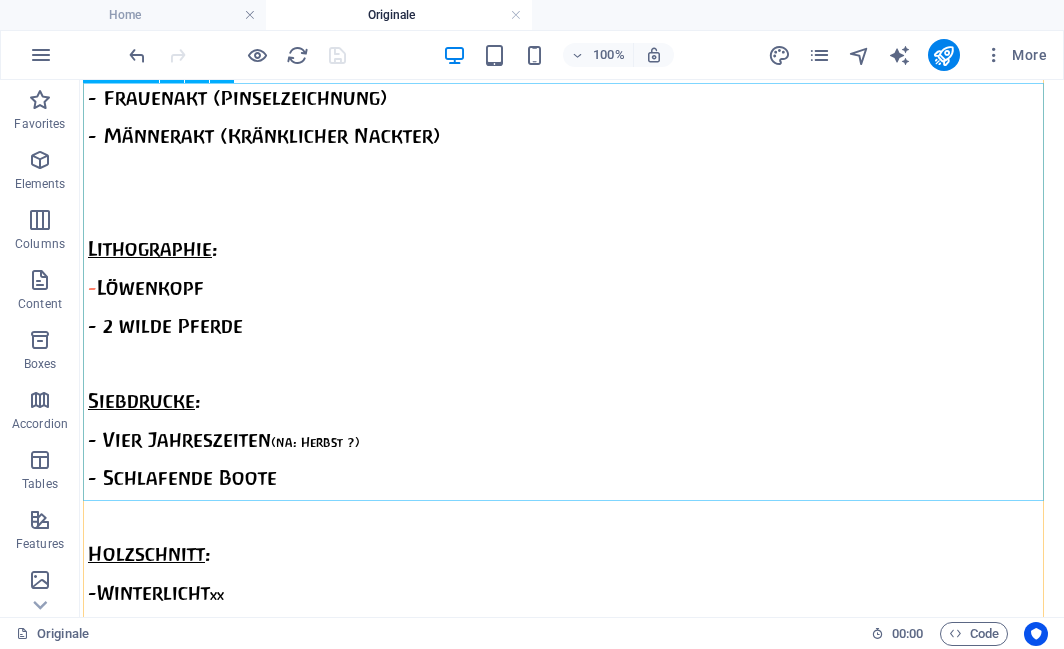 click at bounding box center (531, 16390) 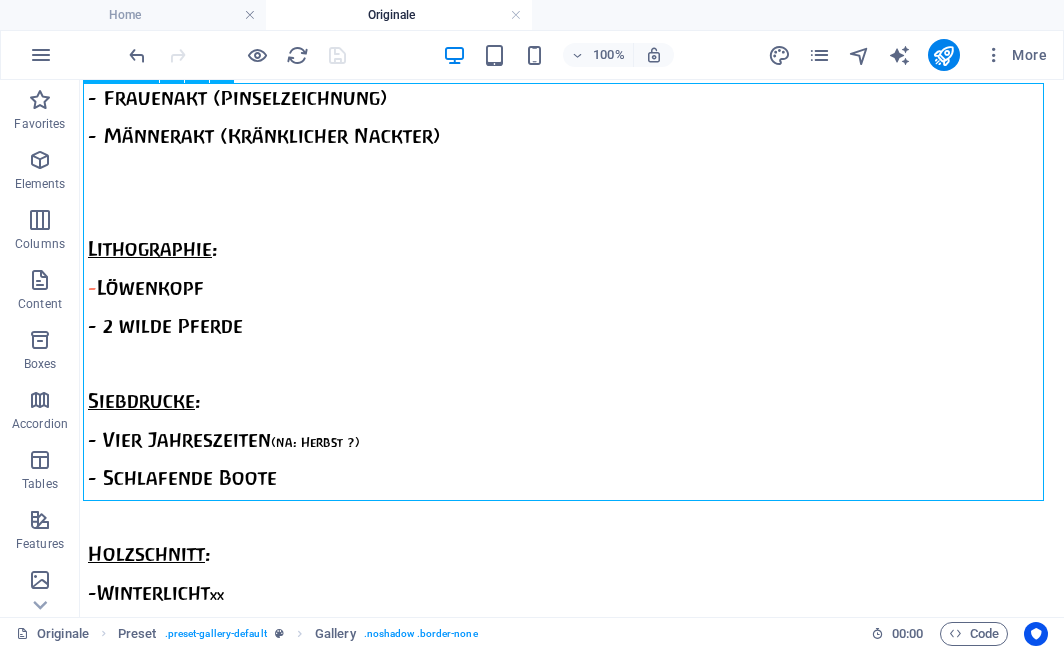 click at bounding box center (531, 16390) 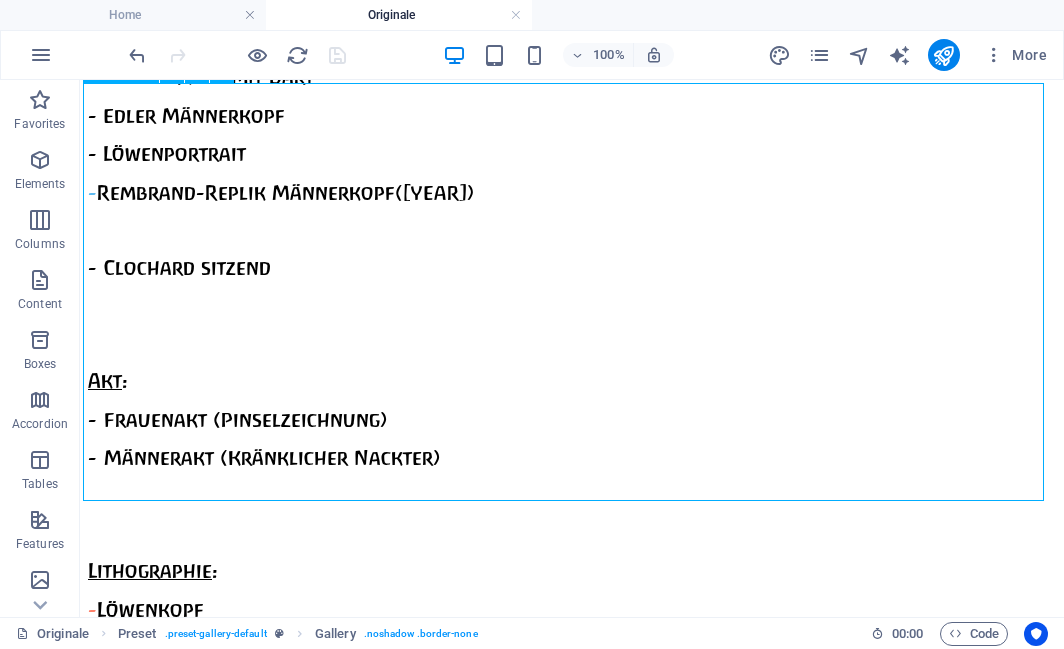 select on "2" 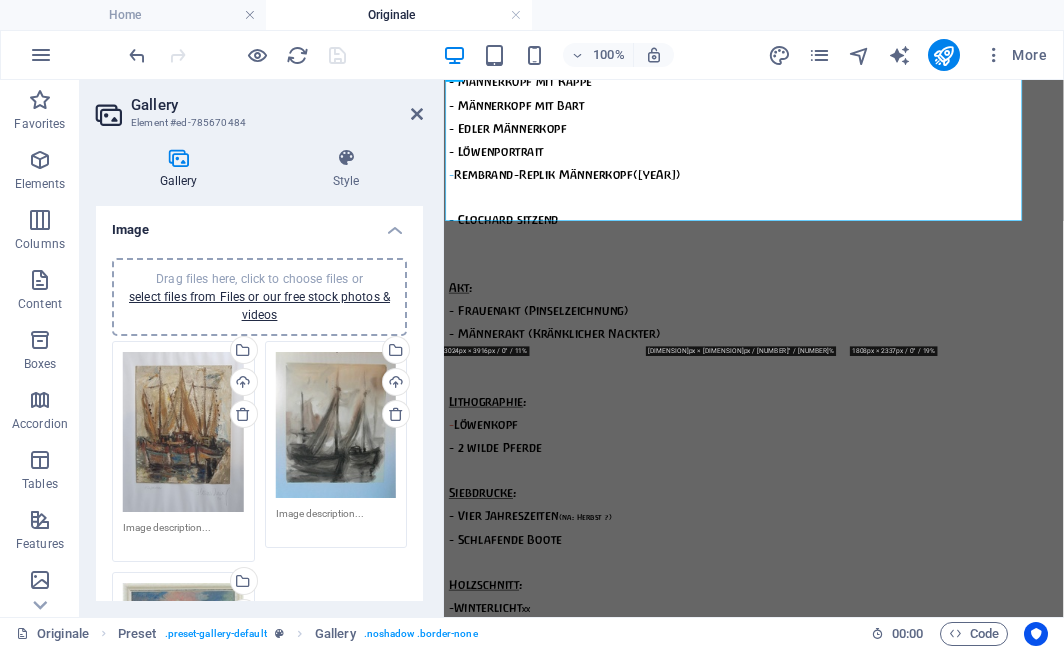 scroll, scrollTop: 6979, scrollLeft: 0, axis: vertical 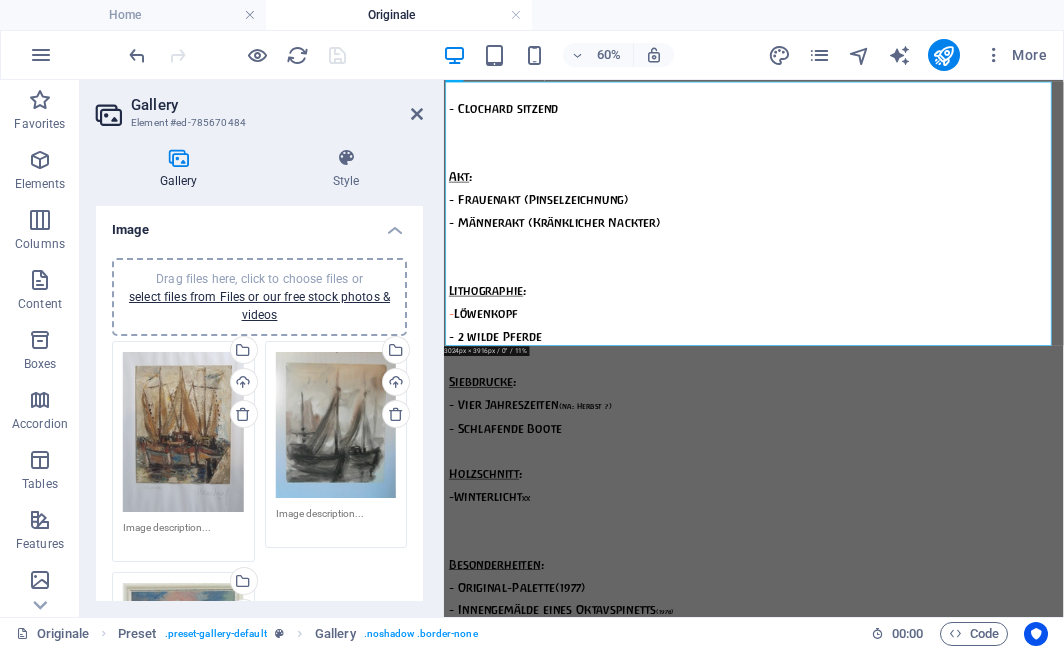 click at bounding box center [183, 535] 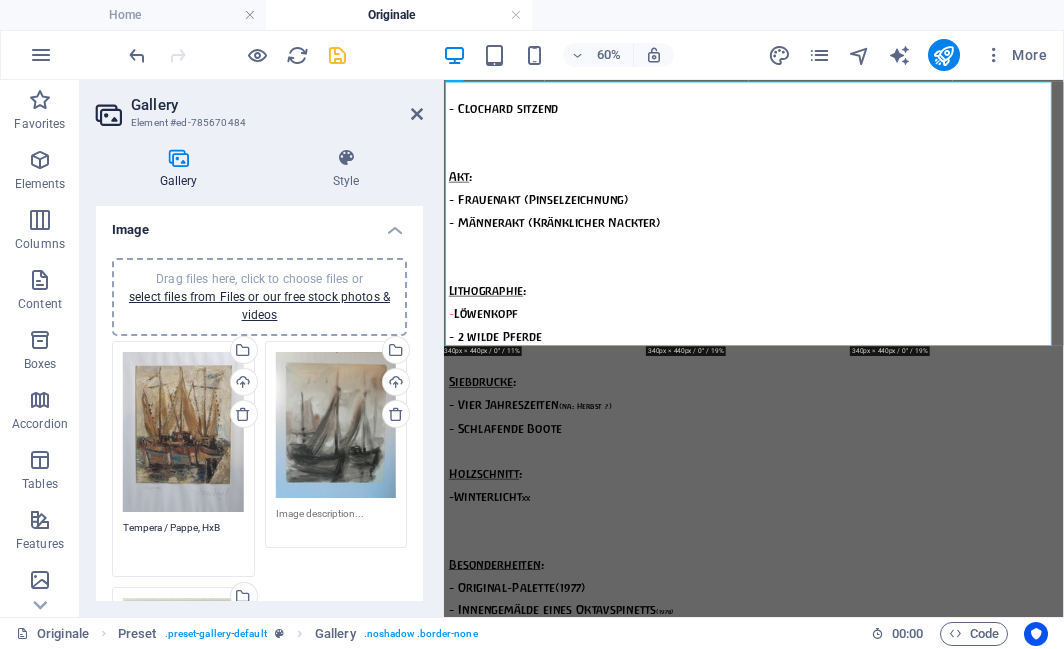 paste on "H 50xB 40cm" 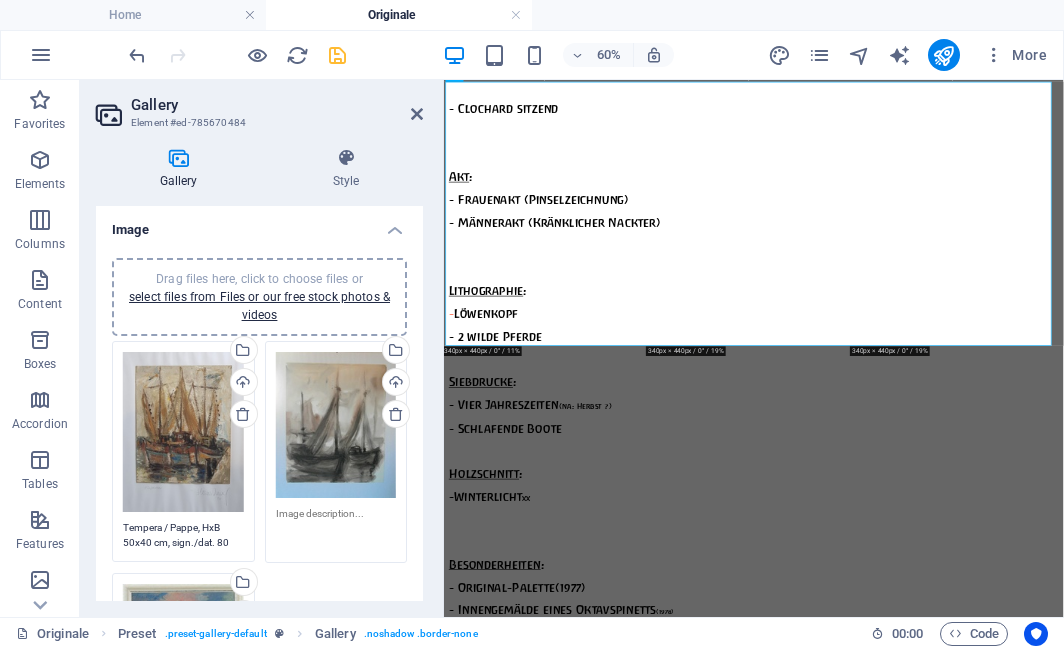 click at bounding box center [336, 528] 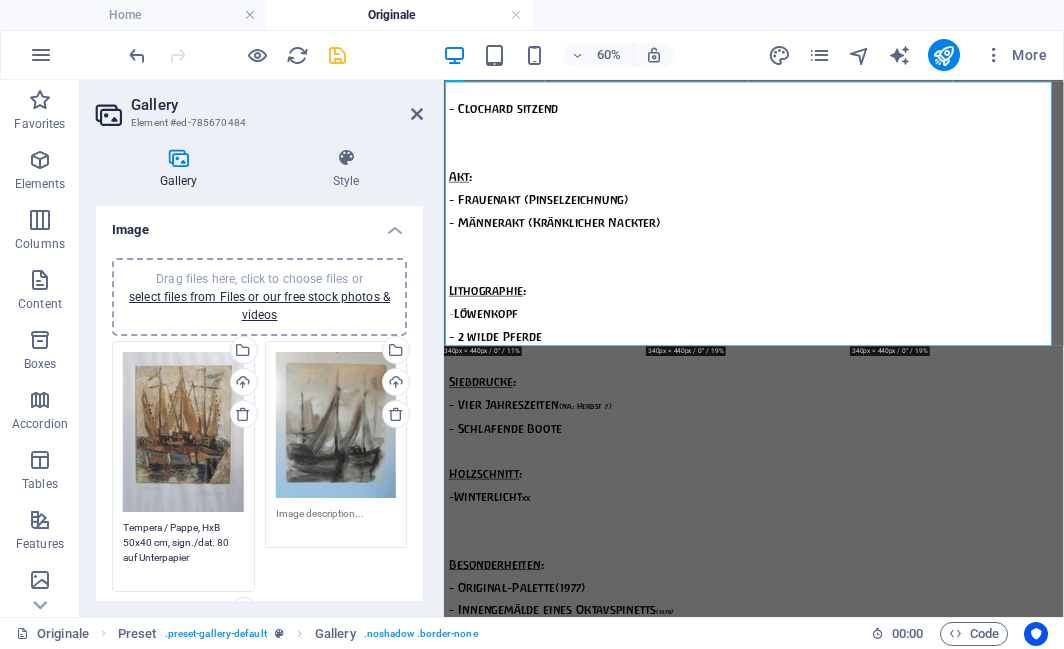 click on "Tempera / Pappe, HxB 50x40 cm, sign./dat. 80 auf Unterpapier" at bounding box center (183, 550) 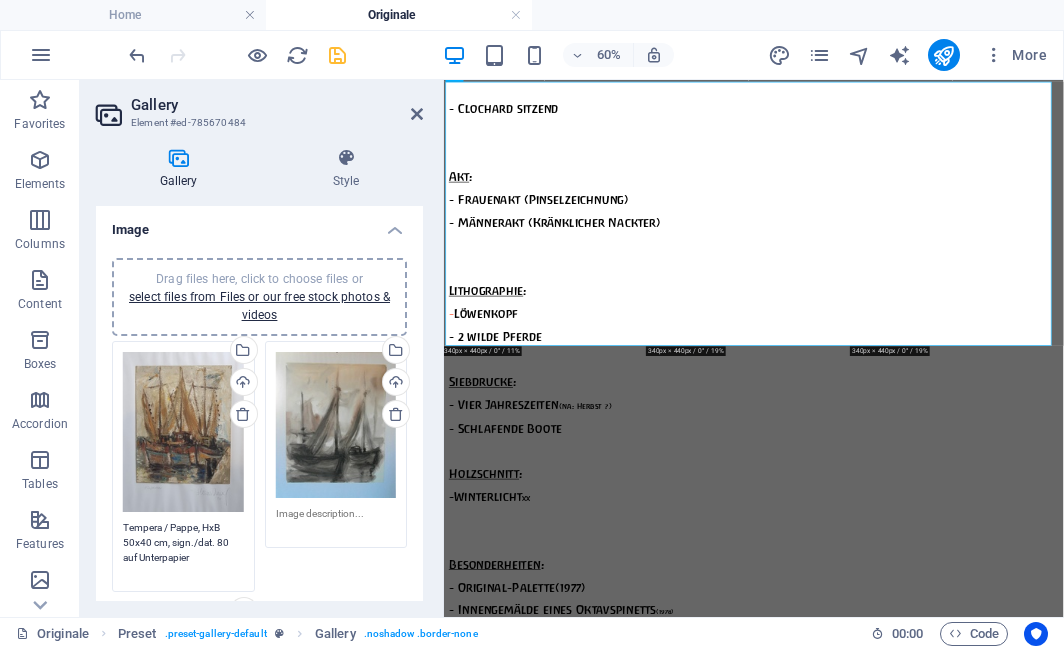 click on "Tempera / Pappe, HxB 50x40 cm, sign./dat. 80 auf Unterpapier" at bounding box center (183, 550) 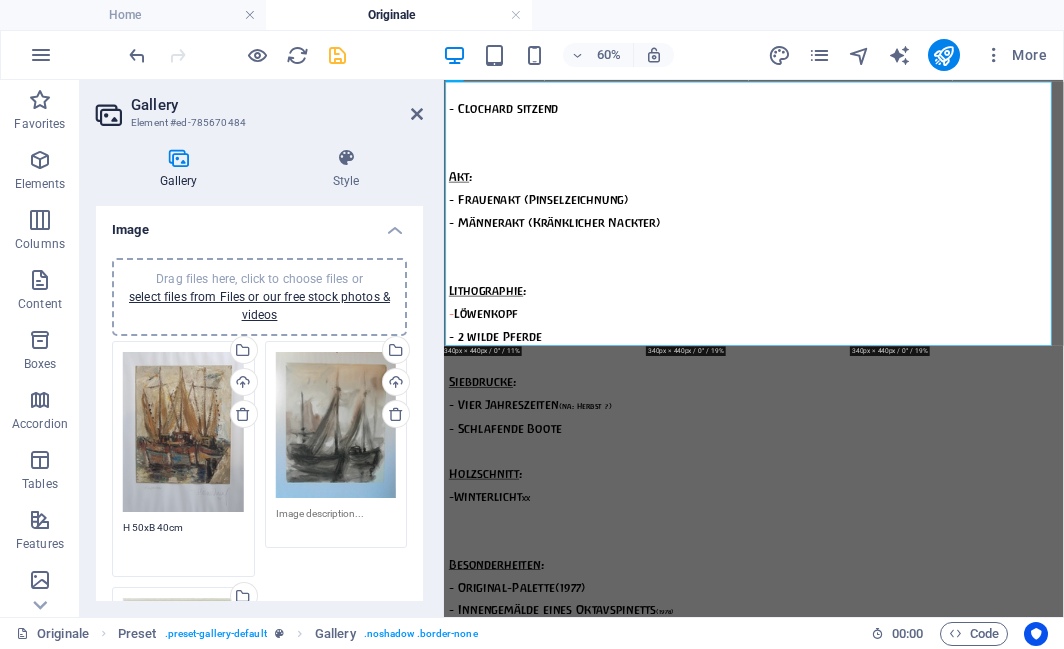 type on "Tempera / Pappe, HxB 50x40 cm, sign./dat. 80 auf Unterpapier" 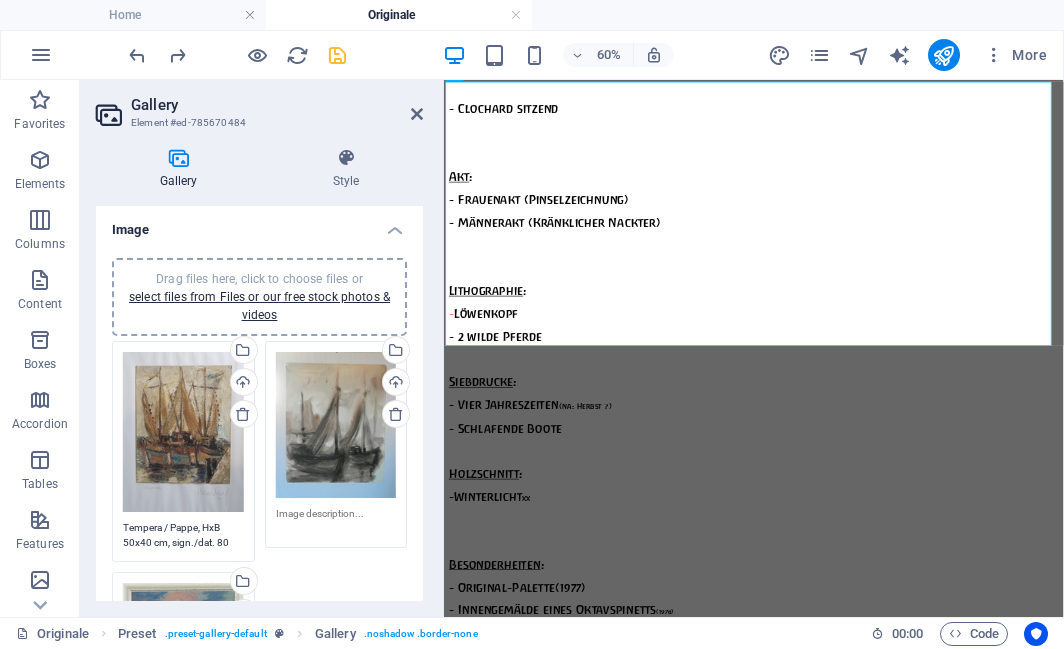 click at bounding box center [336, 521] 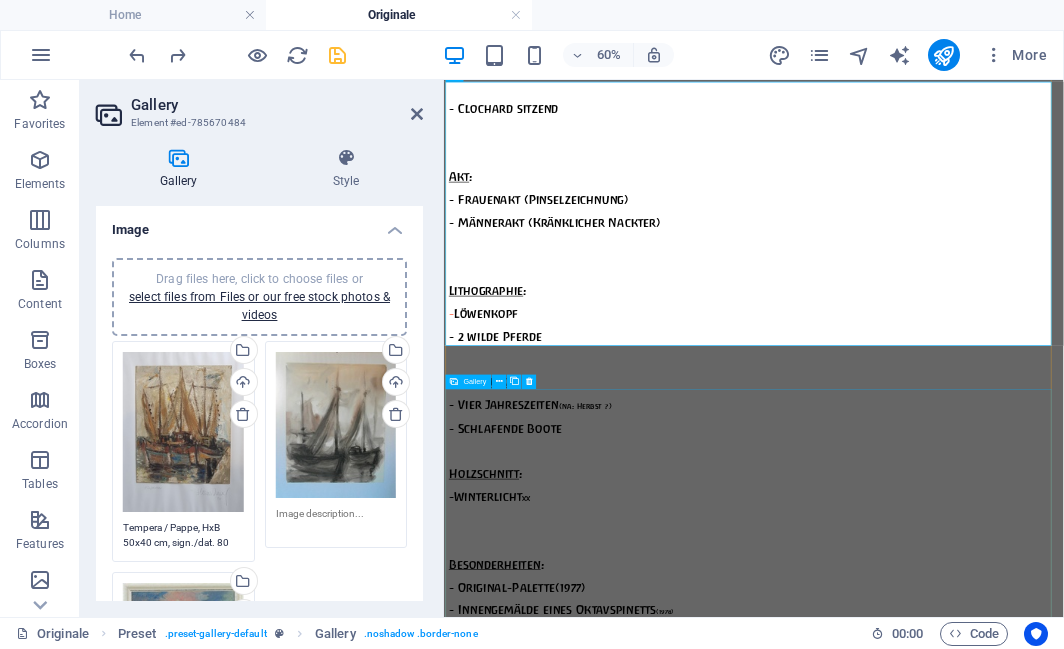 click at bounding box center (895, 19176) 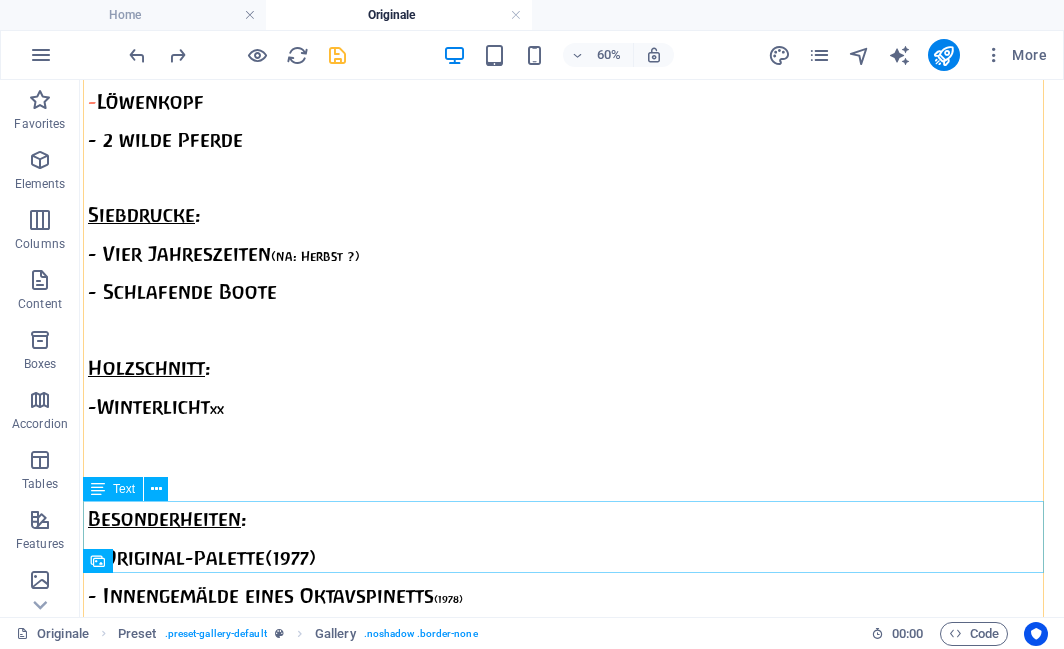 scroll, scrollTop: 6793, scrollLeft: 0, axis: vertical 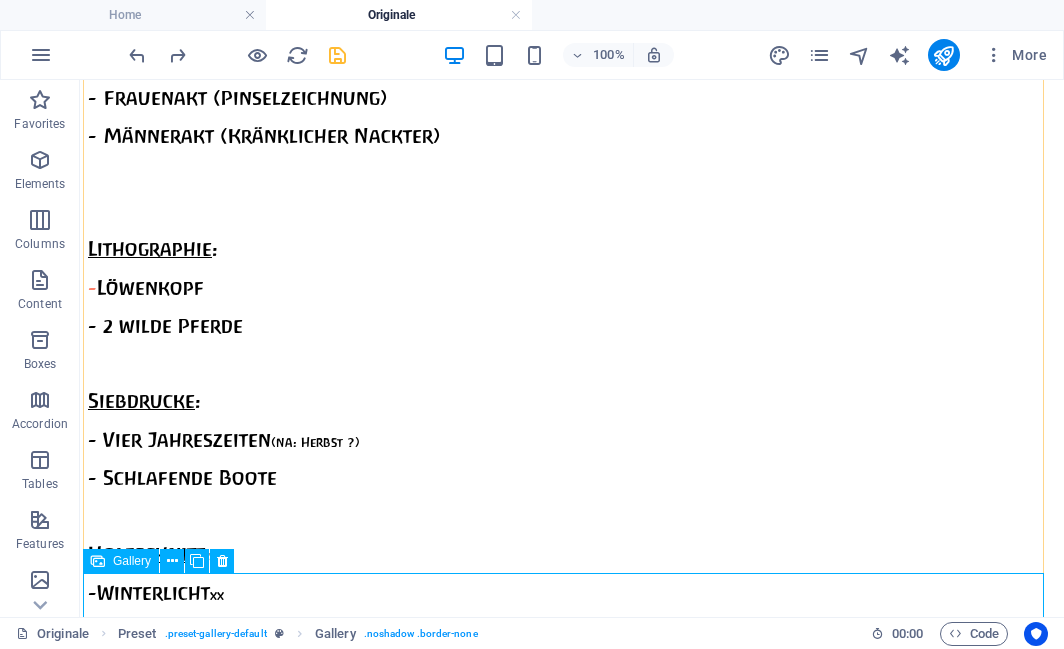 click at bounding box center [531, 18994] 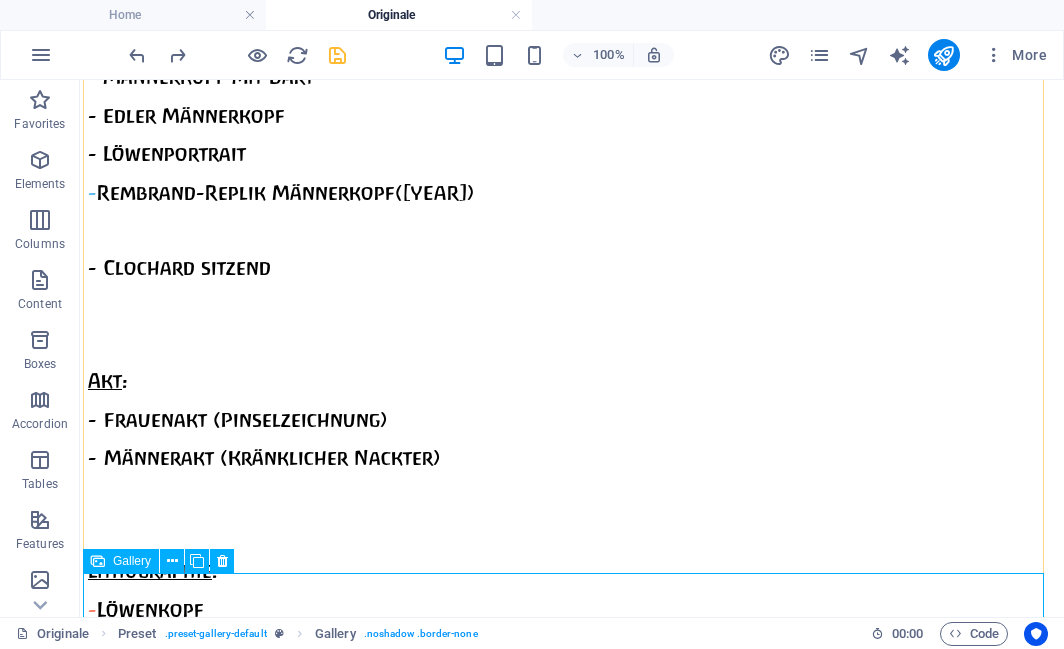 select on "2" 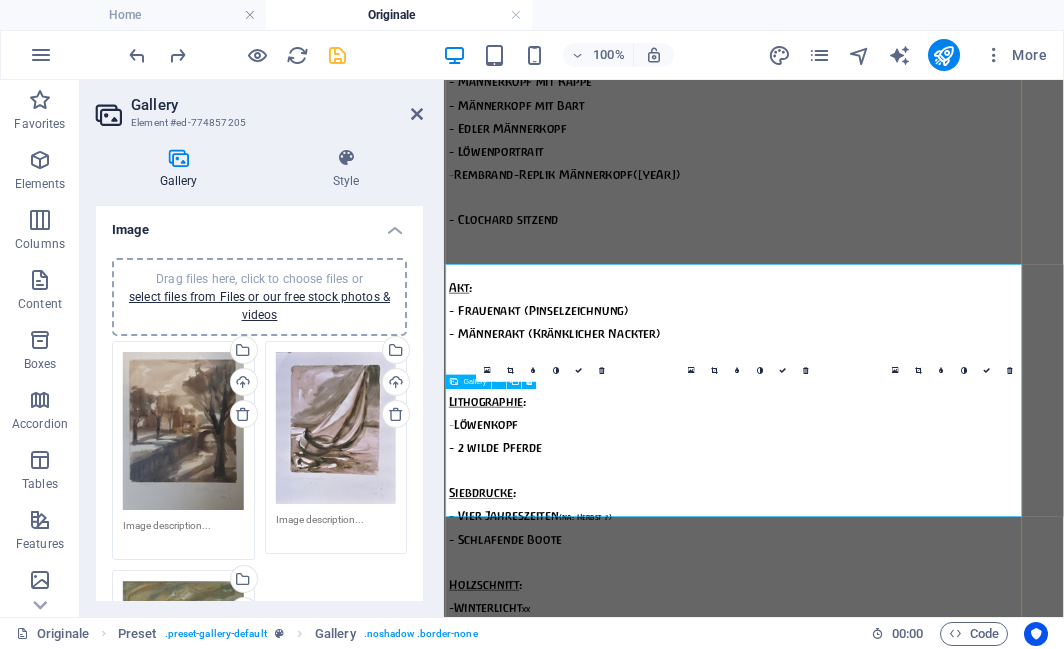 scroll, scrollTop: 6979, scrollLeft: 0, axis: vertical 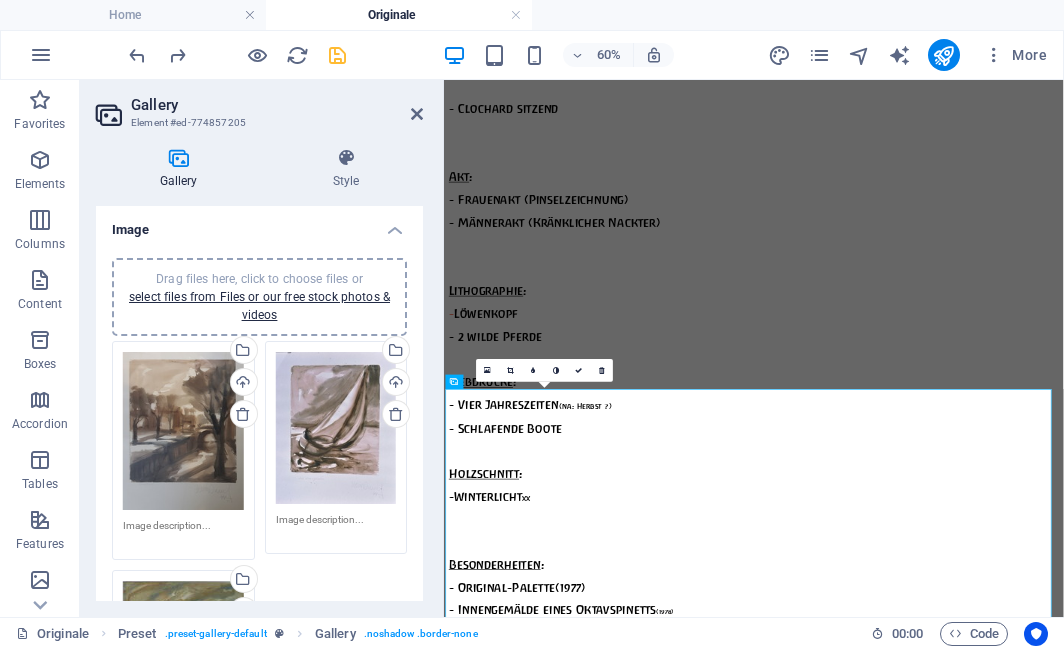 click on "Drag files here, click to choose files or select files from Files or our free stock photos & videos Select files from the file manager, stock photos, or upload file(s) Upload Drag files here, click to choose files or select files from Files or our free stock photos & videos Select files from the file manager, stock photos, or upload file(s) Upload Drag files here, click to choose files or select files from Files or our free stock photos & videos Select files from the file manager, stock photos, or upload file(s) Upload" at bounding box center [259, 567] 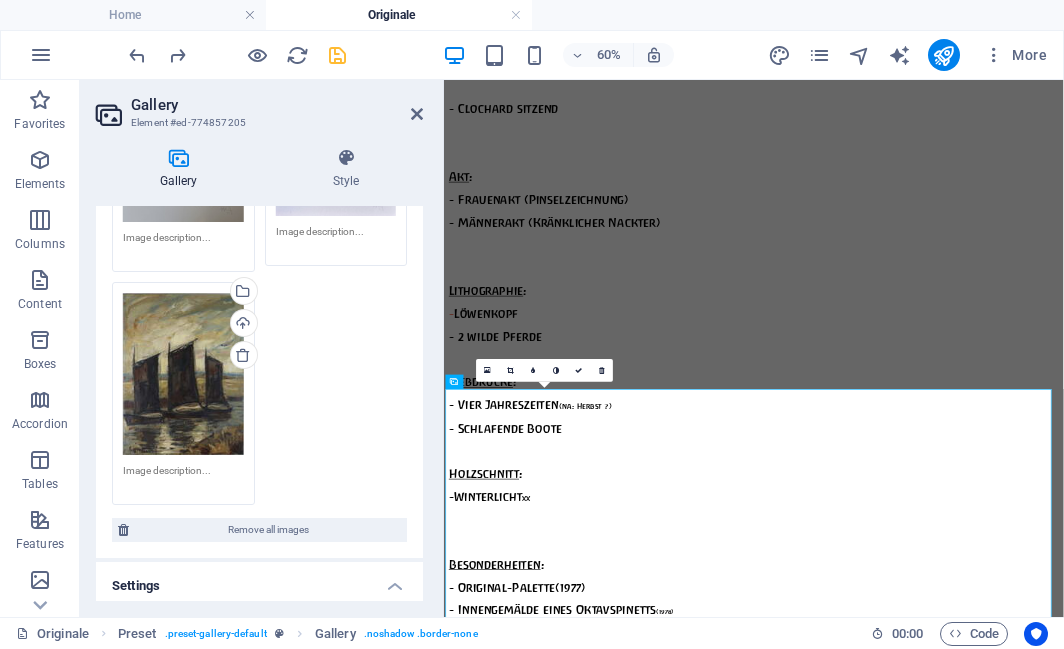 click at bounding box center (183, 478) 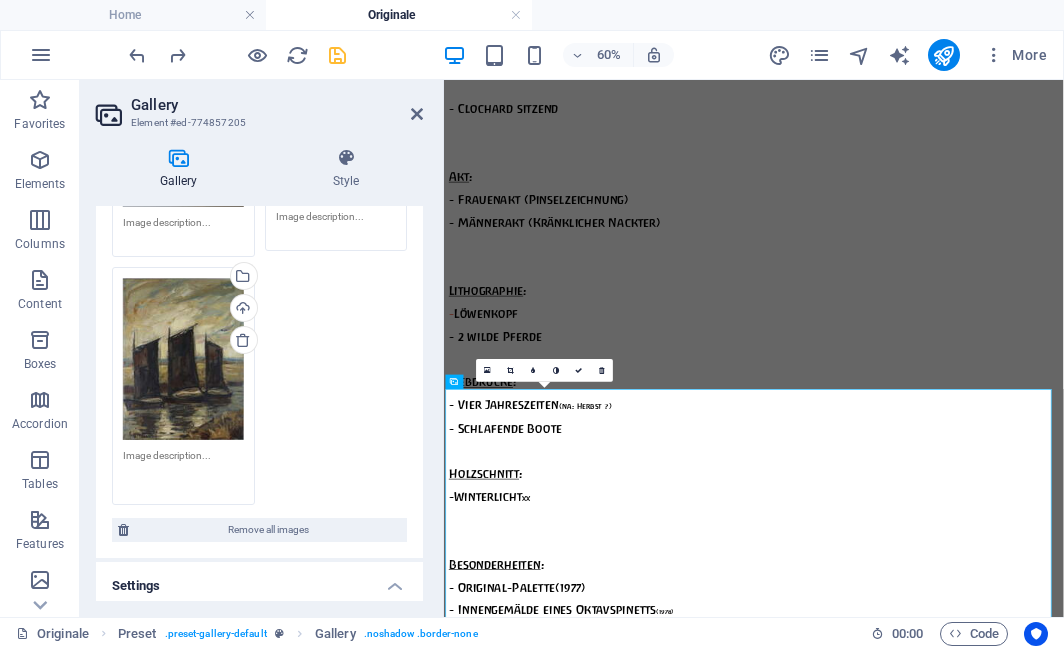 paste on "Öl / Pappe hinter AR-Glas, HxB 79,4x59,0cm cm, sign." 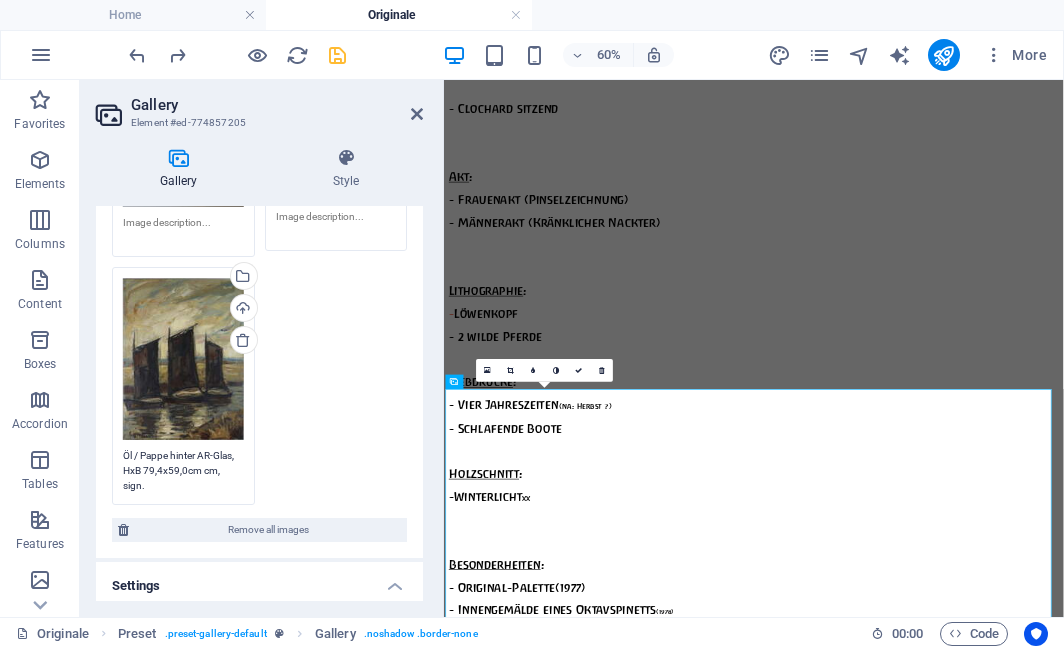 scroll, scrollTop: 333, scrollLeft: 0, axis: vertical 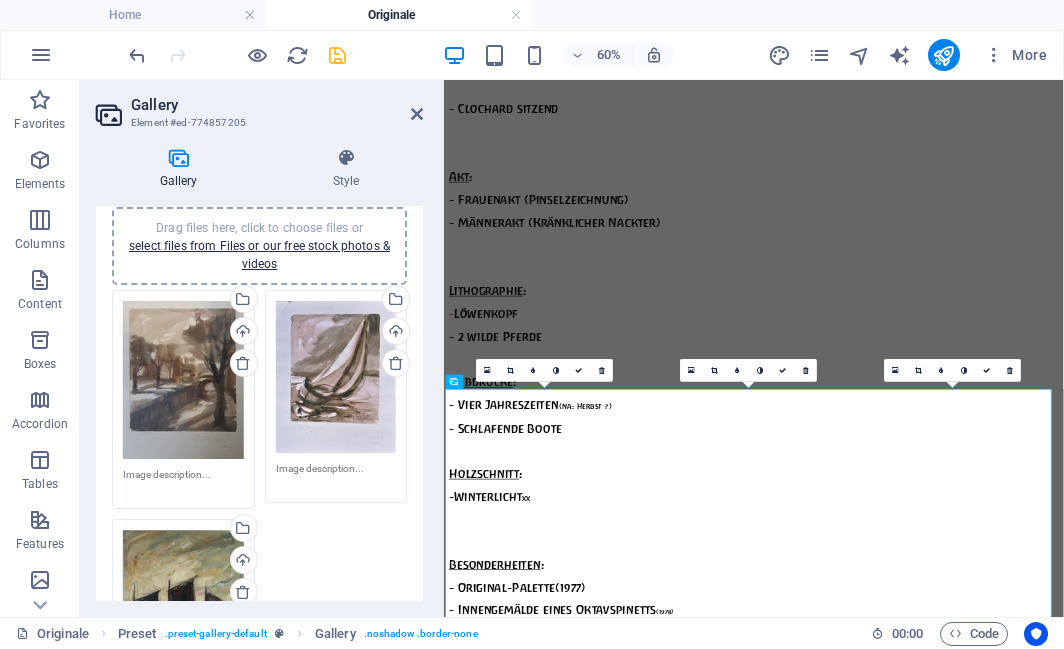 type on "Öl / Pappe hinter AR-Glas, HxB 79,4x59,0cm cm, sign." 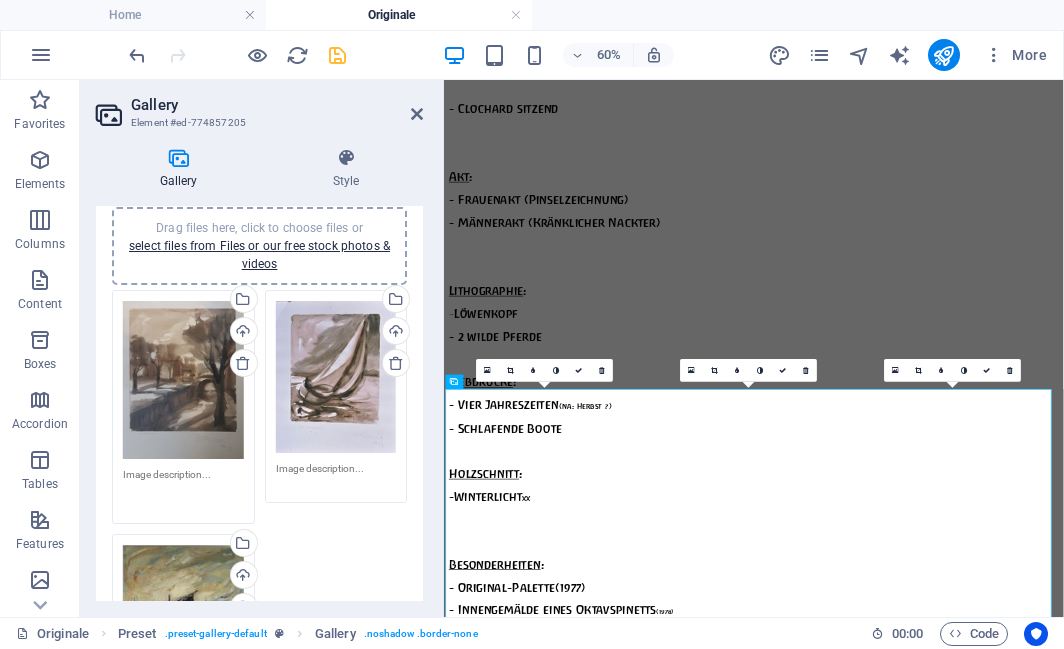 click at bounding box center [183, 489] 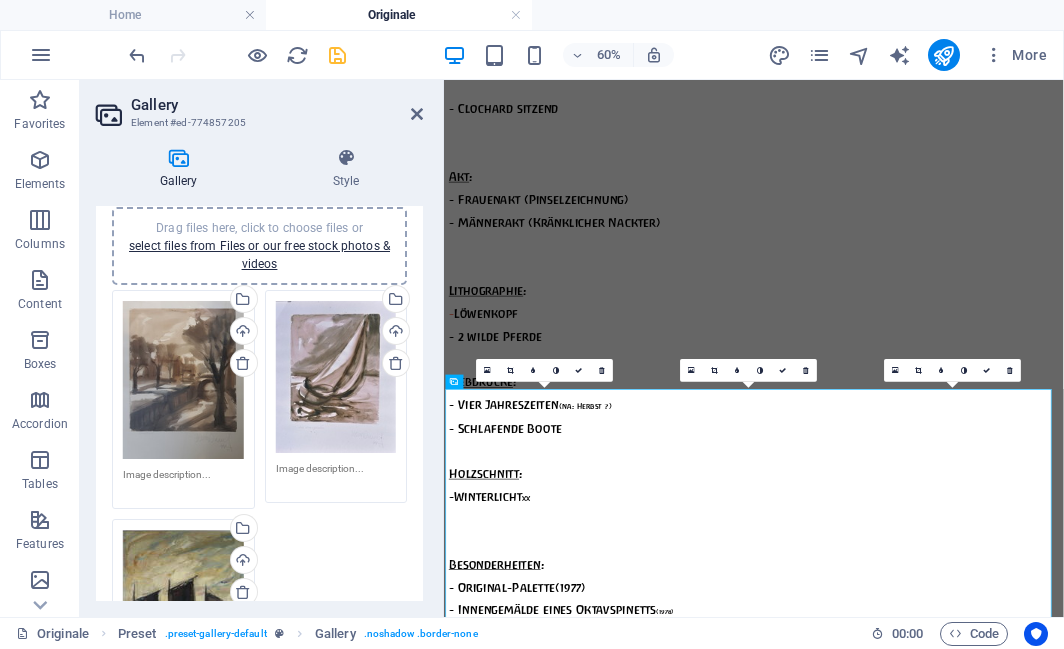 click on "Gallery Style Image Drag files here, click to choose files or select files from Files or our free stock photos & videos Drag files here, click to choose files or select files from Files or our free stock photos & videos Select files from the file manager, stock photos, or upload file(s) Upload Drag files here, click to choose files or select files from Files or our free stock photos & videos Select files from the file manager, stock photos, or upload file(s) Upload Drag files here, click to choose files or select files from Files or our free stock photos & videos Select files from the file manager, stock photos, or upload file(s) Upload Öl / Pappe hinter AR-Glas, HxB 79,4x59,0cm cm, sign. Remove all images Settings Aspect ratio No fixed aspect ratio 16:9 16:10 4:3 1:1 1:2 2:1 Width 800 px % Enlarge on click Responsive Automatically load retina image and smartphone optimized sizes. Lazyload Loading images after the page loads improves page speed. Horizontal padding 5 px Vertical padding 0 px Preset Element px" at bounding box center [259, 374] 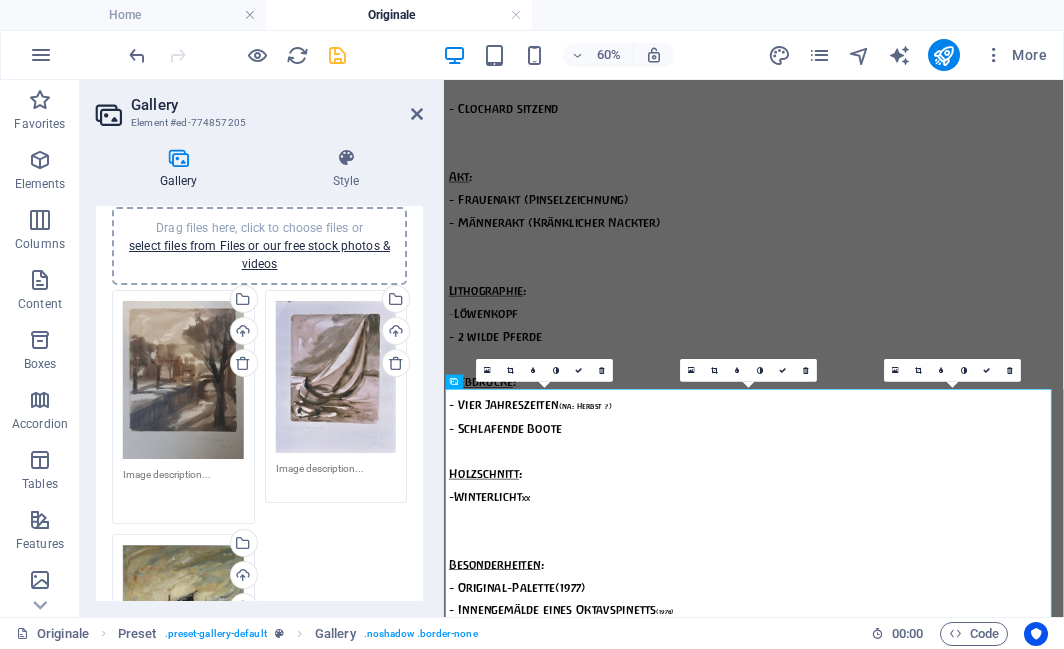 paste on "48 x 40cm" 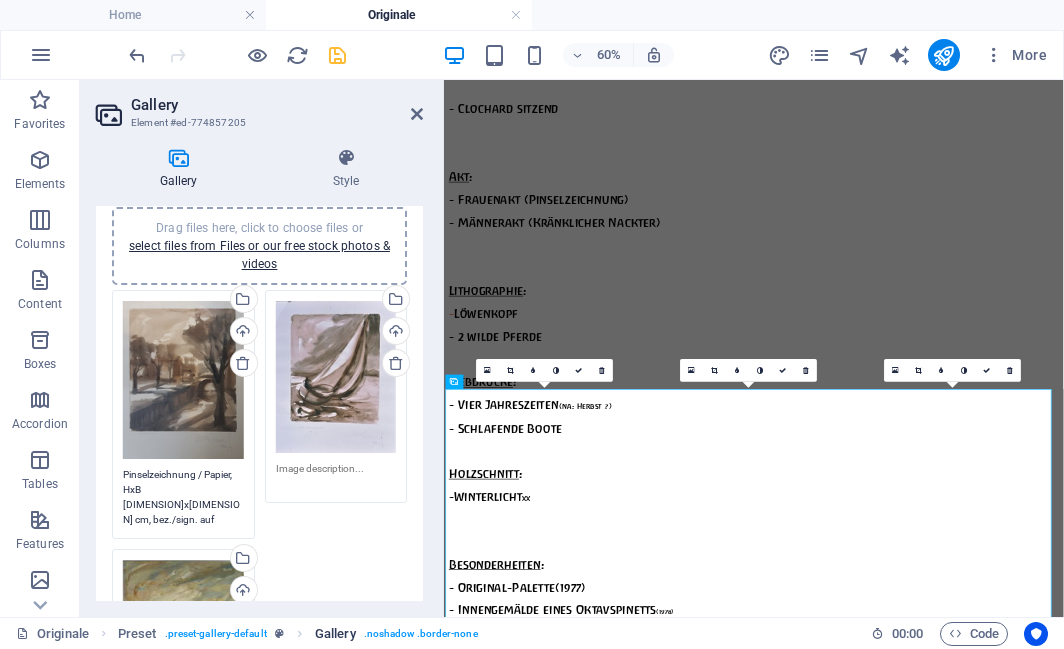 type on "Pinselzeichnung / Papier, HxB 48x40 cm, bez./sign. auf Unterpapier" 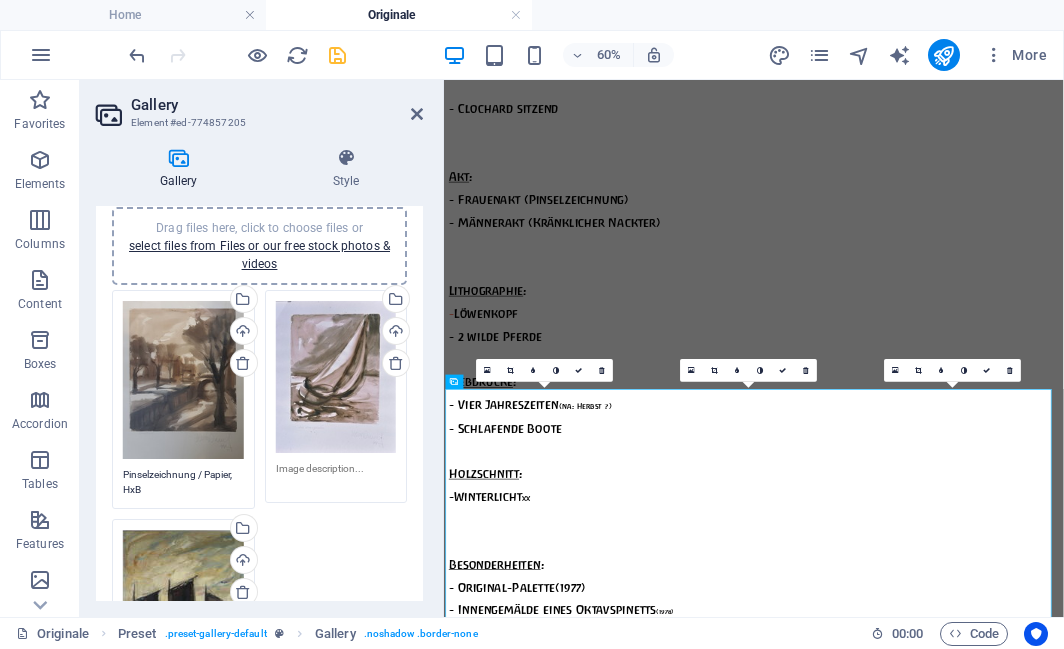 click on "Gallery Style Image Drag files here, click to choose files or select files from Files or our free stock photos & videos Drag files here, click to choose files or select files from Files or our free stock photos & videos Select files from the file manager, stock photos, or upload file(s) Upload Pinselzeichnung / Papier, HxB 48x40 cm, bez./sign. auf Unterpapier Drag files here, click to choose files or select files from Files or our free stock photos & videos Select files from the file manager, stock photos, or upload file(s) Upload Drag files here, click to choose files or select files from Files or our free stock photos & videos Select files from the file manager, stock photos, or upload file(s) Upload Öl / Pappe hinter AR-Glas, HxB 79,4x59,0cm cm, sign. Remove all images Settings Aspect ratio No fixed aspect ratio 16:9 16:10 4:3 1:1 1:2 2:1 Width 800 px % Enlarge on click Responsive Automatically load retina image and smartphone optimized sizes. Lazyload Horizontal padding 5 px Vertical padding 0 px Preset" at bounding box center (259, 374) 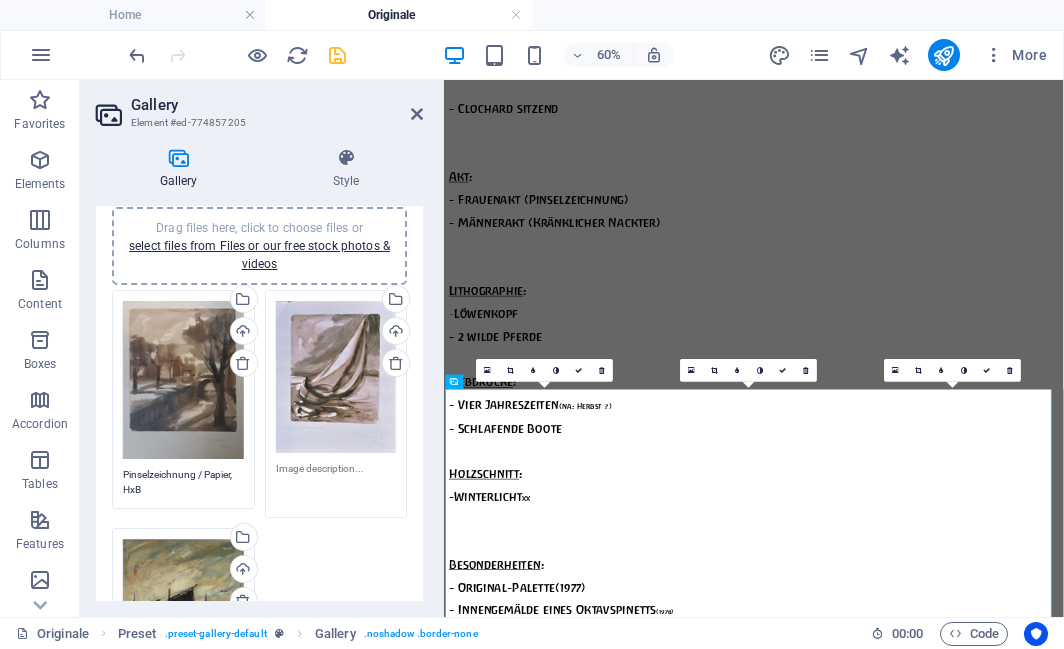 click at bounding box center (336, 483) 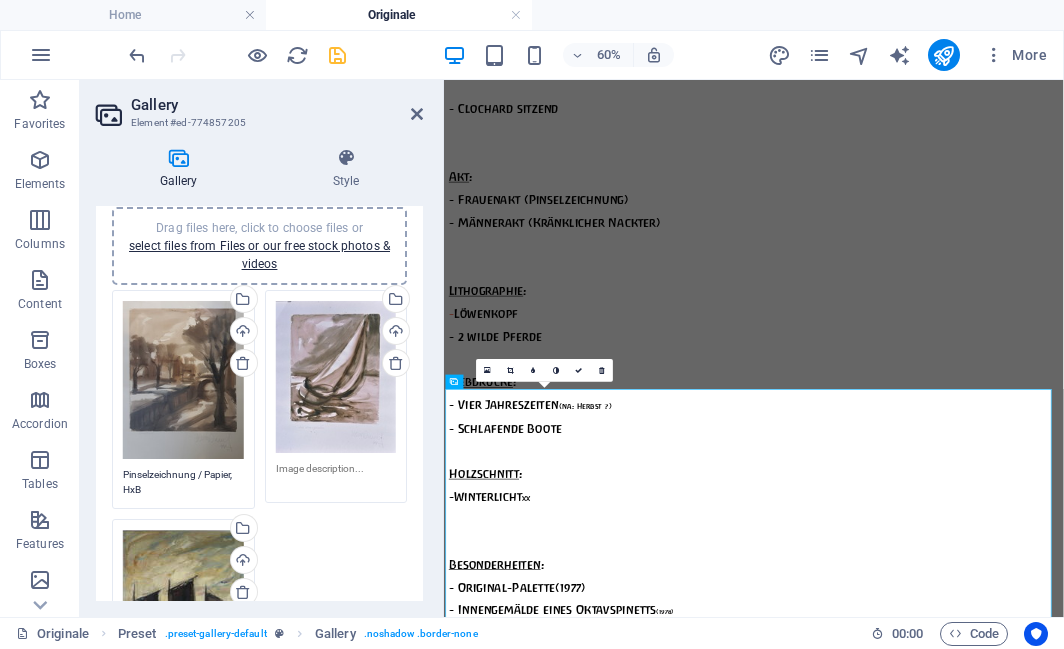 click on "Gallery Style Image Drag files here, click to choose files or select files from Files or our free stock photos & videos Drag files here, click to choose files or select files from Files or our free stock photos & videos Select files from the file manager, stock photos, or upload file(s) Upload Pinselzeichnung / Papier, HxB 48x40 cm, bez./sign. auf Unterpapier Drag files here, click to choose files or select files from Files or our free stock photos & videos Select files from the file manager, stock photos, or upload file(s) Upload Drag files here, click to choose files or select files from Files or our free stock photos & videos Select files from the file manager, stock photos, or upload file(s) Upload Öl / Pappe hinter AR-Glas, HxB 79,4x59,0cm cm, sign. Remove all images Settings Aspect ratio No fixed aspect ratio 16:9 16:10 4:3 1:1 1:2 2:1 Width 800 px % Enlarge on click Responsive Automatically load retina image and smartphone optimized sizes. Lazyload Horizontal padding 5 px Vertical padding 0 px Preset" at bounding box center [259, 374] 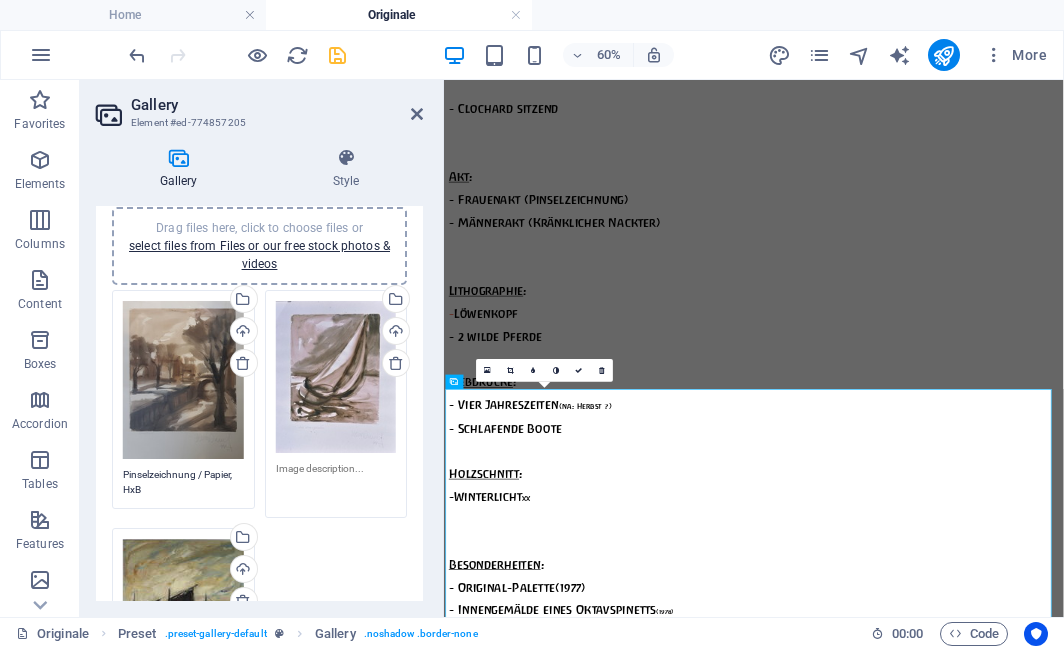 click at bounding box center (336, 483) 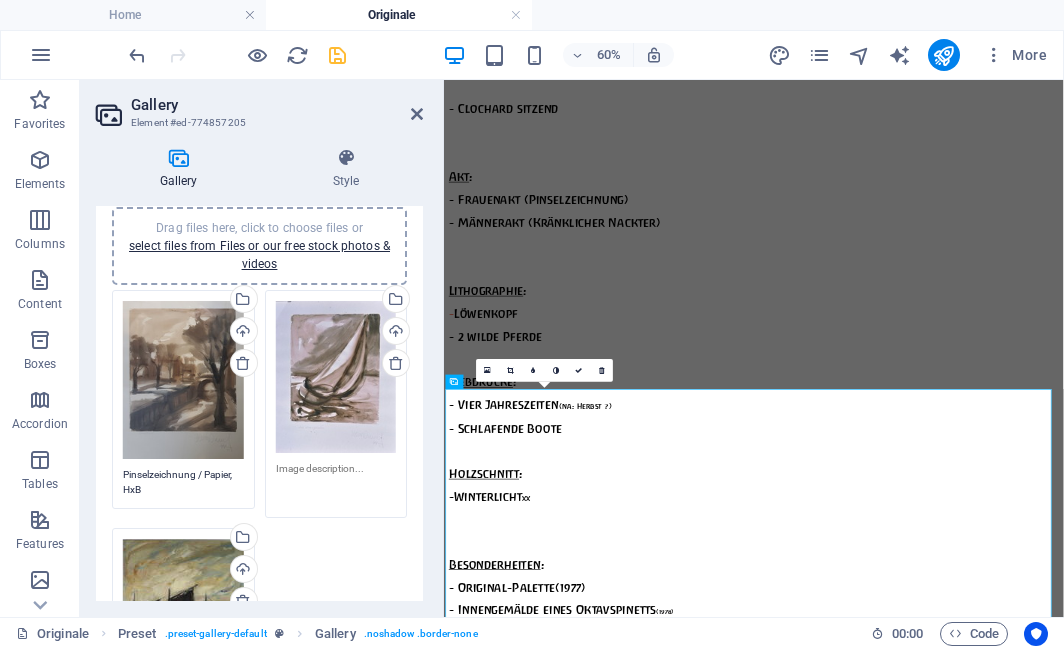 paste on "Pinselzeichnung / Papier, HxB 48x40 cm, bez./sign./dat. 77 auf Unterpapier" 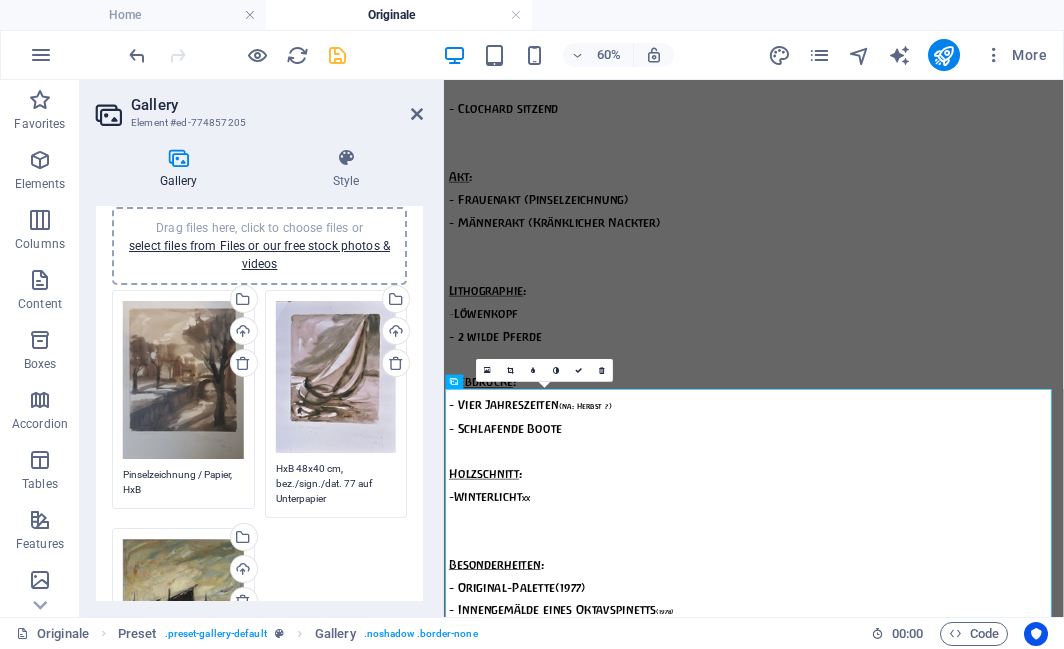 scroll, scrollTop: 0, scrollLeft: 0, axis: both 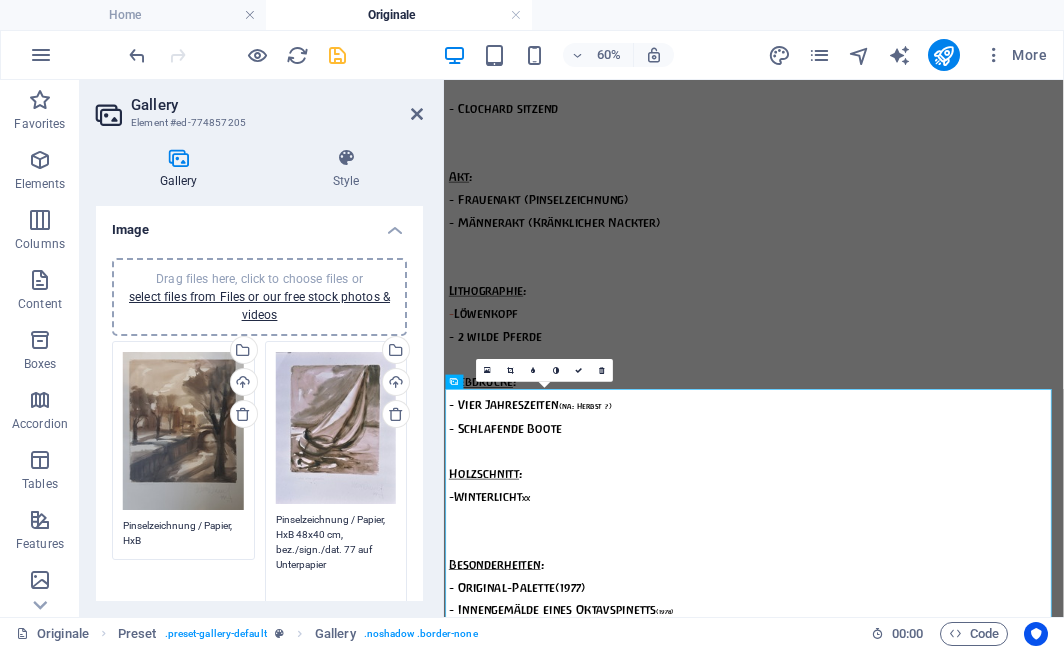 type on "Pinselzeichnung / Papier, HxB 48x40 cm, bez./sign./dat. 77 auf Unterpapier" 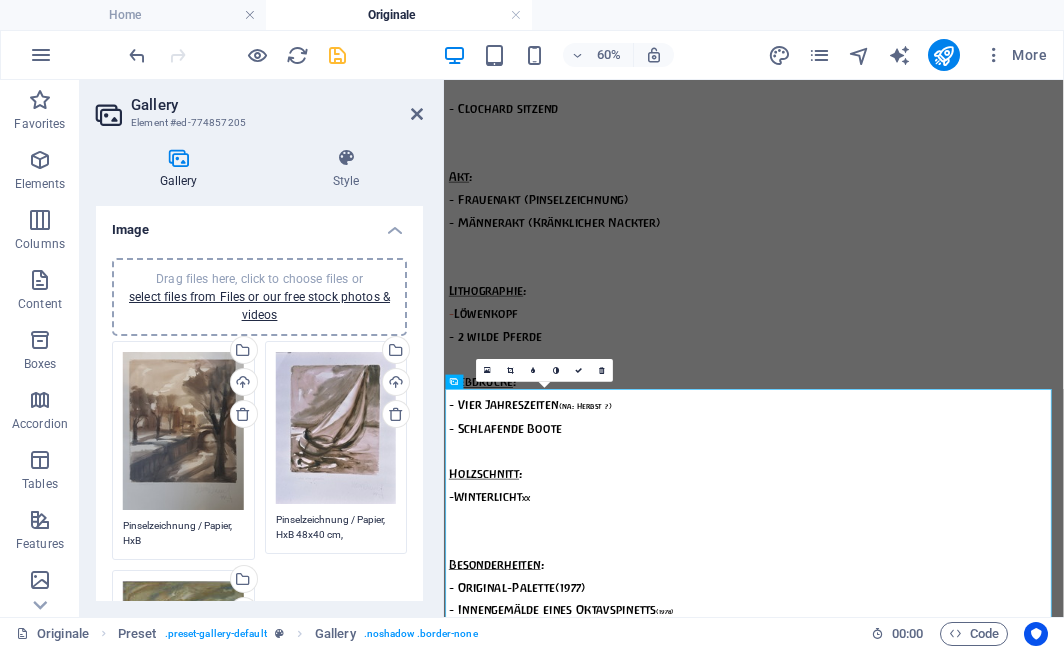 click on "Pinselzeichnung / Papier, HxB 48x40 cm, bez./sign. auf Unterpapier" at bounding box center (183, 533) 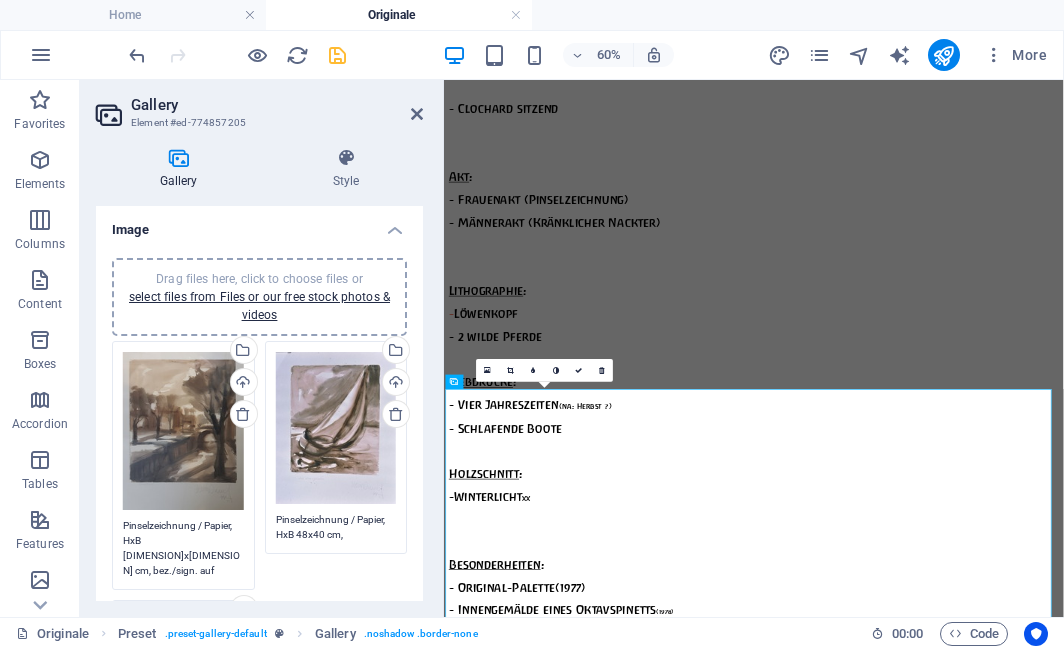 click on "Pinselzeichnung / Papier, HxB 48x40 cm, bez./sign. auf Unterpapier" at bounding box center (183, 548) 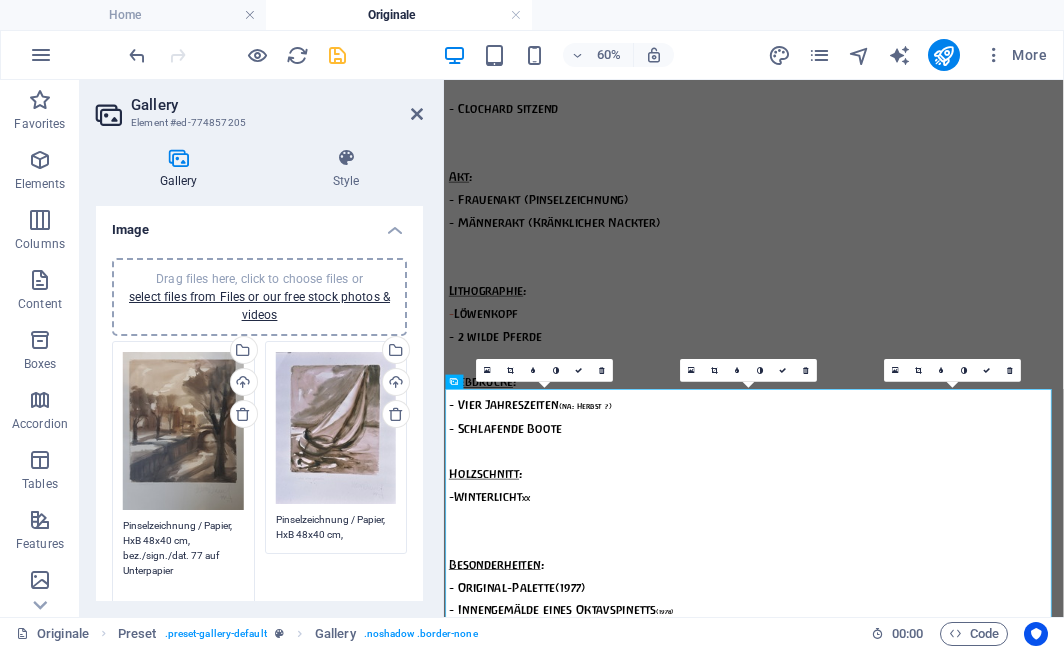 click on "Pinselzeichnung / Papier, HxB 48x40 cm, bez./sign./dat. 77 auf Unterpapier" at bounding box center (183, 555) 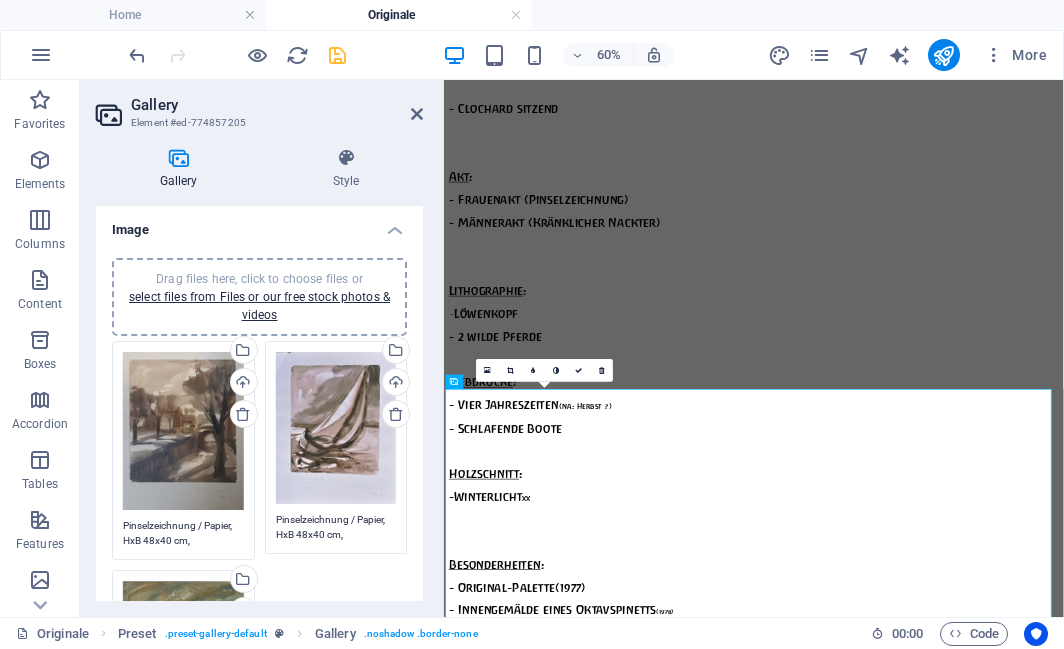 click on "Gallery Style Image Drag files here, click to choose files or select files from Files or our free stock photos & videos Drag files here, click to choose files or select files from Files or our free stock photos & videos Select files from the file manager, stock photos, or upload file(s) Upload Pinselzeichnung / Papier, HxB 48x40 cm, bez./sign./dat. 77 auf Unterpapier Drag files here, click to choose files or select files from Files or our free stock photos & videos Select files from the file manager, stock photos, or upload file(s) Upload Pinselzeichnung / Papier, HxB 48x40 cm, bez./sign./dat. 77 auf Unterpapier Drag files here, click to choose files or select files from Files or our free stock photos & videos Select files from the file manager, stock photos, or upload file(s) Upload Öl / Pappe hinter AR-Glas, HxB 79,4x59,0cm cm, sign. Remove all images Settings Aspect ratio No fixed aspect ratio 16:9 16:10 4:3 1:1 1:2 2:1 Width 800 px % Enlarge on click Responsive Lazyload Horizontal padding 5 px 0 px Size" at bounding box center [259, 374] 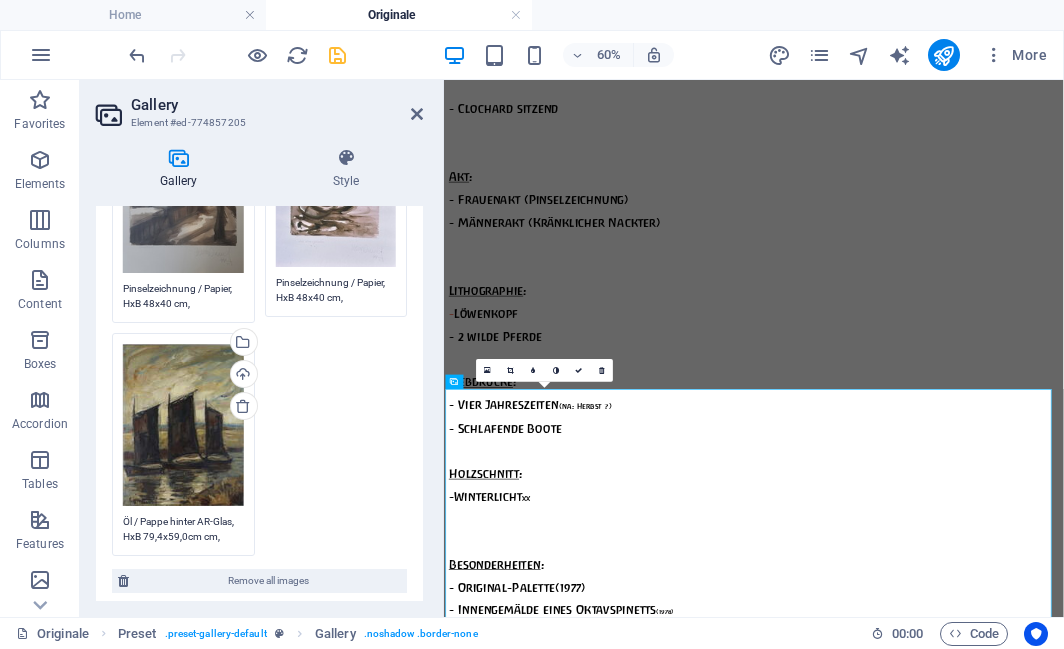 scroll, scrollTop: 270, scrollLeft: 0, axis: vertical 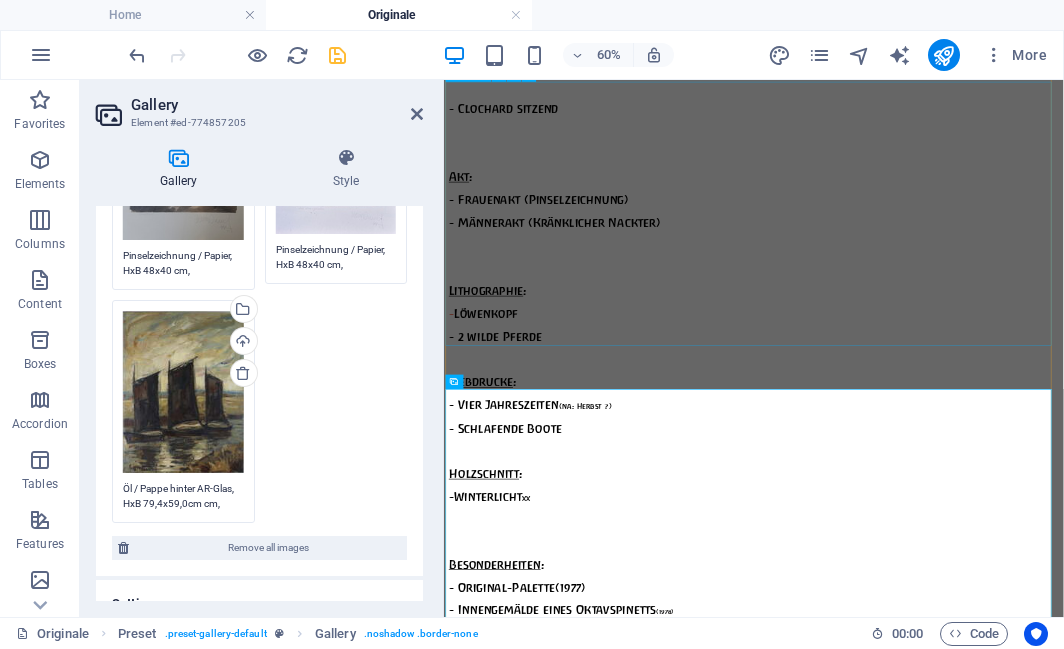 click at bounding box center [895, 16572] 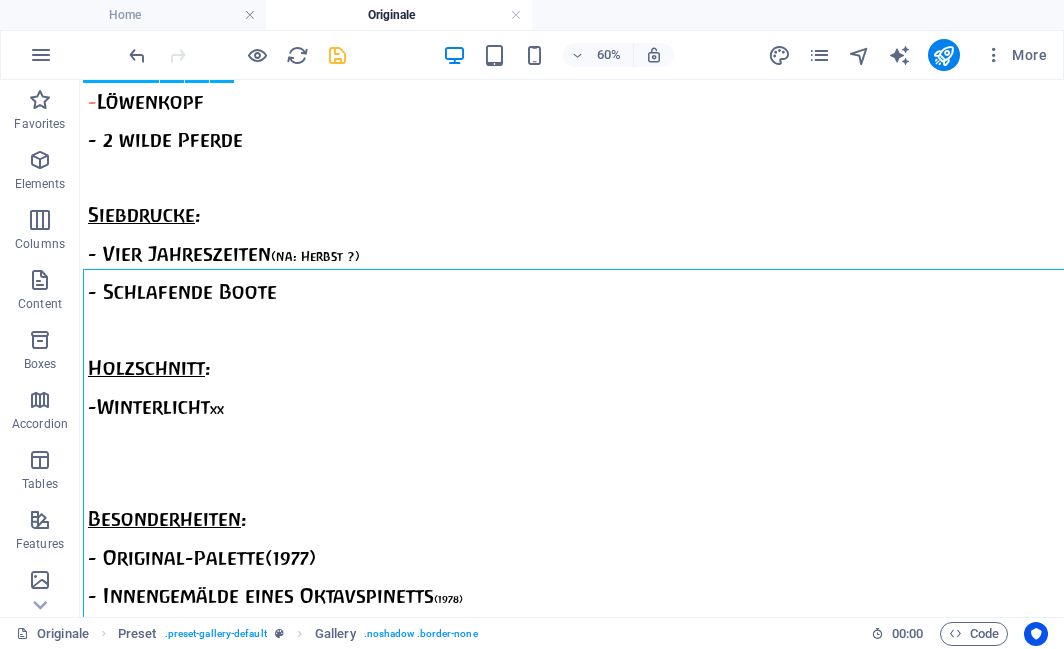 scroll, scrollTop: 6793, scrollLeft: 0, axis: vertical 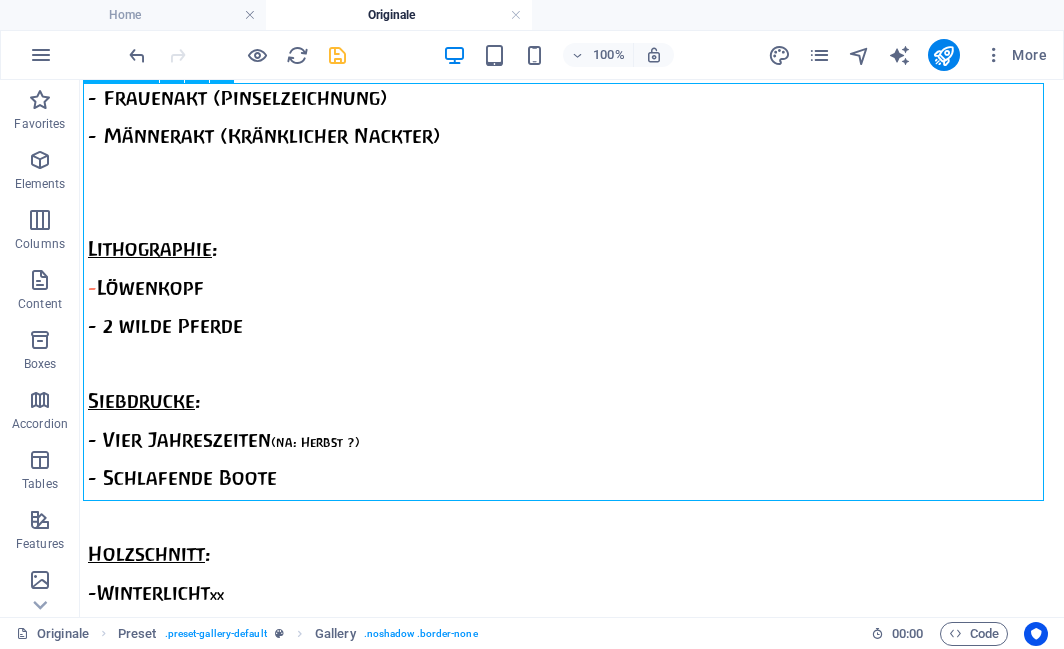 click at bounding box center [531, 16894] 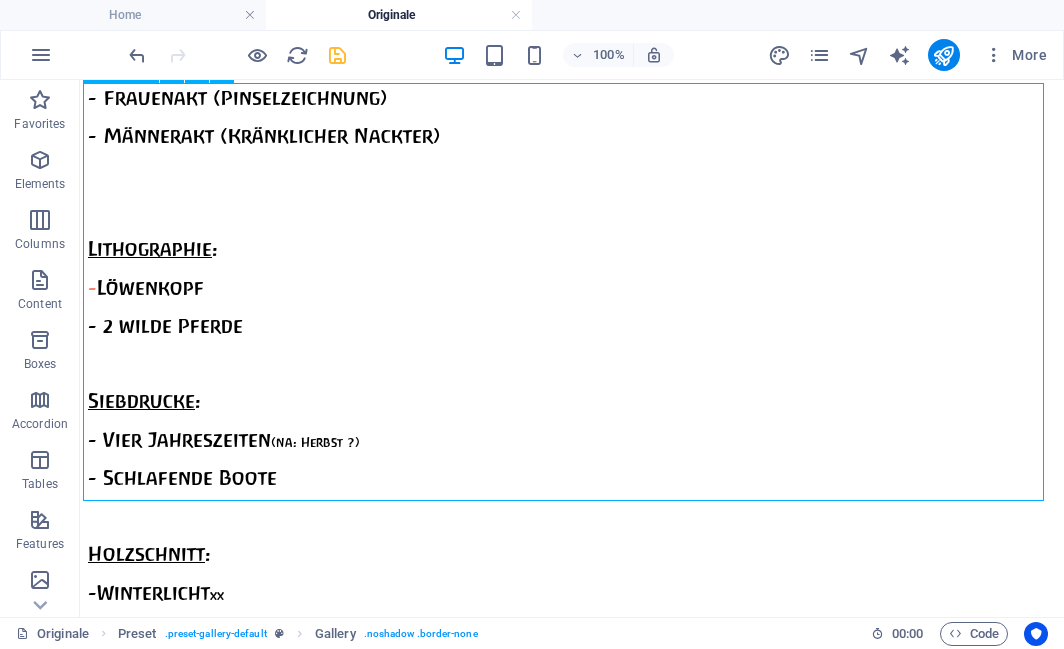 click at bounding box center [531, 16894] 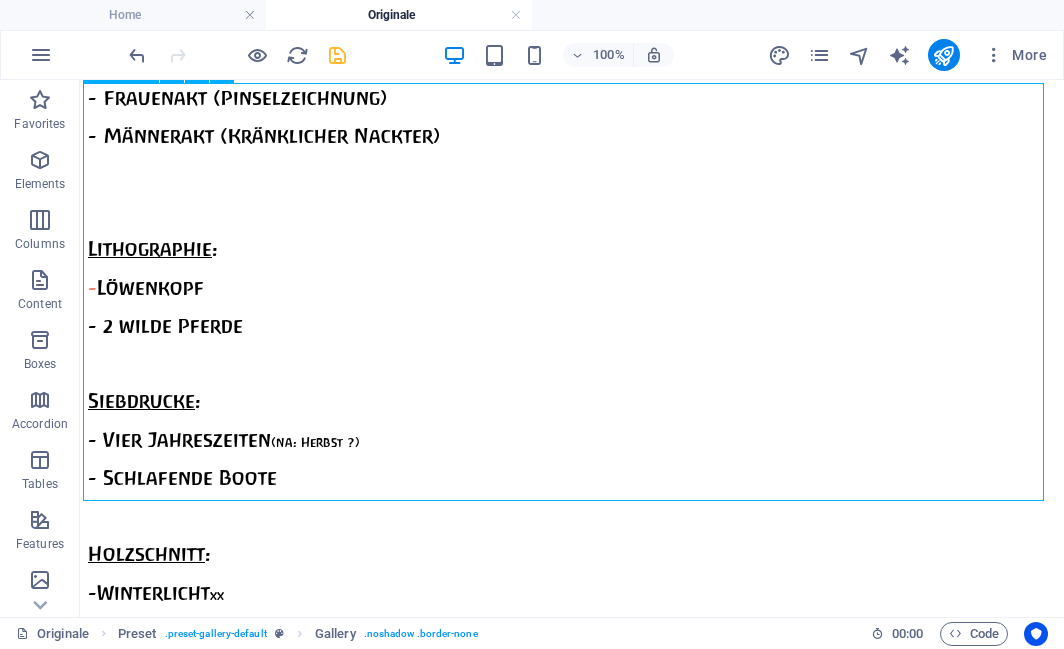 select on "2" 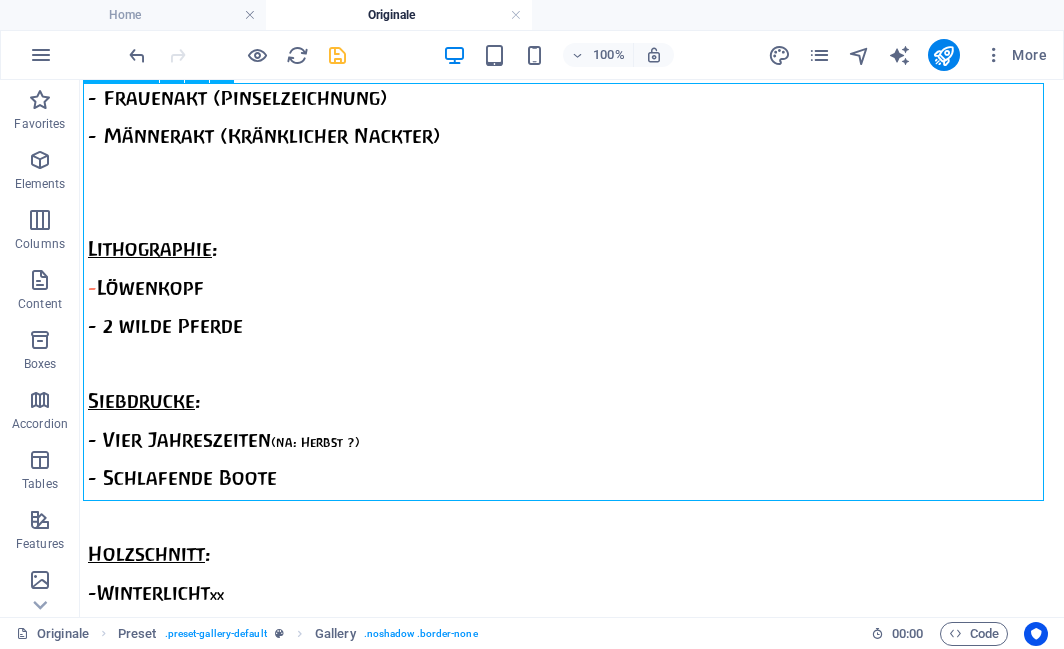 select on "px" 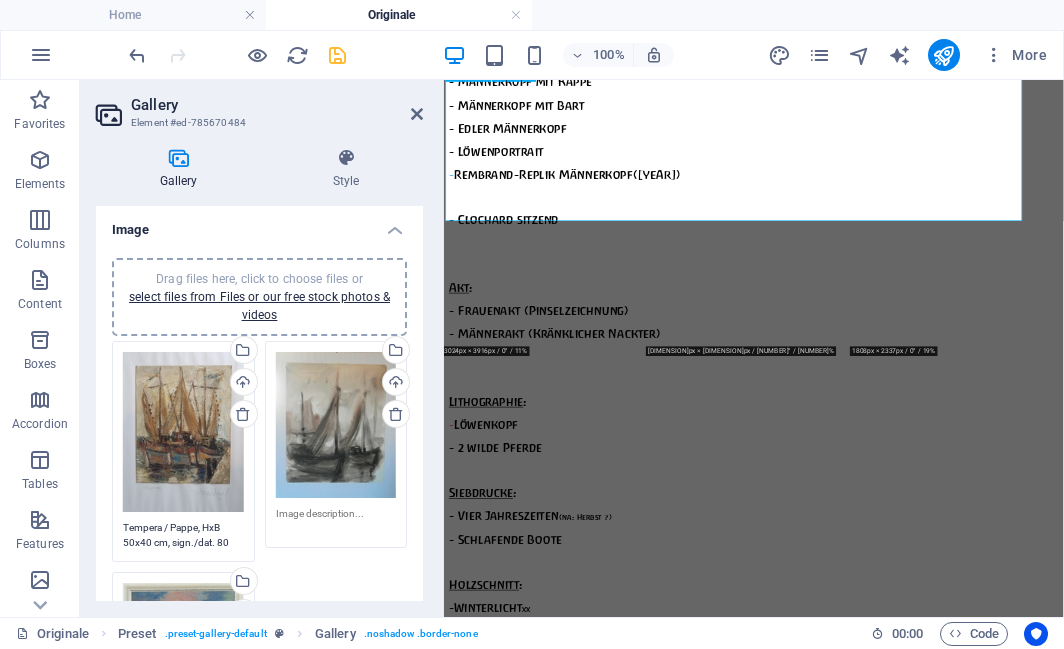scroll, scrollTop: 6979, scrollLeft: 0, axis: vertical 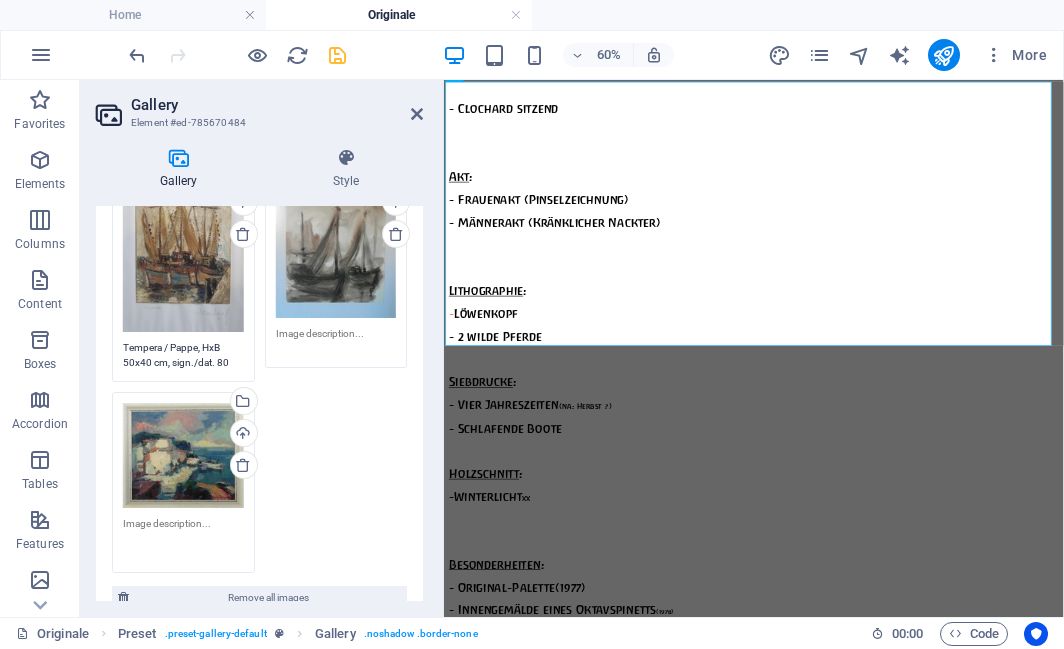 click at bounding box center (183, 538) 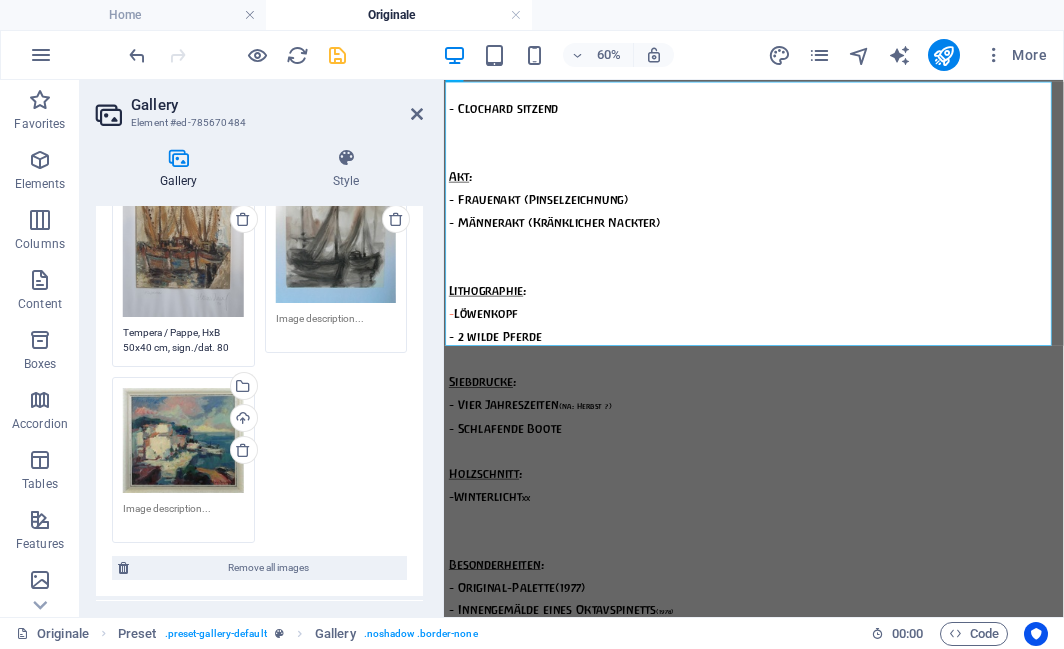 click on "Gallery Style Image Drag files here, click to choose files or select files from Files or our free stock photos & videos Drag files here, click to choose files or select files from Files or our free stock photos & videos Select files from the file manager, stock photos, or upload file(s) Upload Tempera / Pappe, HxB 50x40 cm, sign./dat. 80 auf Unterpapier Drag files here, click to choose files or select files from Files or our free stock photos & videos Select files from the file manager, stock photos, or upload file(s) Upload Drag files here, click to choose files or select files from Files or our free stock photos & videos Select files from the file manager, stock photos, or upload file(s) Upload Remove all images Settings Aspect ratio No fixed aspect ratio 16:9 16:10 4:3 1:1 1:2 2:1 Width 800 px % Enlarge on click Responsive Automatically load retina image and smartphone optimized sizes. Lazyload Loading images after the page loads improves page speed. Horizontal padding 5 px Vertical padding 0 px Preset px" at bounding box center [259, 374] 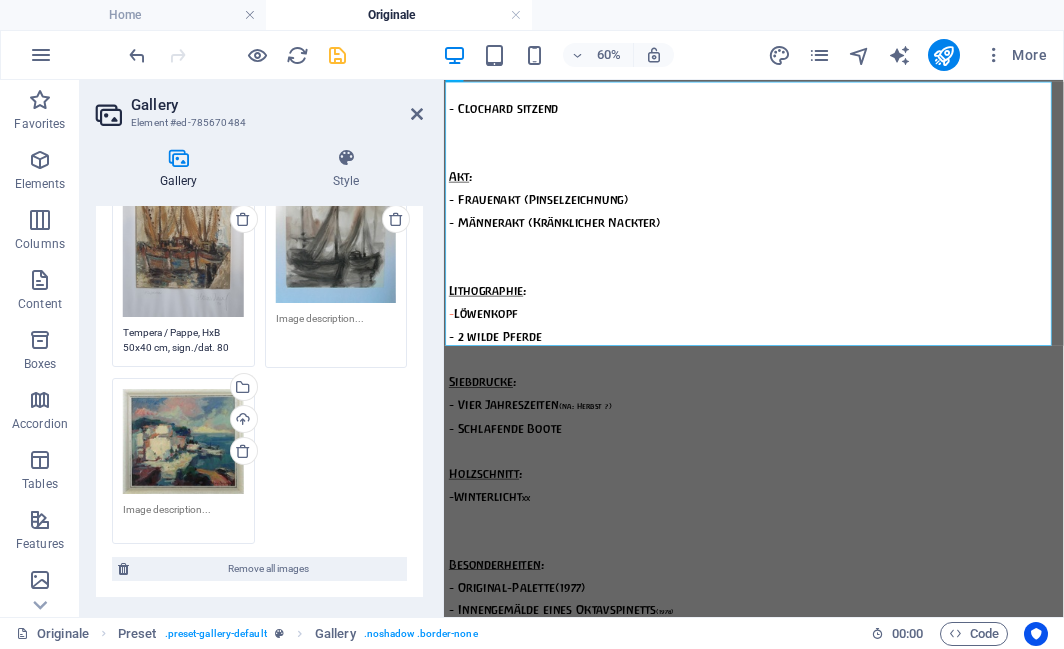 scroll, scrollTop: 197, scrollLeft: 0, axis: vertical 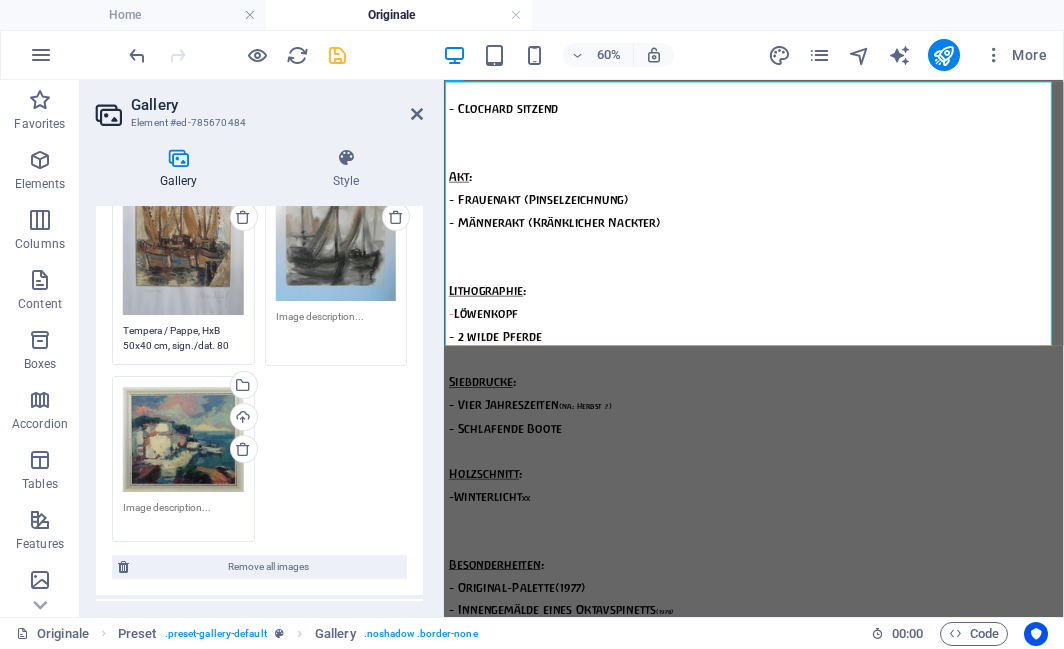 click at bounding box center (336, 331) 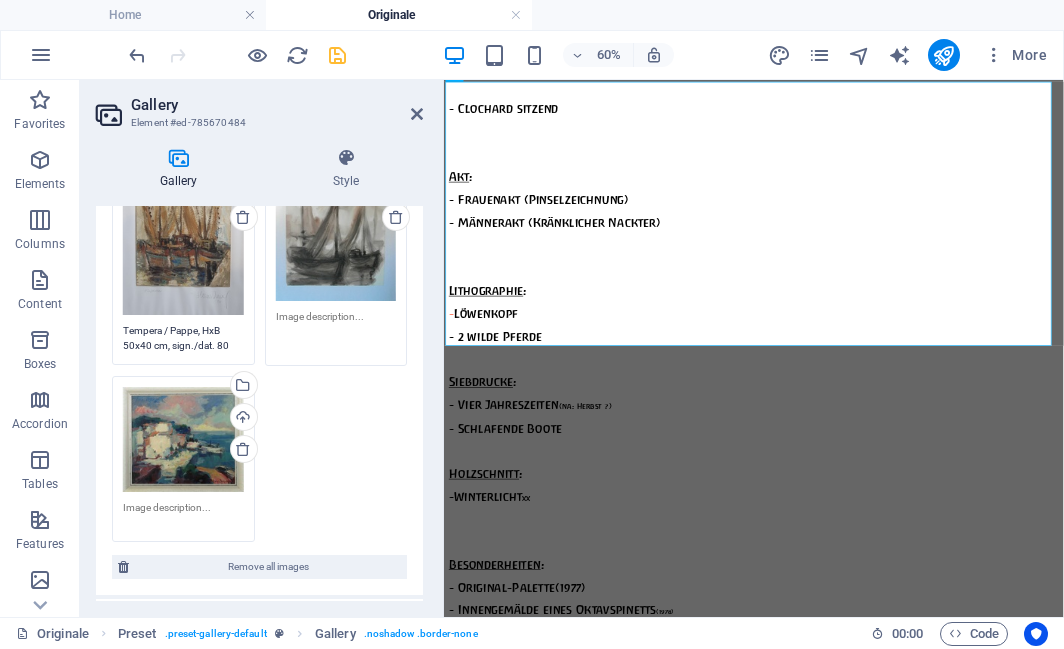 paste on "Pinselzeichnung / Papier, HxB 48x40 cm, nicht sign., bei HN direkt gekauft" 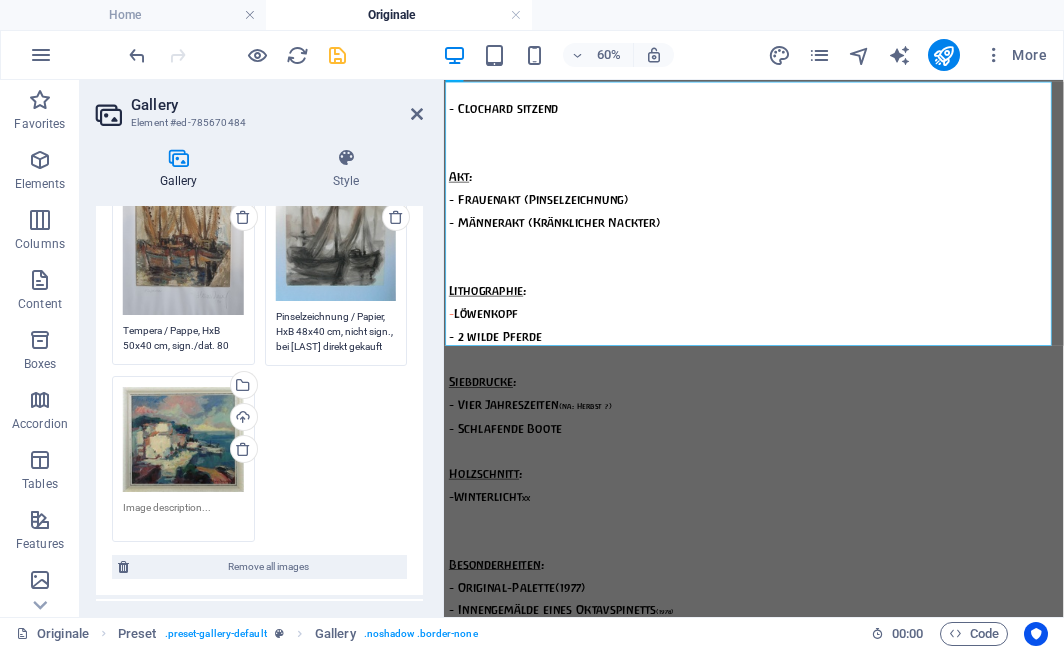 scroll, scrollTop: 242, scrollLeft: 0, axis: vertical 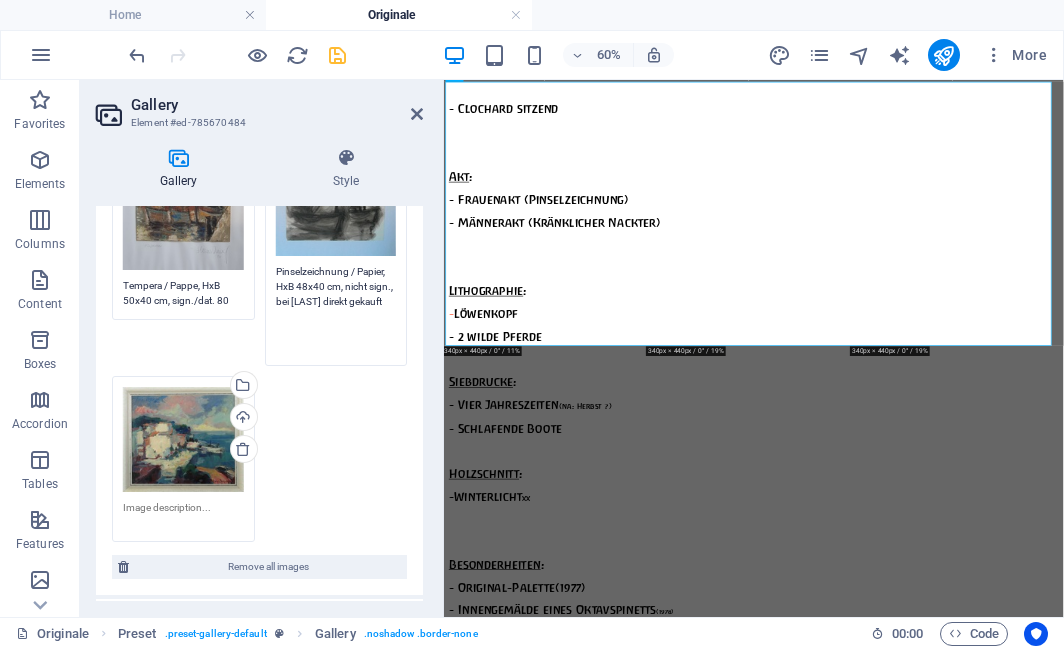 type on "Pinselzeichnung / Papier, HxB 48x40 cm, nicht sign., bei HN direkt gekauft" 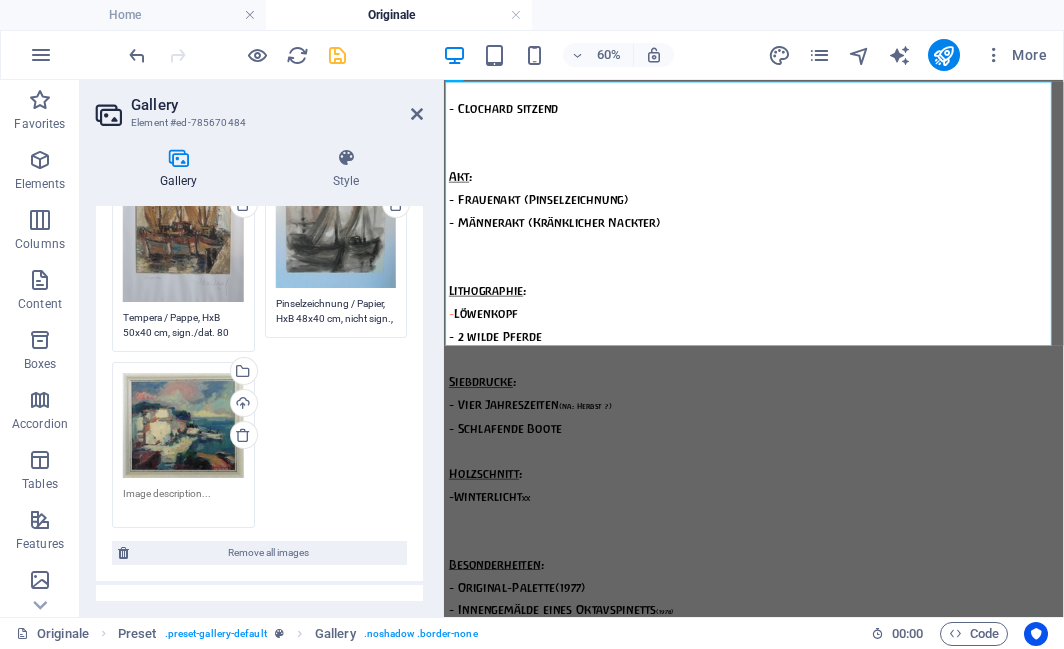 click on "Gallery Style Image Drag files here, click to choose files or select files from Files or our free stock photos & videos Drag files here, click to choose files or select files from Files or our free stock photos & videos Select files from the file manager, stock photos, or upload file(s) Upload Tempera / Pappe, HxB 50x40 cm, sign./dat. 80 auf Unterpapier Drag files here, click to choose files or select files from Files or our free stock photos & videos Select files from the file manager, stock photos, or upload file(s) Upload Pinselzeichnung / Papier, HxB 48x40 cm, nicht sign., bei HN direkt gekauft Drag files here, click to choose files or select files from Files or our free stock photos & videos Select files from the file manager, stock photos, or upload file(s) Upload Remove all images Settings Aspect ratio No fixed aspect ratio 16:9 16:10 4:3 1:1 1:2 2:1 Width 800 px % Enlarge on click Responsive Automatically load retina image and smartphone optimized sizes. Lazyload Horizontal padding 5 px 0 px Preset px" at bounding box center [259, 374] 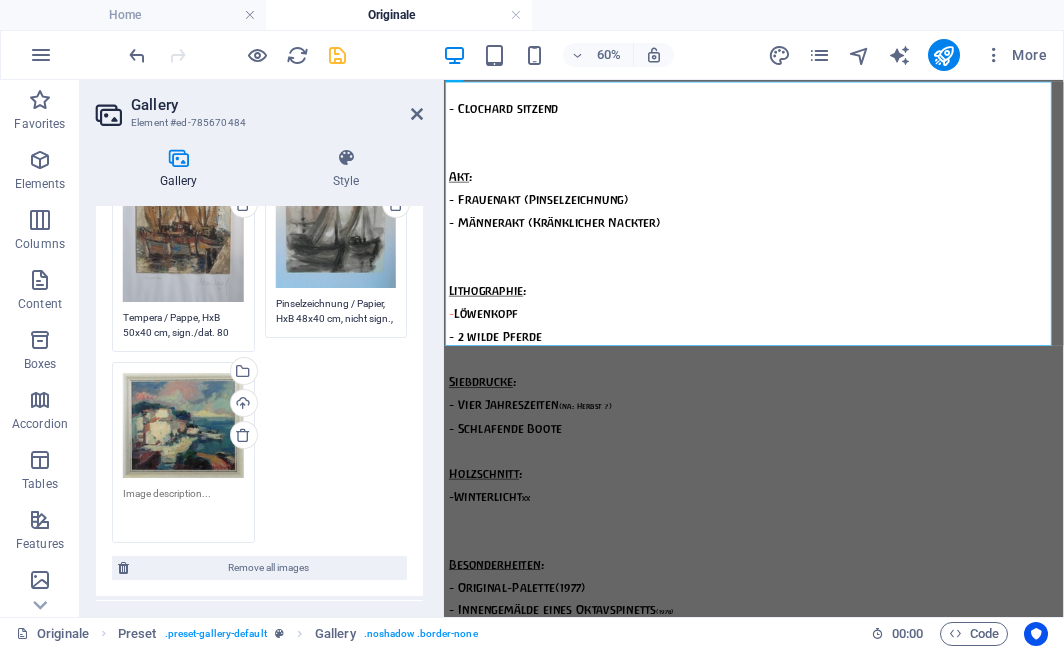 click at bounding box center [183, 508] 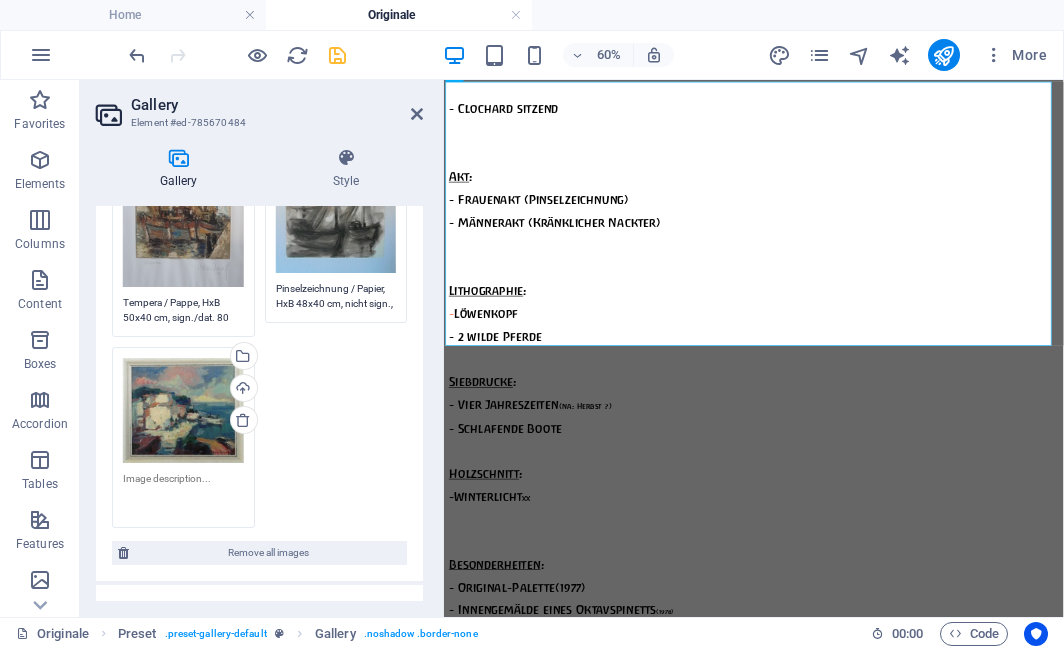 paste on "Öl / Lw., BxH 70x60 cm, sign." 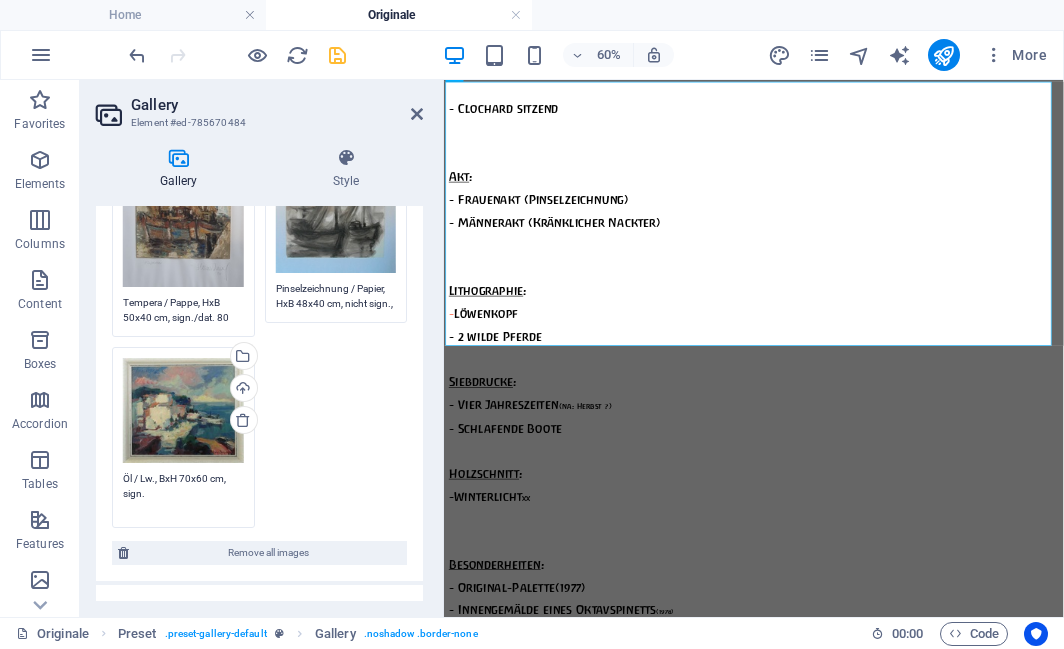 scroll, scrollTop: 240, scrollLeft: 0, axis: vertical 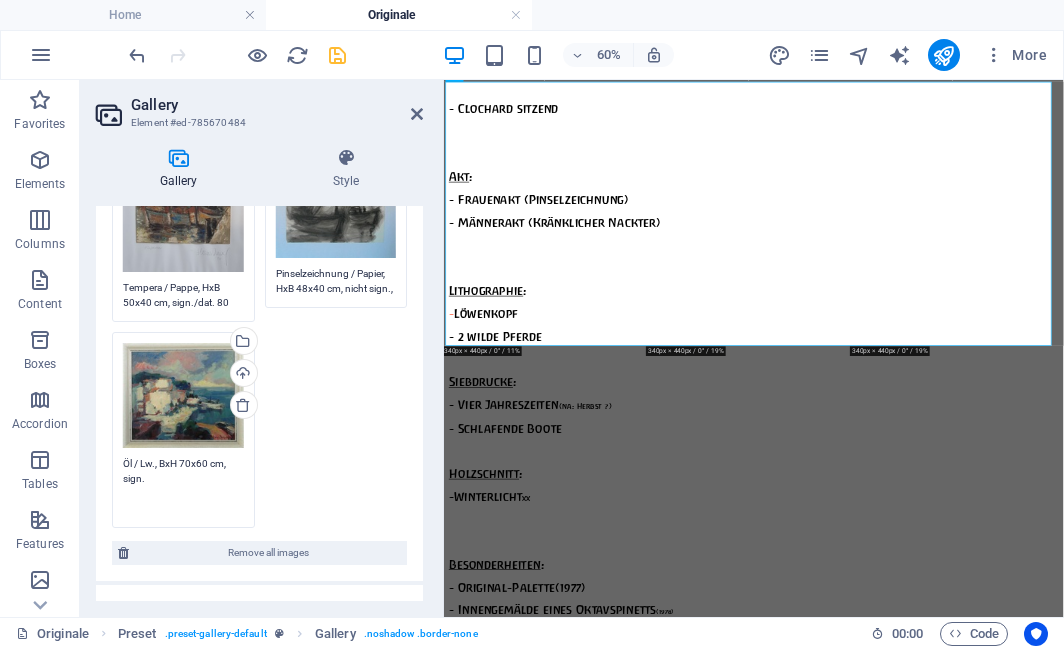 type on "Öl / Lw., BxH 70x60 cm, sign." 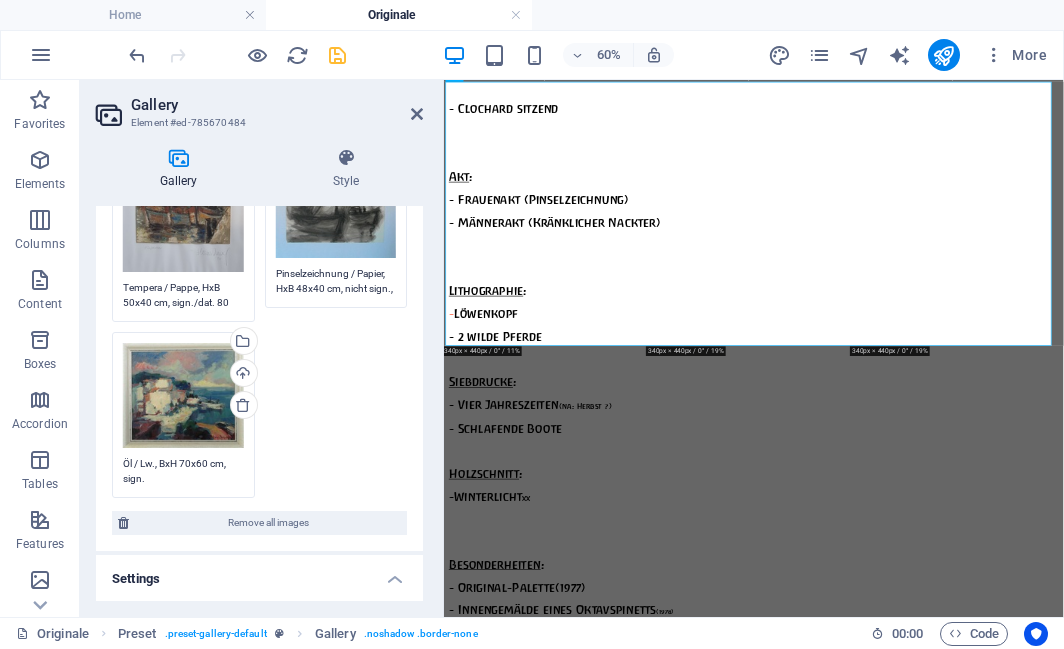 click on "Drag files here, click to choose files or select files from Files or our free stock photos & videos Select files from the file manager, stock photos, or upload file(s) Upload Tempera / Pappe, HxB 50x40 cm, sign./dat. 80 auf Unterpapier Drag files here, click to choose files or select files from Files or our free stock photos & videos Select files from the file manager, stock photos, or upload file(s) Upload Pinselzeichnung / Papier, HxB 48x40 cm, nicht sign., bei HN direkt gekauft Drag files here, click to choose files or select files from Files or our free stock photos & videos Select files from the file manager, stock photos, or upload file(s) Upload Öl / Lw., BxH 70x60 cm, sign." at bounding box center (259, 299) 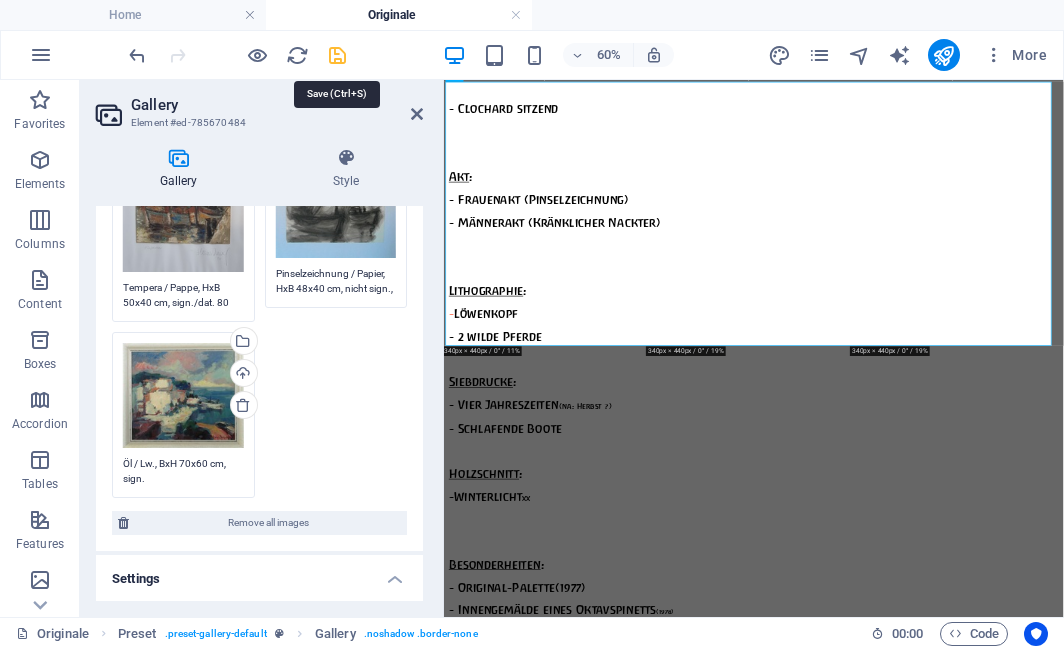 click at bounding box center (337, 55) 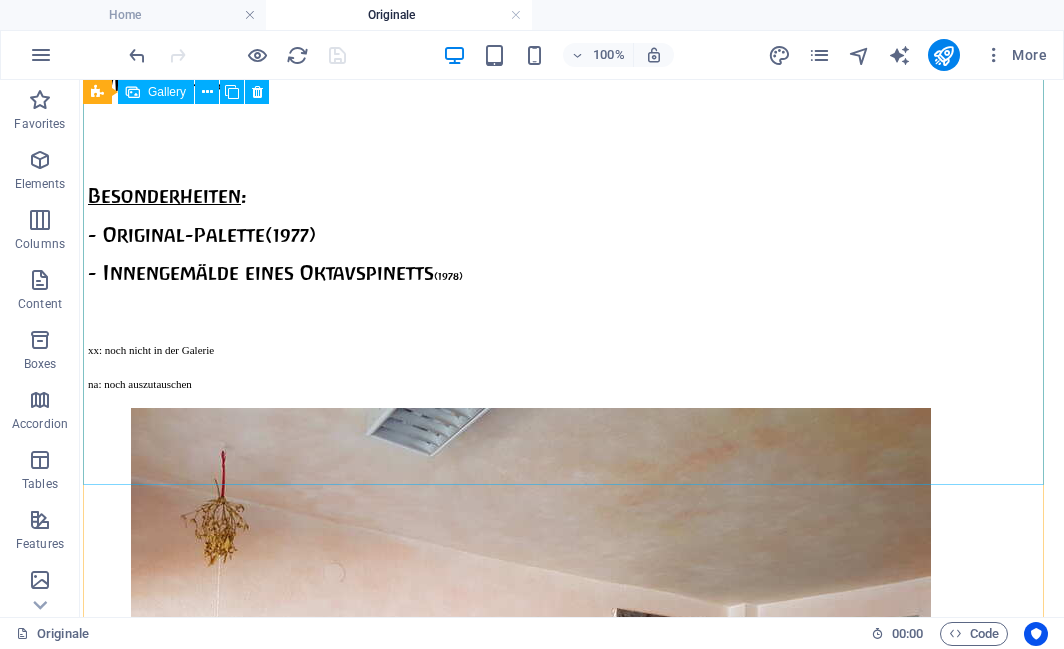 scroll, scrollTop: 7303, scrollLeft: 0, axis: vertical 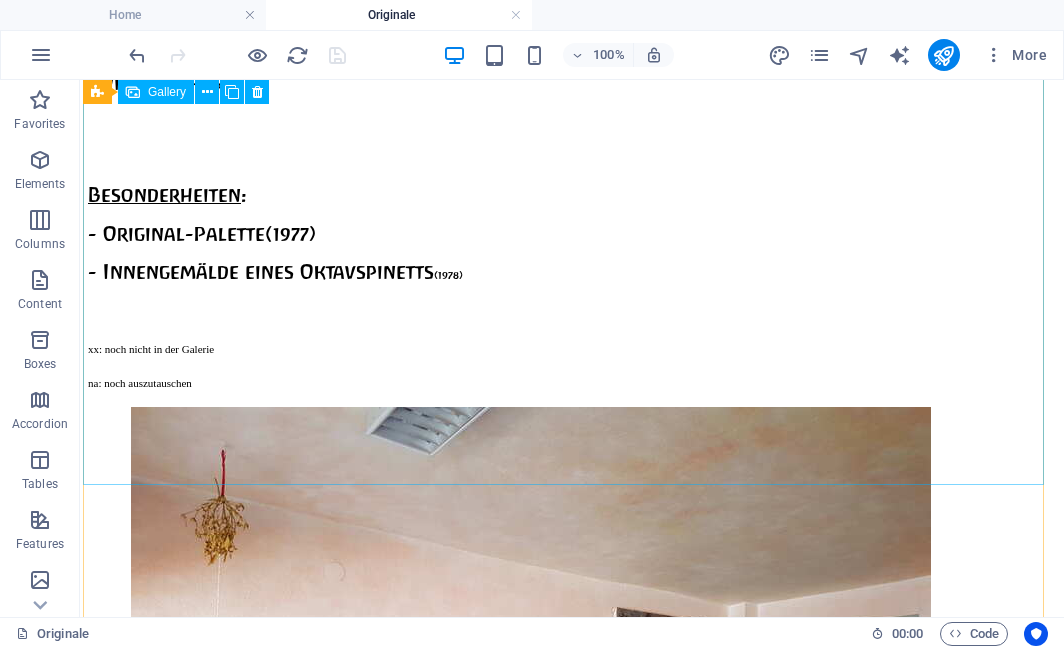 click at bounding box center (531, 17980) 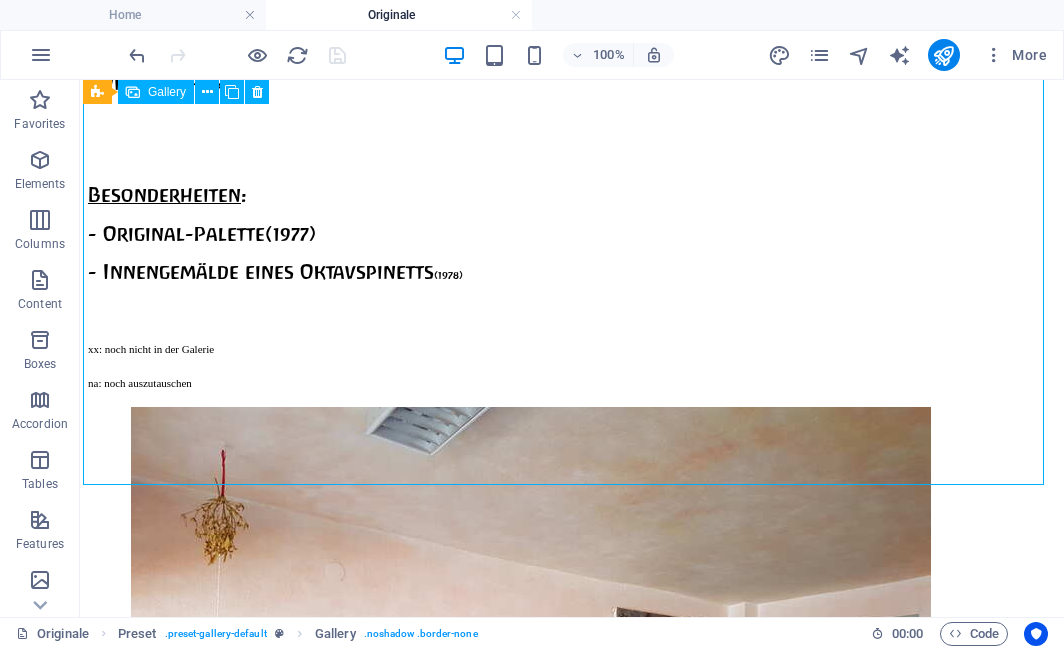 click at bounding box center [531, 17980] 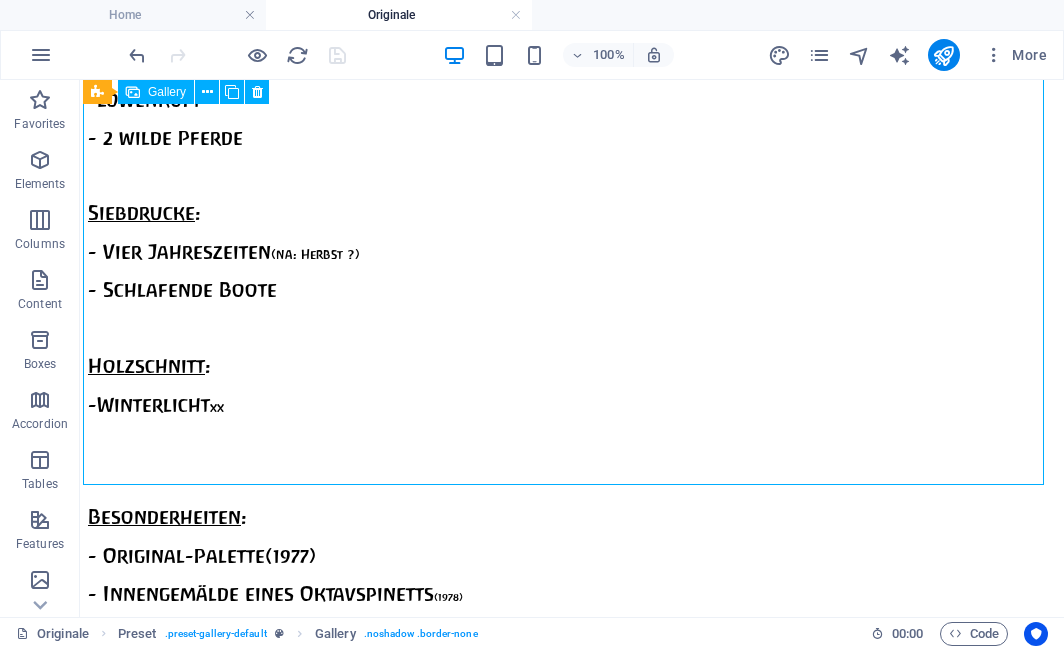 select on "2" 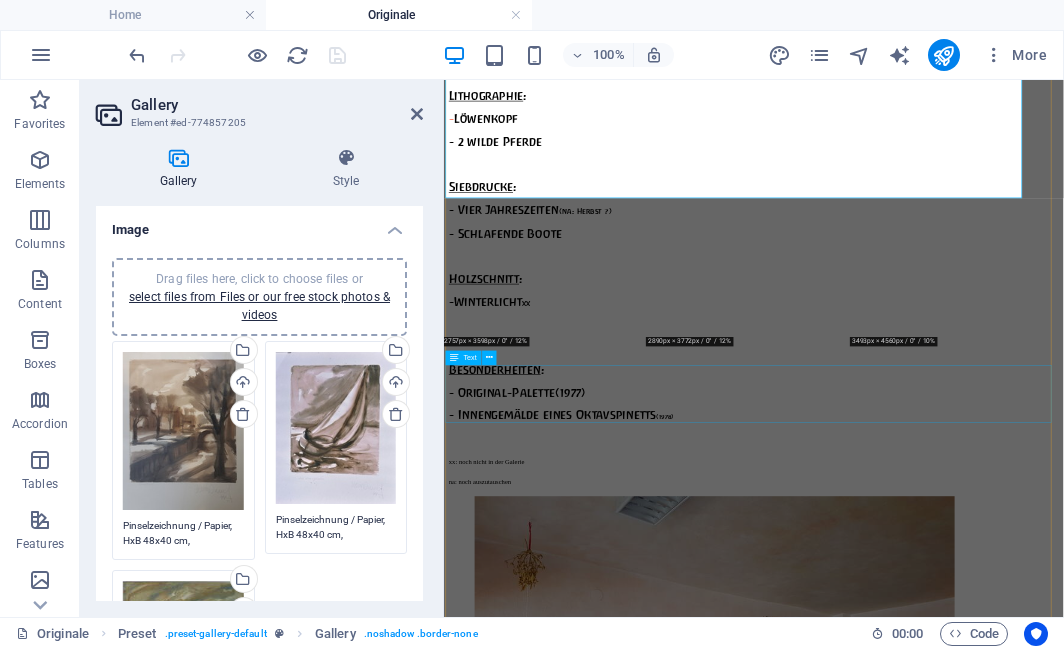 scroll, scrollTop: 7511, scrollLeft: 0, axis: vertical 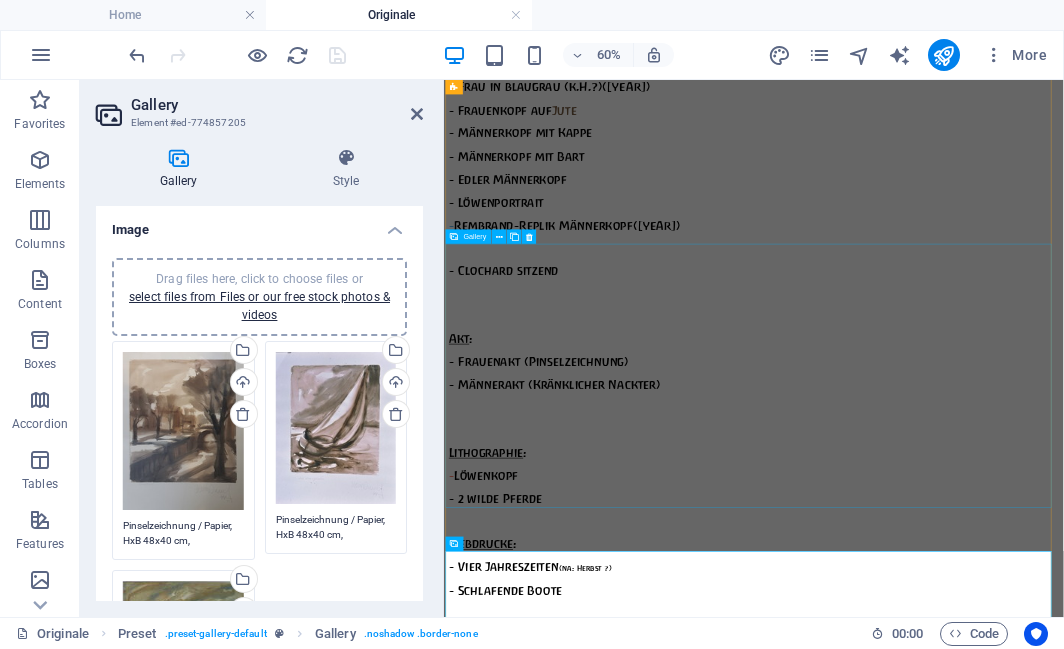 click at bounding box center [895, 16843] 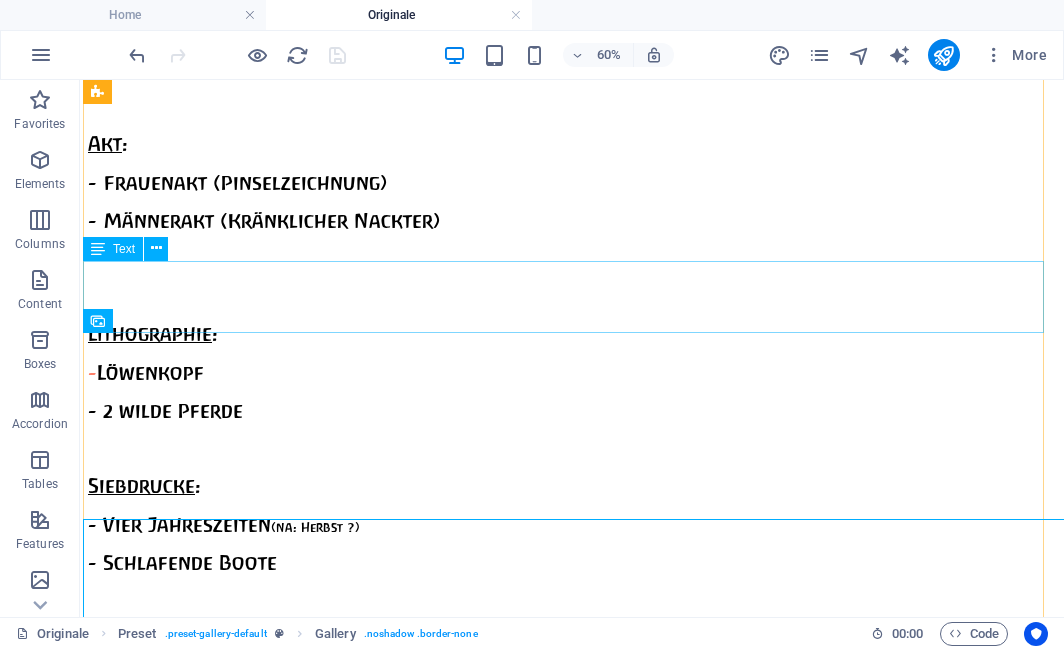 scroll, scrollTop: 6543, scrollLeft: 0, axis: vertical 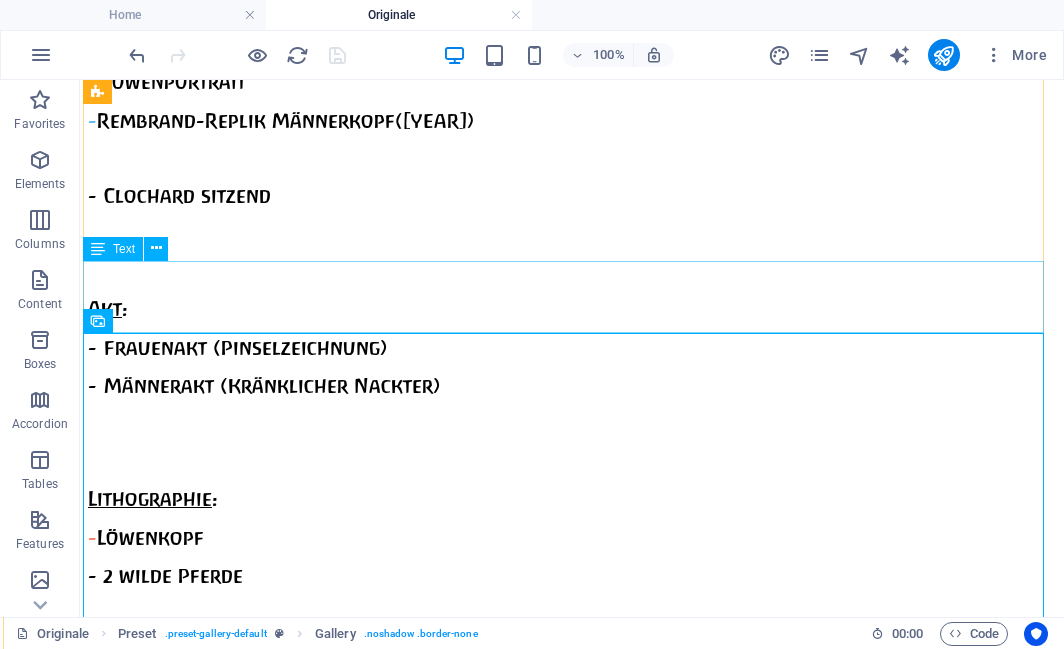 click on "Segelkähne im Hafen am Kai                                                                           St. Tropez                                                Schlafende Boote  (Siebdruck)" at bounding box center [572, 16346] 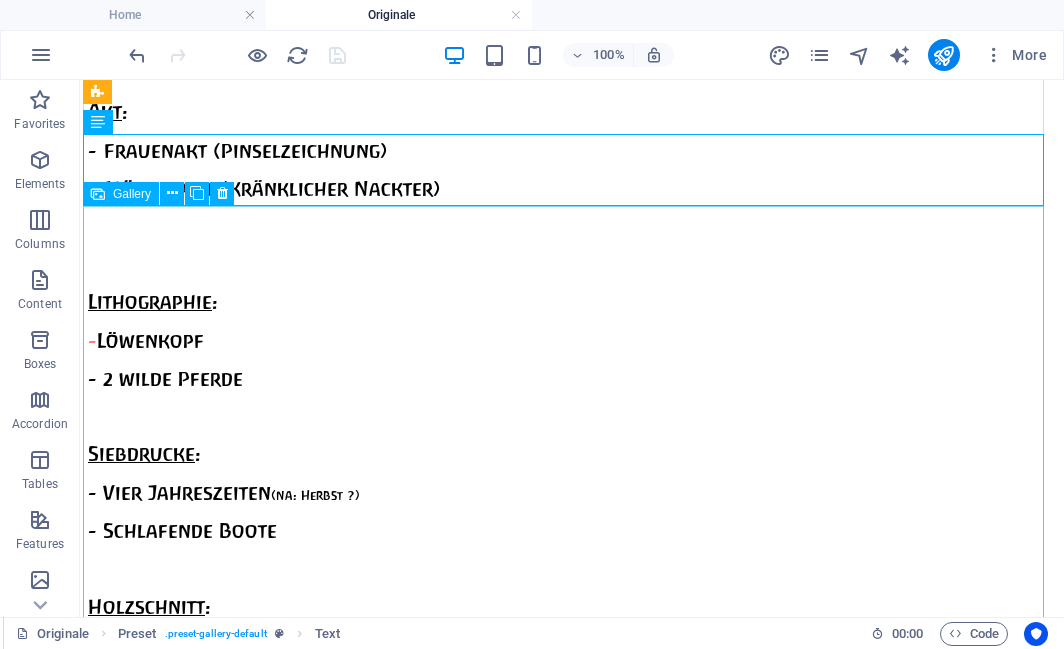 scroll, scrollTop: 6747, scrollLeft: 0, axis: vertical 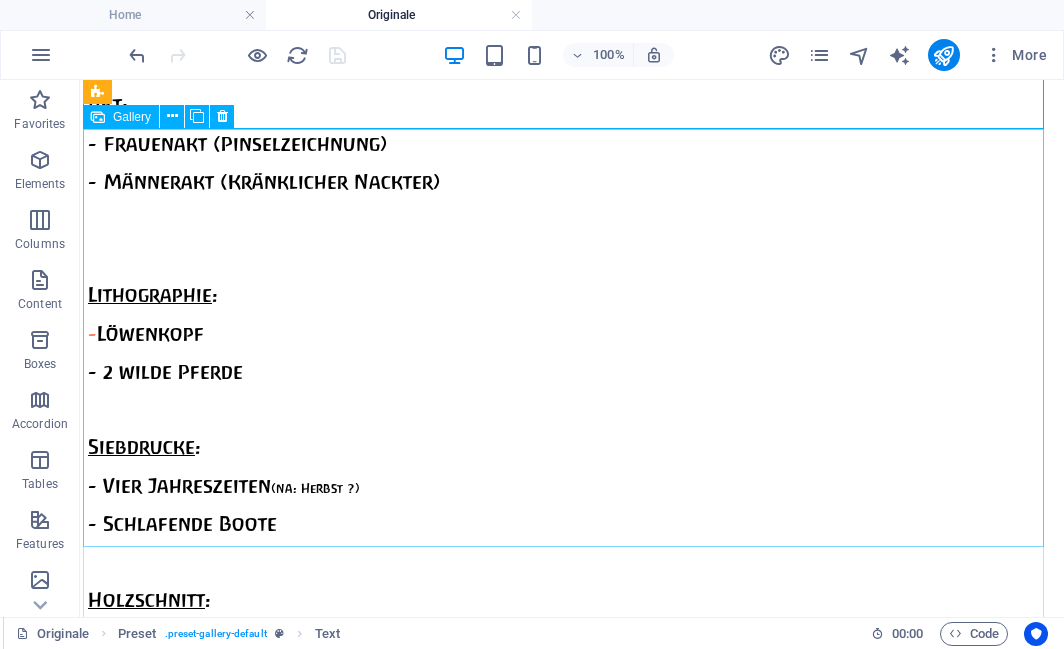 click at bounding box center (531, 16940) 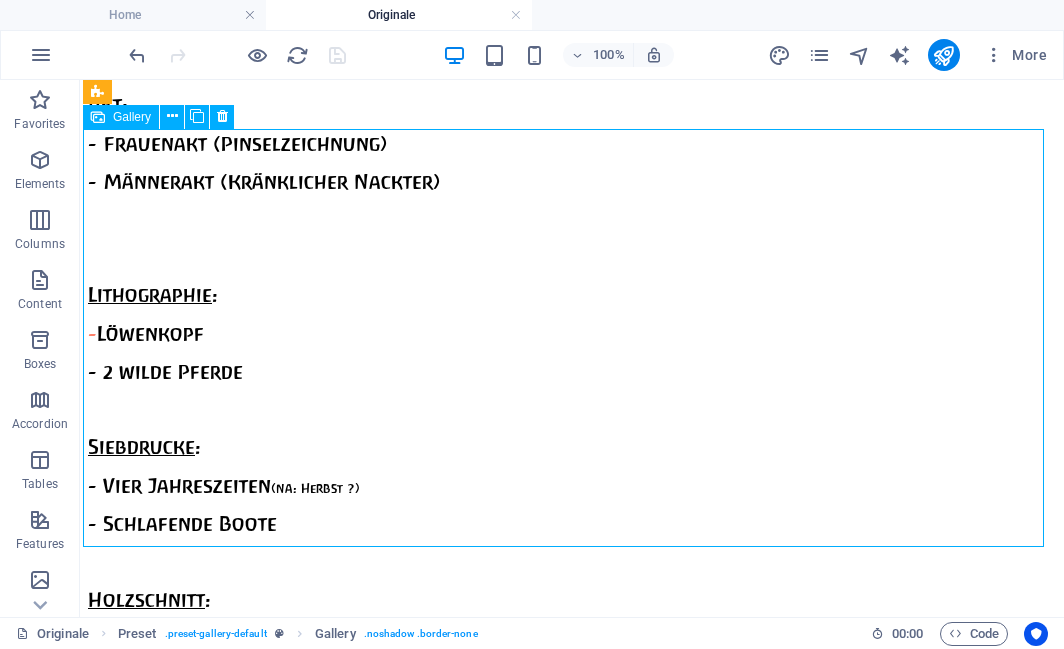 click at bounding box center (531, 16940) 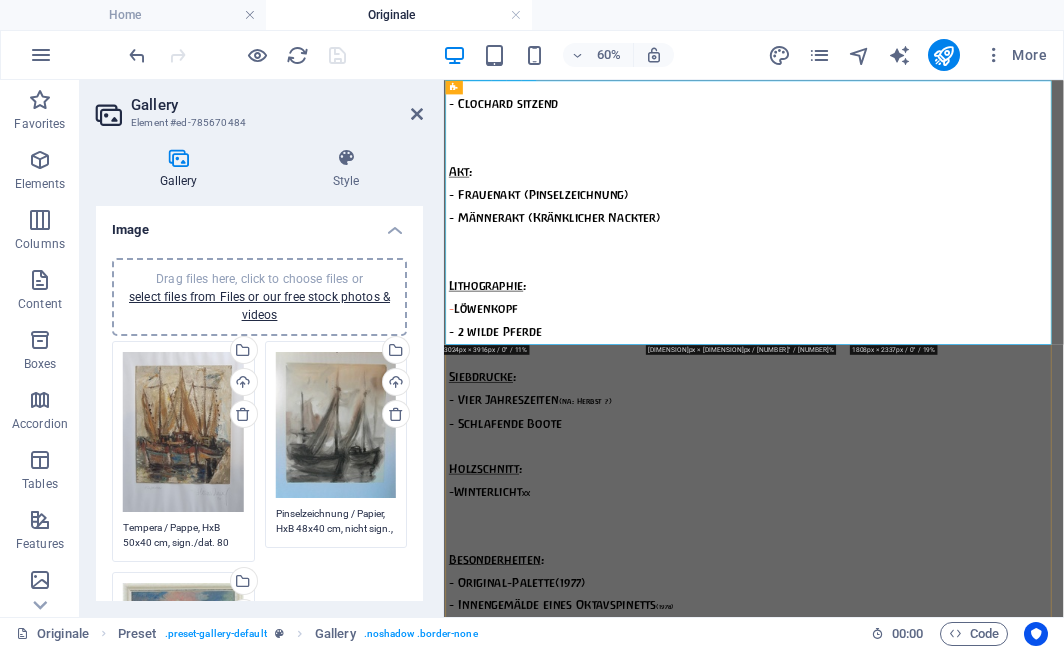 scroll, scrollTop: 6980, scrollLeft: 0, axis: vertical 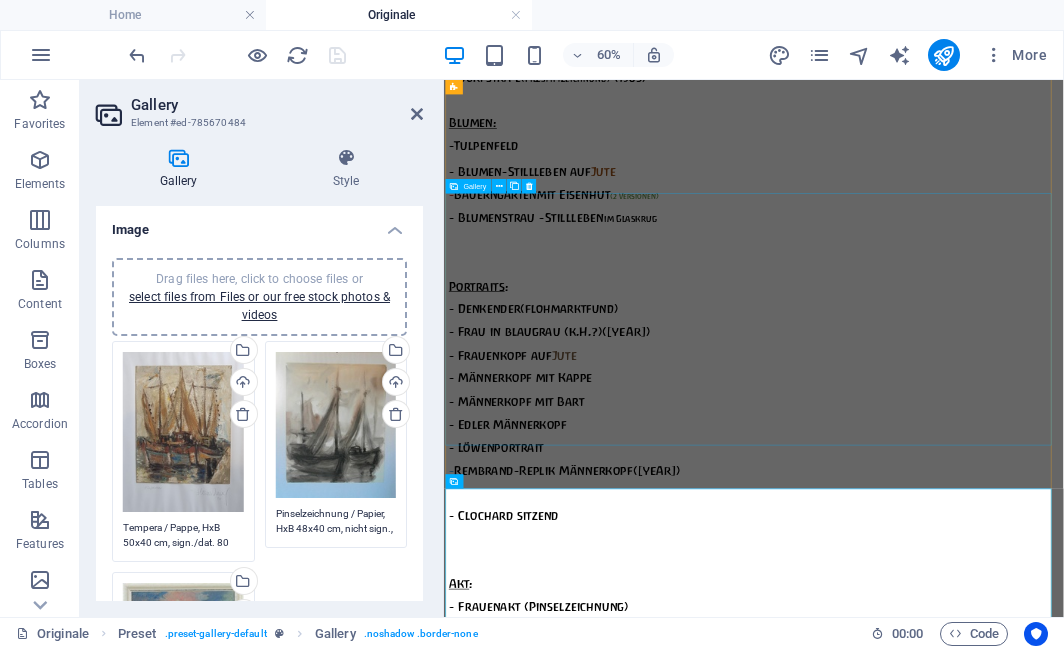 click at bounding box center [895, 15655] 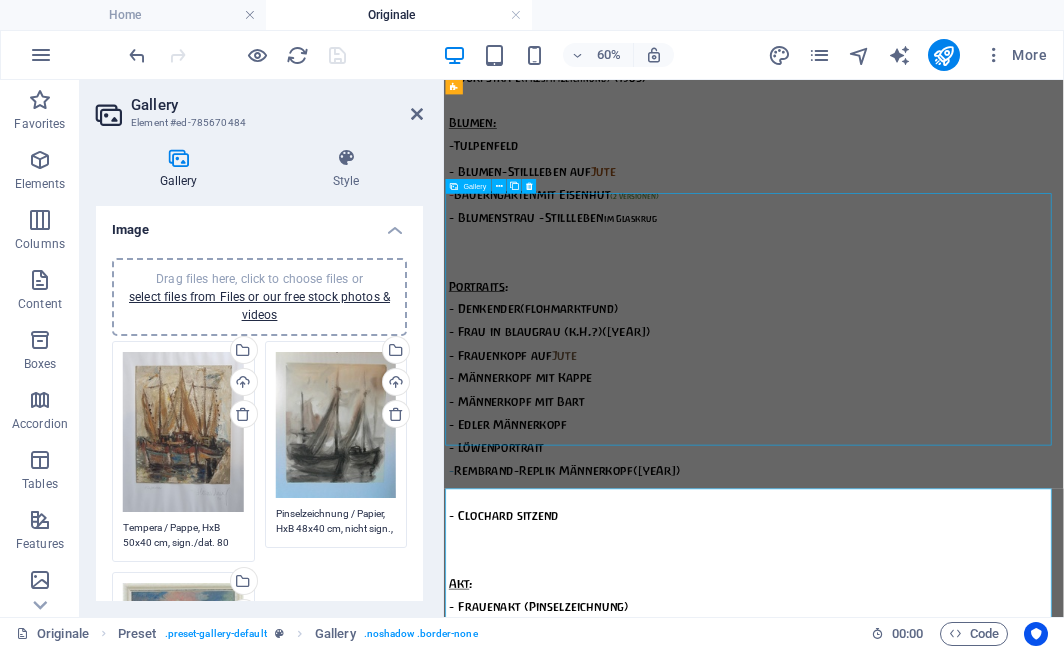 click at bounding box center (895, 15655) 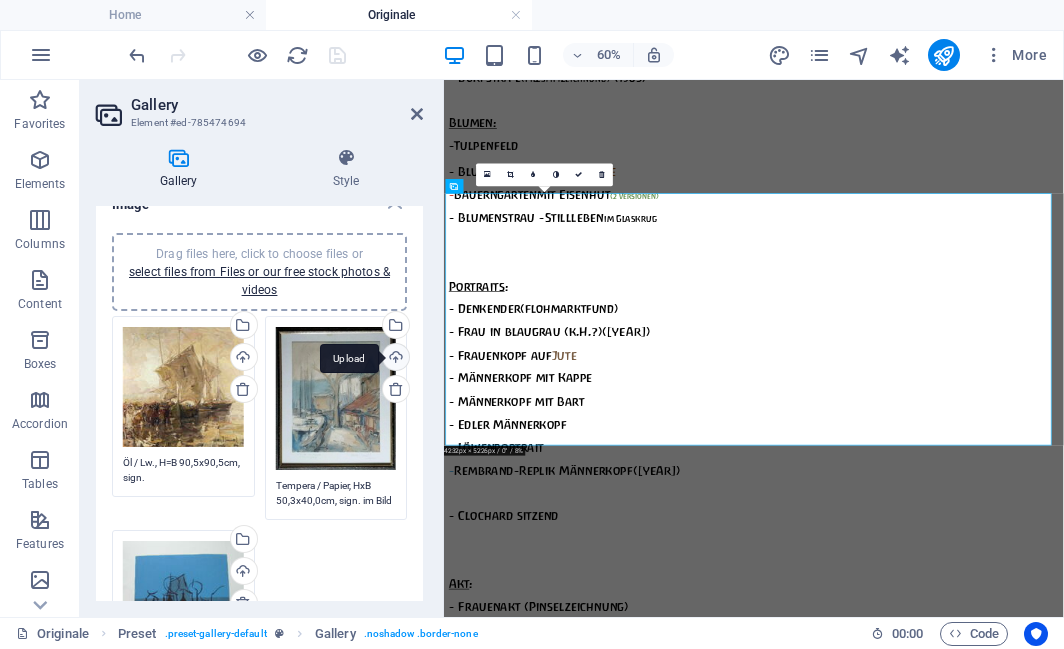 scroll, scrollTop: 0, scrollLeft: 0, axis: both 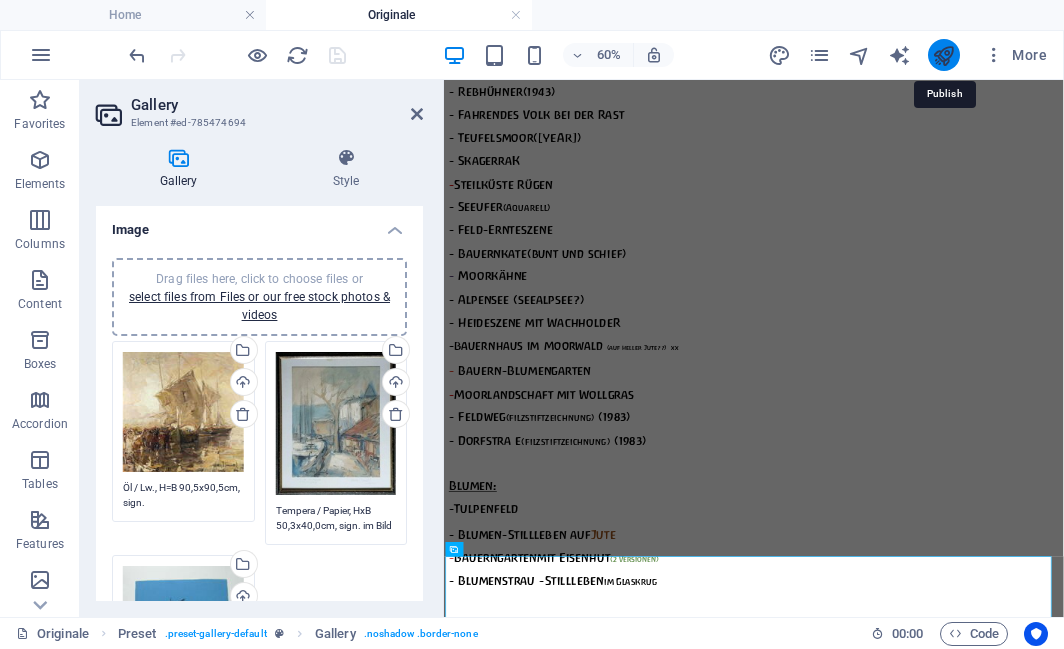 click at bounding box center (943, 55) 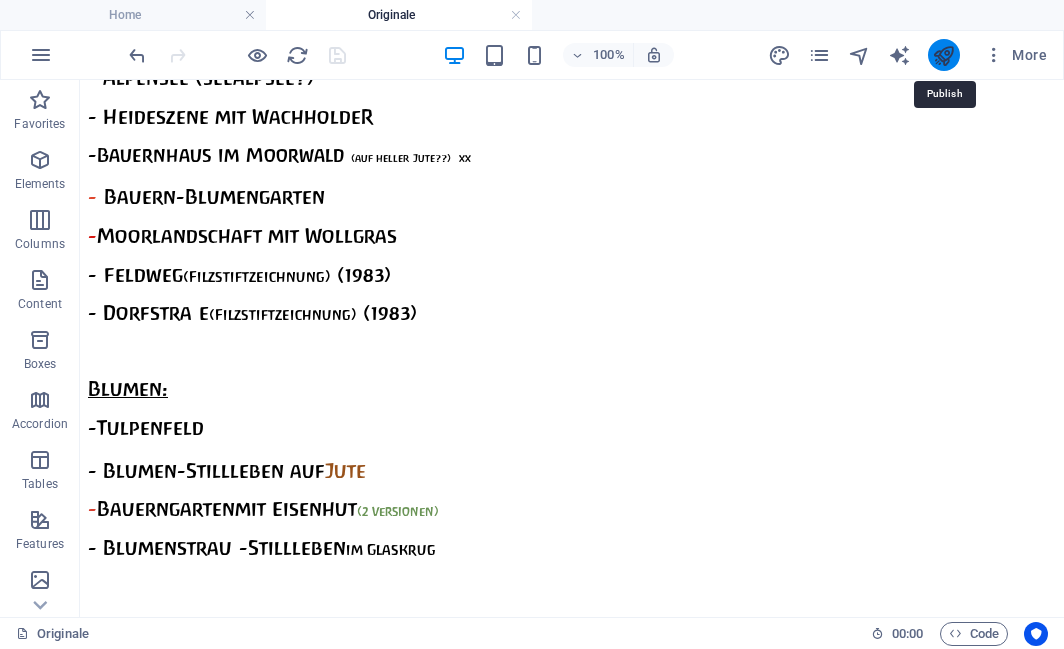 scroll, scrollTop: 6255, scrollLeft: 0, axis: vertical 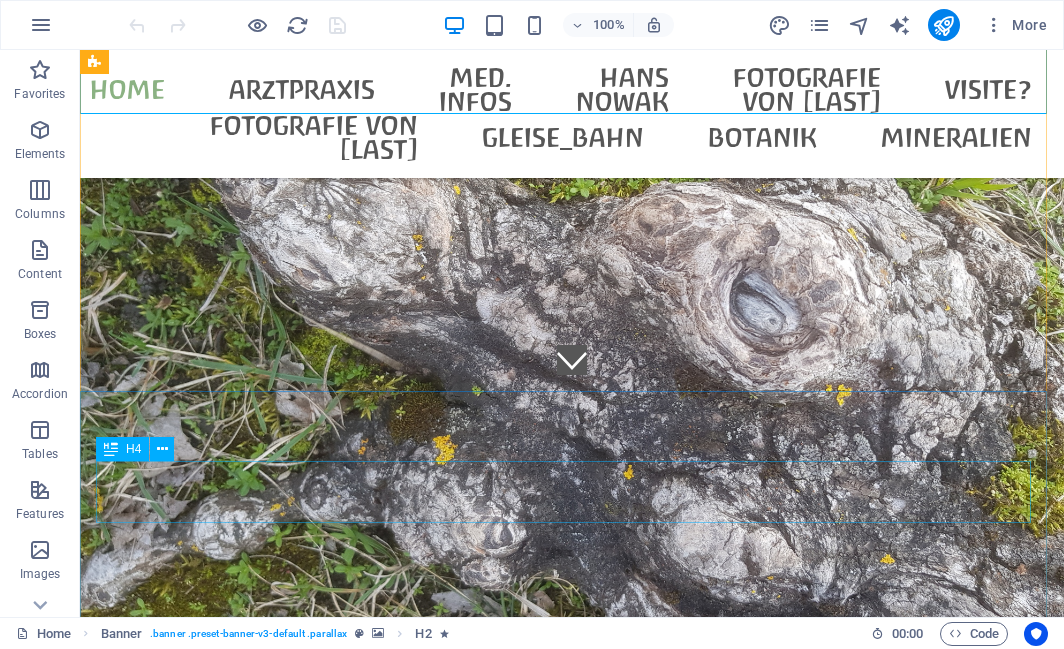 click on "Nowak-Sammlung Gehlig" at bounding box center (572, 1246) 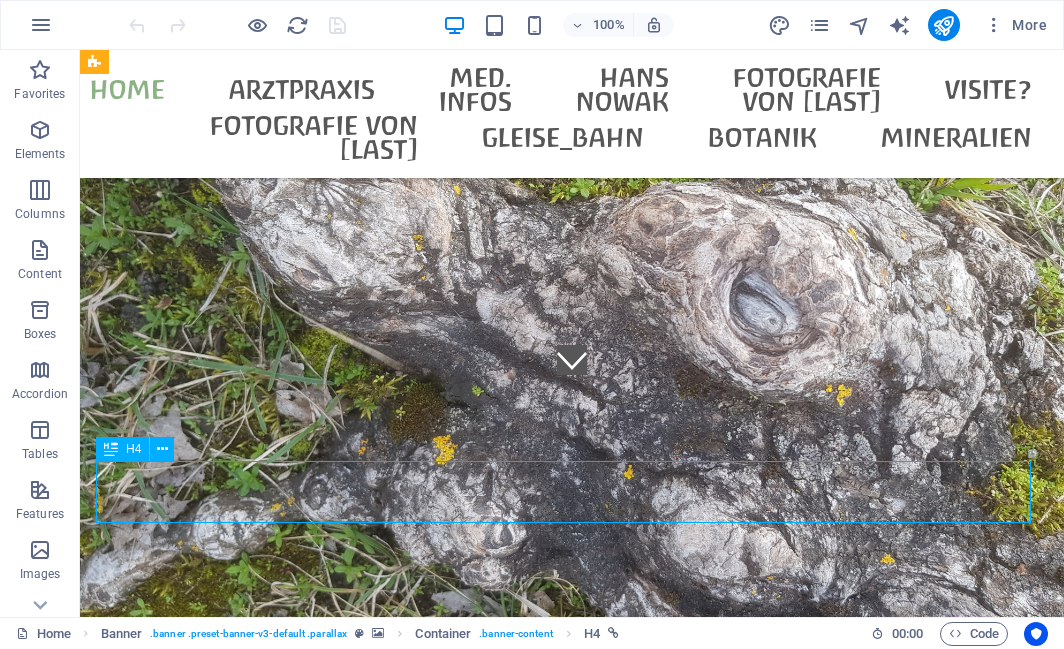 click on "Nowak-Sammlung Gehlig" at bounding box center (572, 1246) 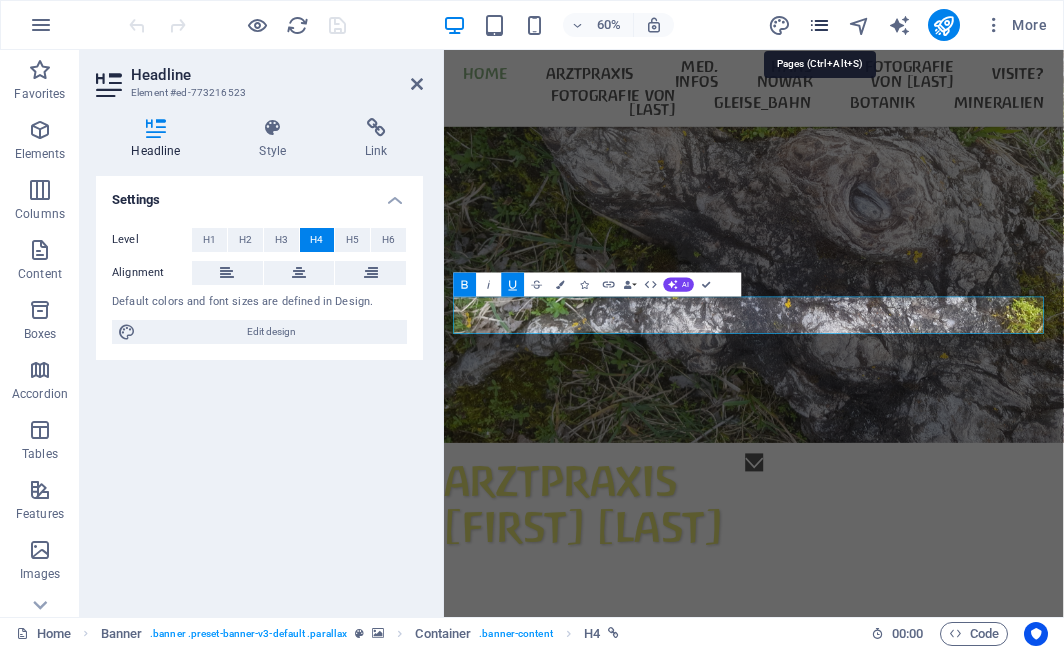 click at bounding box center (819, 25) 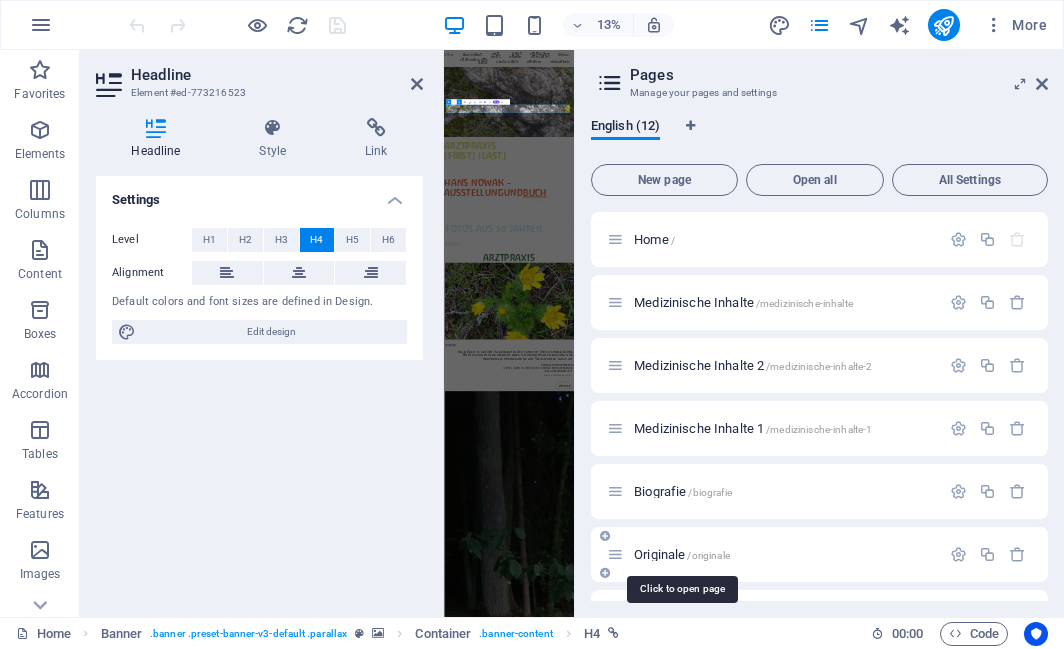 click on "Originale /originale" at bounding box center (682, 554) 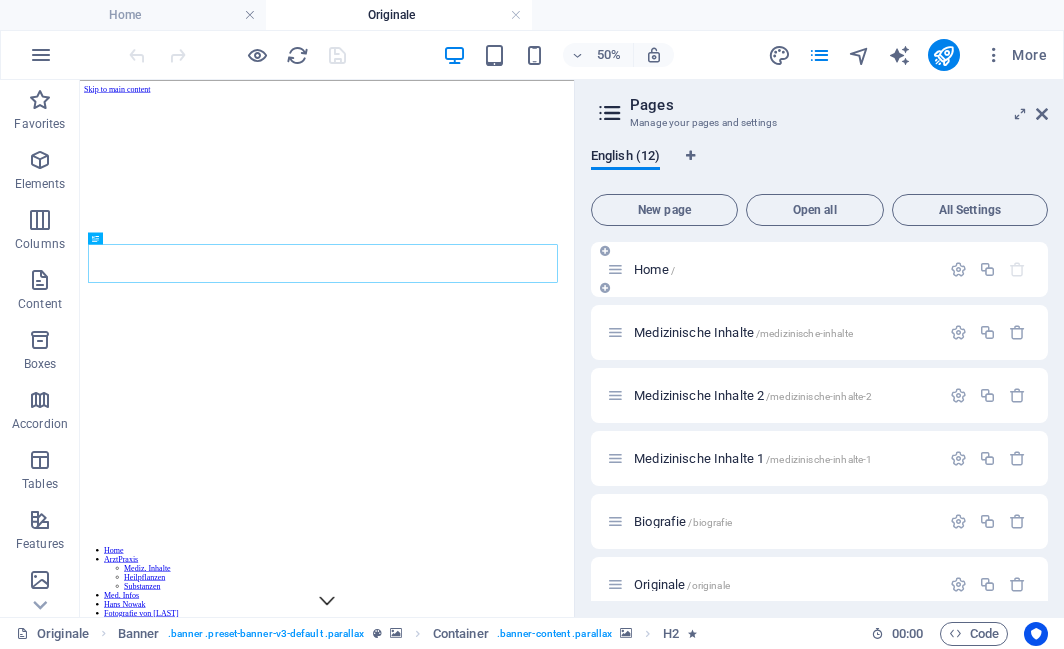 scroll, scrollTop: 0, scrollLeft: 0, axis: both 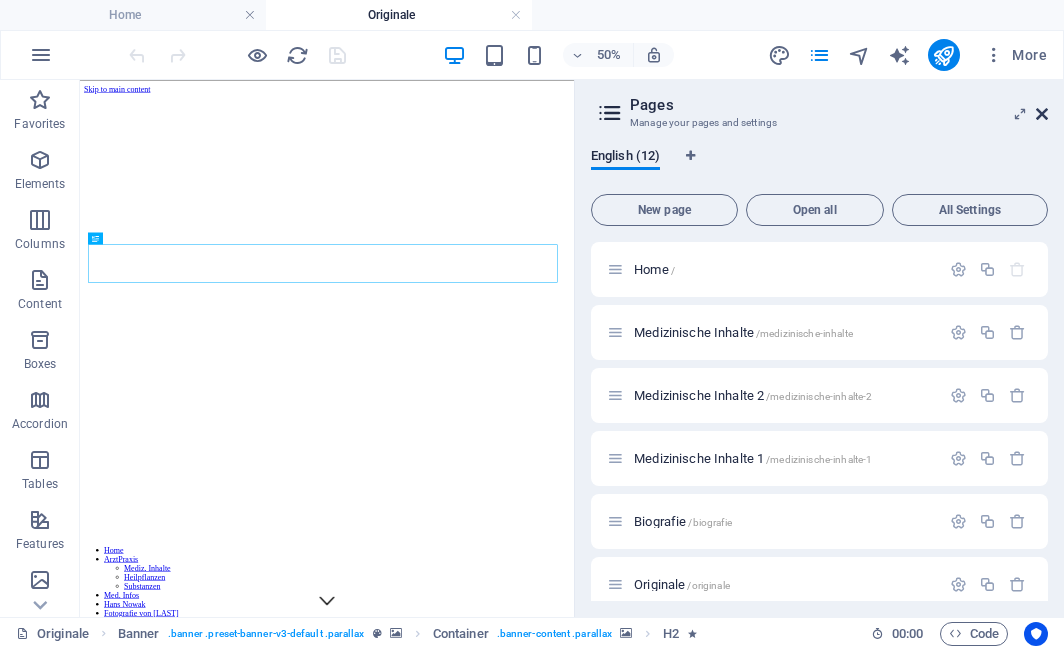 click at bounding box center [1042, 114] 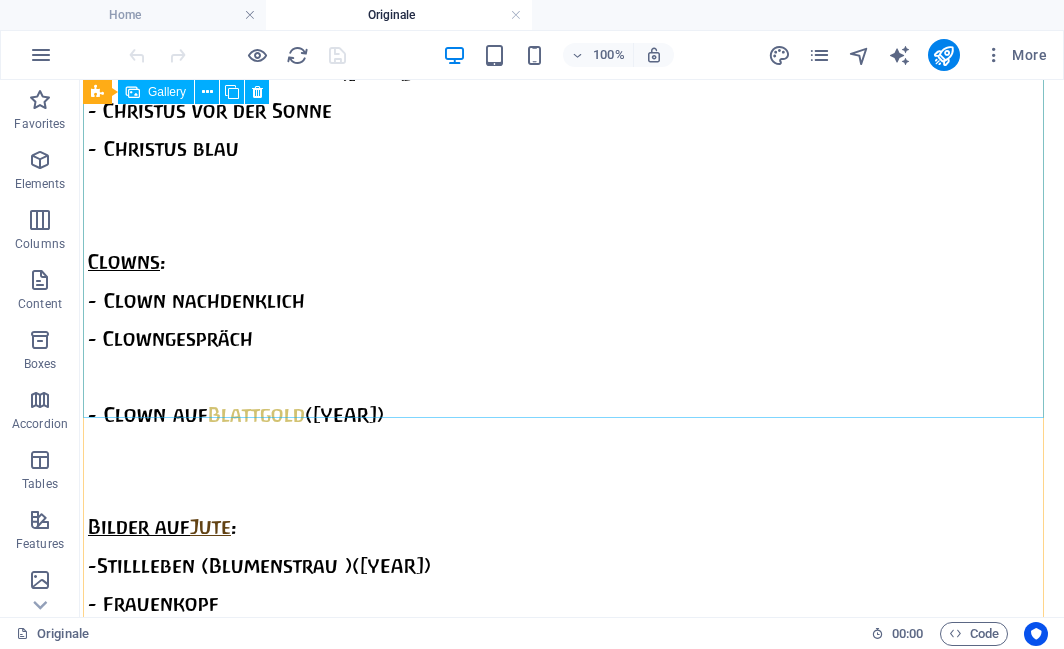 scroll, scrollTop: 3325, scrollLeft: 0, axis: vertical 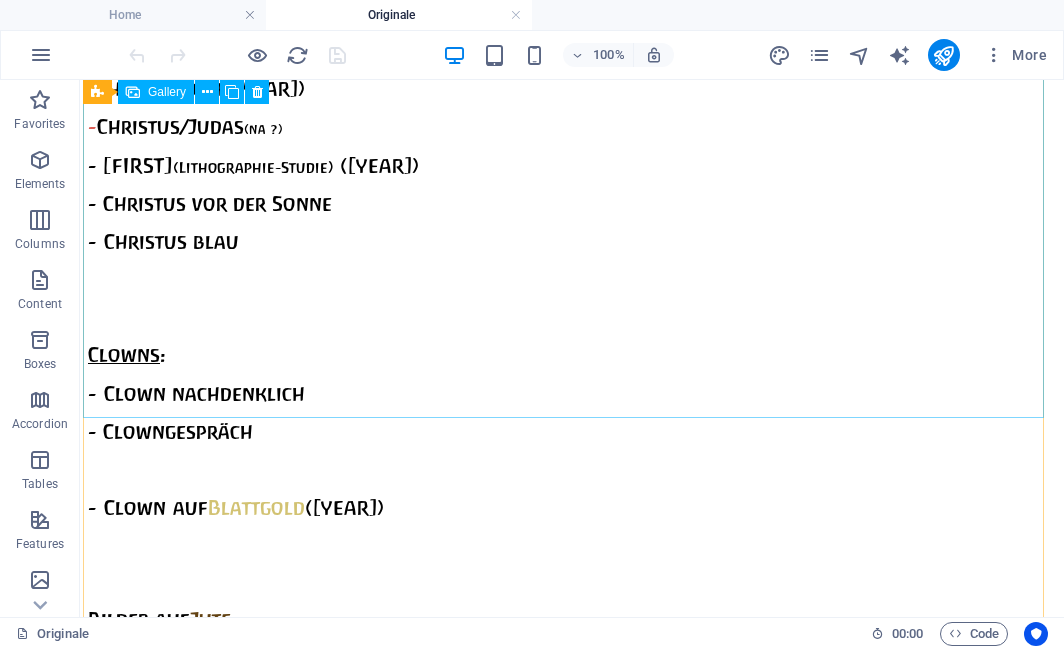 click at bounding box center [531, 9915] 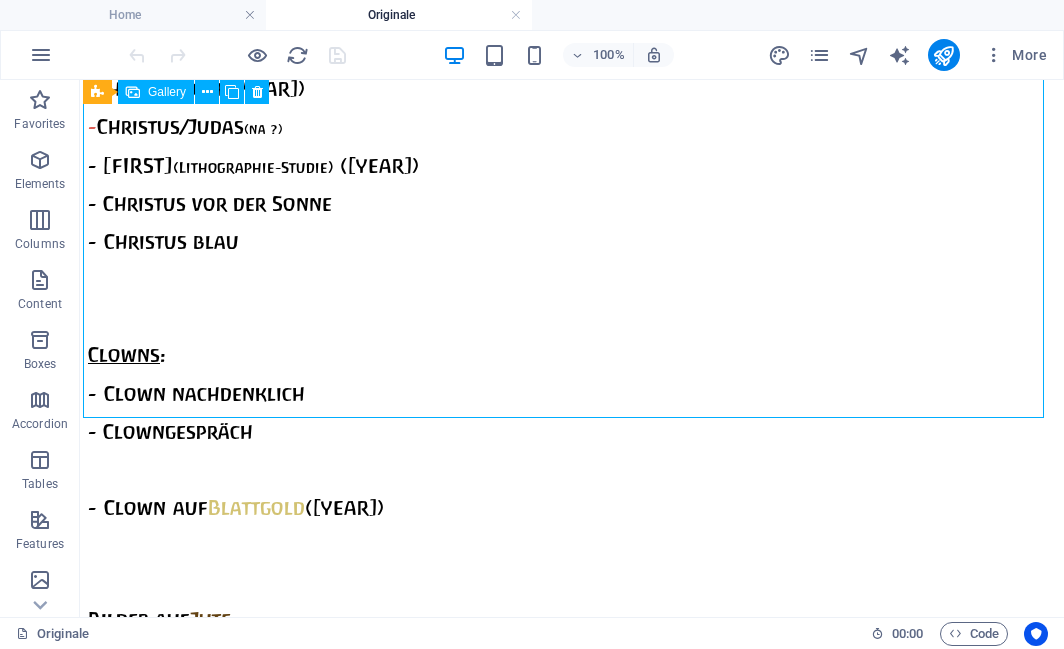 click at bounding box center (531, 9915) 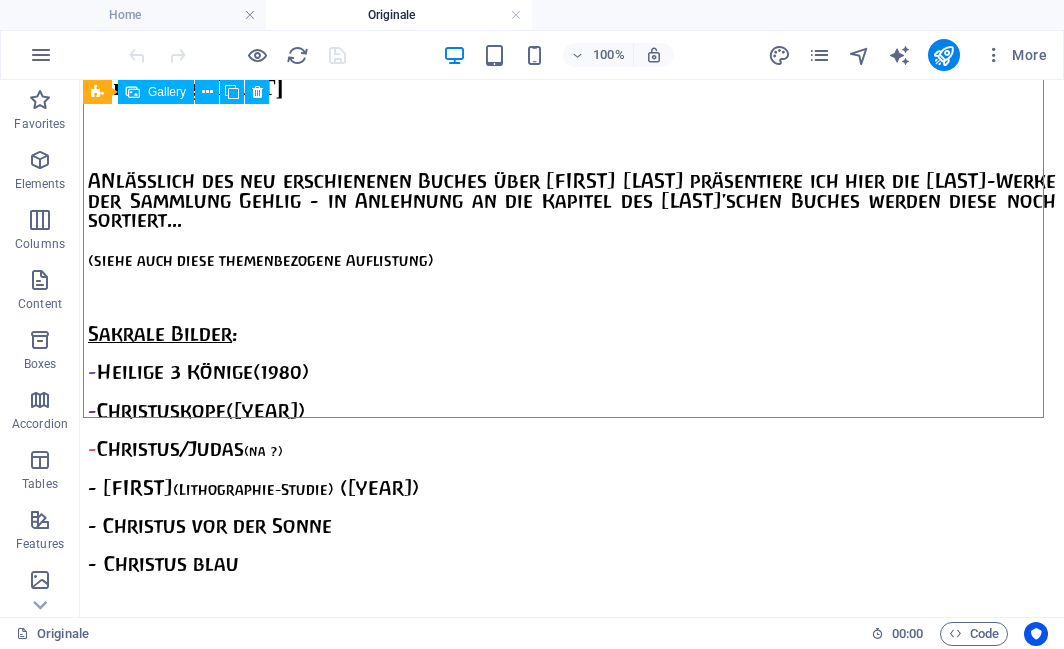 select on "2" 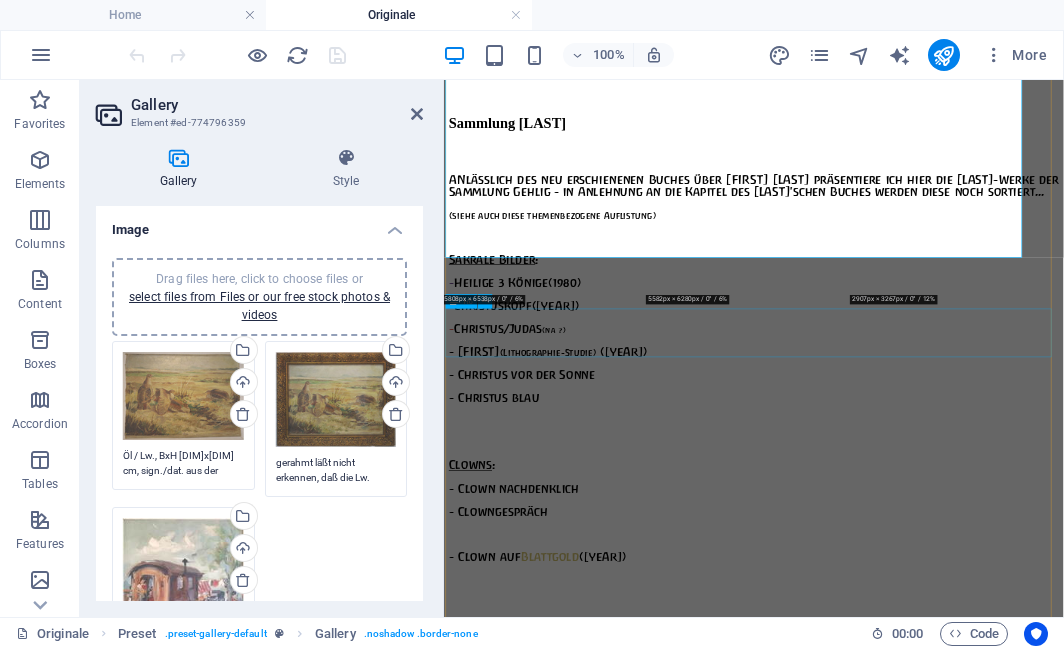 scroll, scrollTop: 3367, scrollLeft: 0, axis: vertical 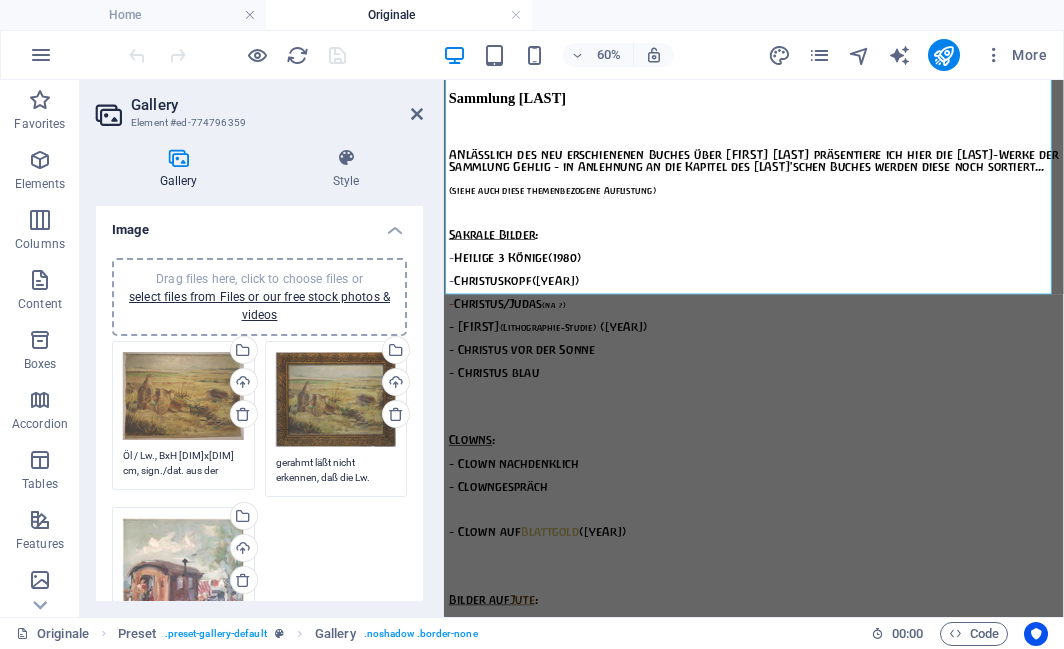 click on "gerahmt läßt nicht erkennen, daß die Lw. etwas beschnitten (ausgeschnitten) wurde" at bounding box center (336, 470) 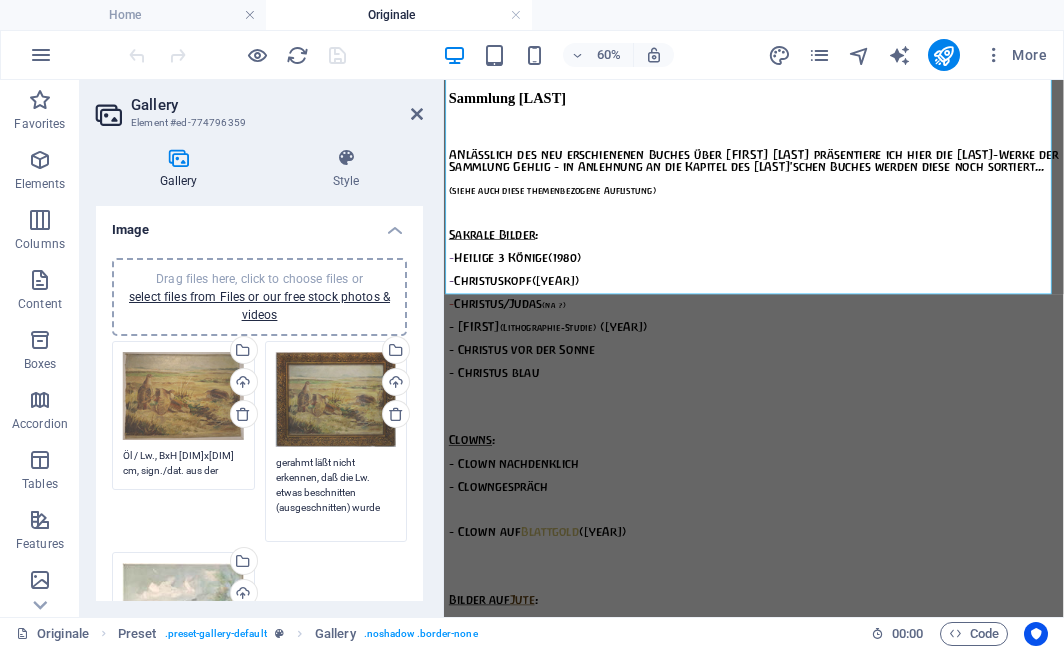 click on "gerahmt läßt nicht erkennen, daß die Lw. etwas beschnitten (ausgeschnitten) wurde" at bounding box center (336, 492) 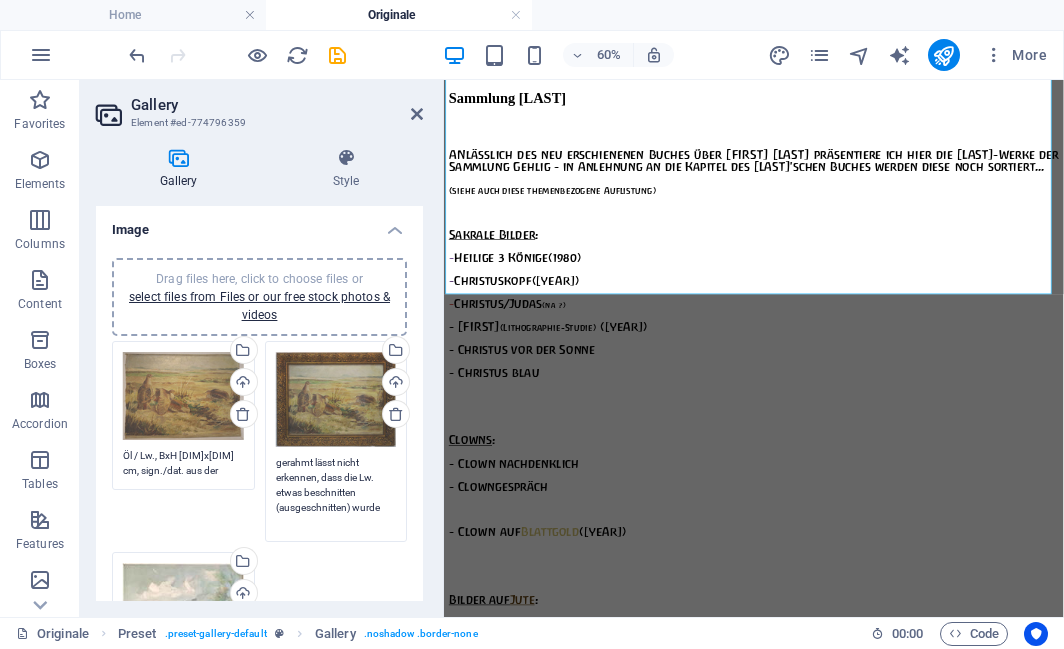 type on "gerahmt lässt nicht erkennen, dass die Lw. etwas beschnitten  (ausgeschnitten) wurde" 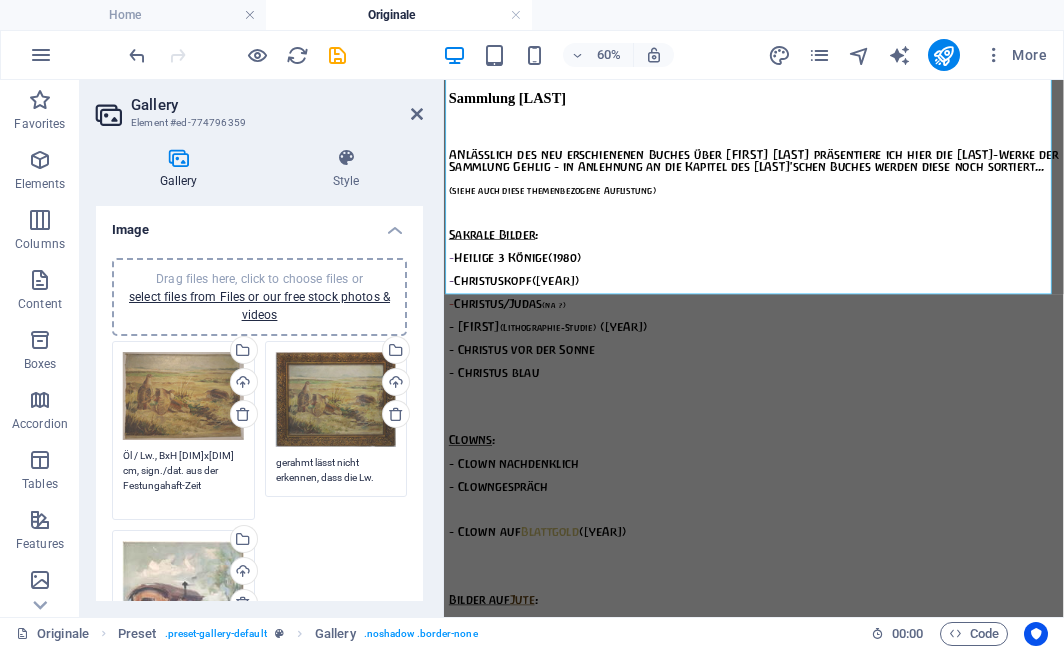 click on "Öl / Lw., BxH [DIMENSION]x[DIMENSION] cm, sign./dat. aus der Festungahaft-Zeit" at bounding box center [183, 478] 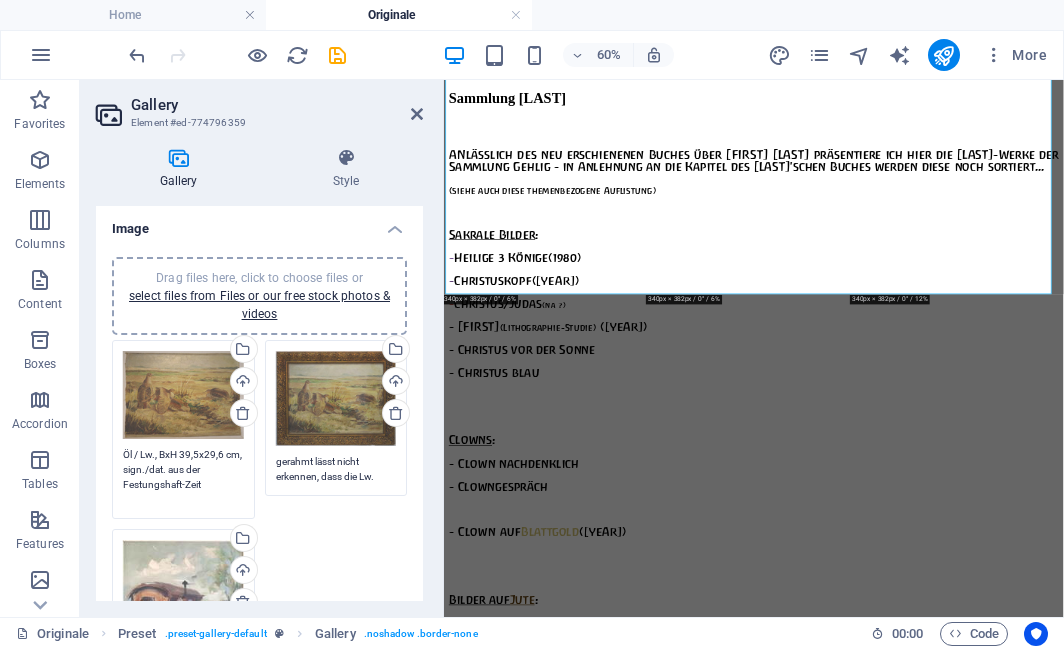 scroll, scrollTop: 0, scrollLeft: 0, axis: both 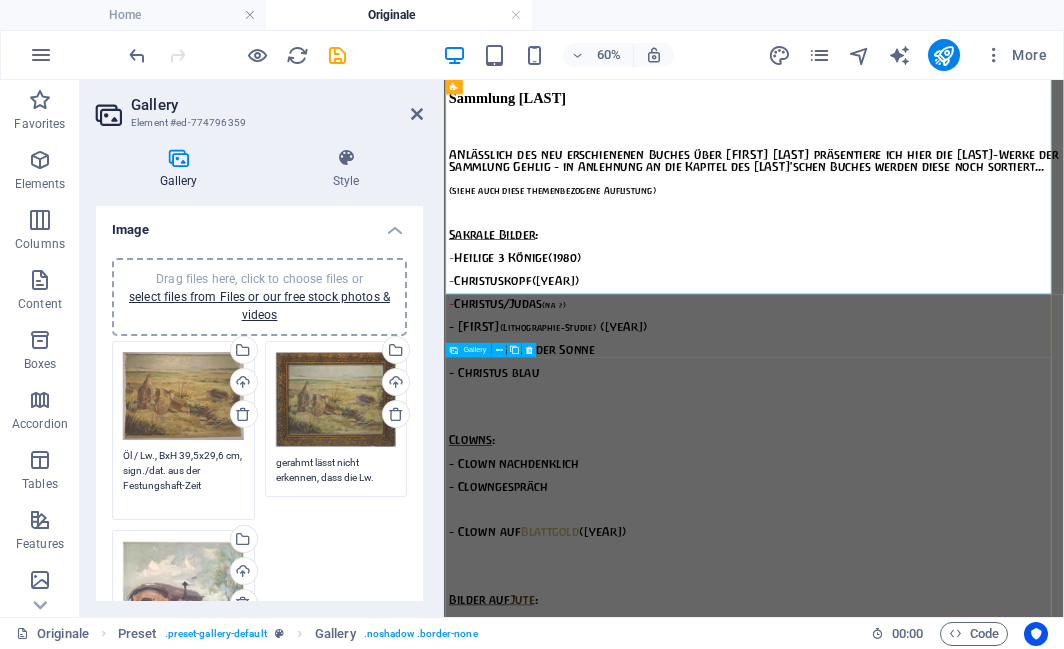 type on "Öl / Lw., BxH 39,5x29,6 cm, sign./dat. aus der Festungshaft-Zeit" 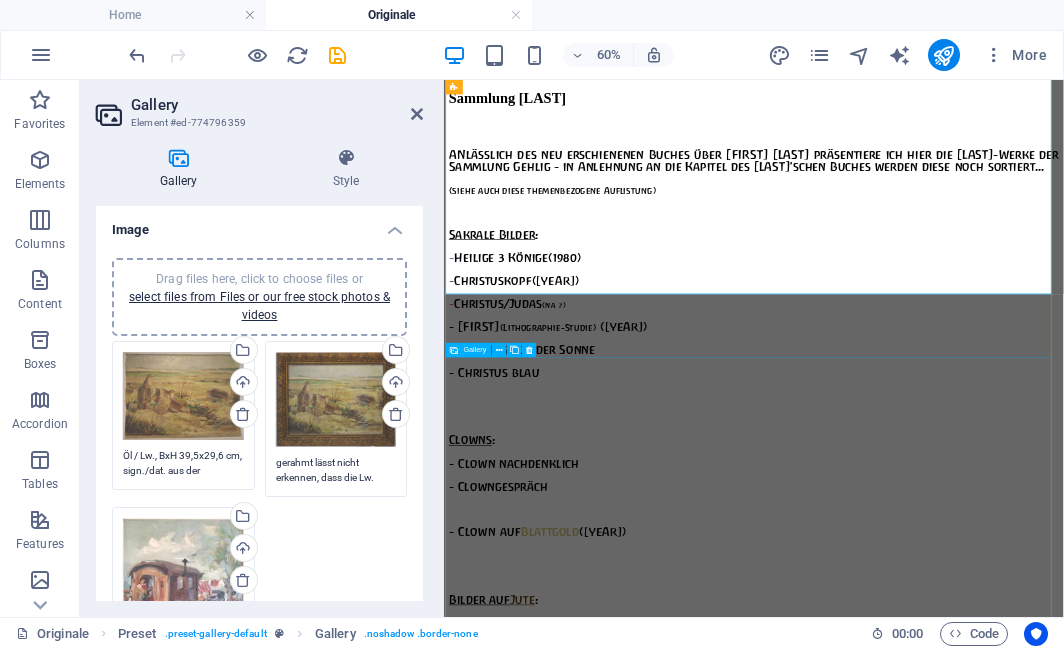 click at bounding box center (895, 11368) 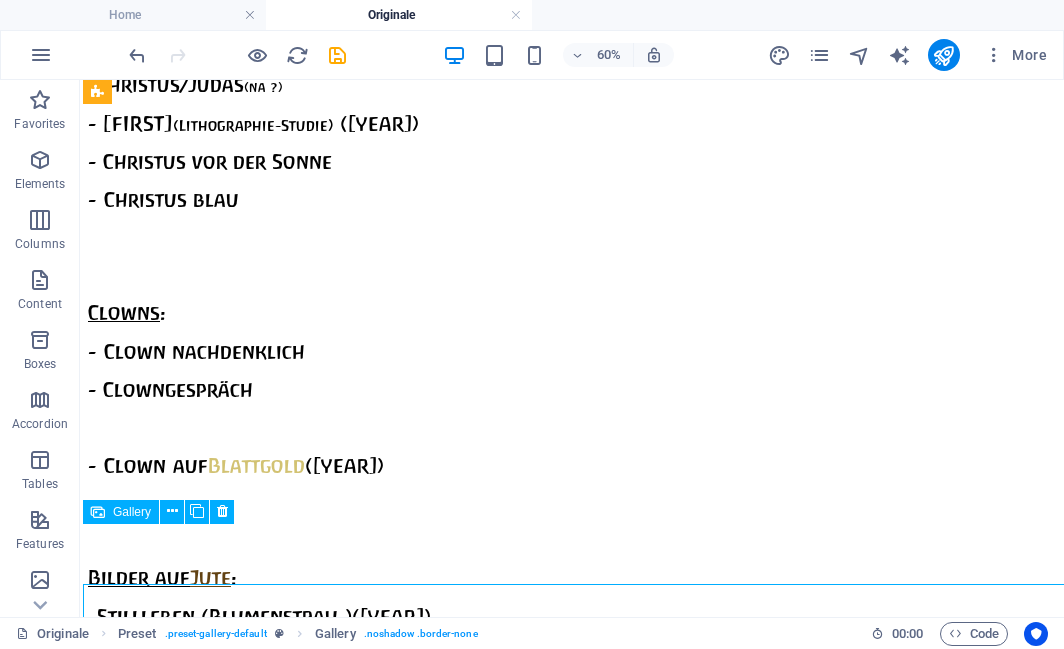 scroll, scrollTop: 3325, scrollLeft: 0, axis: vertical 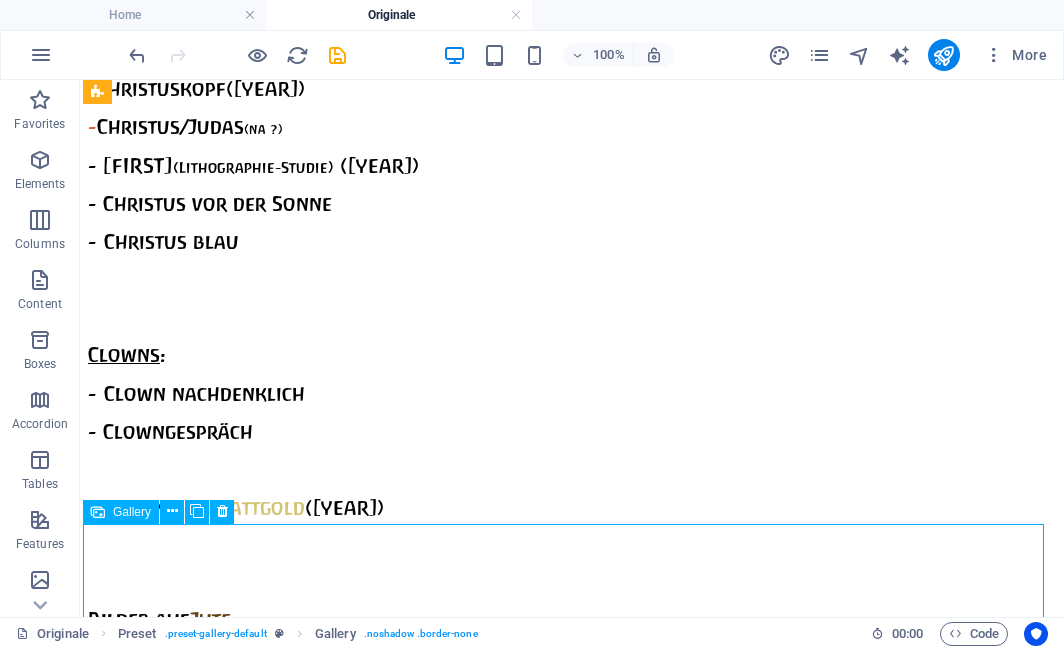click at bounding box center [531, 11547] 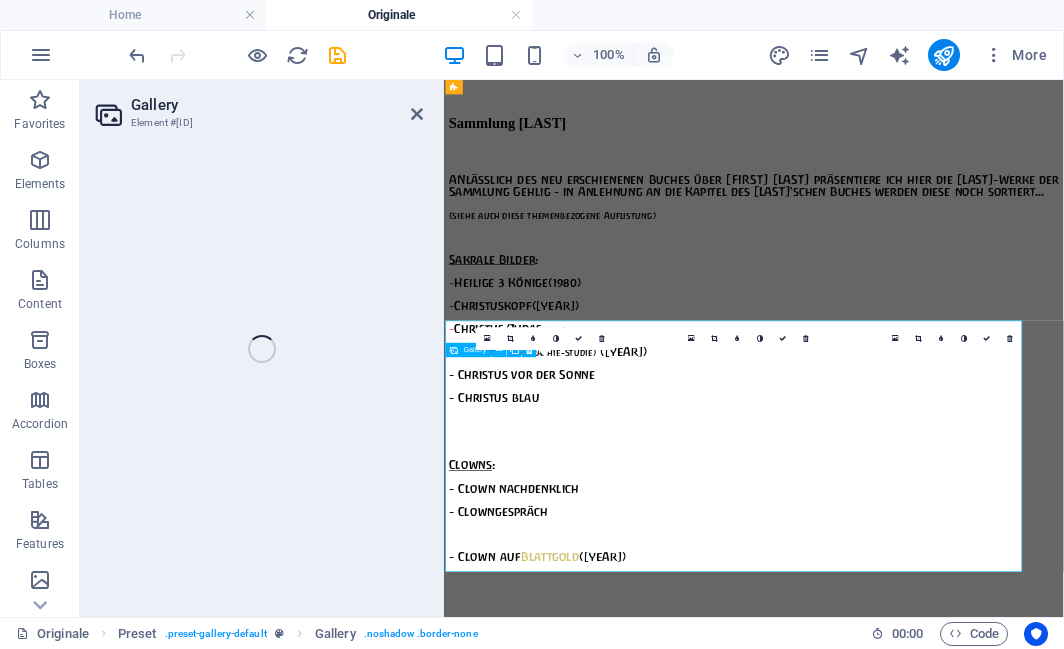 scroll, scrollTop: 3367, scrollLeft: 0, axis: vertical 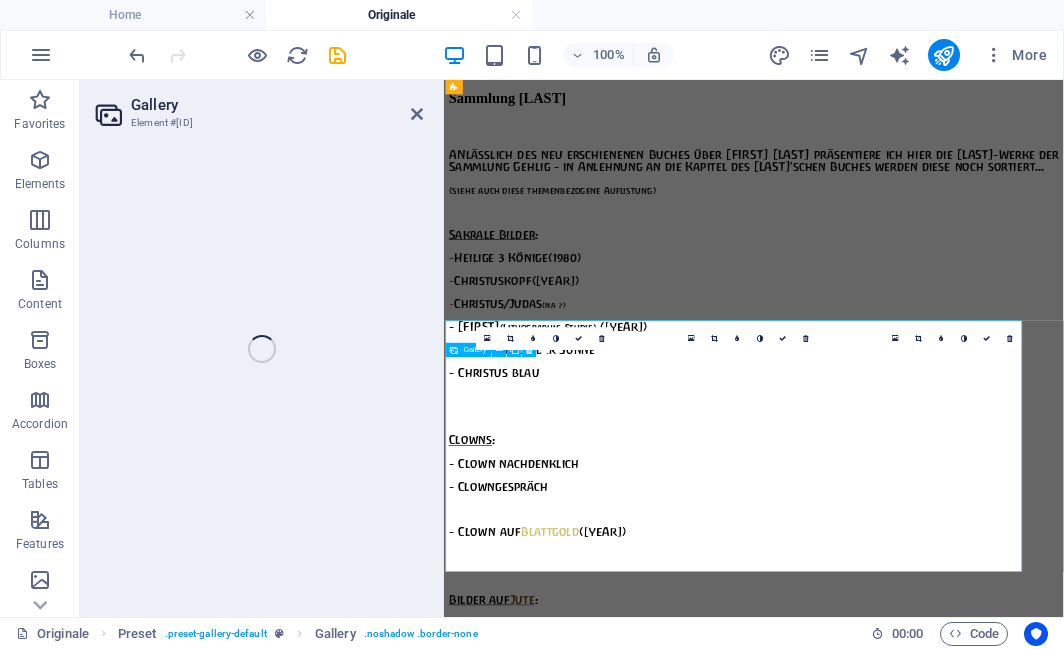 select on "2" 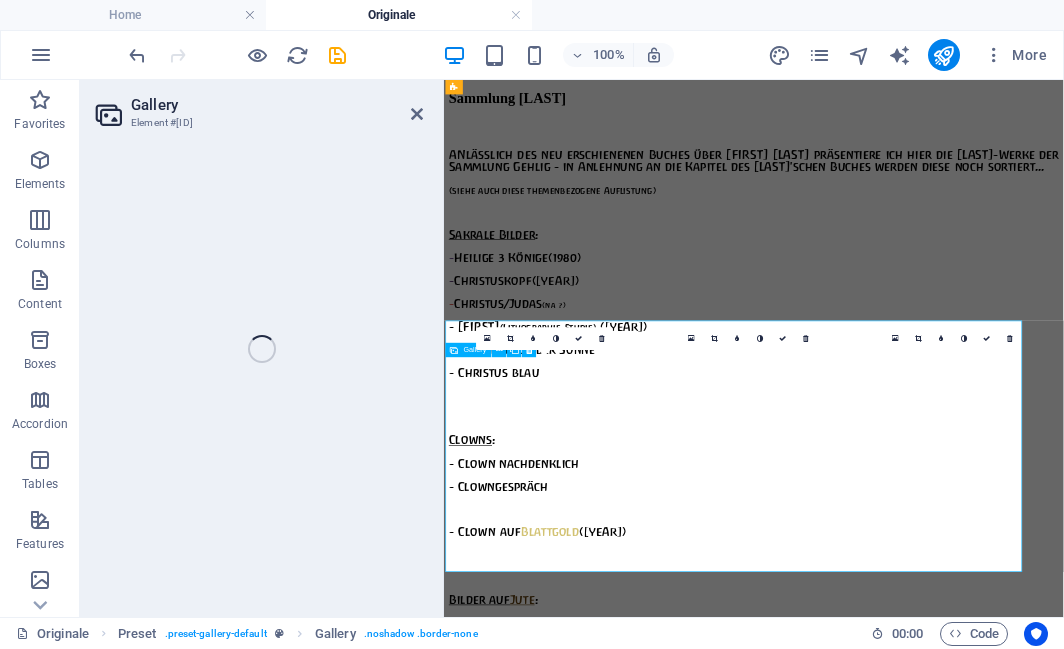 select on "px" 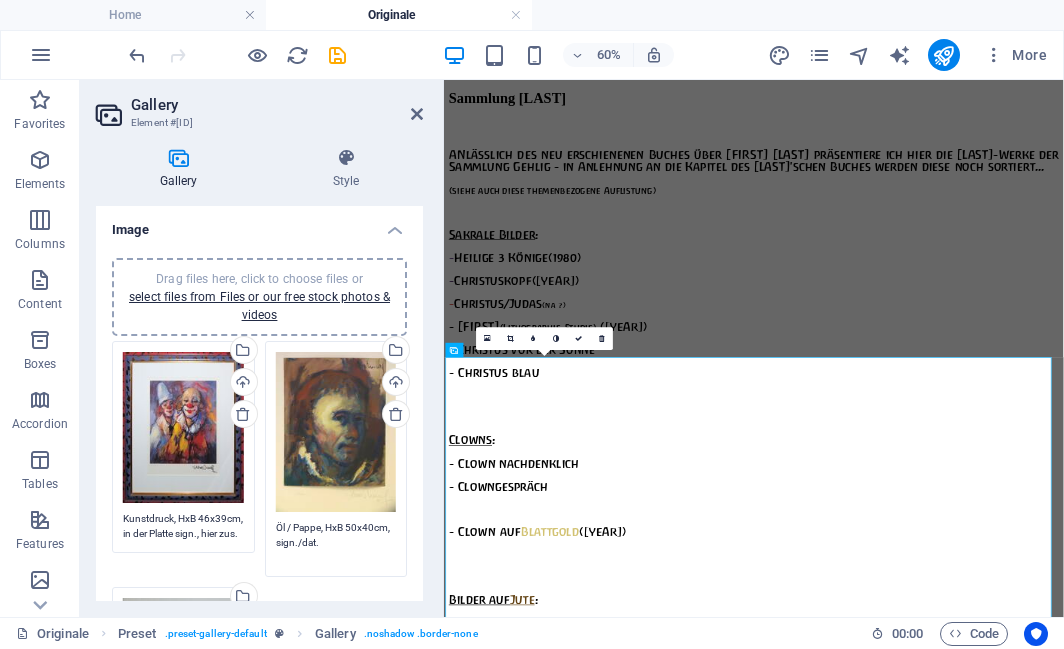 click on "Öl / Pappe, HxB 50x40cm, sign./dat." at bounding box center [336, 542] 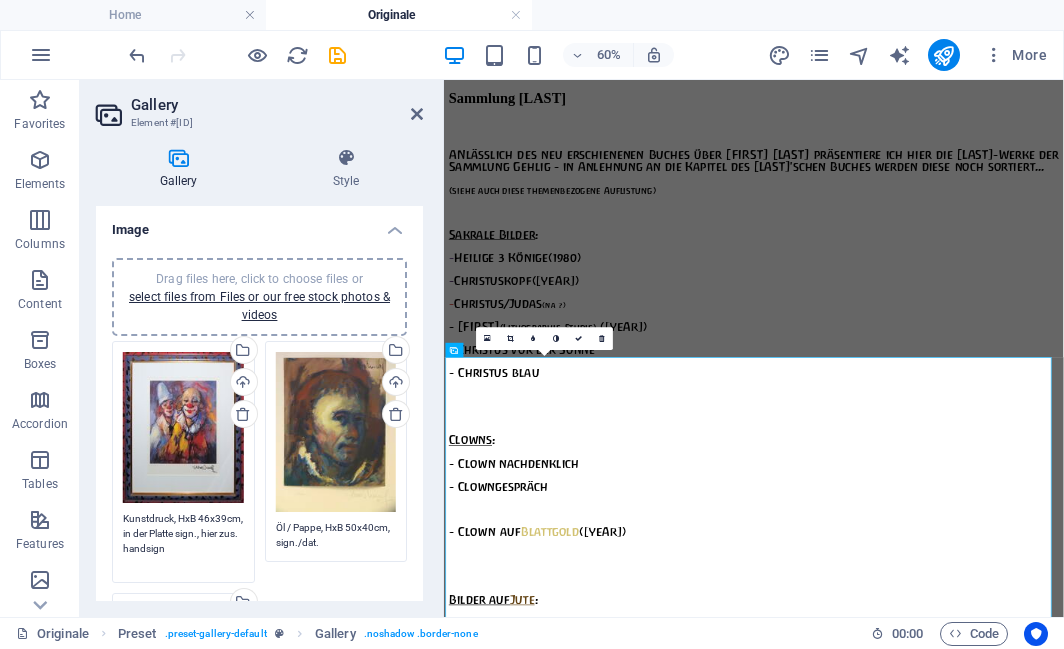 click on "Kunstdruck, HxB 46x39cm, in der Platte sign., hier zus. handsign" at bounding box center (183, 541) 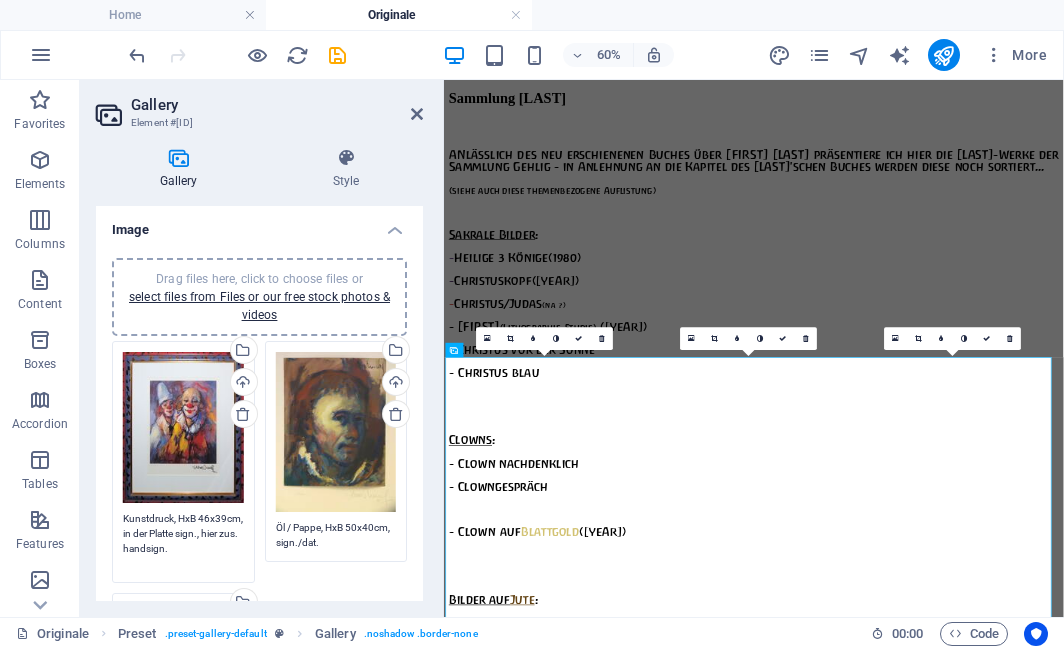 click on "Kunstdruck, HxB 46x39cm, in der Platte sign., hier zus. handsign." at bounding box center [183, 541] 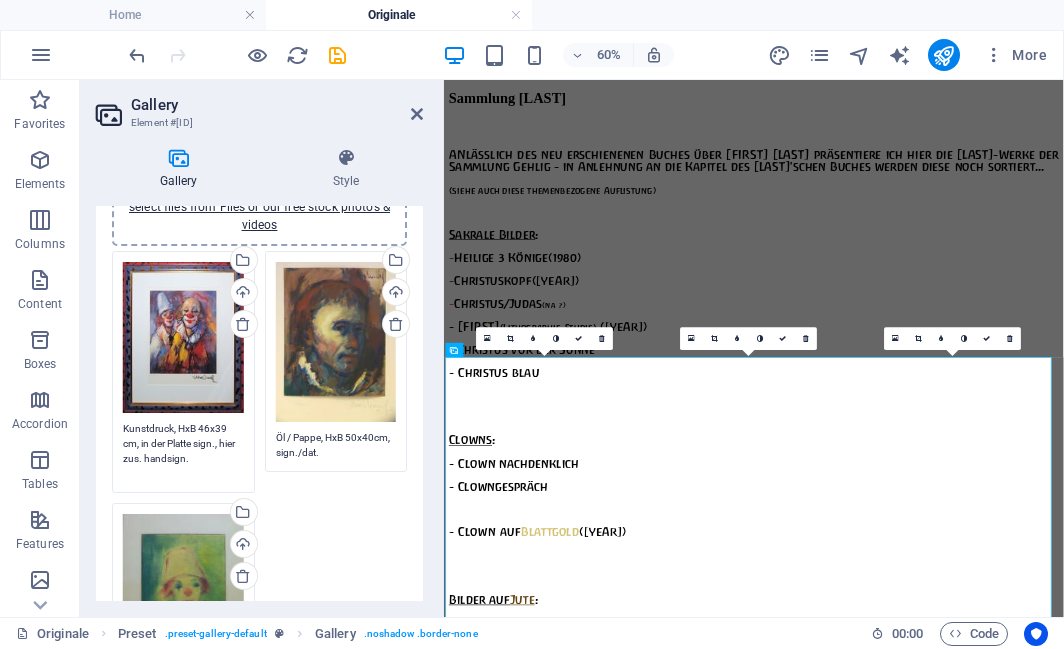scroll, scrollTop: 180, scrollLeft: 0, axis: vertical 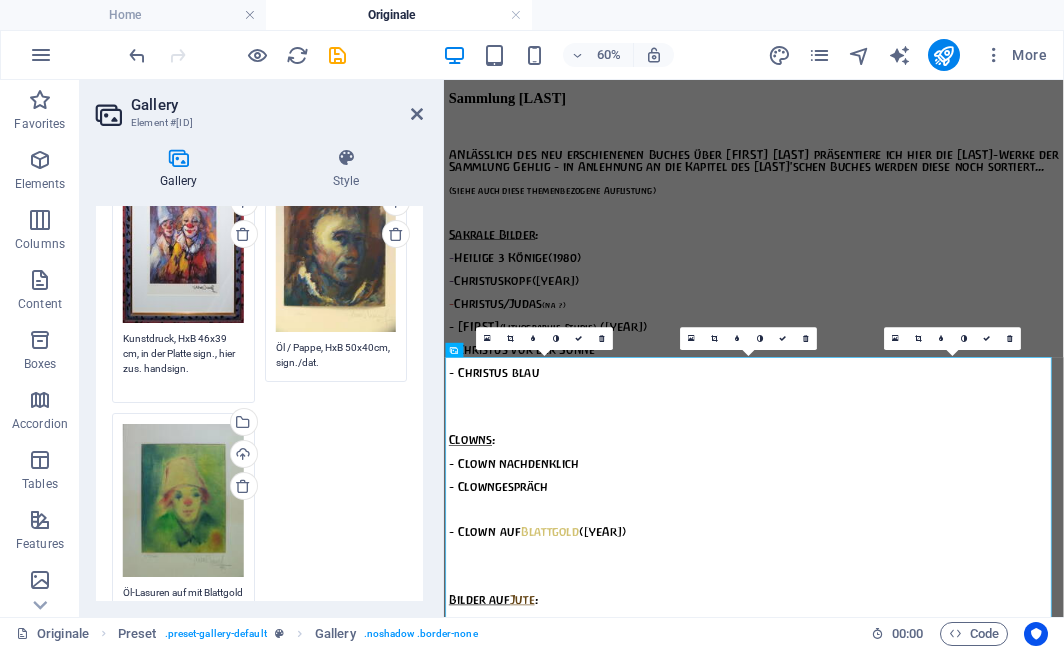 type on "Kunstdruck, HxB 46x39 cm, in der Platte sign., hier zus. handsign." 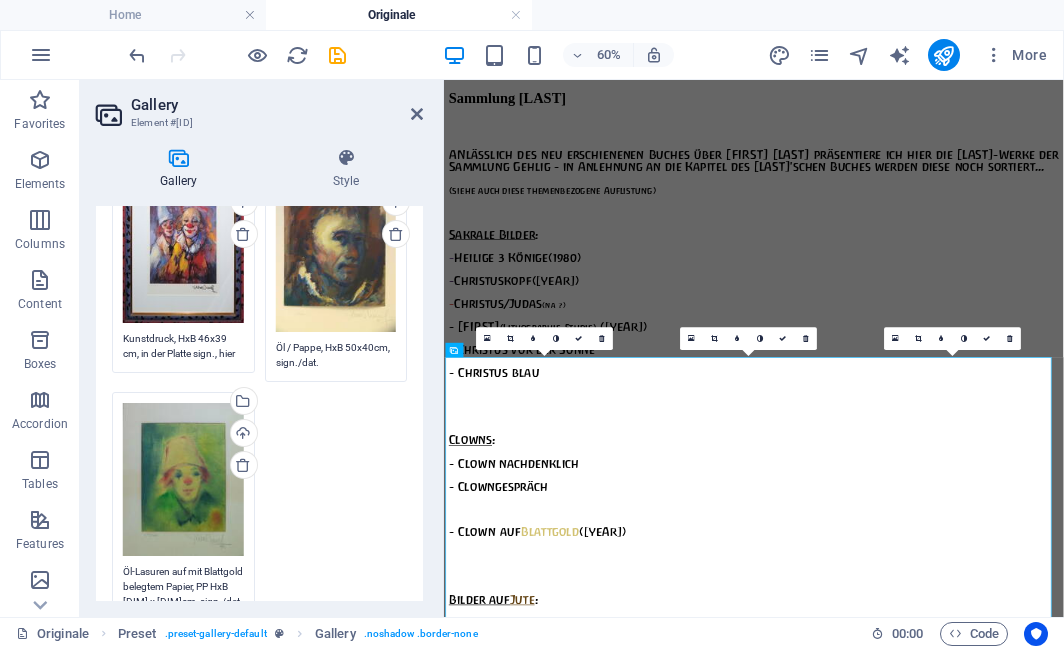 click on "Öl-Lasuren auf mit Blattgold belegtem Papier, PP HxB 27,7 x 21,7cm, sign./dat." at bounding box center [183, 601] 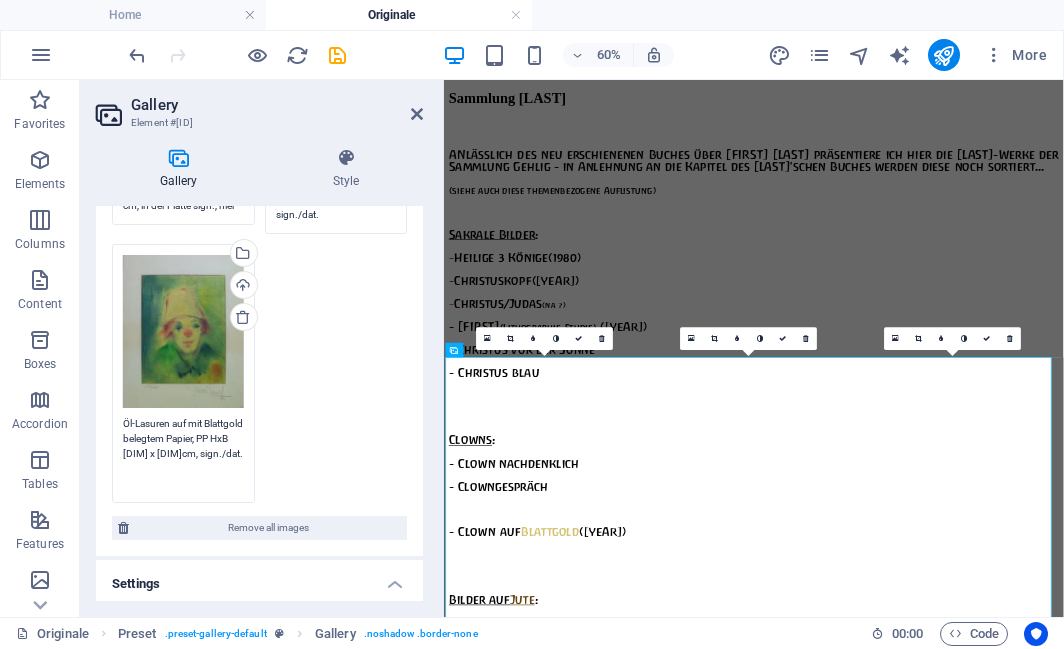 scroll, scrollTop: 360, scrollLeft: 0, axis: vertical 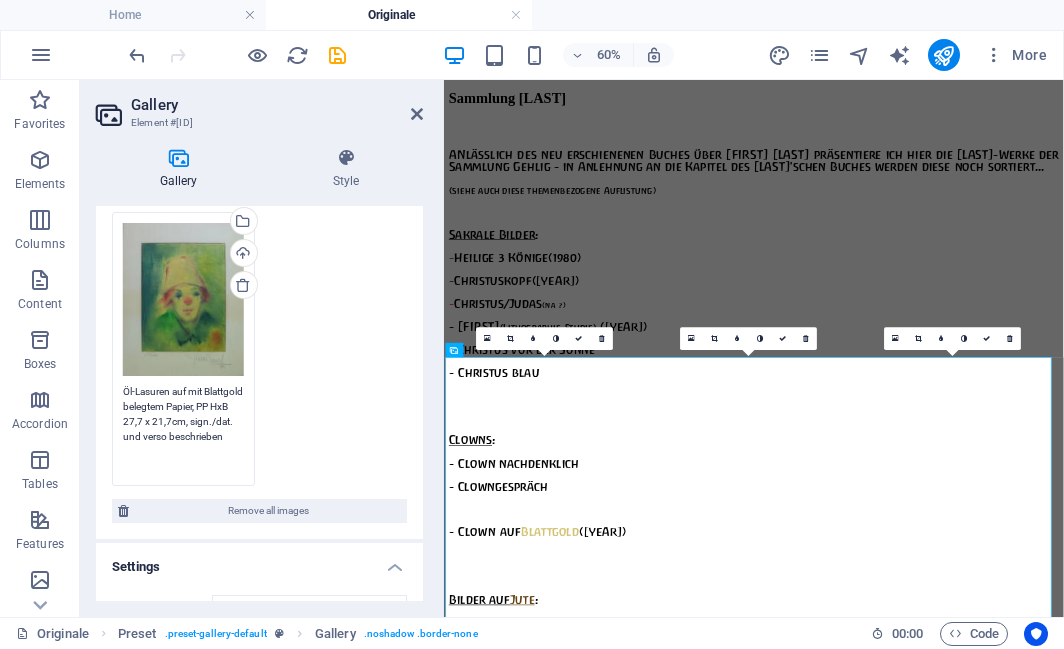 click on "Öl-Lasuren auf mit Blattgold belegtem Papier, PP HxB 27,7 x 21,7cm, sign./dat. und verso beschrieben" at bounding box center (183, 429) 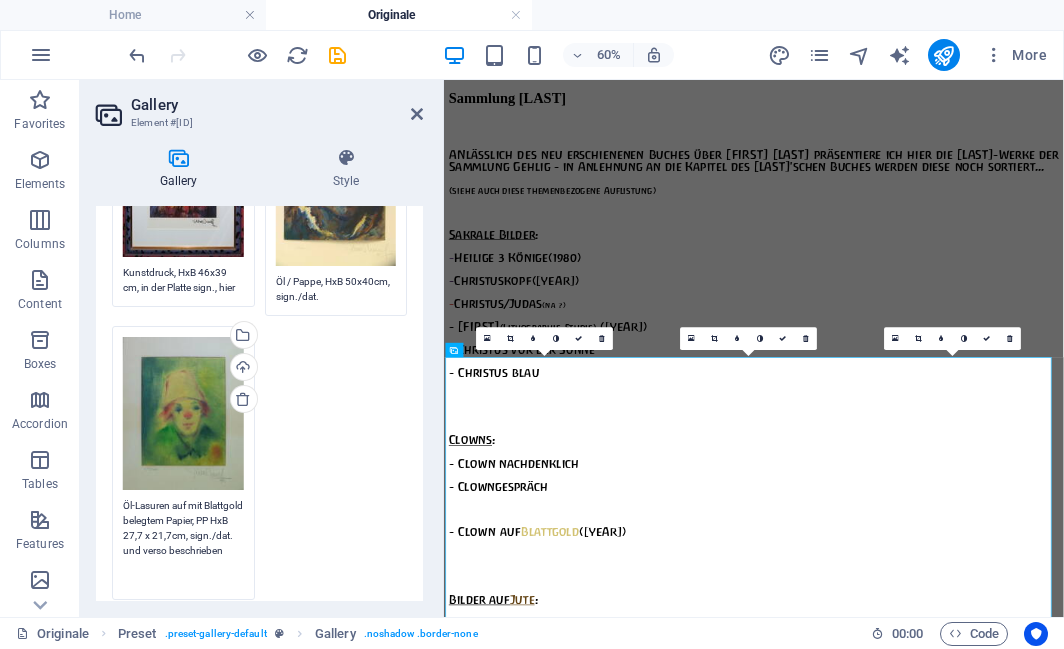 scroll, scrollTop: 336, scrollLeft: 0, axis: vertical 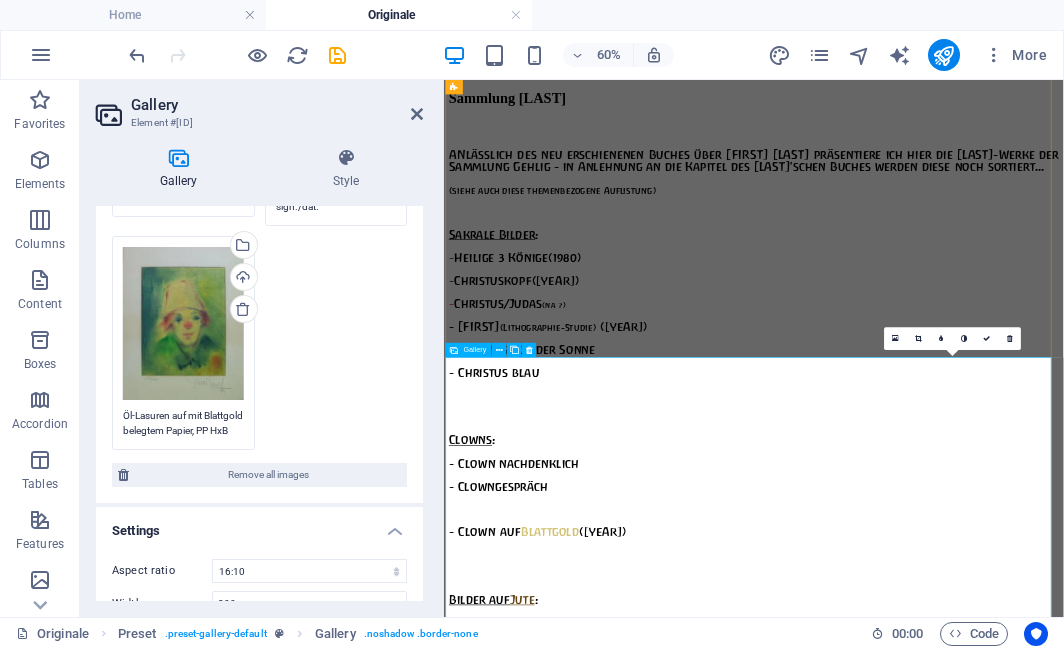 click at bounding box center (895, 12376) 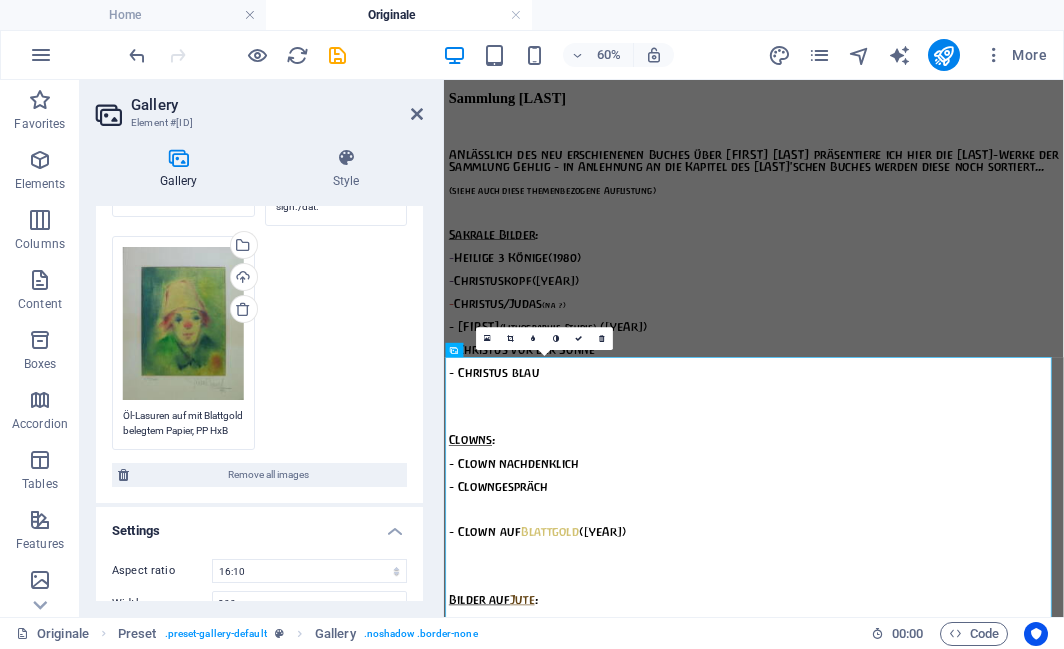scroll, scrollTop: 396, scrollLeft: 0, axis: vertical 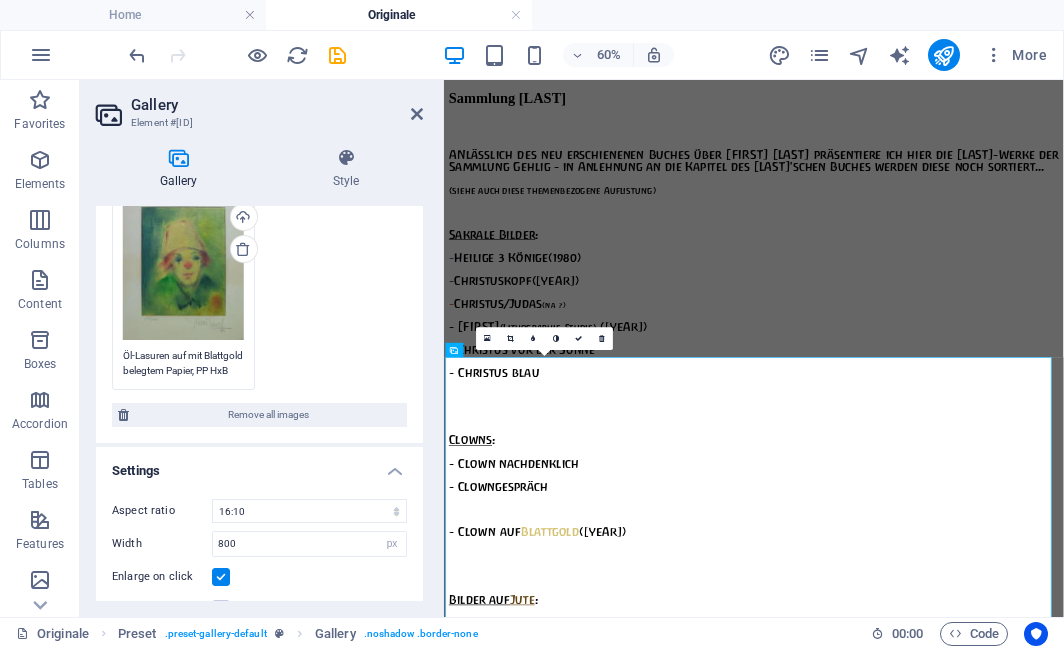 click on "Öl-Lasuren auf mit Blattgold belegtem Papier, PP HxB 27,7 x 21,7cm, sign./dat. und verso beschrieben" at bounding box center [183, 363] 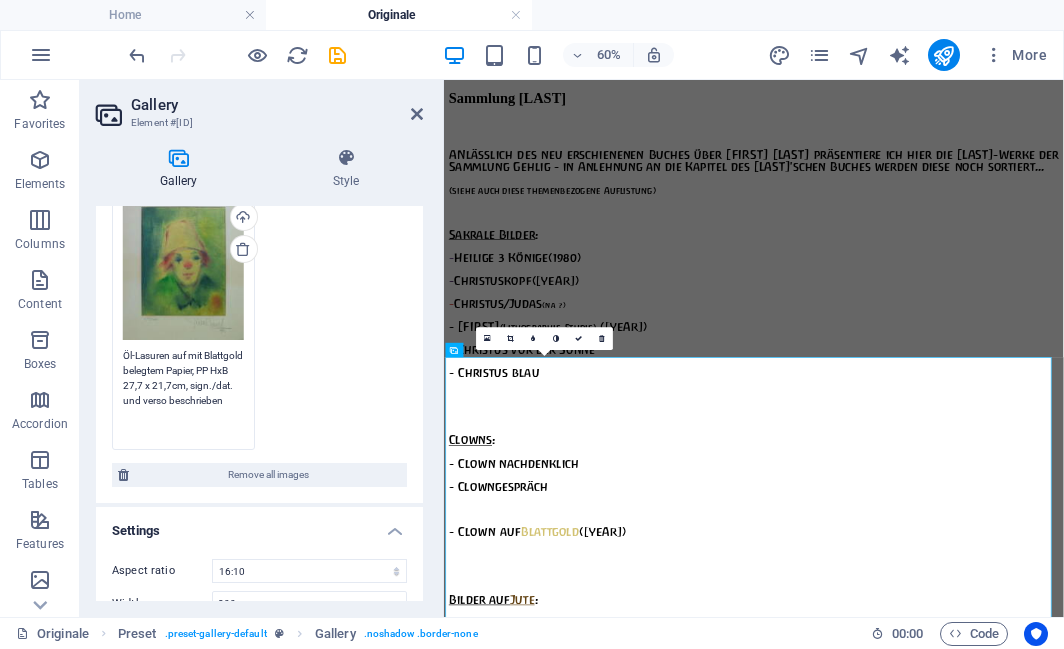 click on "Öl-Lasuren auf mit Blattgold belegtem Papier, PP HxB 27,7 x 21,7cm, sign./dat. und verso beschrieben" at bounding box center (183, 393) 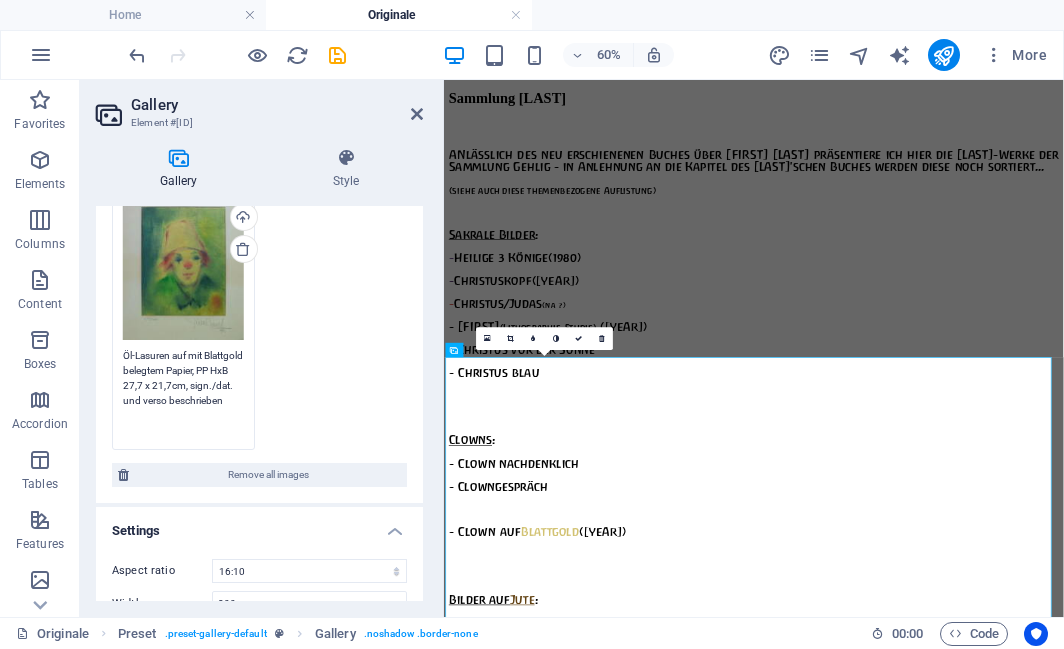 paste on "sign./dat. 88 und verso beschrieben/sign./dat." 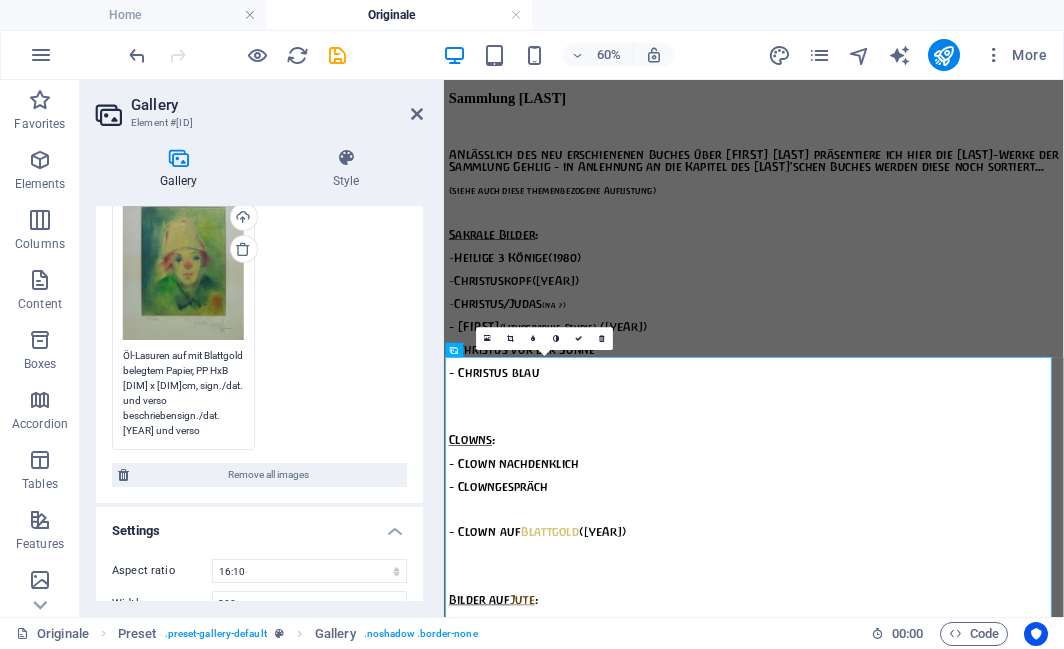 scroll, scrollTop: 441, scrollLeft: 0, axis: vertical 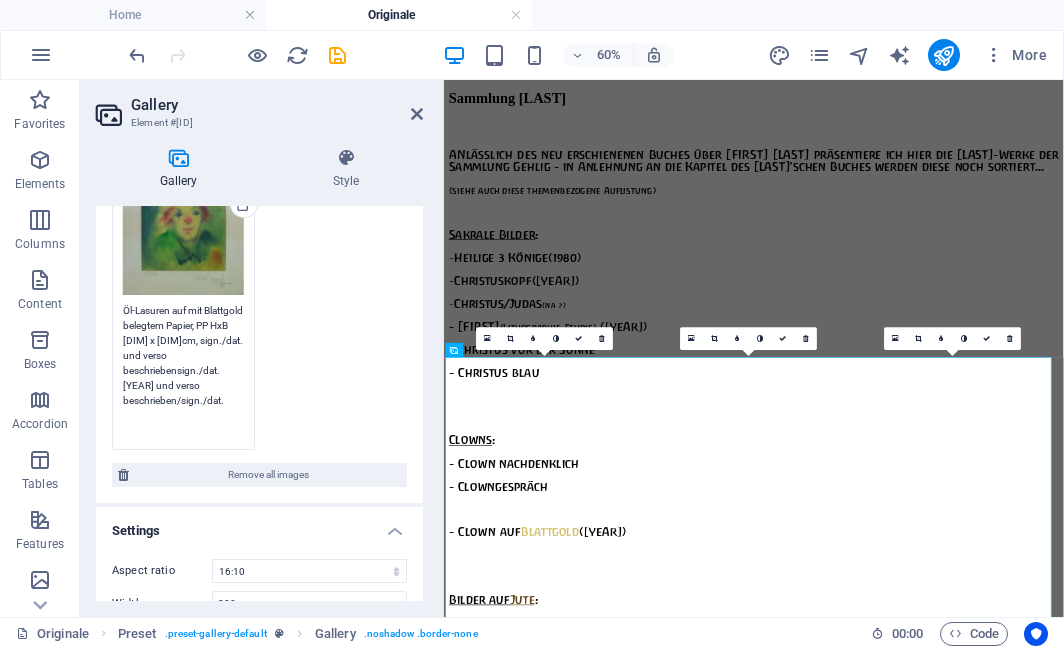 click on "Öl-Lasuren auf mit Blattgold belegtem Papier, PP HxB 27,7 x 21,7cm, sign./dat. und verso beschriebensign./dat. 88 und verso beschrieben/sign./dat." at bounding box center [183, 370] 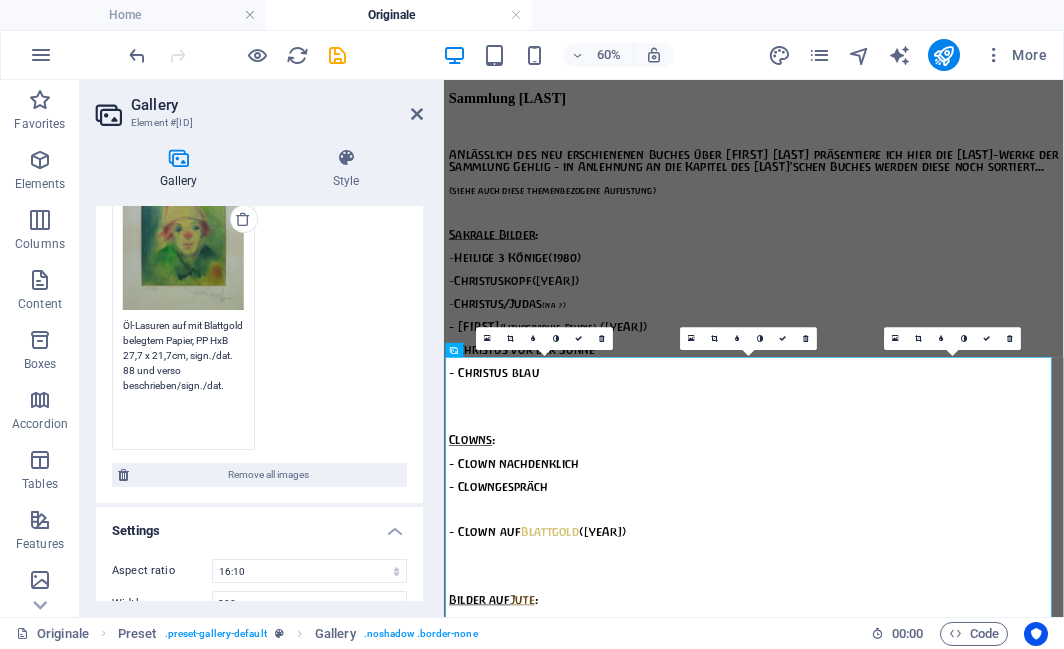 scroll, scrollTop: 426, scrollLeft: 0, axis: vertical 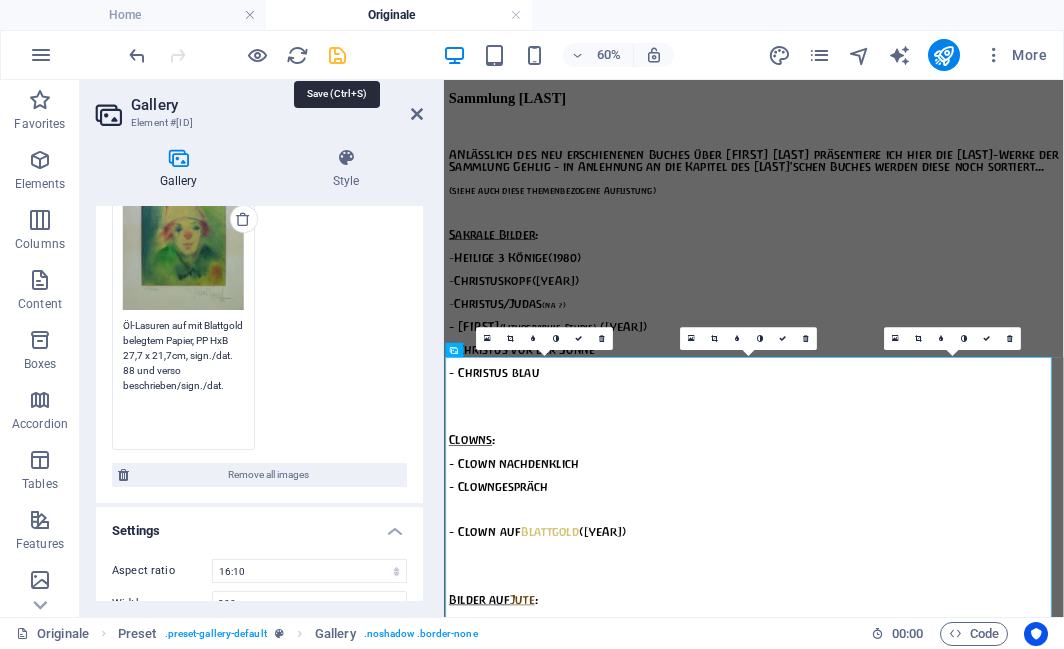 type on "Öl-Lasuren auf mit Blattgold belegtem Papier, PP HxB 27,7 x 21,7cm, sign./dat. 88 und verso beschrieben/sign./dat." 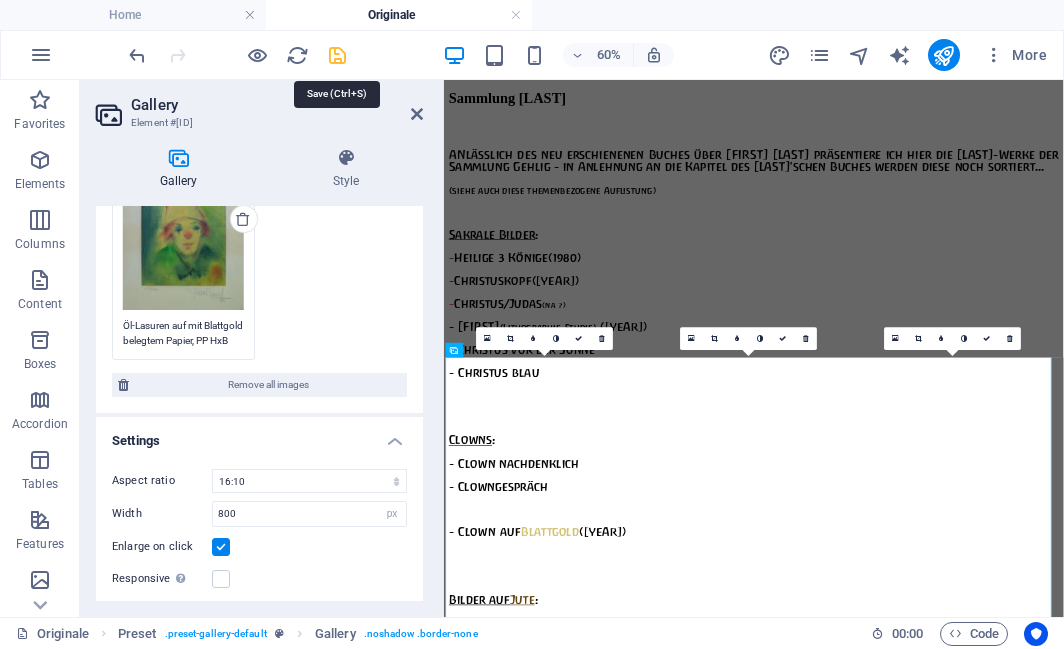 click at bounding box center (337, 55) 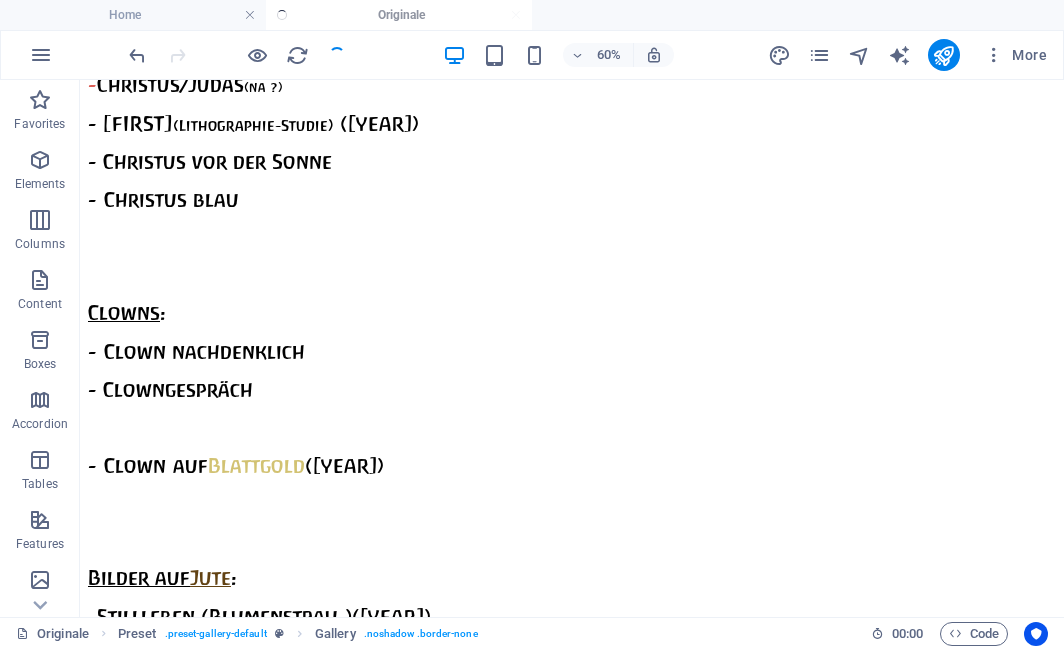 scroll, scrollTop: 3325, scrollLeft: 0, axis: vertical 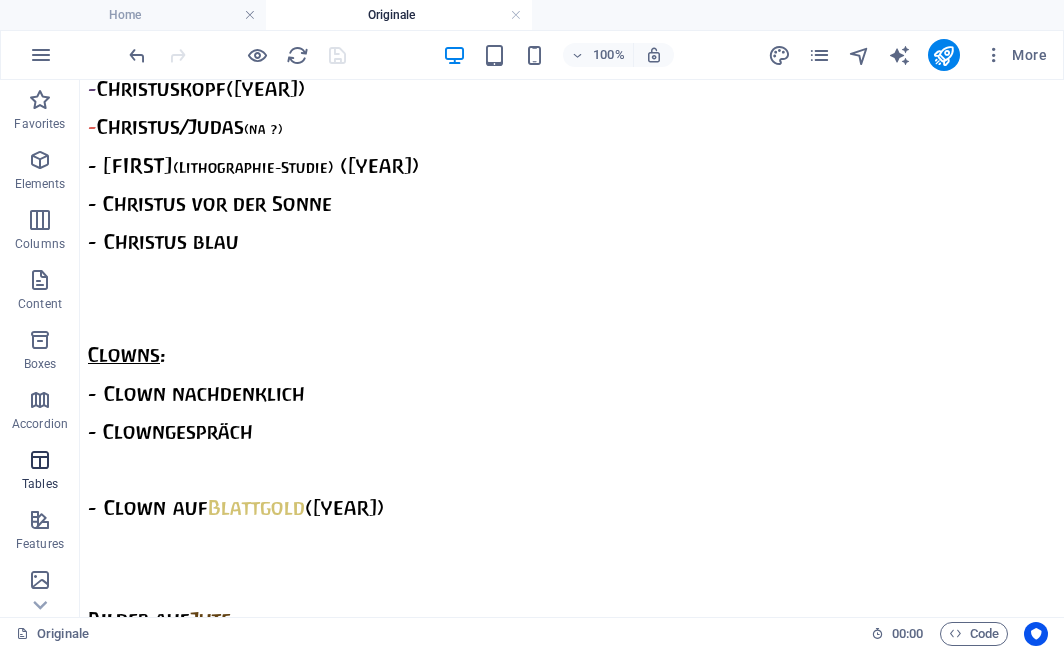 click on "Tables" at bounding box center (40, 472) 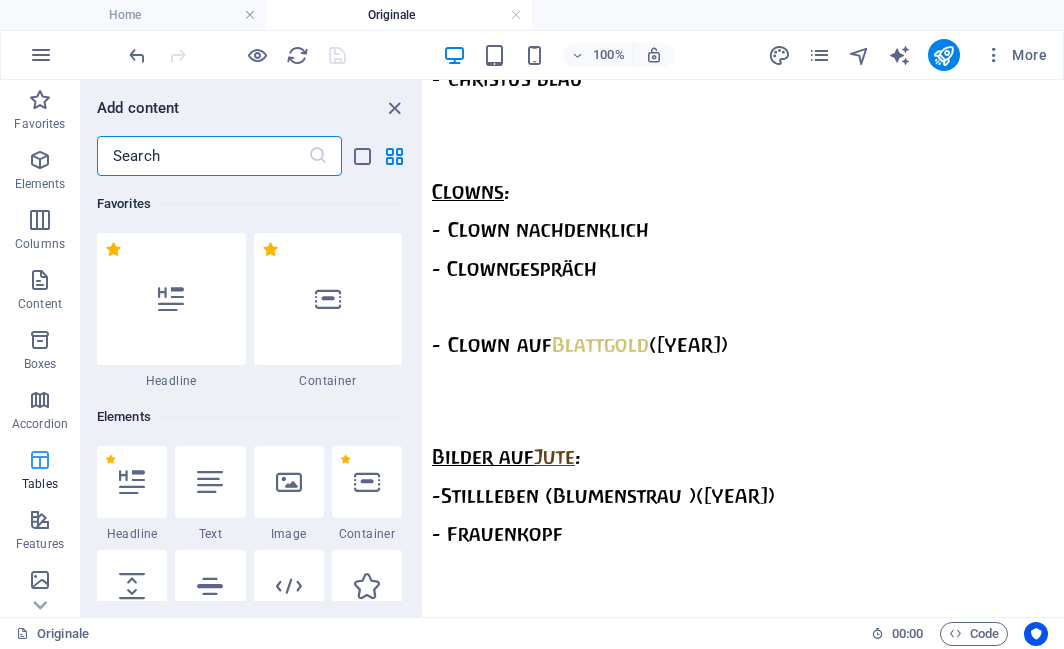 click on "Headline" at bounding box center [171, 381] 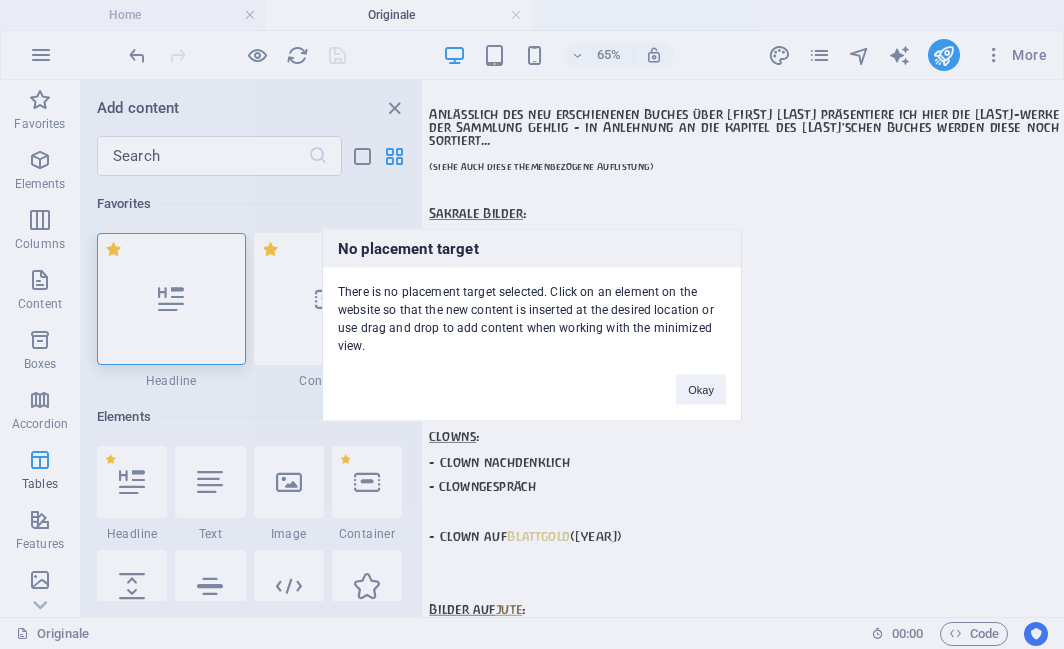 click on "No placement target There is no placement target selected. Click on an element on the website so that the new content is inserted at the desired location or use drag and drop to add content when working with the minimized view. Okay" at bounding box center (532, 324) 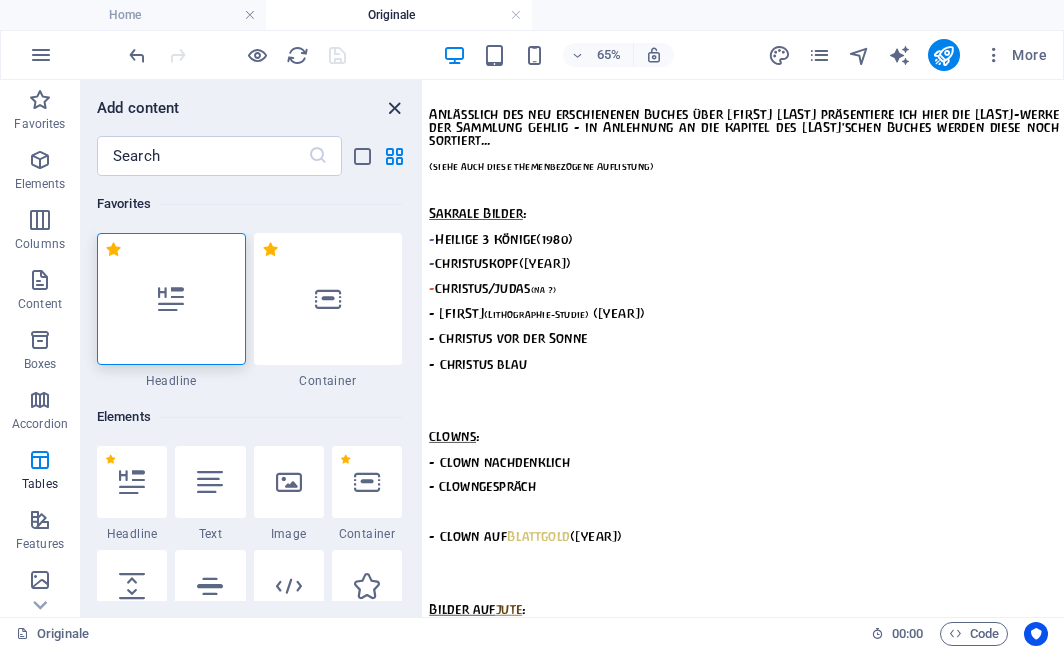 click at bounding box center [394, 108] 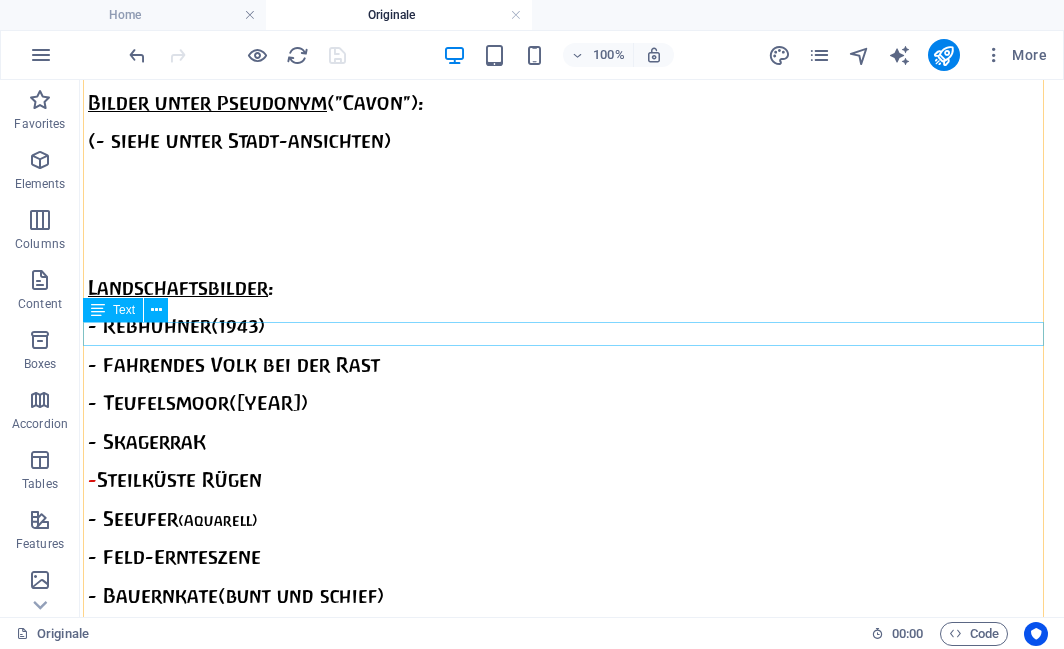 scroll, scrollTop: 5188, scrollLeft: 0, axis: vertical 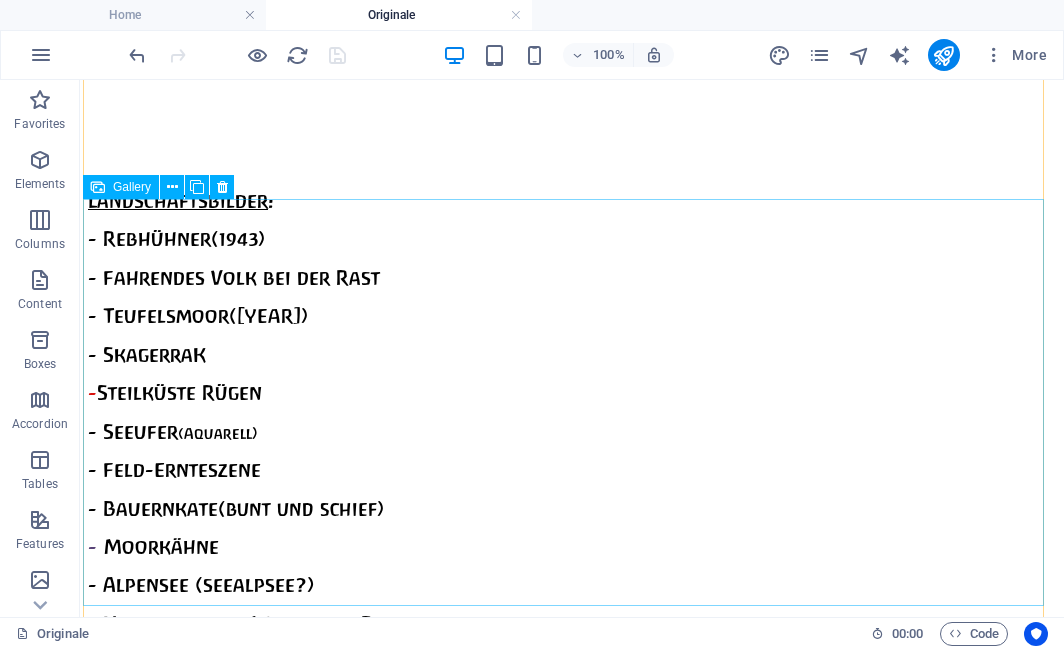 click at bounding box center [531, 13885] 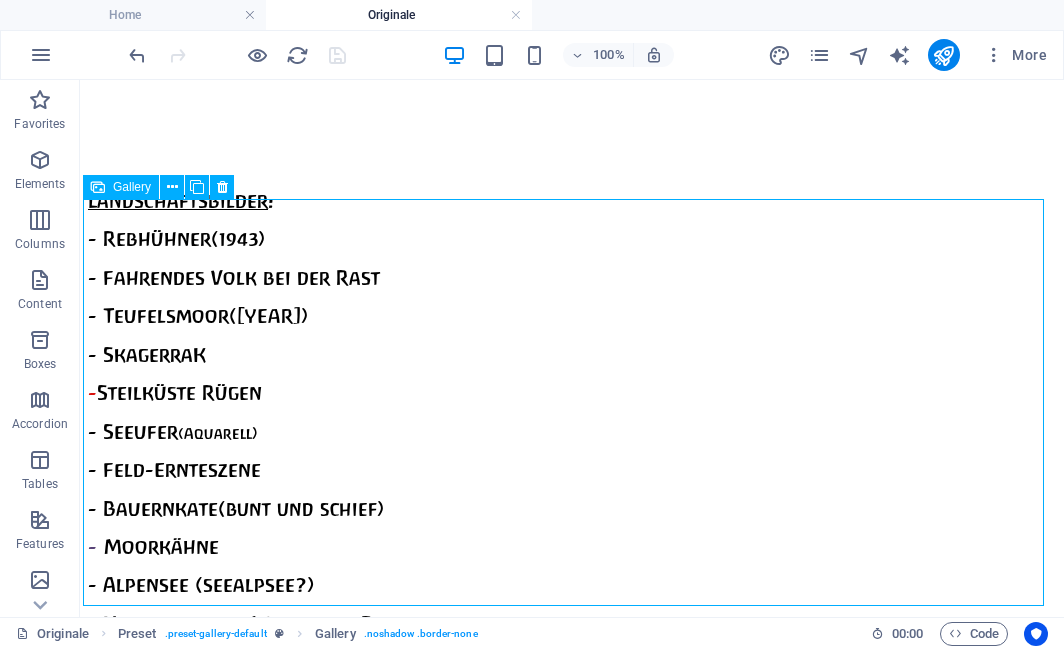 click at bounding box center (531, 13885) 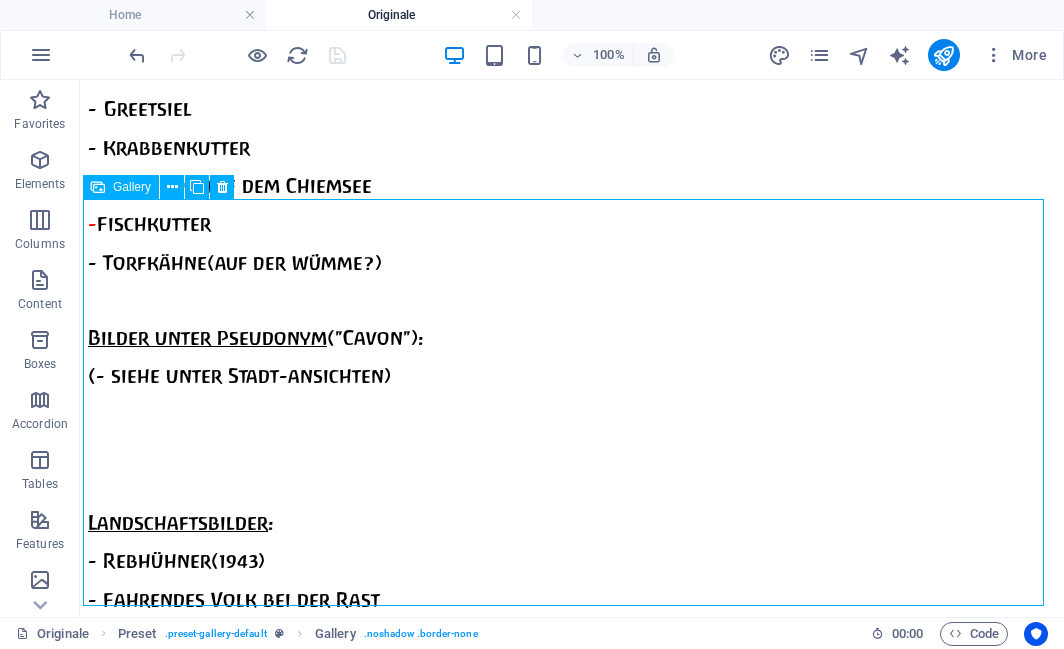 select on "2" 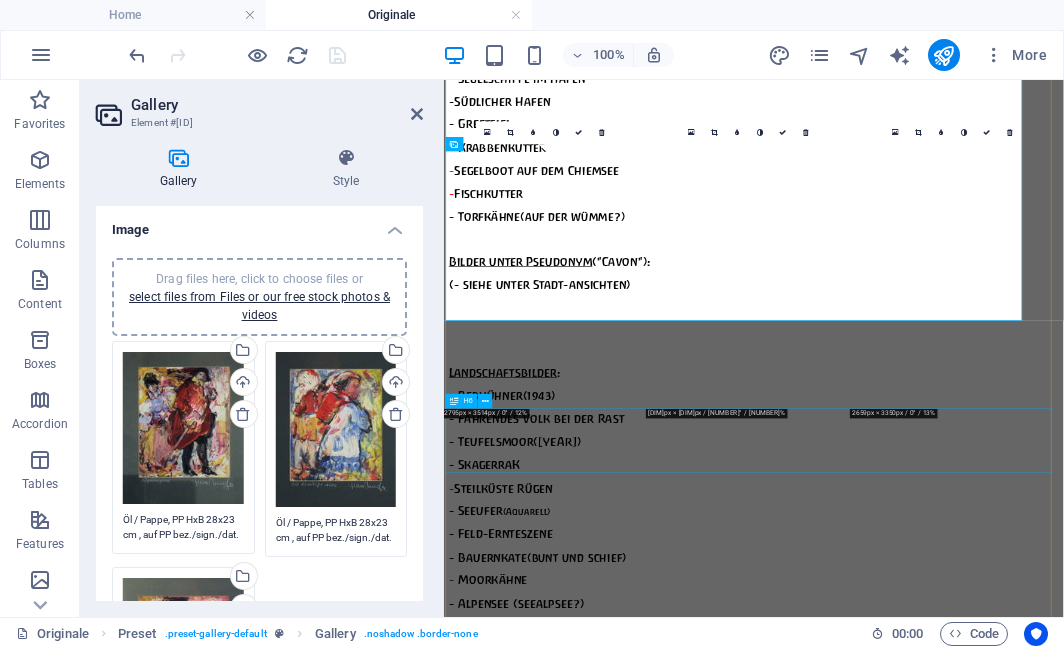 scroll, scrollTop: 5312, scrollLeft: 0, axis: vertical 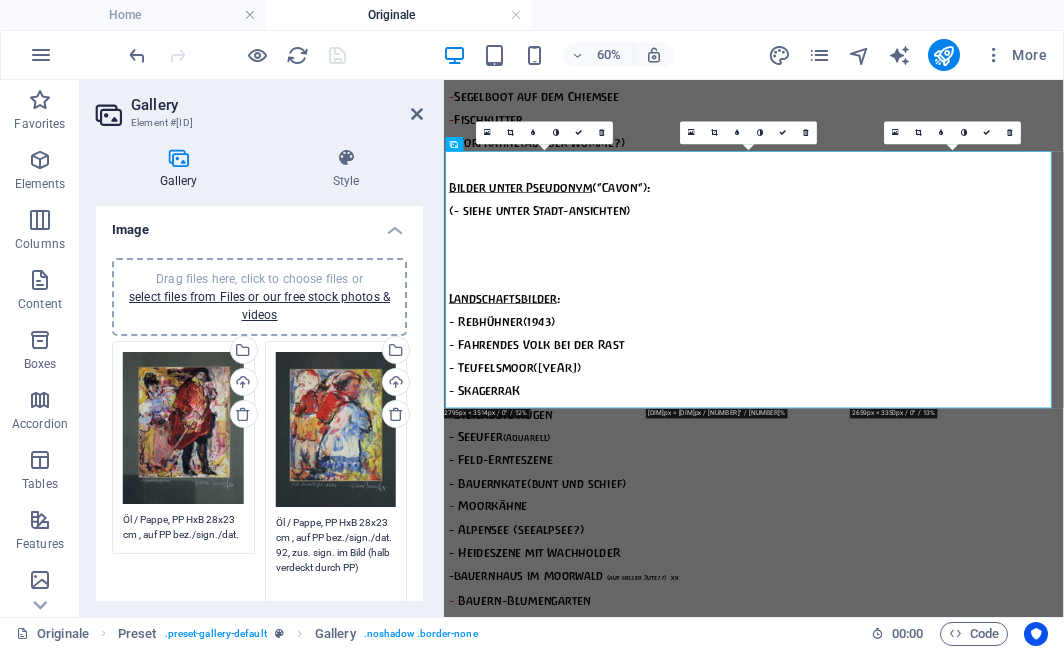 click on "Öl / Pappe, PP HxB 28x23 cm , auf PP bez./sign./dat. 92, zus. sign. im Bild (halb verdeckt durch PP)" at bounding box center [336, 567] 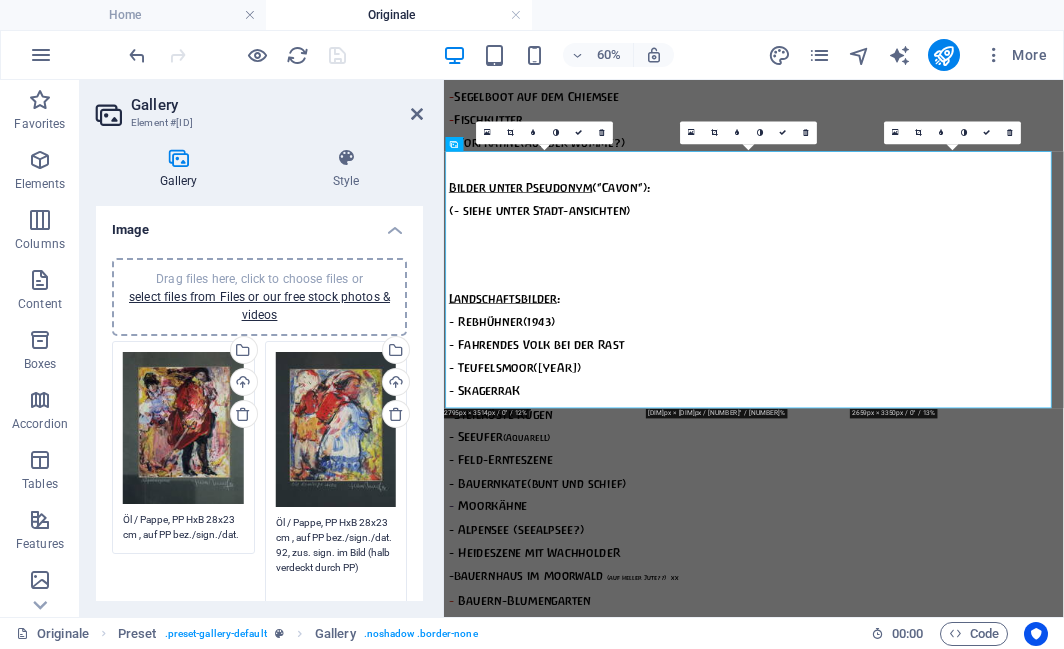 click on "Öl / Pappe, PP HxB 28x23 cm , auf PP bez./sign./dat. 92, zus. sign. im Bild (halb verdeckt durch PP)" at bounding box center [336, 567] 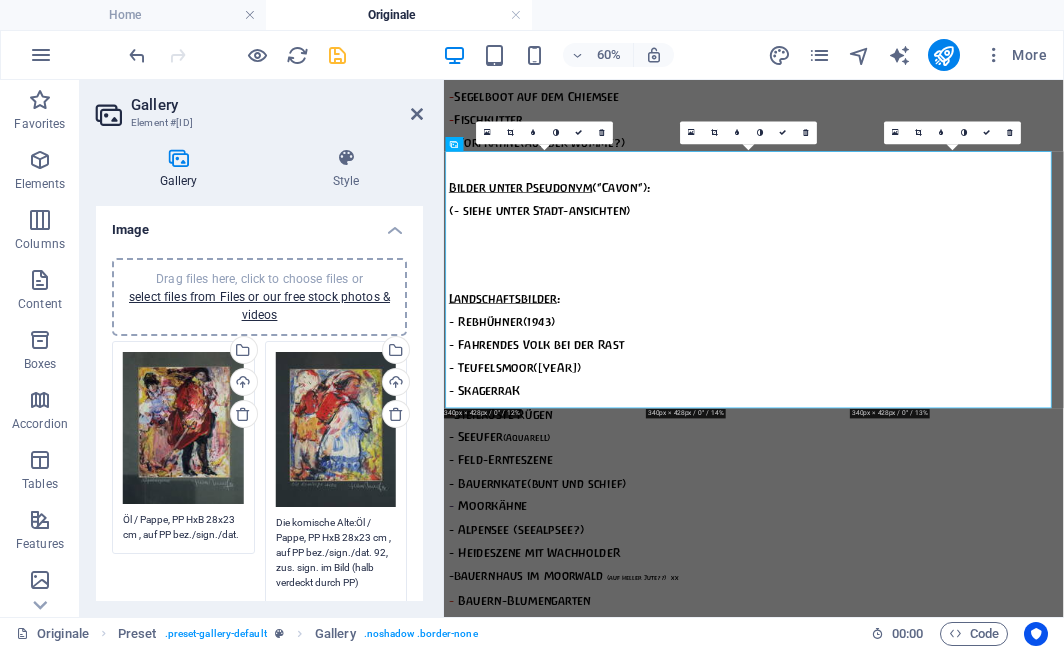 click on "Die komische Alte:Öl / Pappe, PP HxB 28x23 cm , auf PP bez./sign./dat. 92, zus. sign. im Bild (halb verdeckt durch PP)" at bounding box center (336, 567) 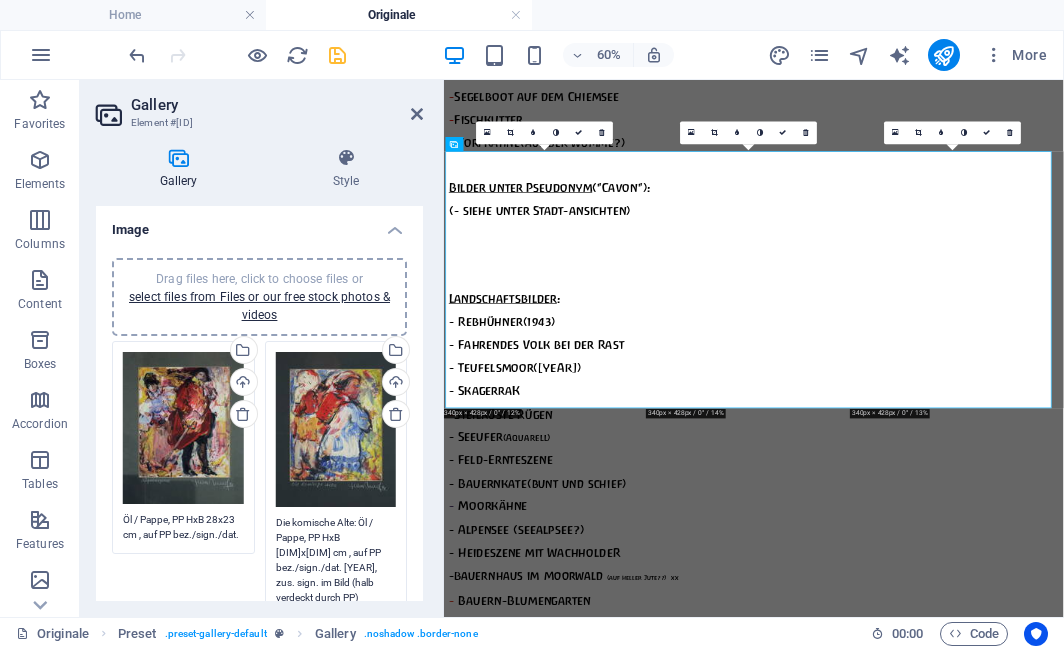 type on "Die komische Alte: Öl / Pappe, PP HxB 28x23 cm , auf PP bez./sign./dat. 92, zus. sign. im Bild (halb verdeckt durch PP)" 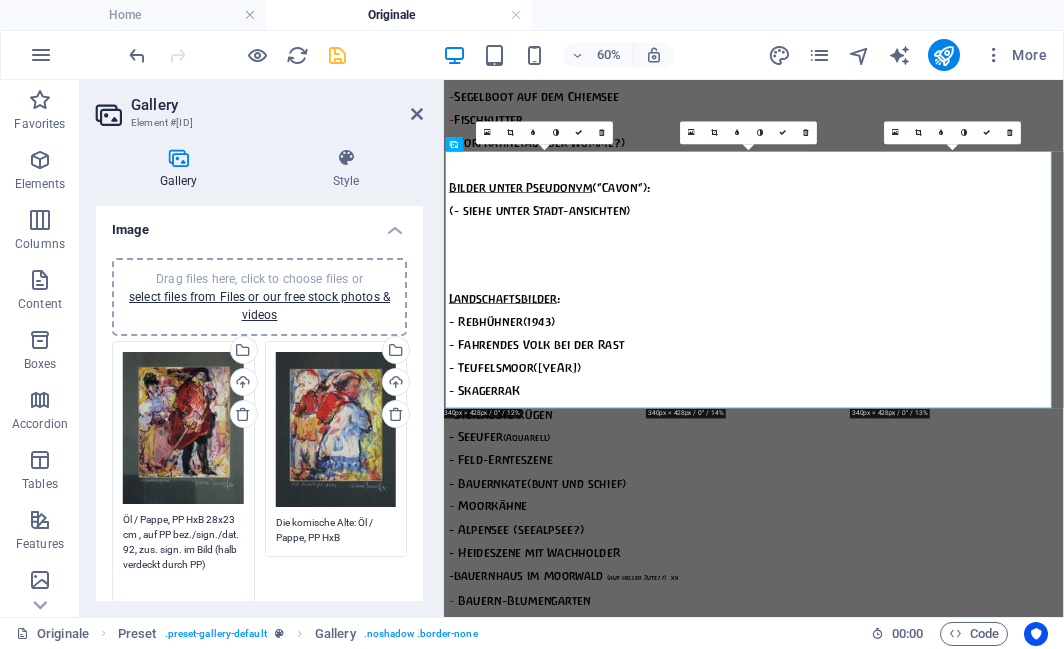 click on "Öl / Pappe, PP HxB 28x23 cm , auf PP bez./sign./dat. 92, zus. sign. im Bild (halb verdeckt durch PP)" at bounding box center [183, 564] 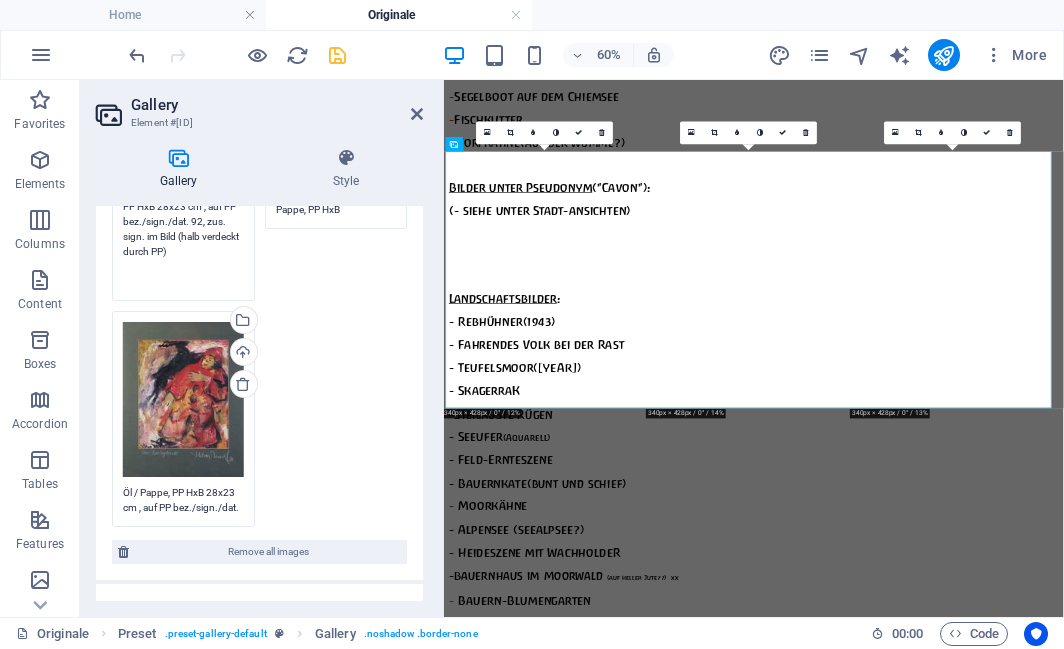 scroll, scrollTop: 360, scrollLeft: 0, axis: vertical 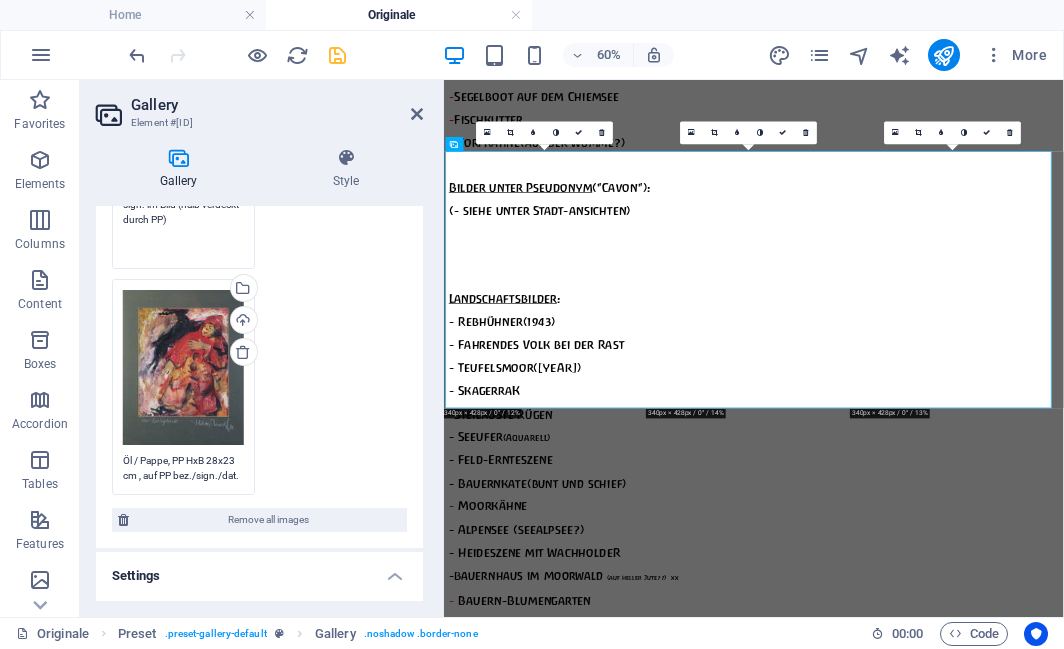 type on "Bühnenszene: Öl / Pappe, PP HxB 28x23 cm , auf PP bez./sign./dat. 92, zus. sign. im Bild (halb verdeckt durch PP)" 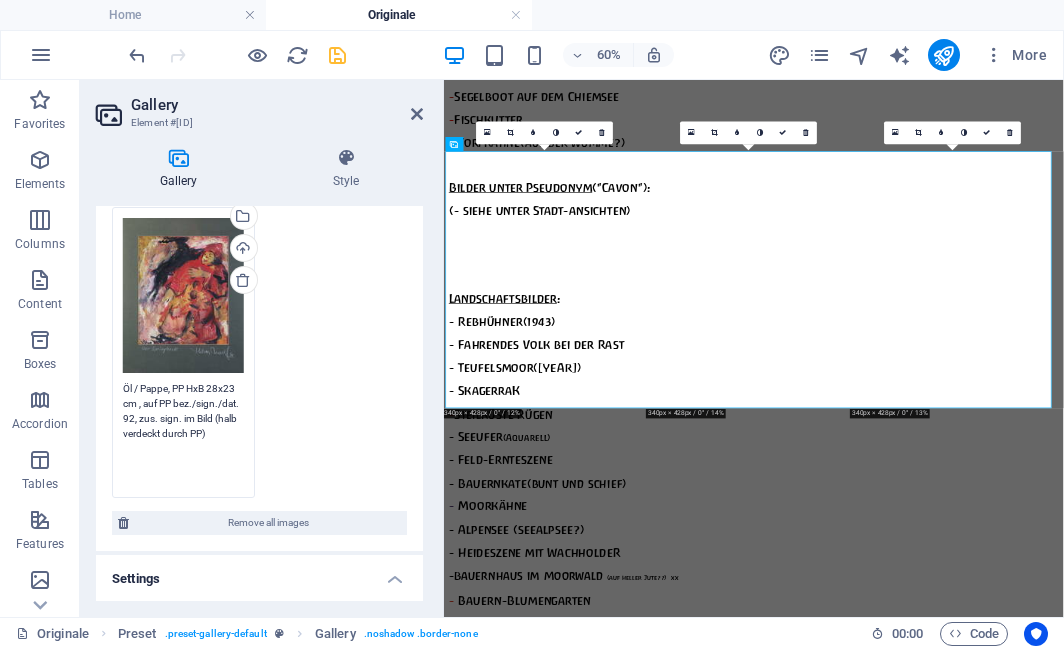 click on "Öl / Pappe, PP HxB 28x23 cm , auf PP bez./sign./dat. 92, zus. sign. im Bild (halb verdeckt durch PP)" at bounding box center (183, 433) 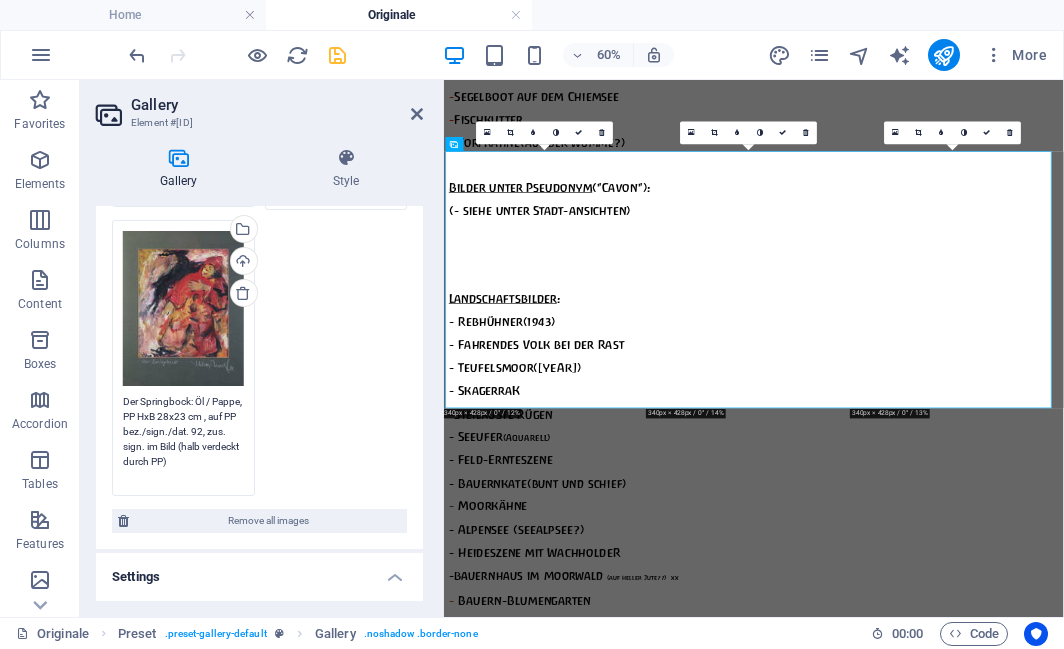 scroll, scrollTop: 347, scrollLeft: 0, axis: vertical 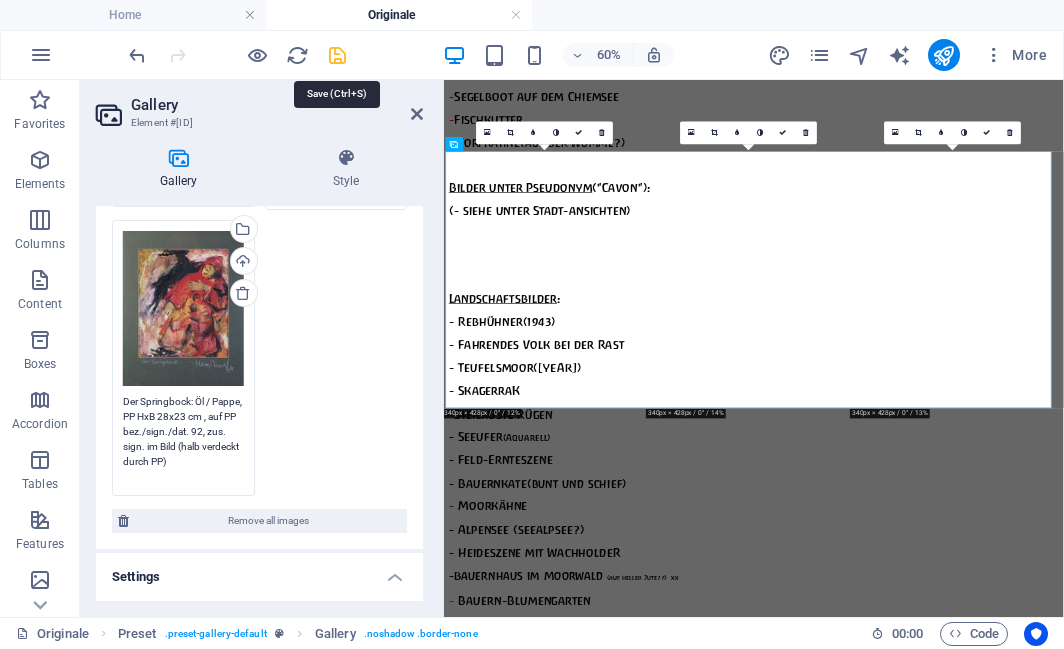 type on "Der Springbock: Öl / Pappe, PP HxB 28x23 cm , auf PP bez./sign./dat. 92, zus. sign. im Bild (halb verdeckt durch PP)" 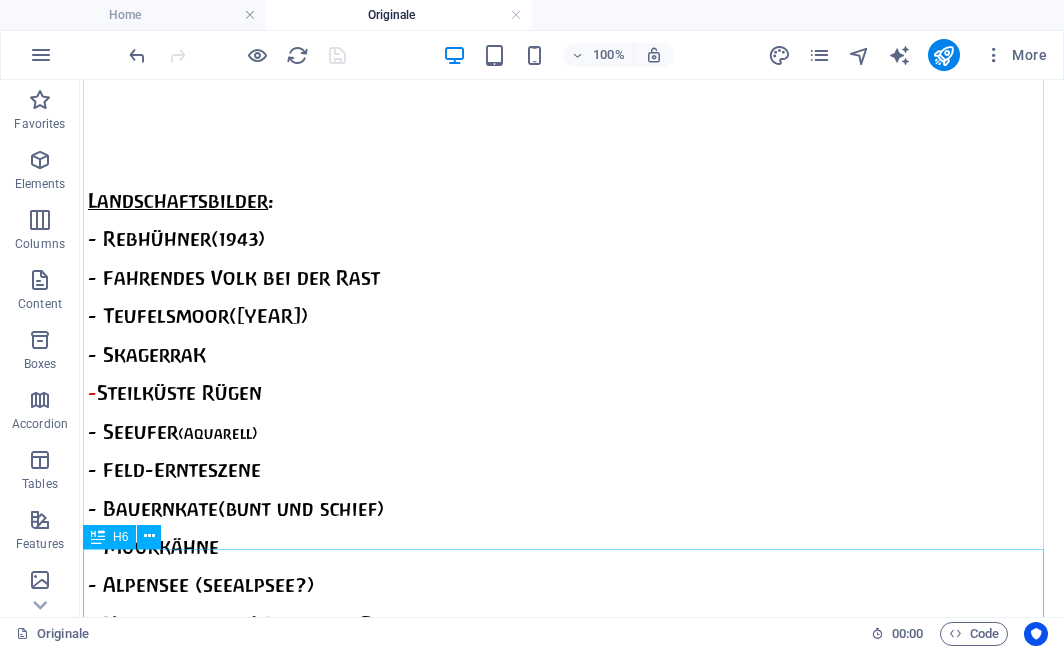 scroll, scrollTop: 5290, scrollLeft: 0, axis: vertical 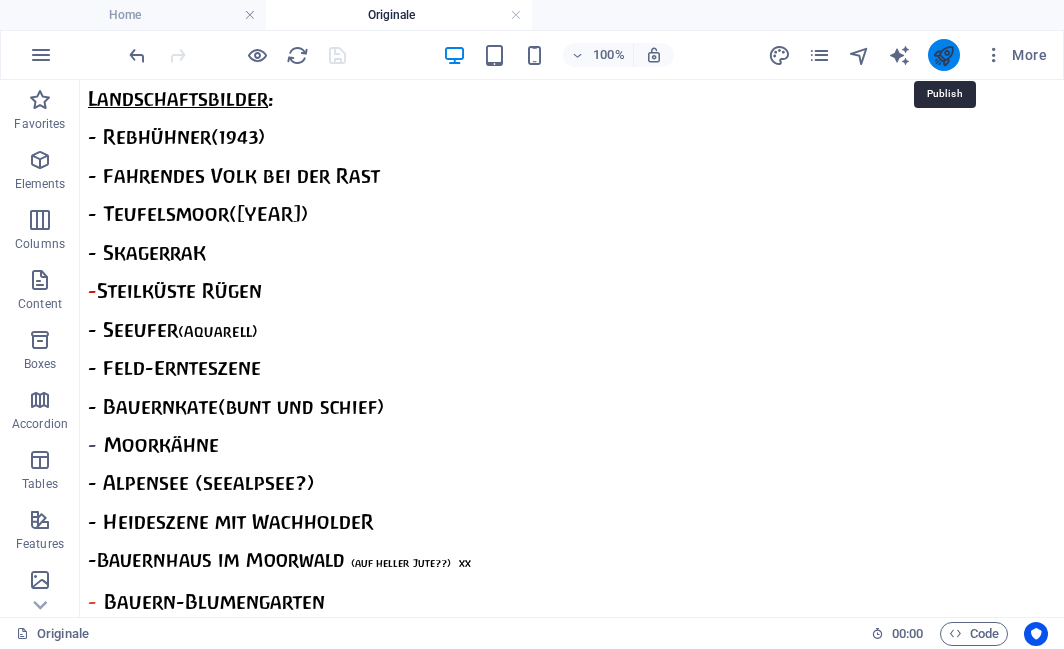 click at bounding box center [943, 55] 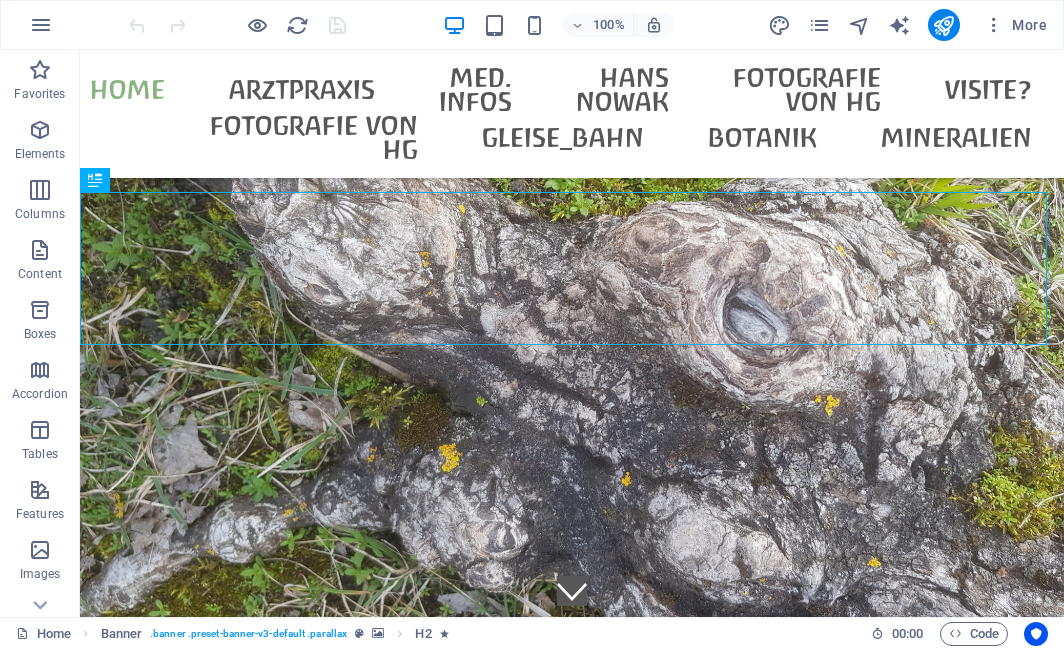 scroll, scrollTop: 0, scrollLeft: 0, axis: both 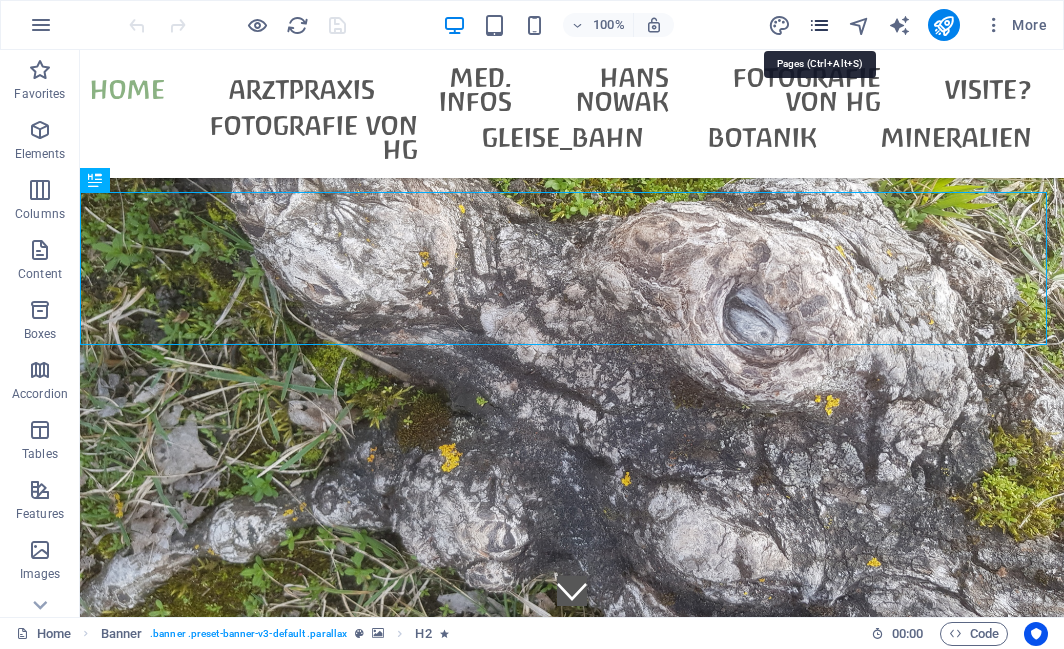 click at bounding box center (819, 25) 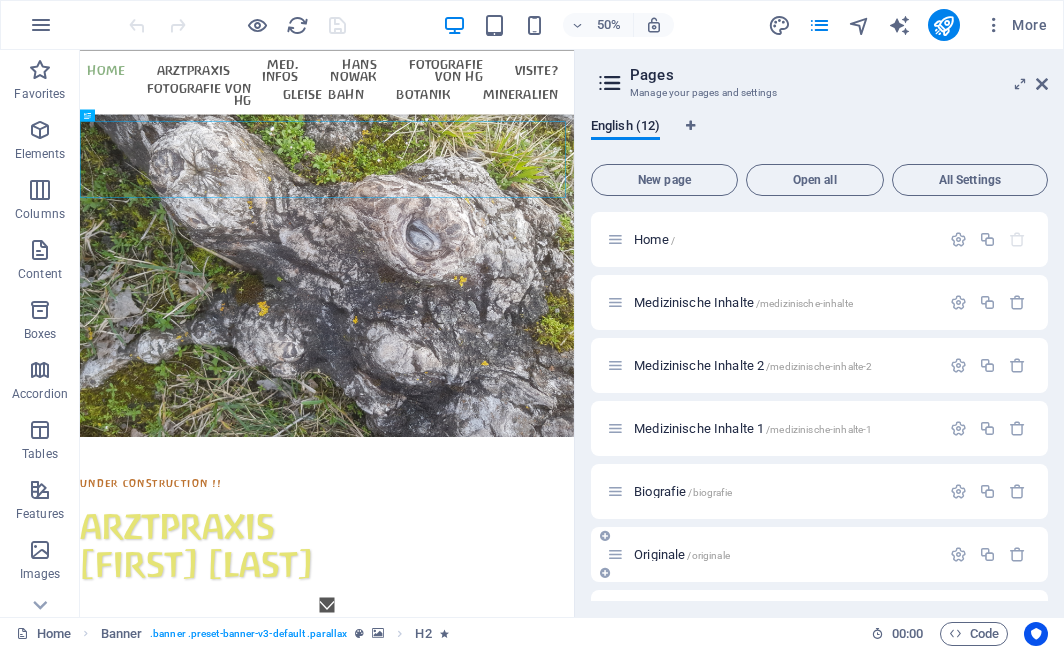 click on "Originale /originale" at bounding box center (682, 554) 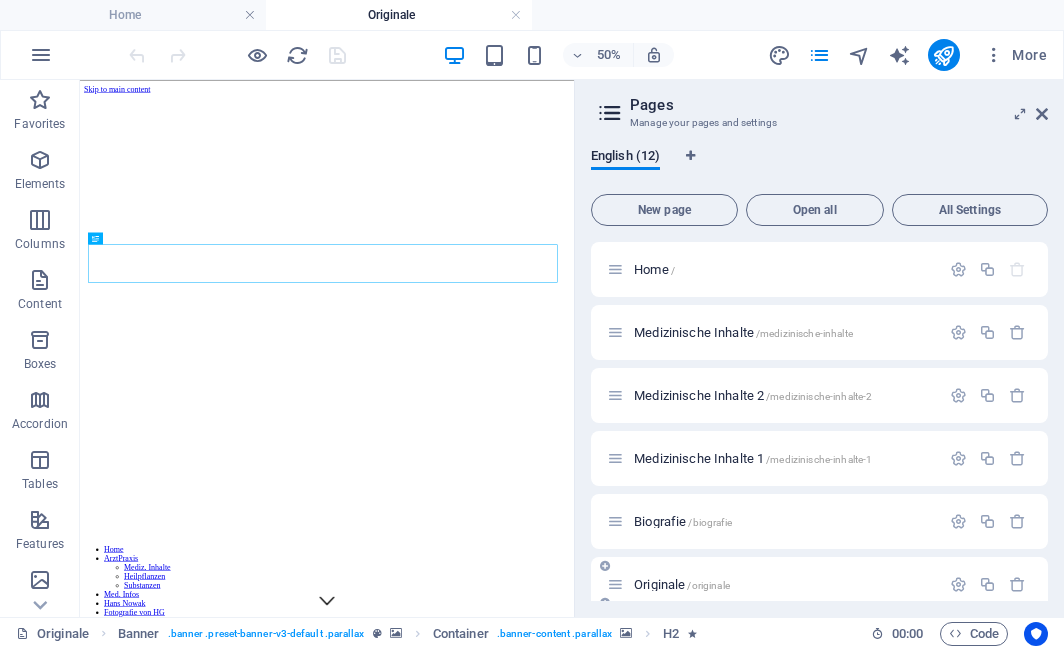 scroll, scrollTop: 0, scrollLeft: 0, axis: both 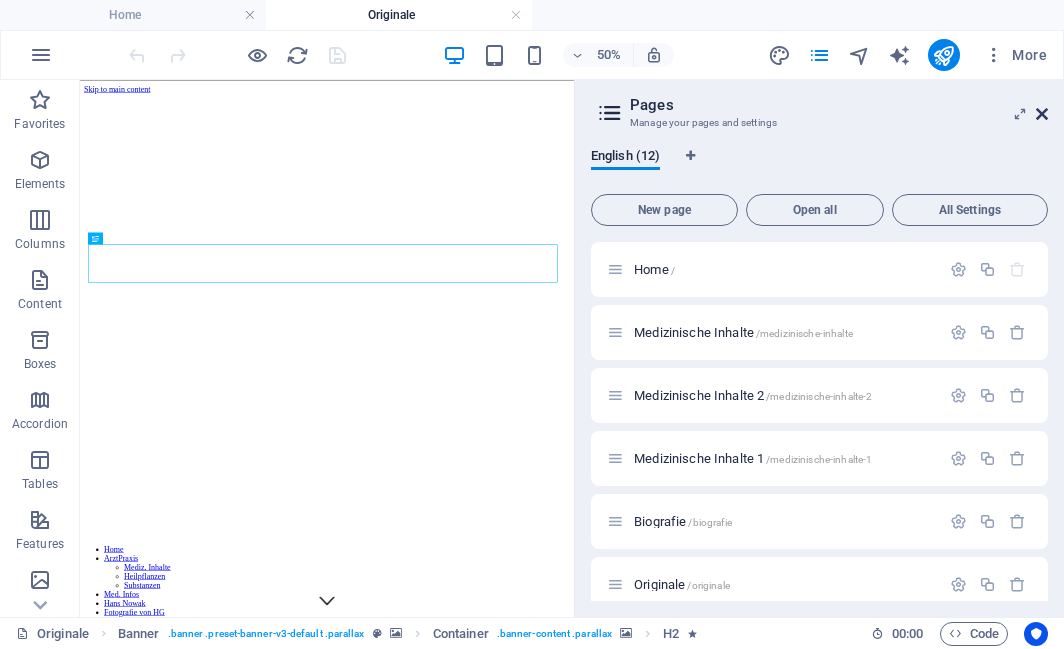 click at bounding box center [1042, 114] 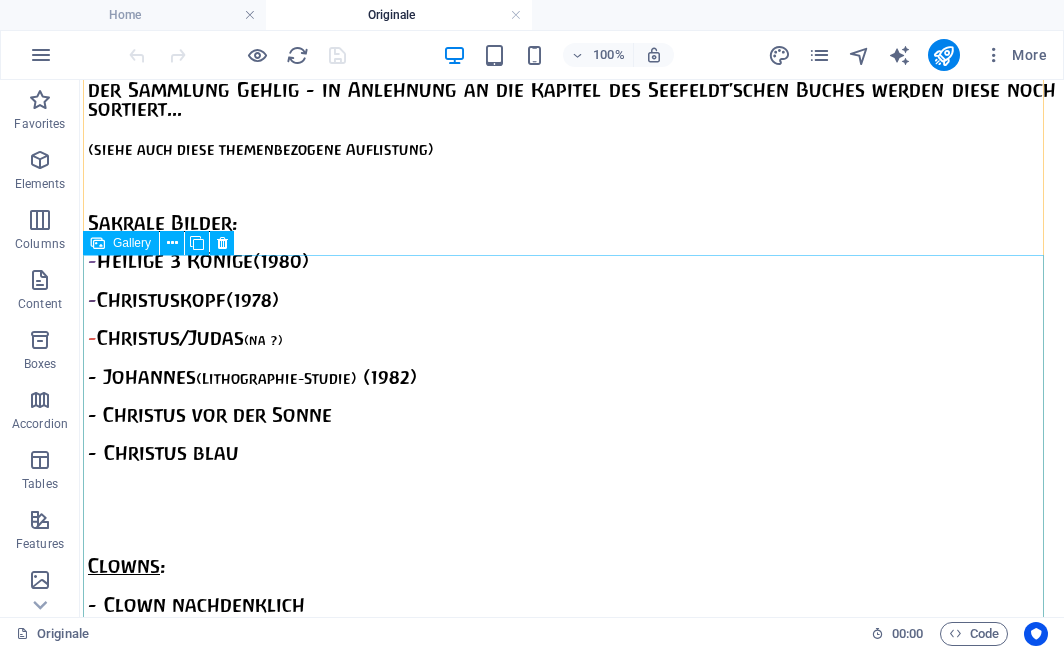 scroll, scrollTop: 3216, scrollLeft: 0, axis: vertical 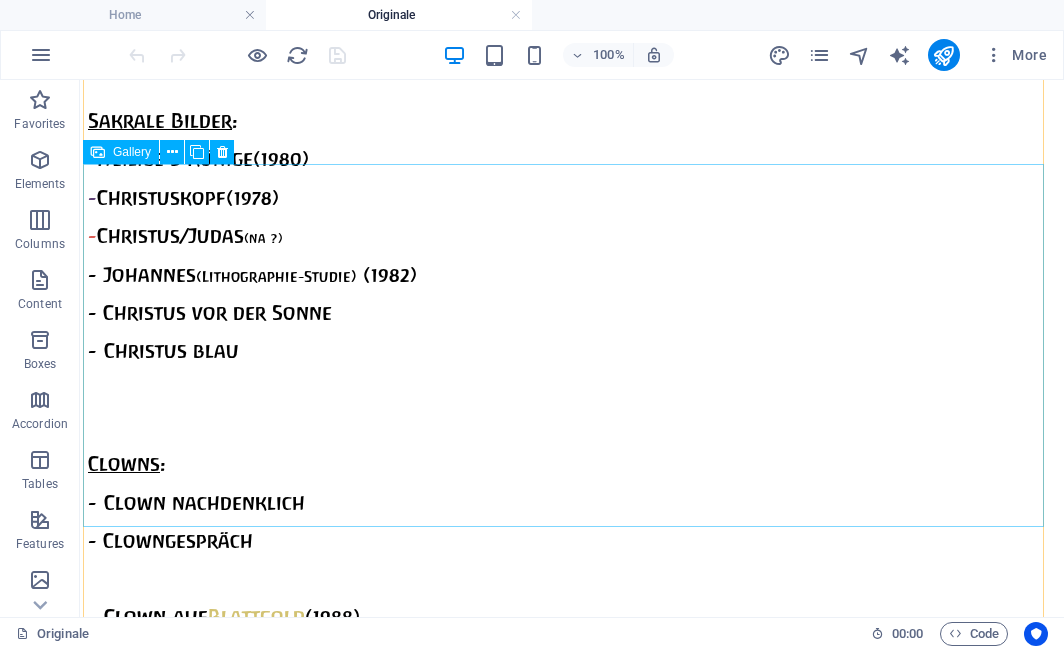 click at bounding box center (531, 9520) 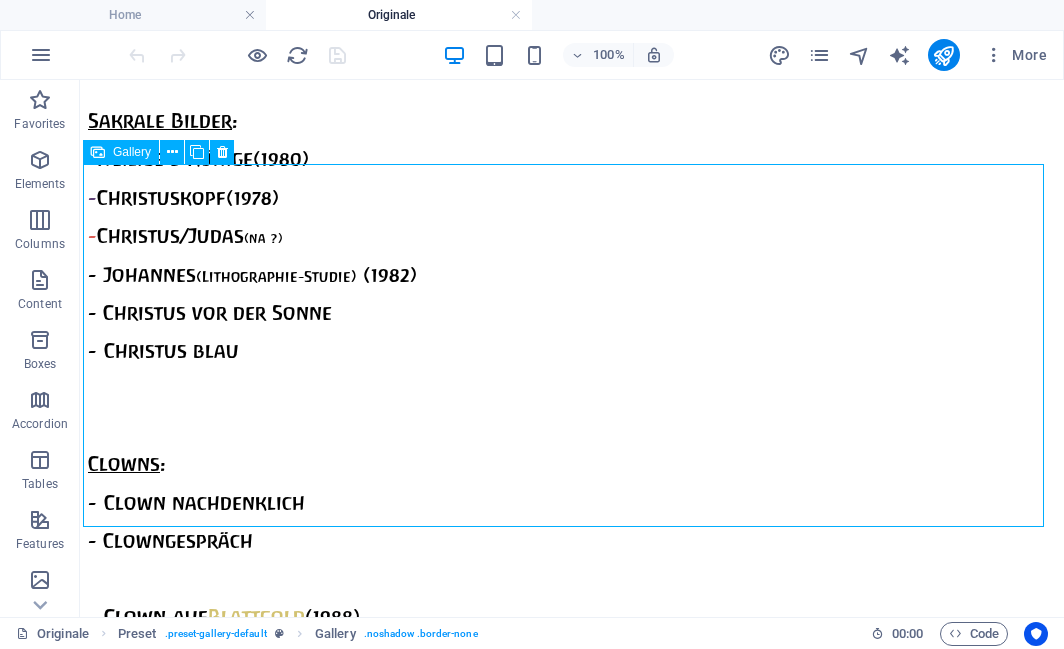 click at bounding box center [531, 9520] 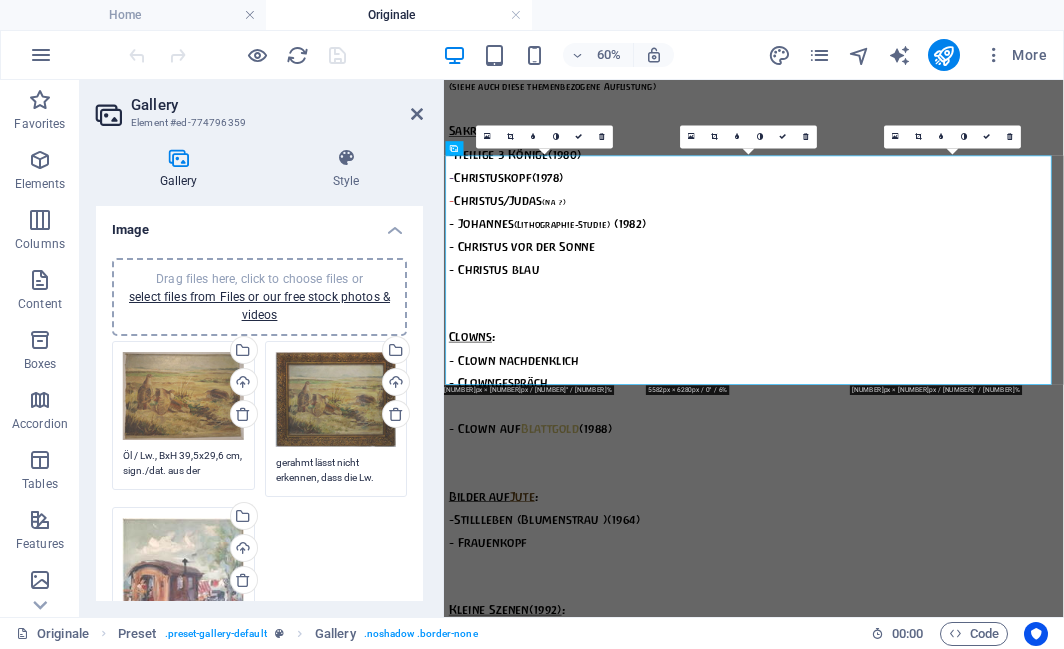 click on "Öl / Lw., BxH 39,5x29,6 cm, sign./dat. aus der Festungshaft-Zeit" at bounding box center [183, 463] 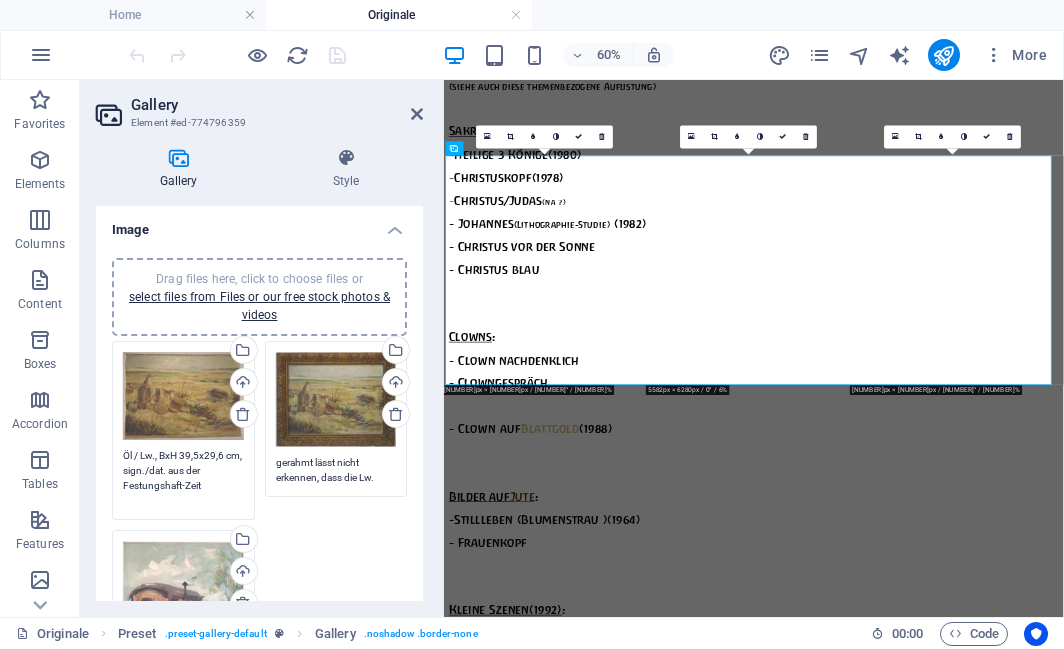 click on "Öl / Lw., BxH 39,5x29,6 cm, sign./dat. aus der Festungshaft-Zeit" at bounding box center (183, 478) 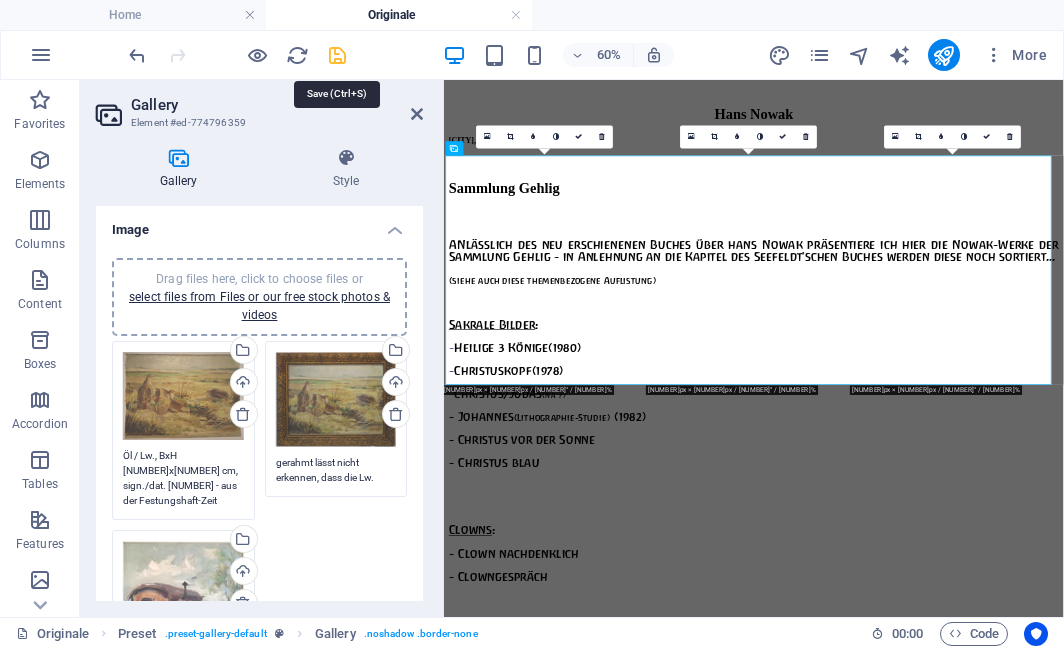 type on "Öl / Lw., BxH 39,5x29,6 cm, sign./dat. 43 - aus der Festungshaft-Zeit" 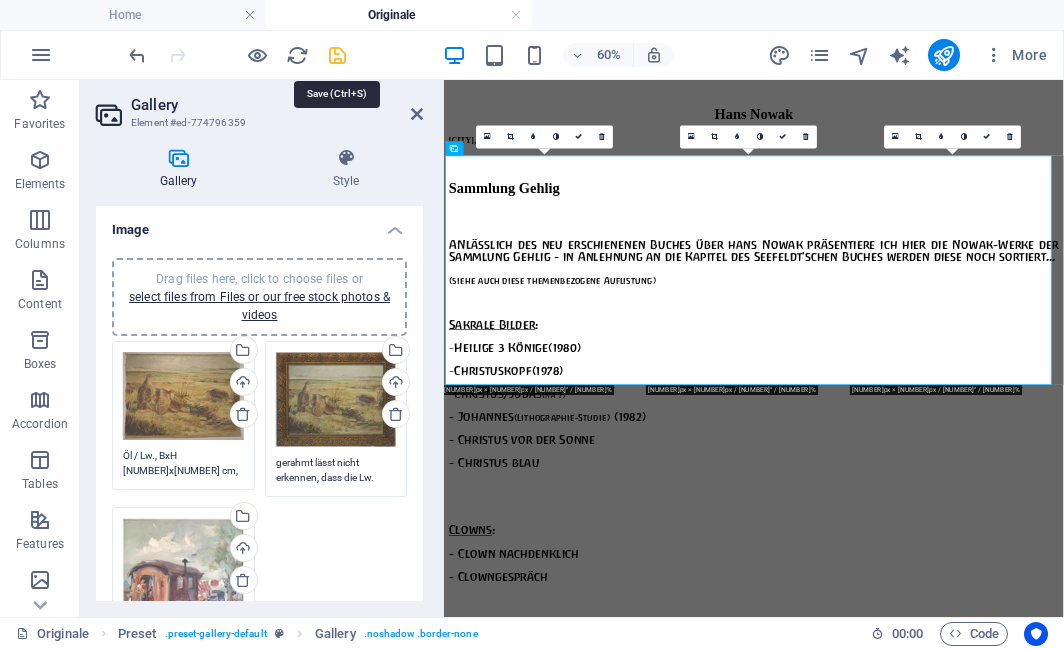 click at bounding box center [337, 55] 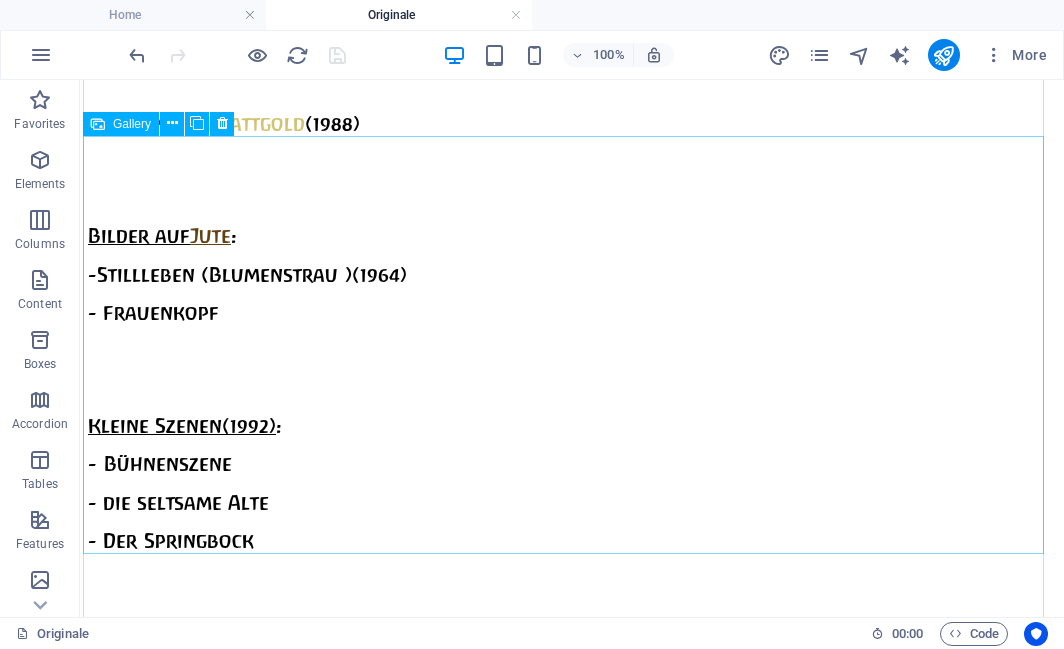 scroll, scrollTop: 3811, scrollLeft: 0, axis: vertical 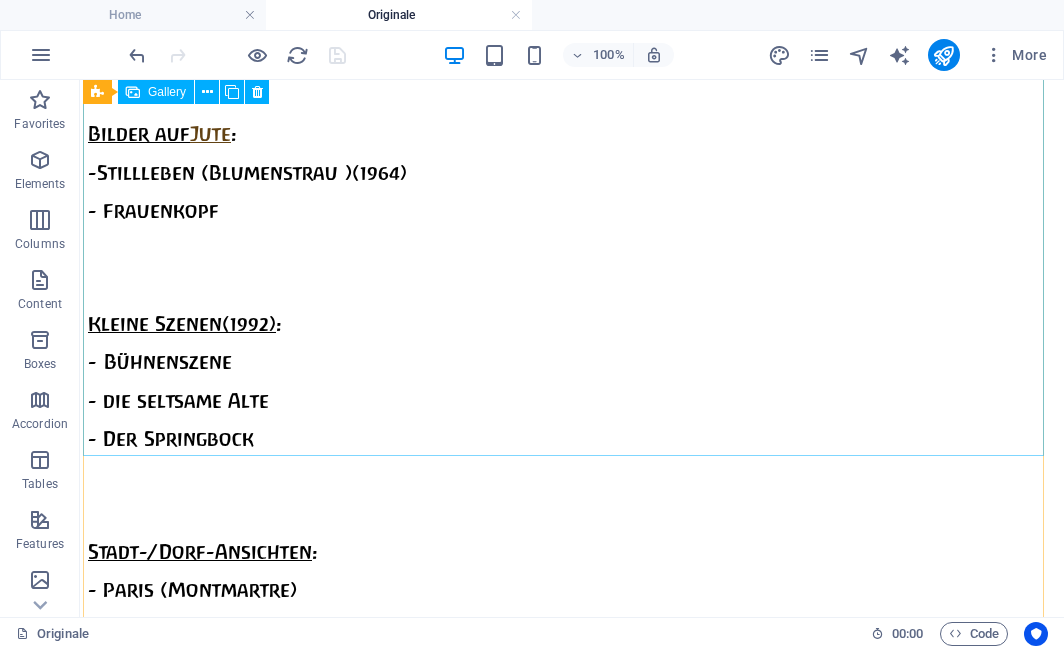 click at bounding box center [531, 10557] 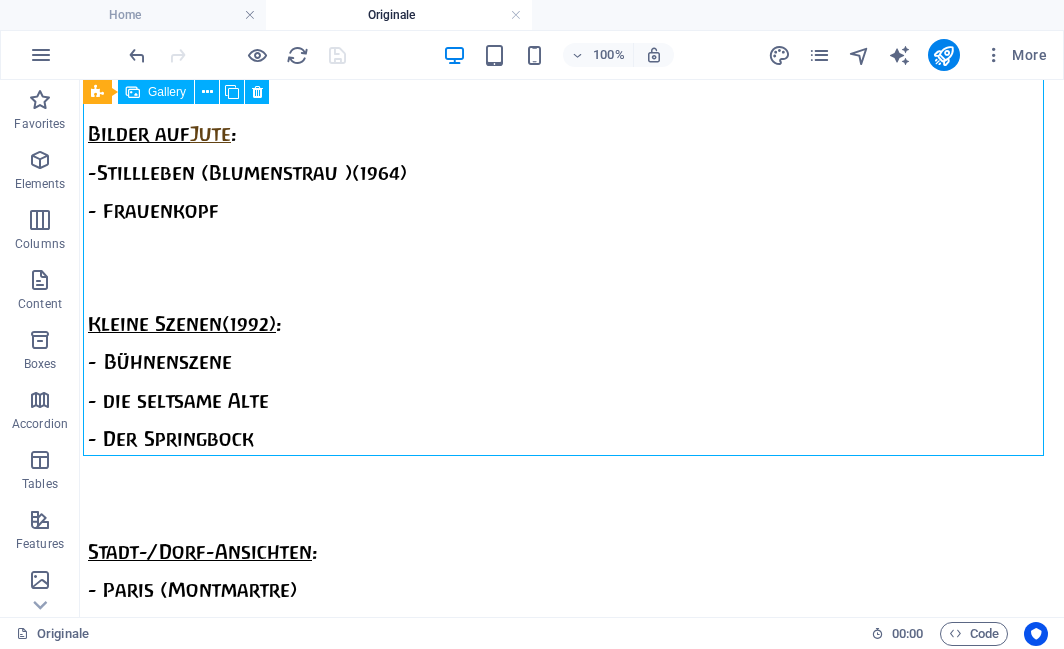 click at bounding box center [531, 10557] 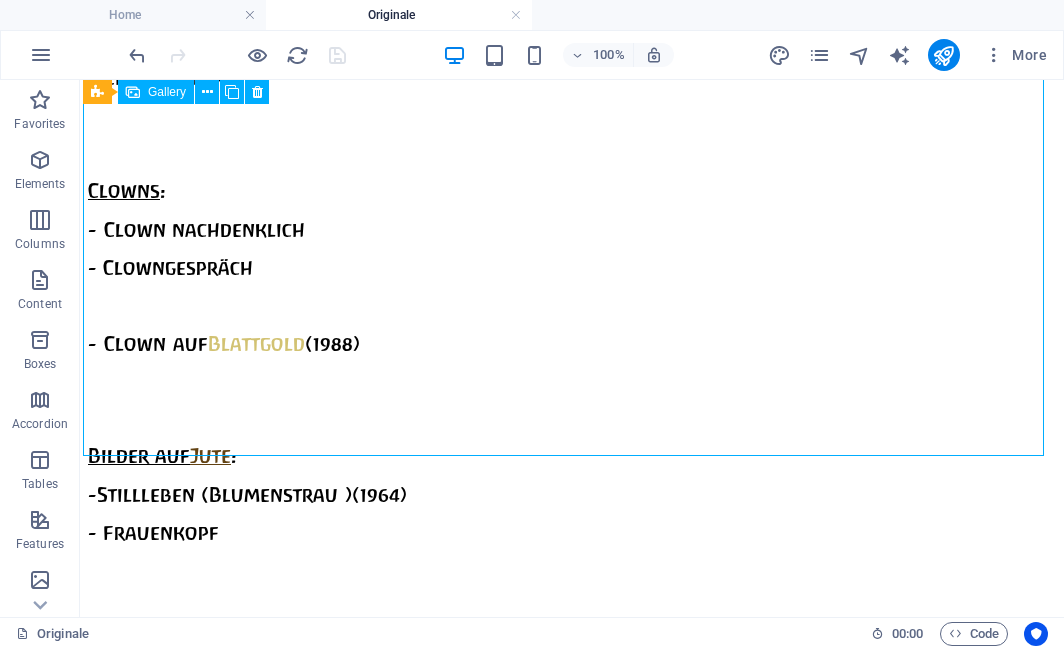 select on "2" 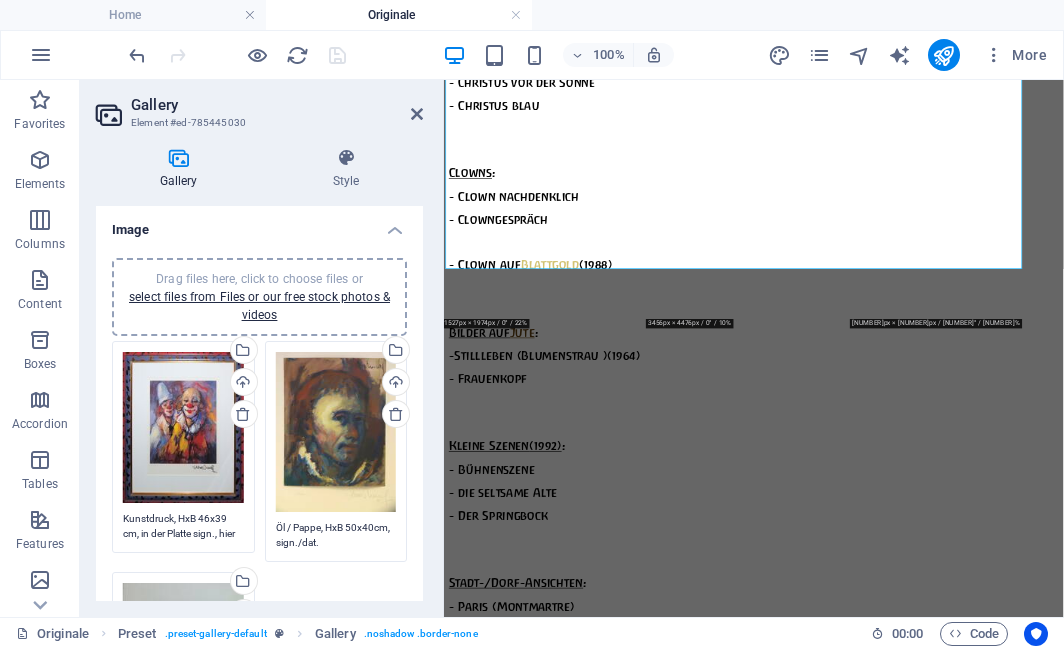 scroll, scrollTop: 3872, scrollLeft: 0, axis: vertical 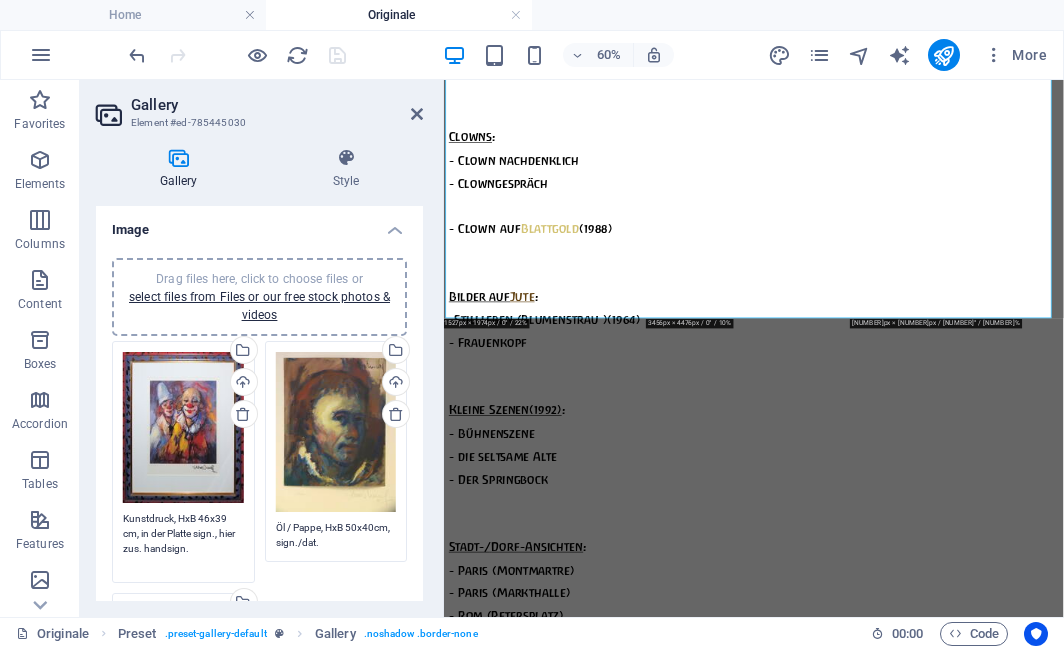 click on "Kunstdruck, HxB 46x39 cm, in der Platte sign., hier zus. handsign." at bounding box center (183, 541) 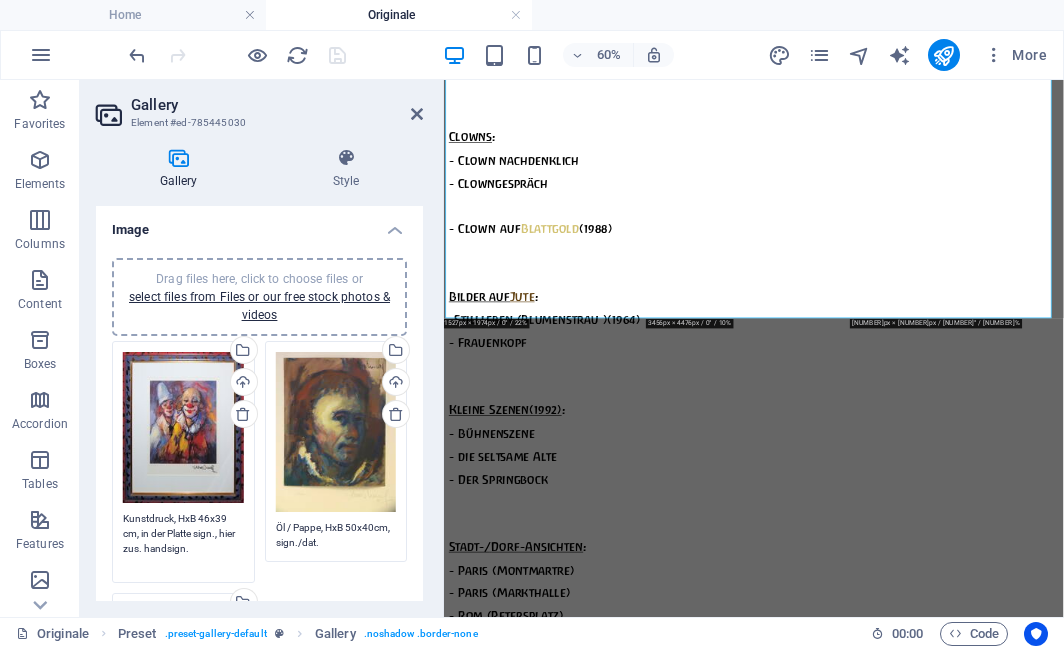click on "Kunstdruck, HxB 46x39 cm, in der Platte sign., hier zus. handsign." at bounding box center [183, 541] 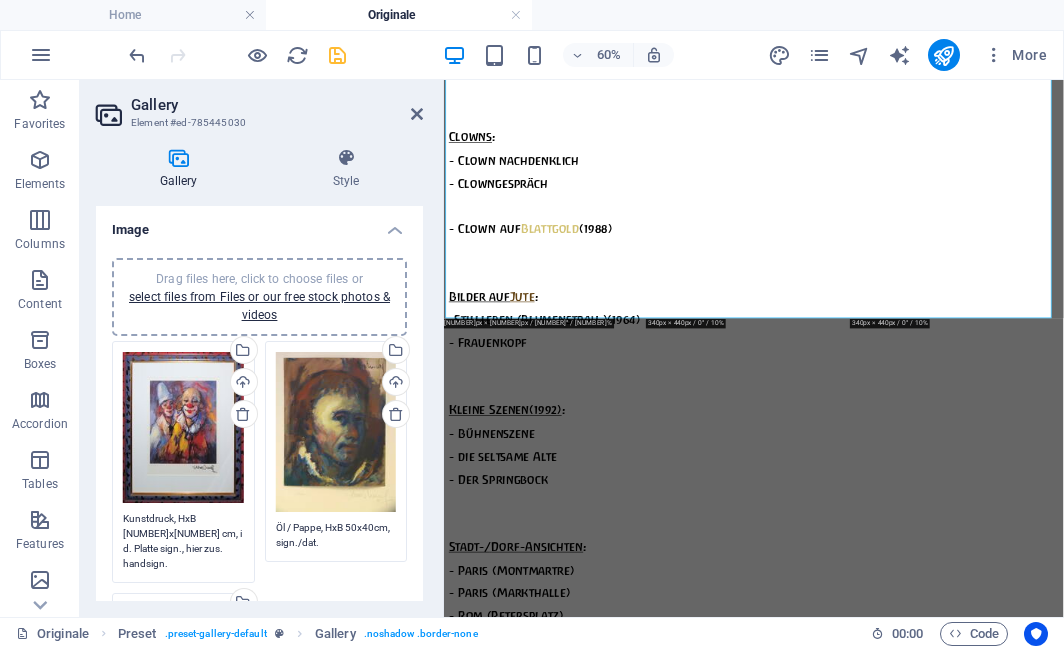 click on "Kunstdruck, HxB 46x39 cm, i d. Platte sign., hier zus. handsign." at bounding box center [183, 541] 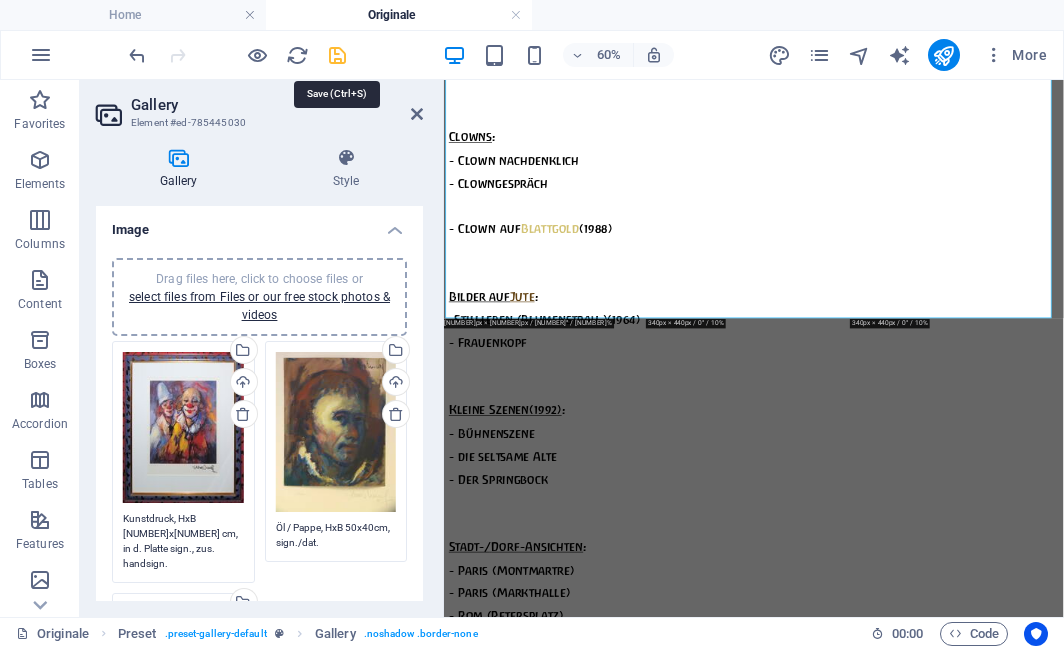 type on "Kunstdruck, HxB 46x39 cm, in d. Platte sign., zus. handsign. 87/300" 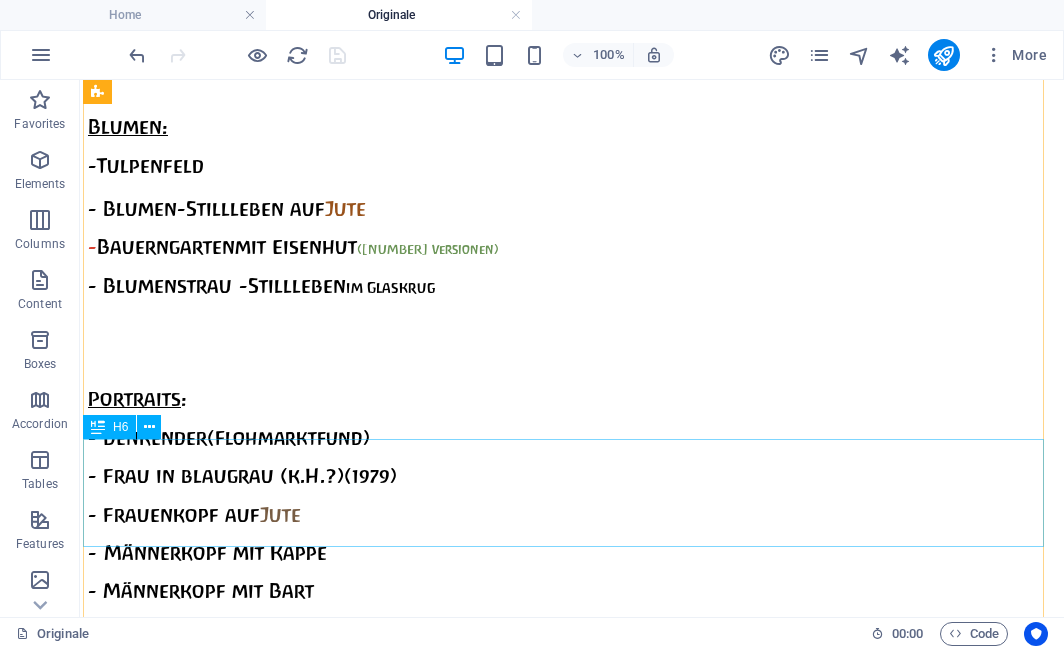 scroll, scrollTop: 5967, scrollLeft: 0, axis: vertical 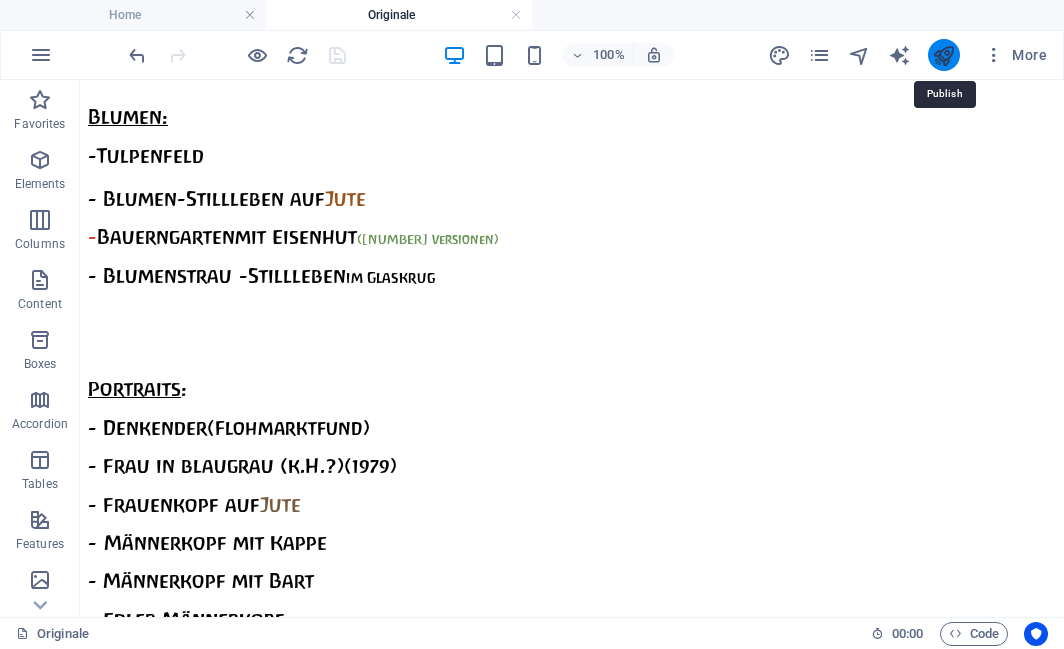 click at bounding box center [943, 55] 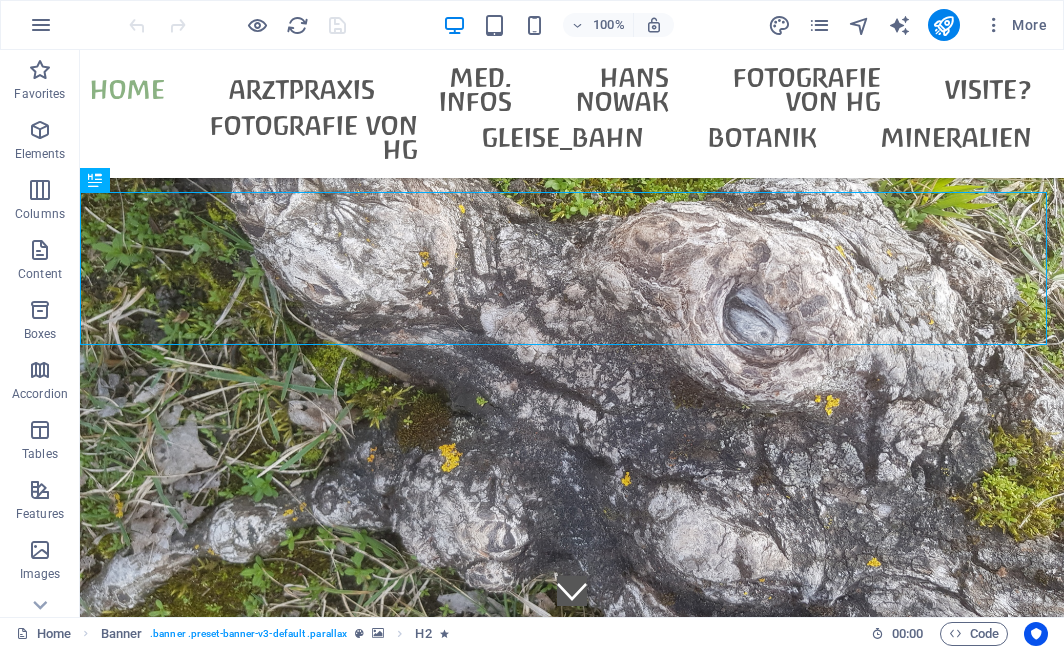 scroll, scrollTop: 0, scrollLeft: 0, axis: both 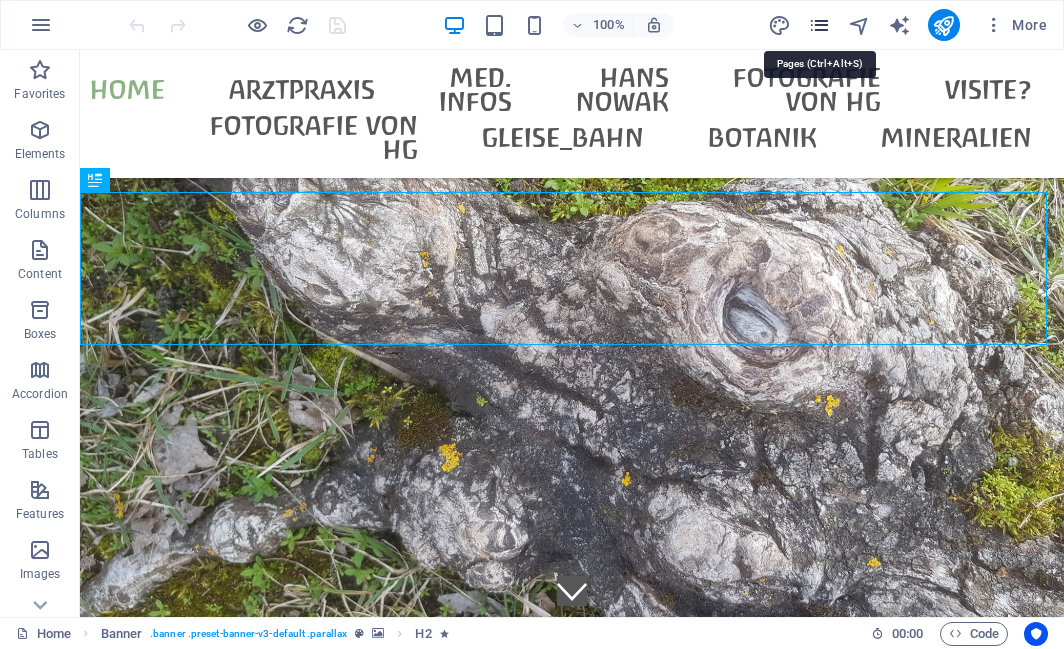 click at bounding box center [819, 25] 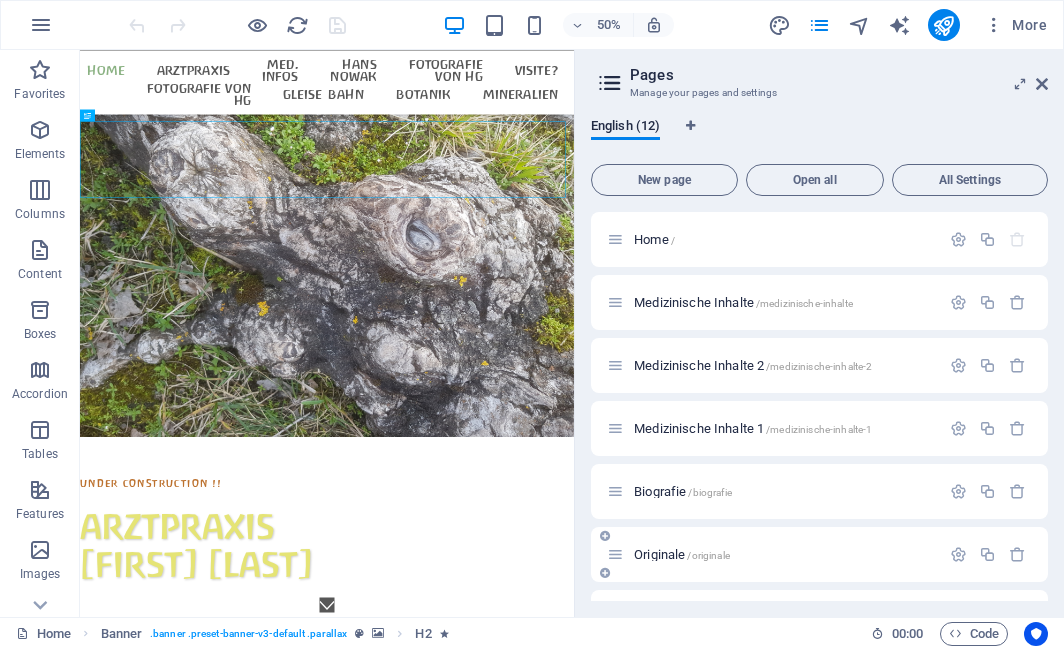 click on "Originale /originale" at bounding box center (682, 554) 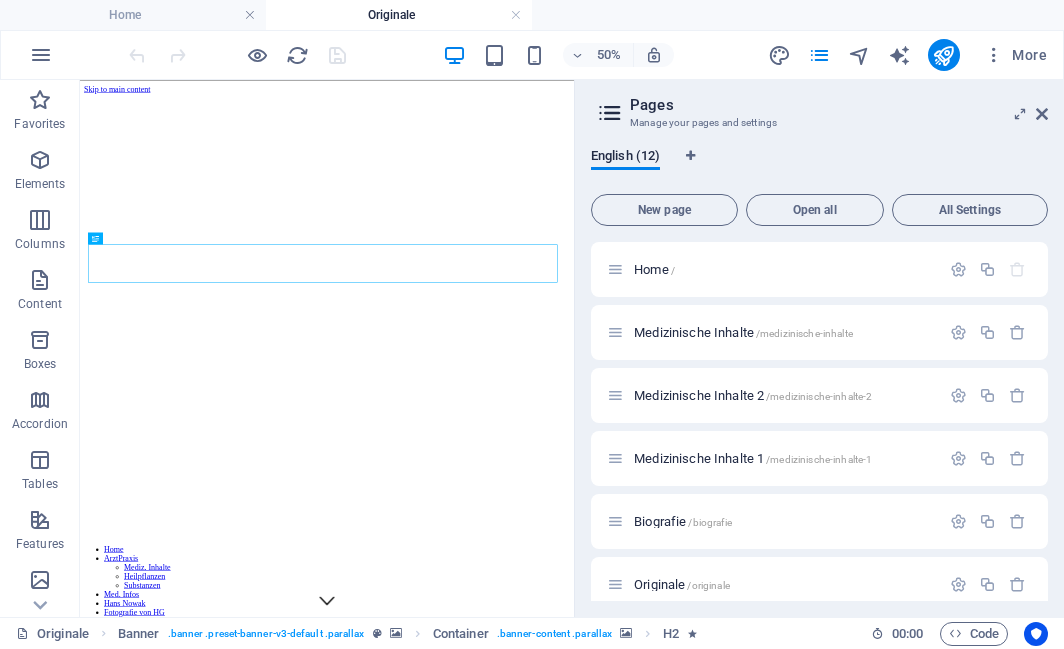 scroll, scrollTop: 0, scrollLeft: 0, axis: both 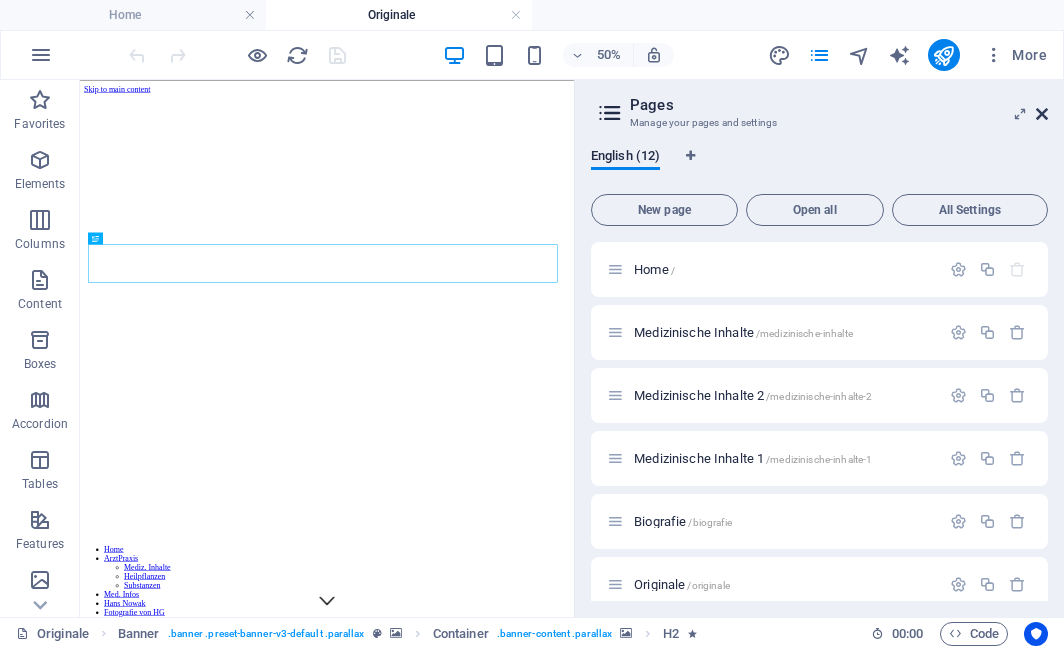 click at bounding box center [1042, 114] 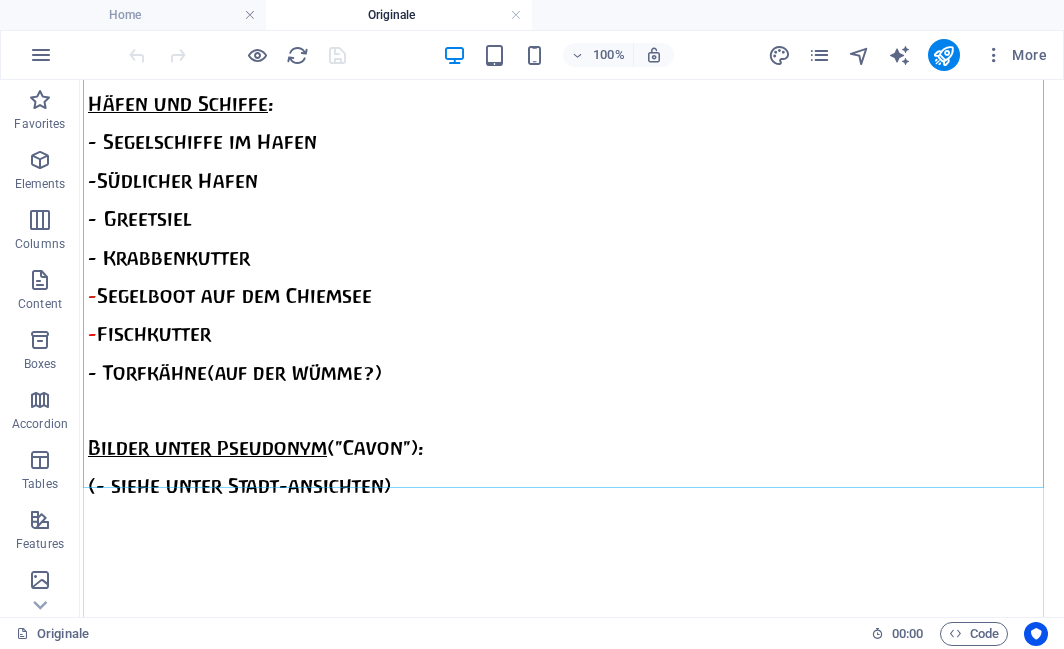 scroll, scrollTop: 4794, scrollLeft: 0, axis: vertical 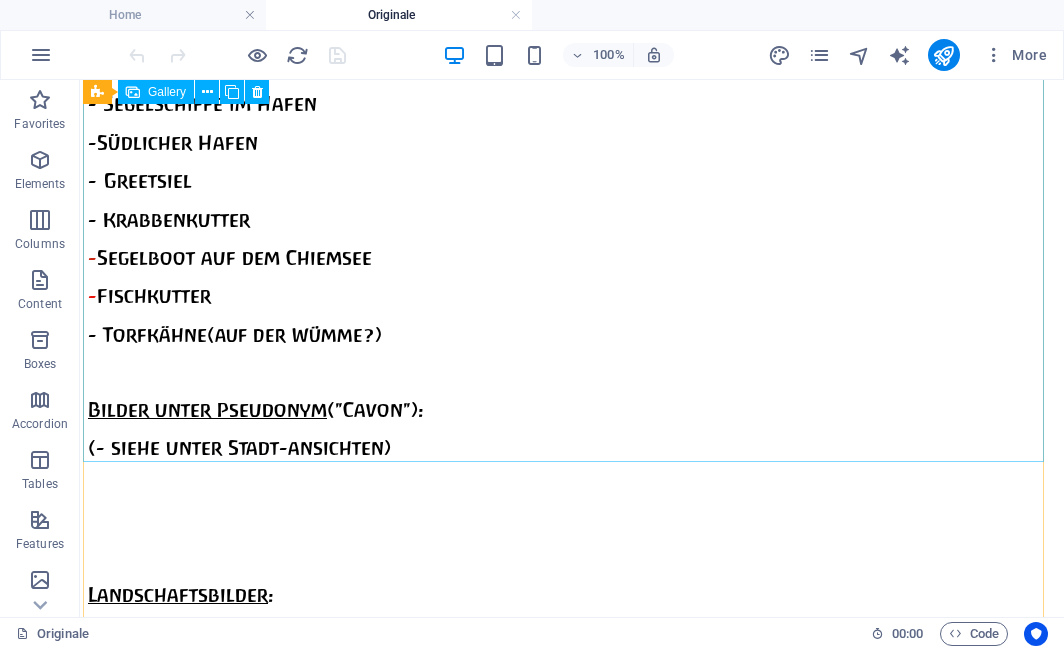 click at bounding box center [531, 11832] 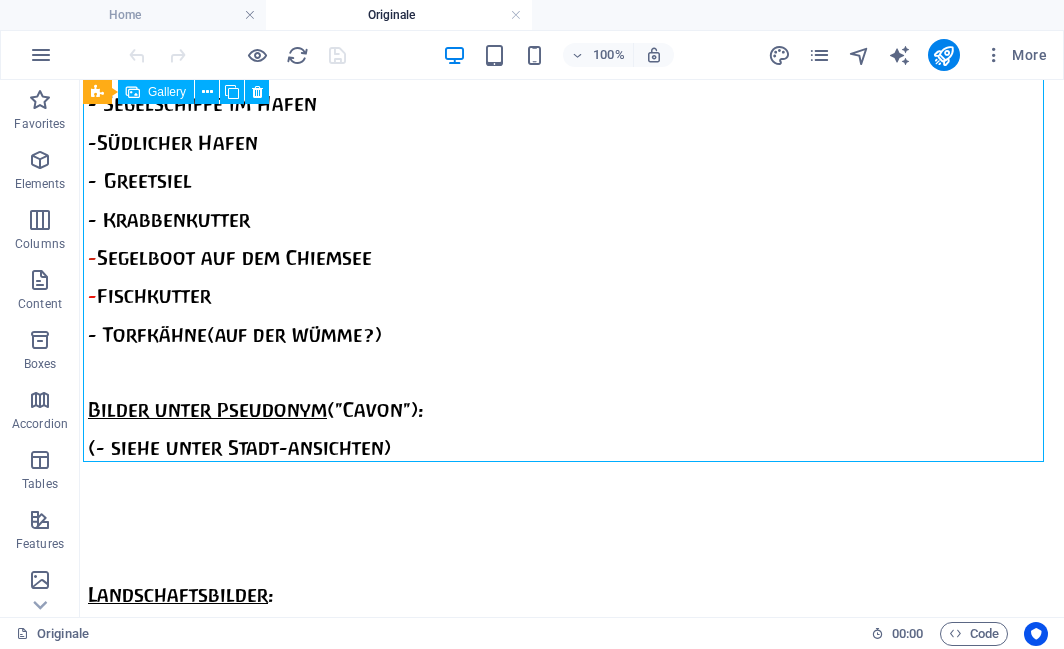 click at bounding box center (531, 11832) 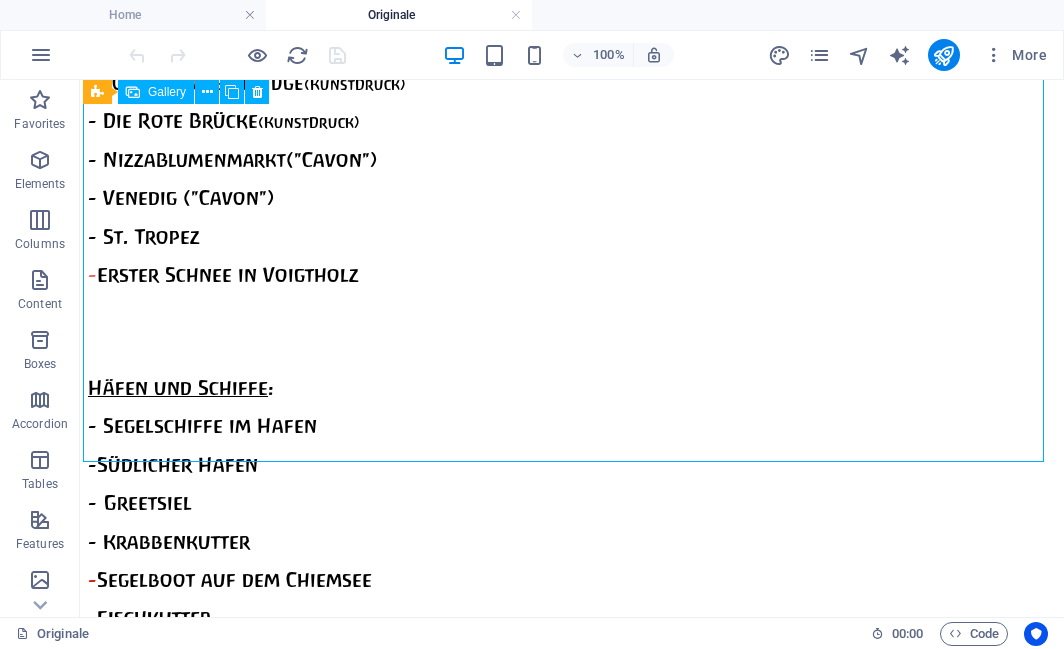 select on "2" 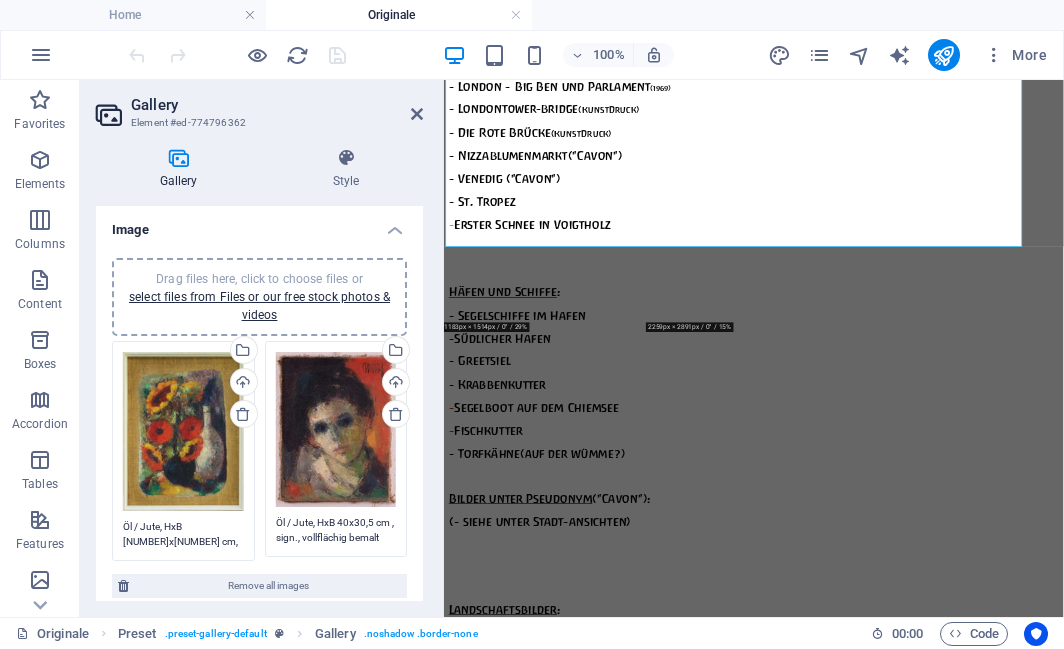 scroll, scrollTop: 4897, scrollLeft: 0, axis: vertical 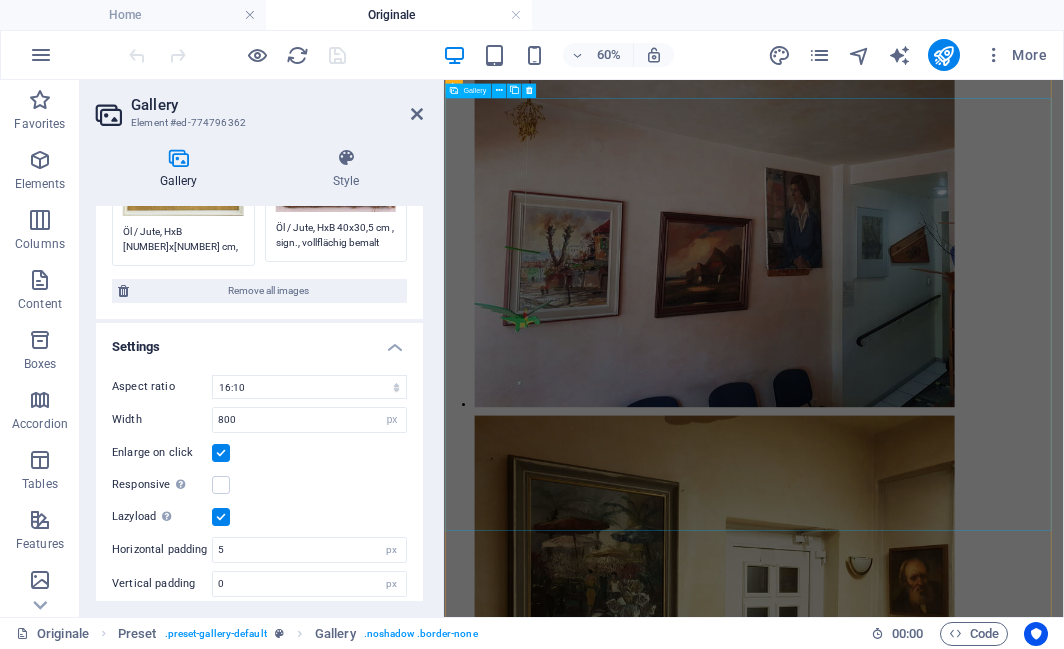 click at bounding box center [895, 20545] 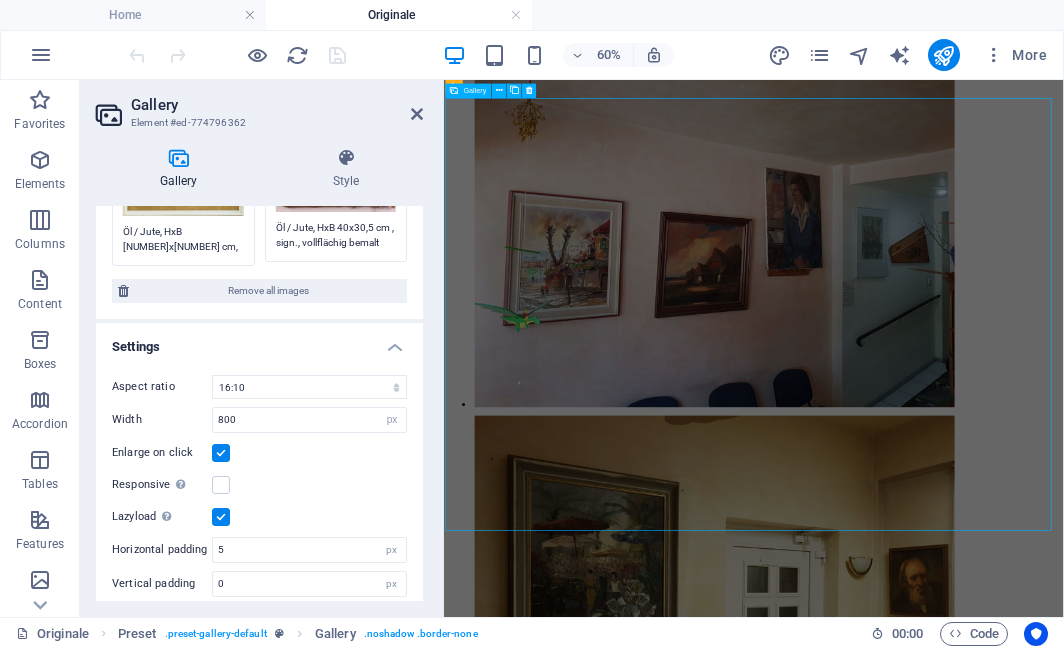 click at bounding box center [895, 20545] 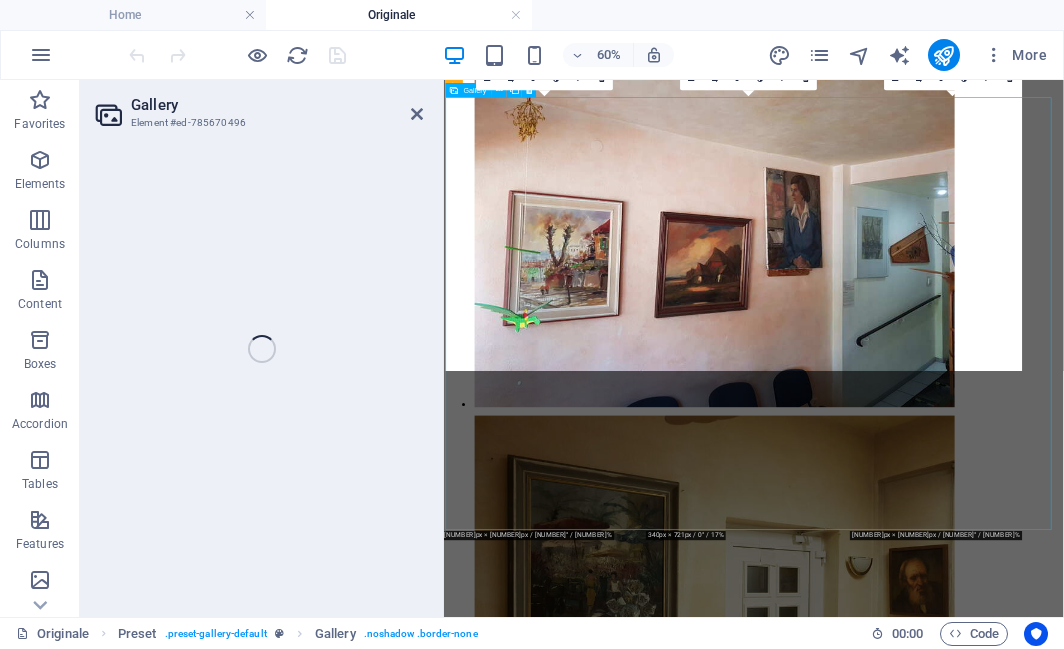 select on "2" 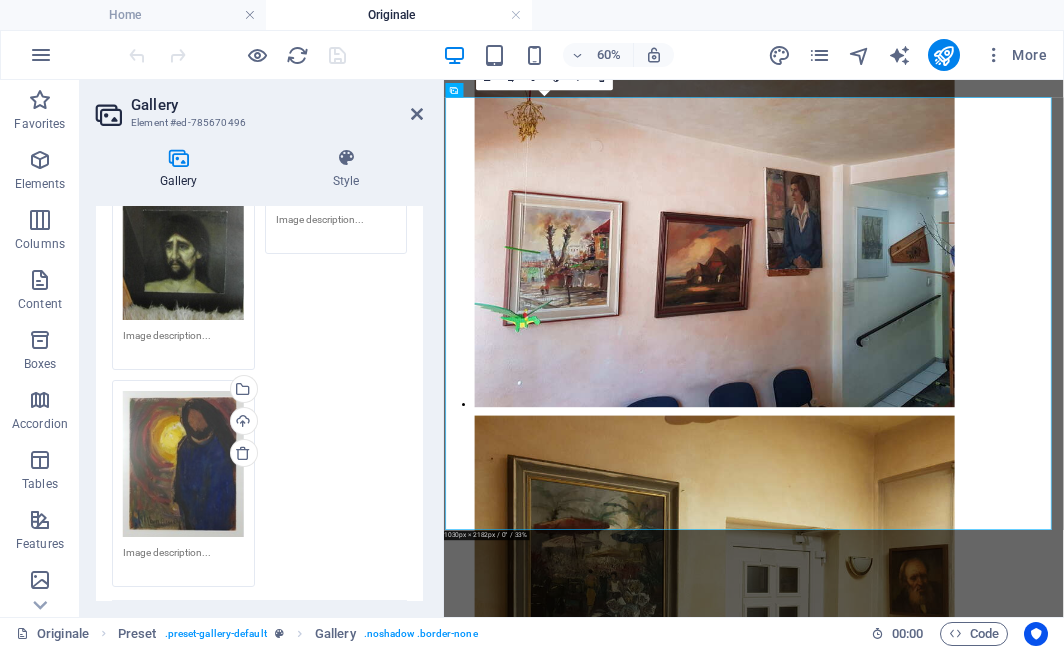 scroll, scrollTop: 192, scrollLeft: 0, axis: vertical 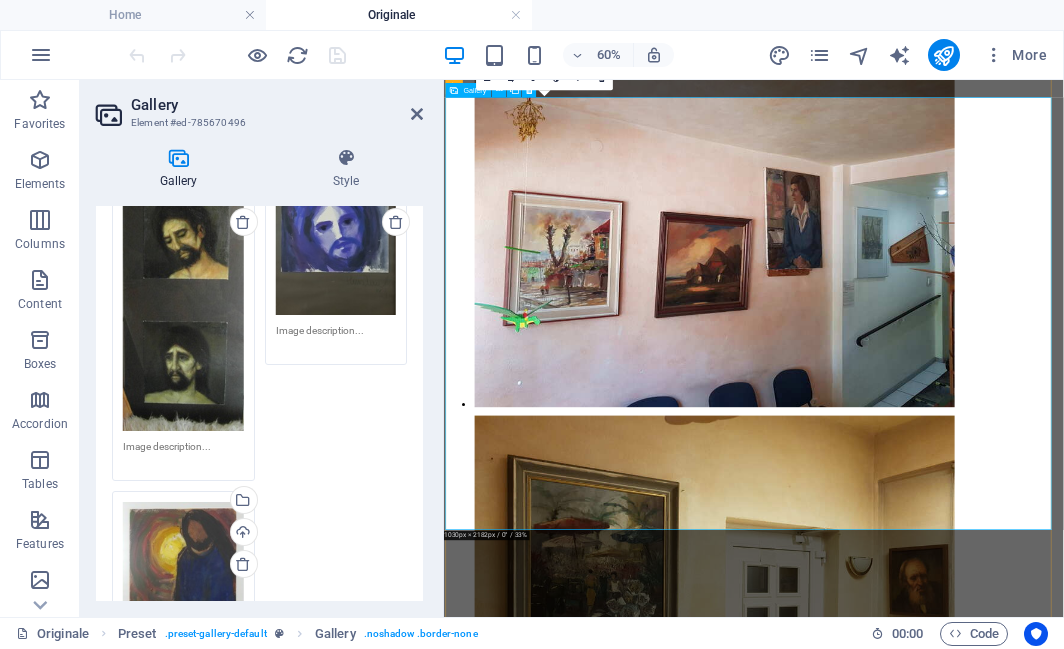 click at bounding box center (895, 19417) 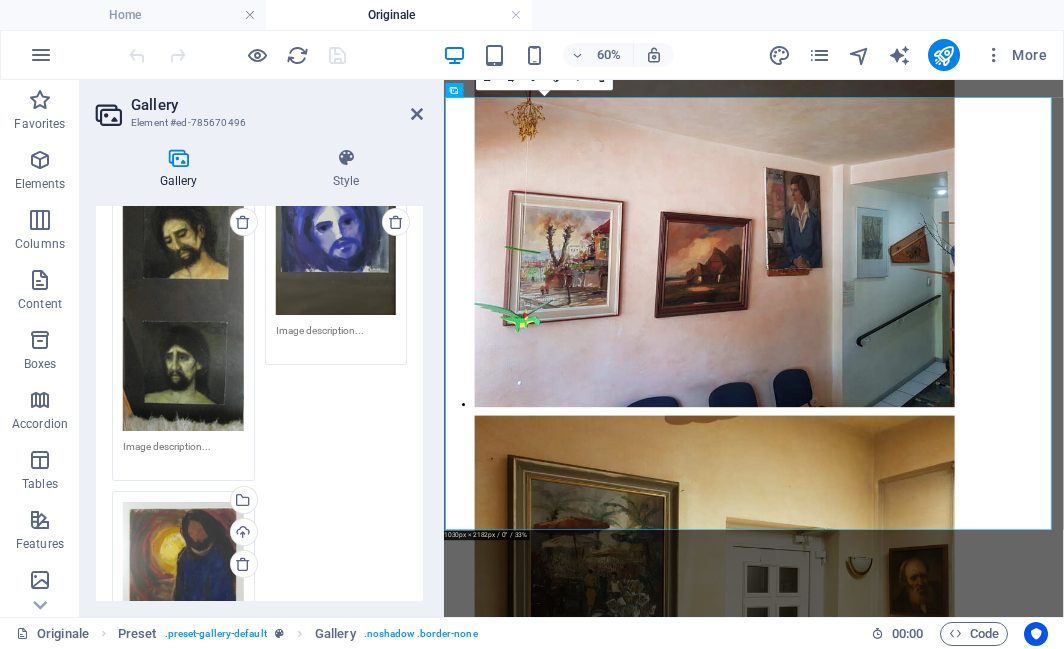 click at bounding box center [183, 454] 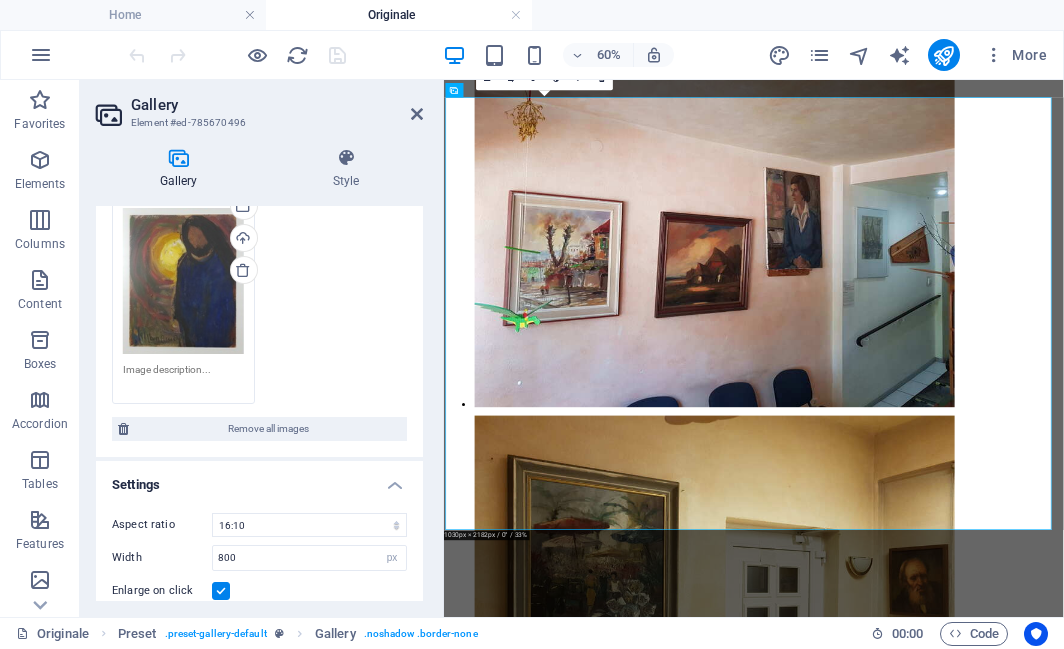 scroll, scrollTop: 501, scrollLeft: 0, axis: vertical 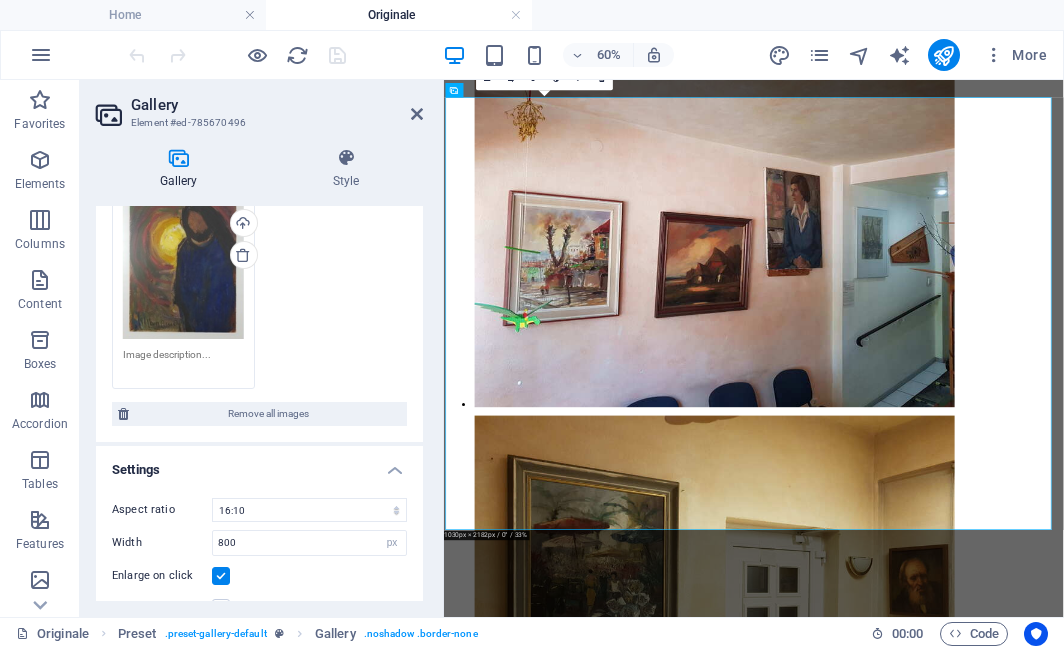 click at bounding box center (183, 362) 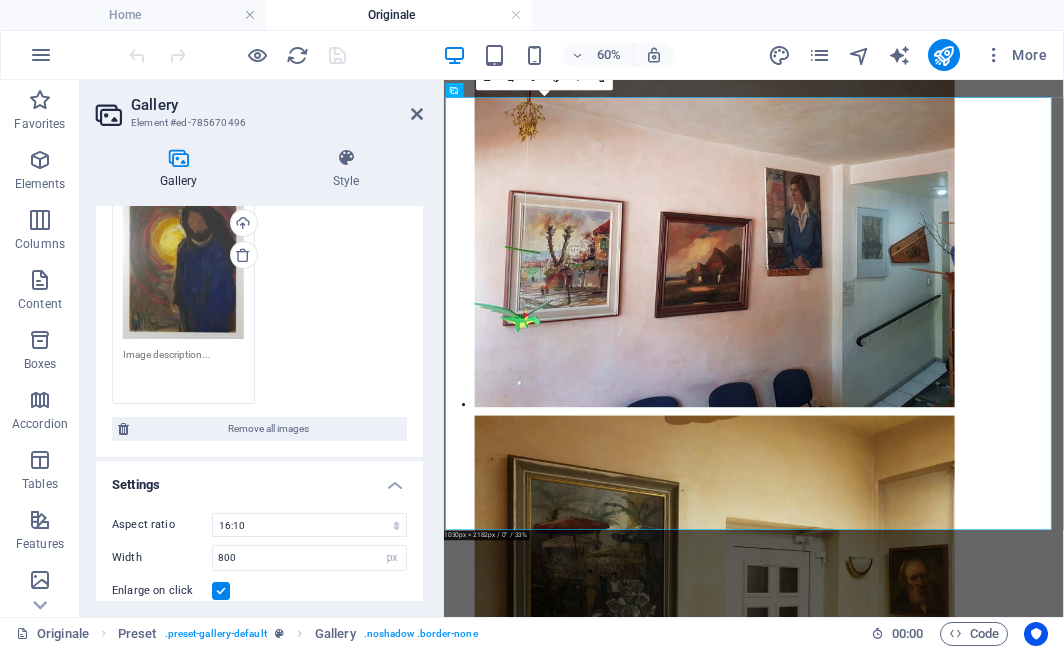paste on "Öl / Karton, HxB 50x40 cm, sign. - aus Erstausstattung Lukas Kapelle 1980" 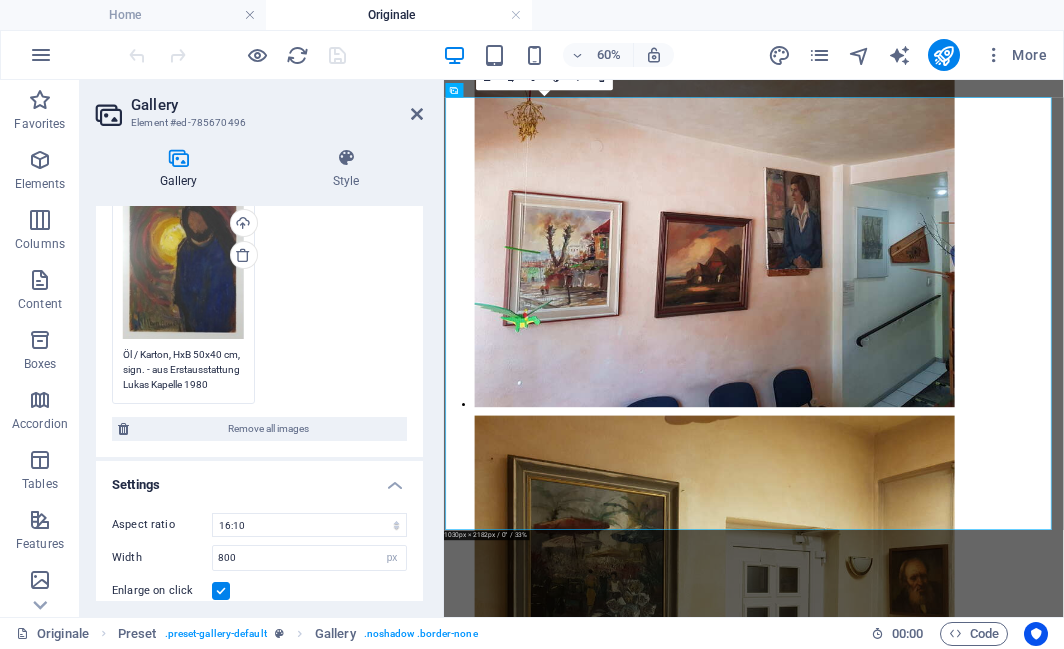 scroll, scrollTop: 546, scrollLeft: 0, axis: vertical 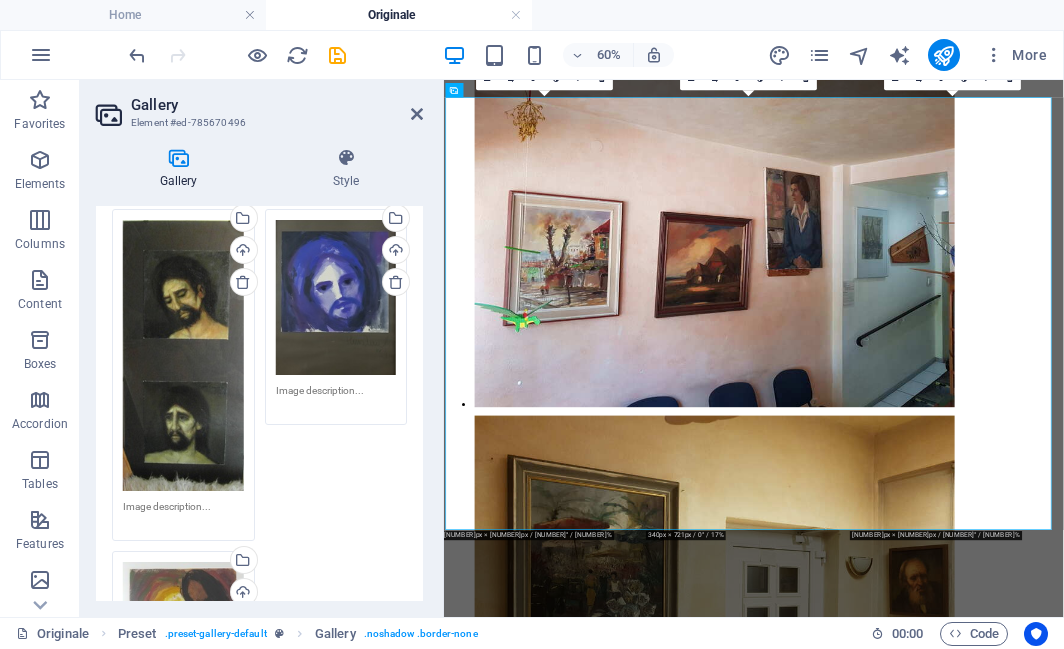 type on "Öl / Karton, HxB 50x40 cm, sign. - aus Erstausstattung Lukas Kapelle 1980" 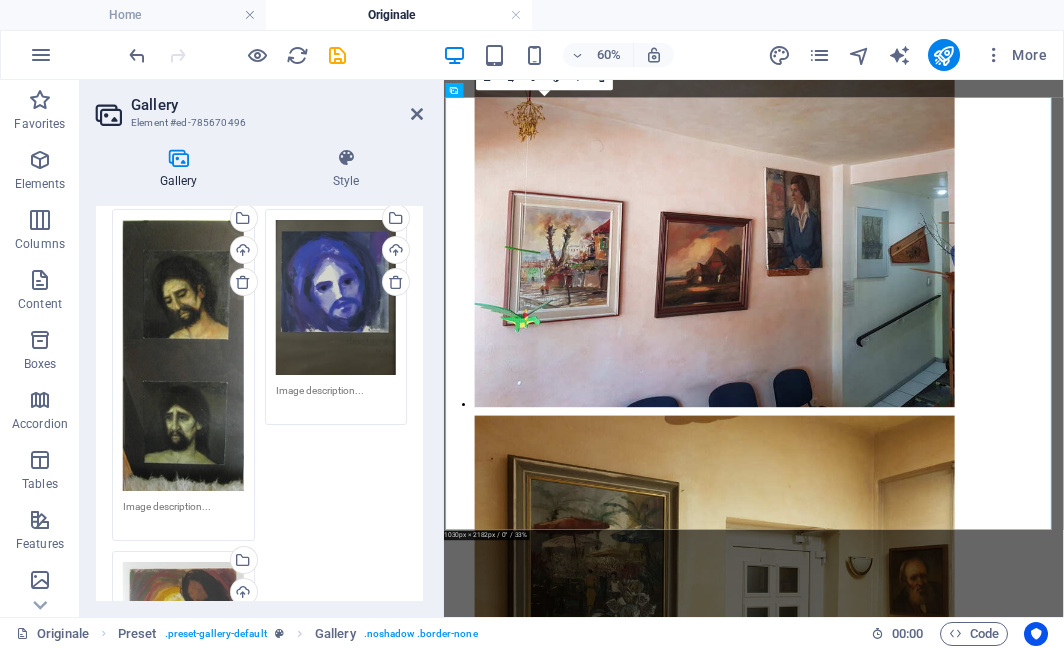 click on "Gallery Style Image Drag files here, click to choose files or select files from Files or our free stock photos & videos Drag files here, click to choose files or select files from Files or our free stock photos & videos Select files from the file manager, stock photos, or upload file(s) Upload Drag files here, click to choose files or select files from Files or our free stock photos & videos Select files from the file manager, stock photos, or upload file(s) Upload Drag files here, click to choose files or select files from Files or our free stock photos & videos Select files from the file manager, stock photos, or upload file(s) Upload Öl / Karton, HxB 50x40 cm, sign. - aus Erstausstattung Lukas Kapelle 1980 Remove all images Settings Aspect ratio No fixed aspect ratio 16:9 16:10 4:3 1:1 1:2 2:1 Width 800 px % Enlarge on click Responsive Automatically load retina image and smartphone optimized sizes. Lazyload Loading images after the page loads improves page speed. Horizontal padding 5 px Vertical padding 0" at bounding box center (259, 374) 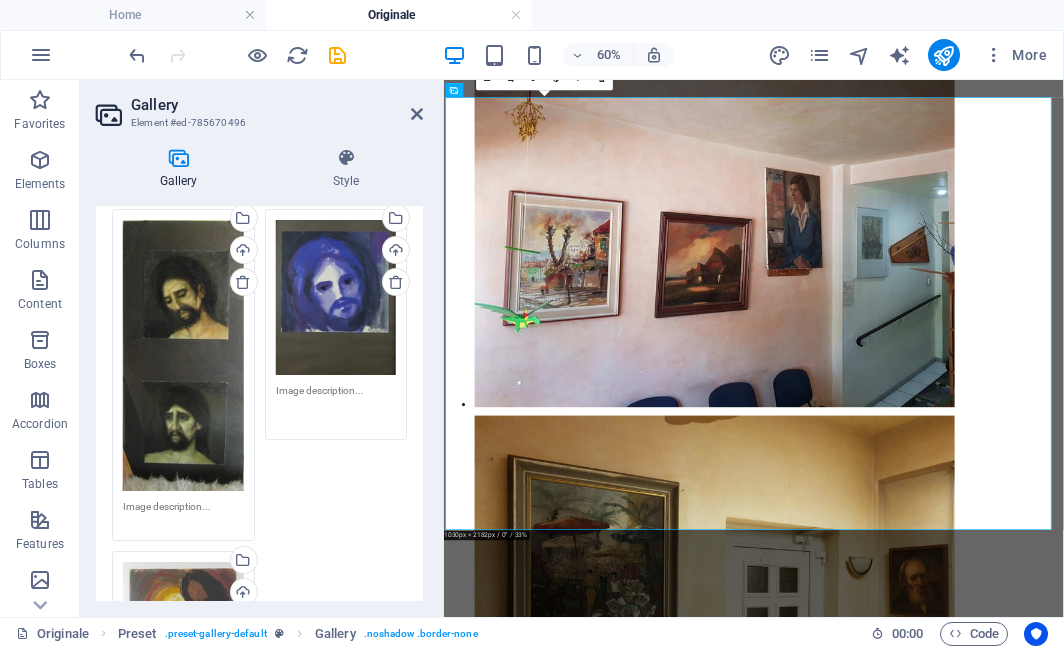 click at bounding box center (336, 405) 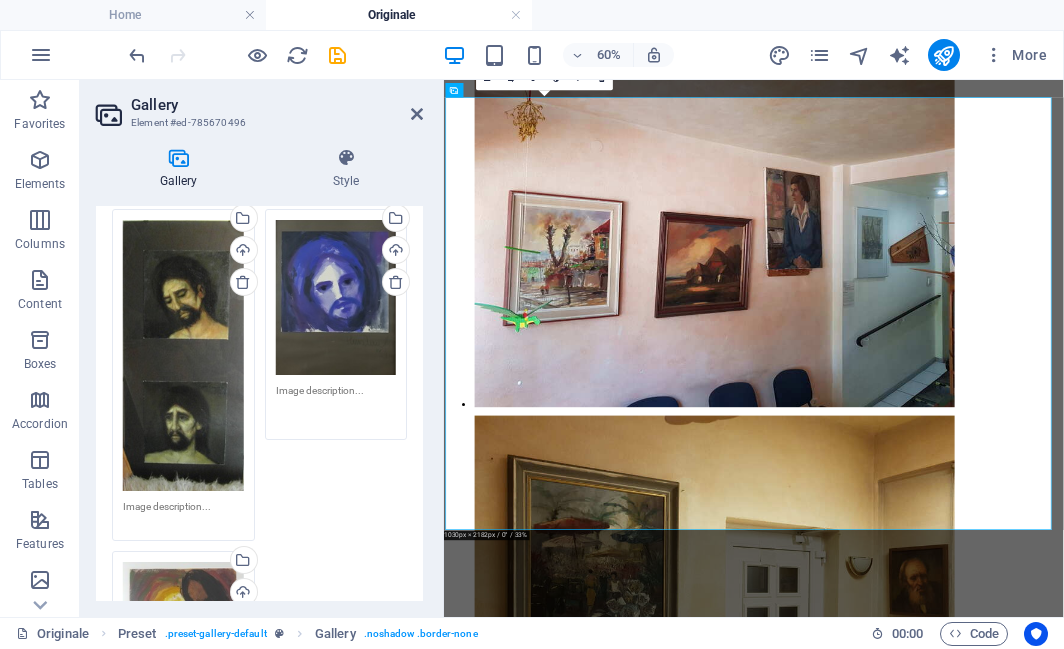paste on "Aquarell / Papier, BxH  cm, monogrammiert im Bild "N.", sign. auf Unterpapier" 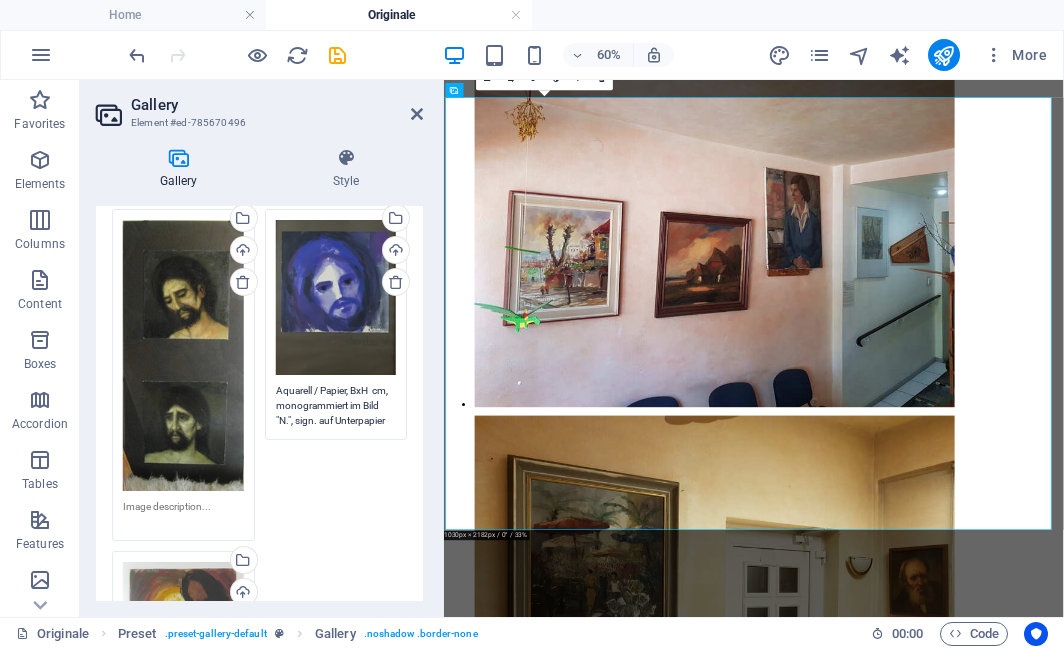 scroll, scrollTop: 0, scrollLeft: 0, axis: both 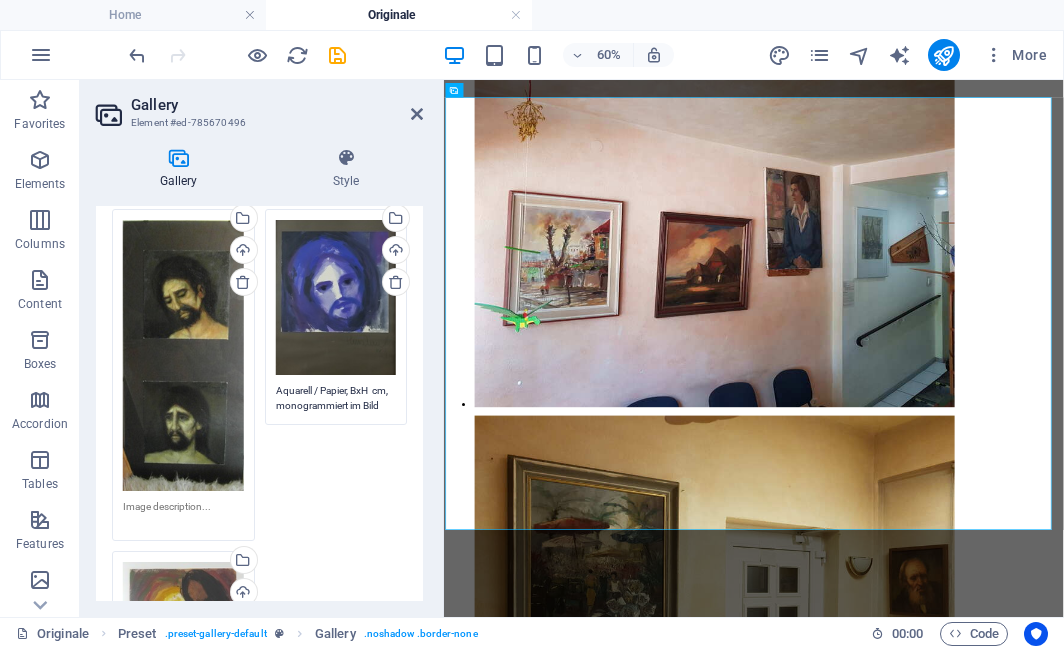 click on "Drag files here, click to choose files or select files from Files or our free stock photos & videos Select files from the file manager, stock photos, or upload file(s) Upload Drag files here, click to choose files or select files from Files or our free stock photos & videos Select files from the file manager, stock photos, or upload file(s) Upload Aquarell / Papier, BxH  cm, monogrammiert im Bild "N.", sign. auf Unterpapier Drag files here, click to choose files or select files from Files or our free stock photos & videos Select files from the file manager, stock photos, or upload file(s) Upload Öl / Karton, HxB 50x40 cm, sign. - aus Erstausstattung Lukas Kapelle 1980" at bounding box center [259, 483] 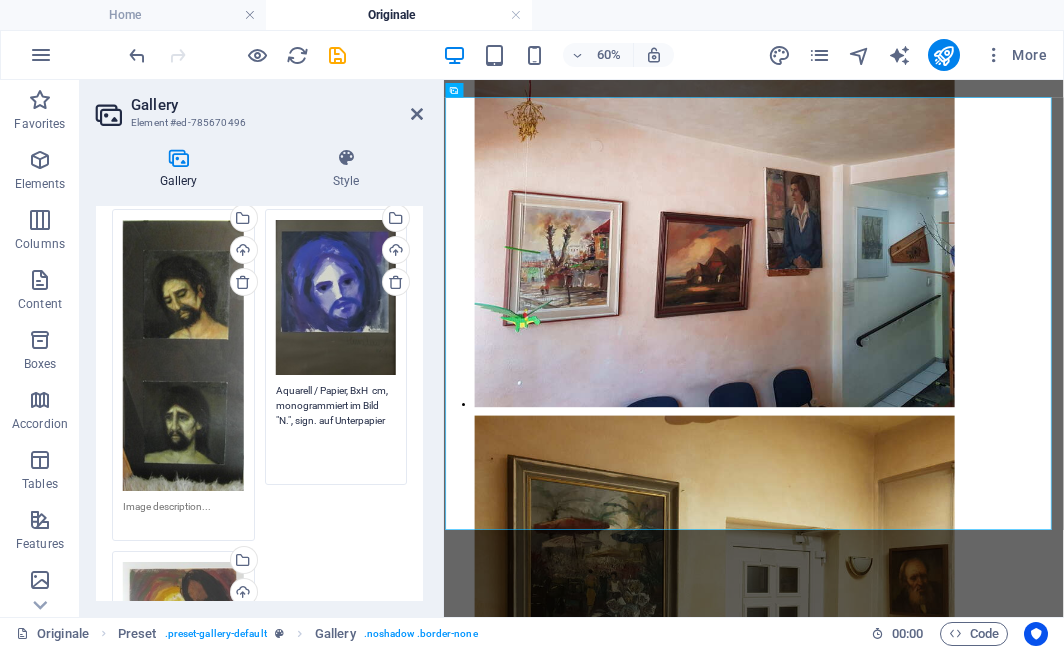 click on "Aquarell / Papier, BxH  cm, monogrammiert im Bild "N.", sign. auf Unterpapier" at bounding box center [336, 428] 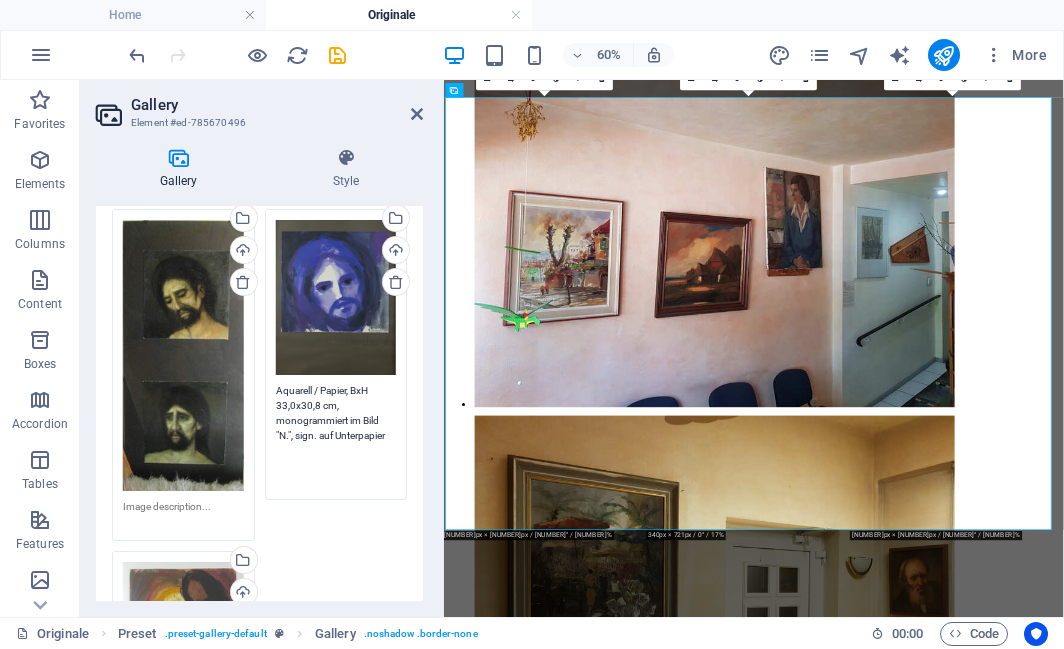 click on "Aquarell / Papier, BxH  33,0x30,8 cm, monogrammiert im Bild "N.", sign. auf Unterpapier" at bounding box center (336, 435) 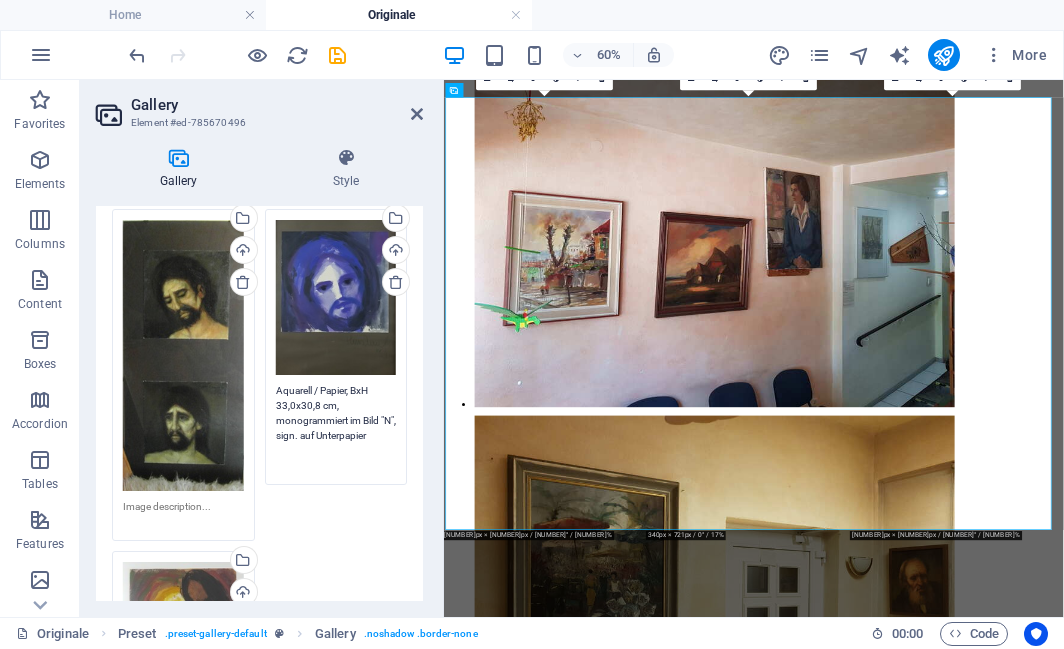 type on "Aquarell / Papier, BxH  33,0x30,8 cm, monogrammiert im Bild "N", sign. auf Unterpapier" 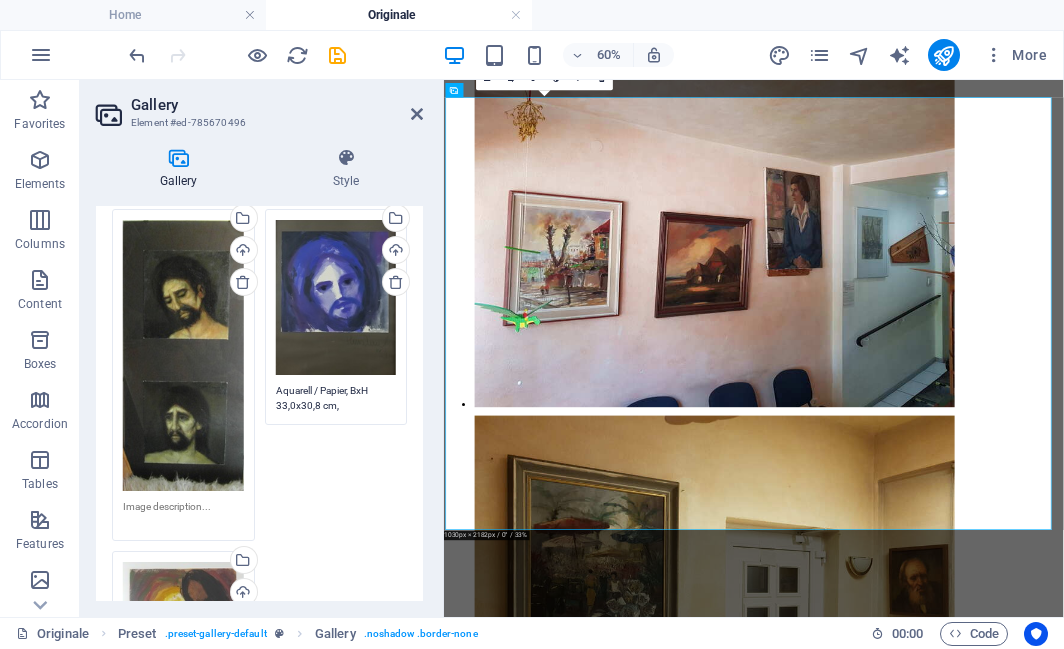 click on "Gallery Style Image Drag files here, click to choose files or select files from Files or our free stock photos & videos Drag files here, click to choose files or select files from Files or our free stock photos & videos Select files from the file manager, stock photos, or upload file(s) Upload Drag files here, click to choose files or select files from Files or our free stock photos & videos Select files from the file manager, stock photos, or upload file(s) Upload Aquarell / Papier, BxH  33,0x30,8 cm, monogrammiert im Bild "N", sign. auf Unterpapier Drag files here, click to choose files or select files from Files or our free stock photos & videos Select files from the file manager, stock photos, or upload file(s) Upload Öl / Karton, HxB 50x40 cm, sign. - aus Erstausstattung Lukas Kapelle 1980 Remove all images Settings Aspect ratio No fixed aspect ratio 16:9 16:10 4:3 1:1 1:2 2:1 Width 800 px % Enlarge on click Responsive Automatically load retina image and smartphone optimized sizes. Lazyload 5 px 0 px px" at bounding box center [259, 374] 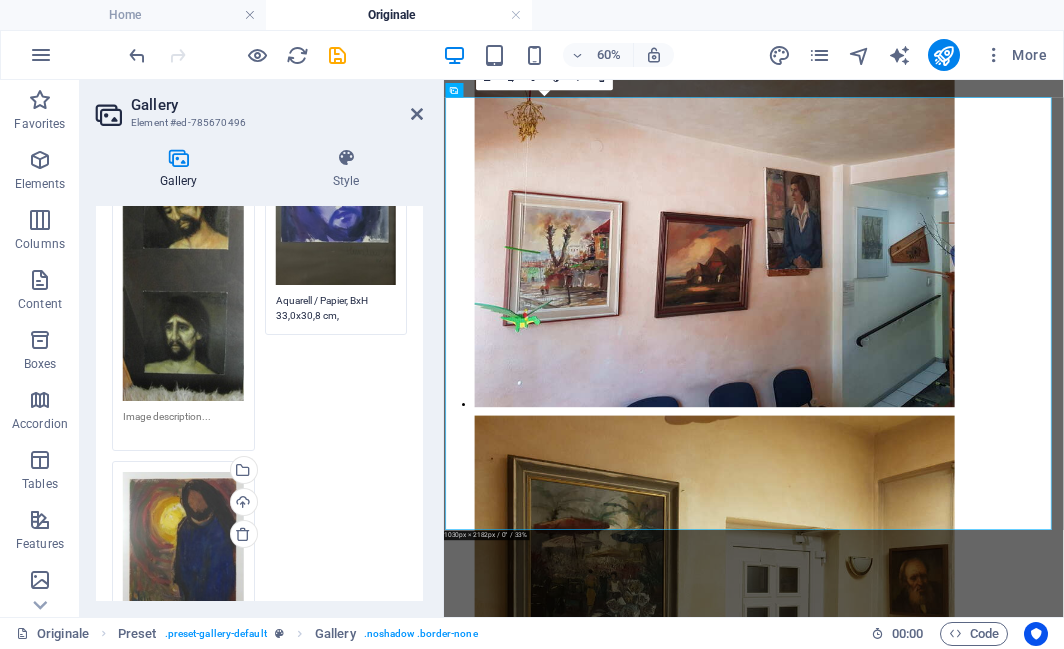 click on "Drag files here, click to choose files or select files from Files or our free stock photos & videos Select files from the file manager, stock photos, or upload file(s) Upload Drag files here, click to choose files or select files from Files or our free stock photos & videos Select files from the file manager, stock photos, or upload file(s) Upload Aquarell / Papier, BxH  33,0x30,8 cm, monogrammiert im Bild "N", sign. auf Unterpapier Drag files here, click to choose files or select files from Files or our free stock photos & videos Select files from the file manager, stock photos, or upload file(s) Upload Öl / Karton, HxB 50x40 cm, sign. - aus Erstausstattung Lukas Kapelle 1980" at bounding box center [259, 393] 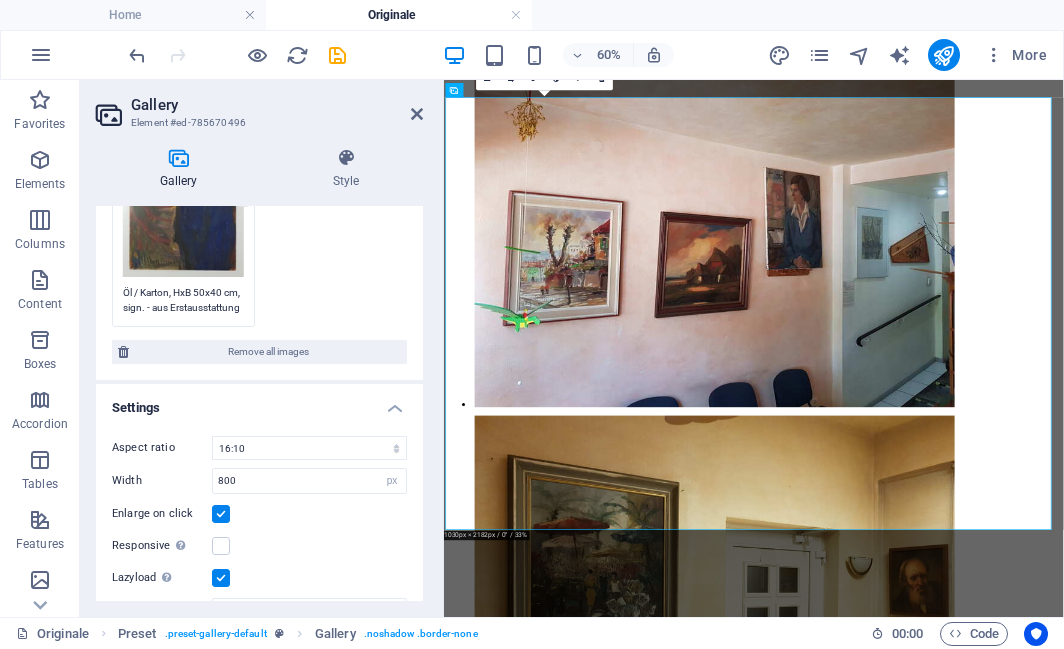 scroll, scrollTop: 594, scrollLeft: 0, axis: vertical 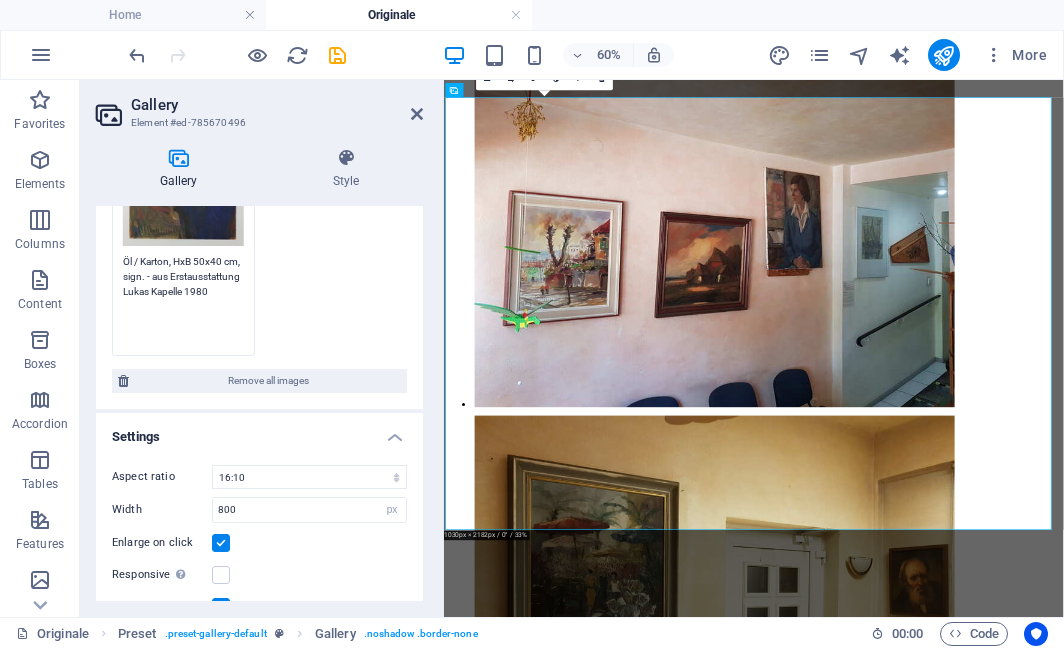 click on "Öl / Karton, HxB 50x40 cm, sign. - aus Erstausstattung Lukas Kapelle 1980" at bounding box center (183, 299) 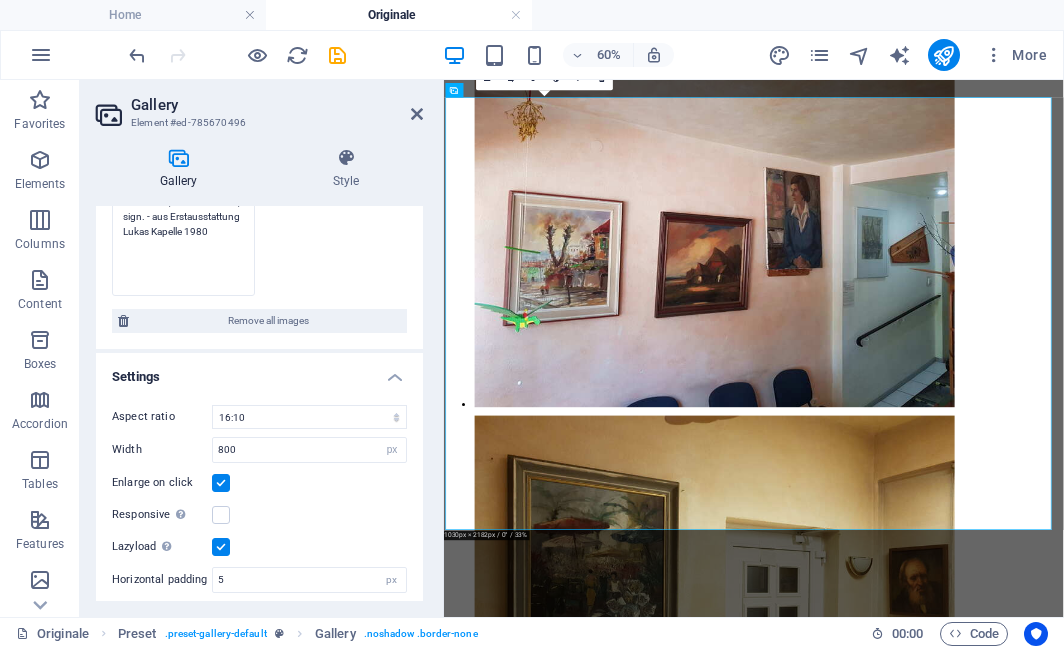 click on "Öl / Karton, HxB 50x40 cm, sign. - aus Erstausstattung Lukas Kapelle 1980" at bounding box center (183, 239) 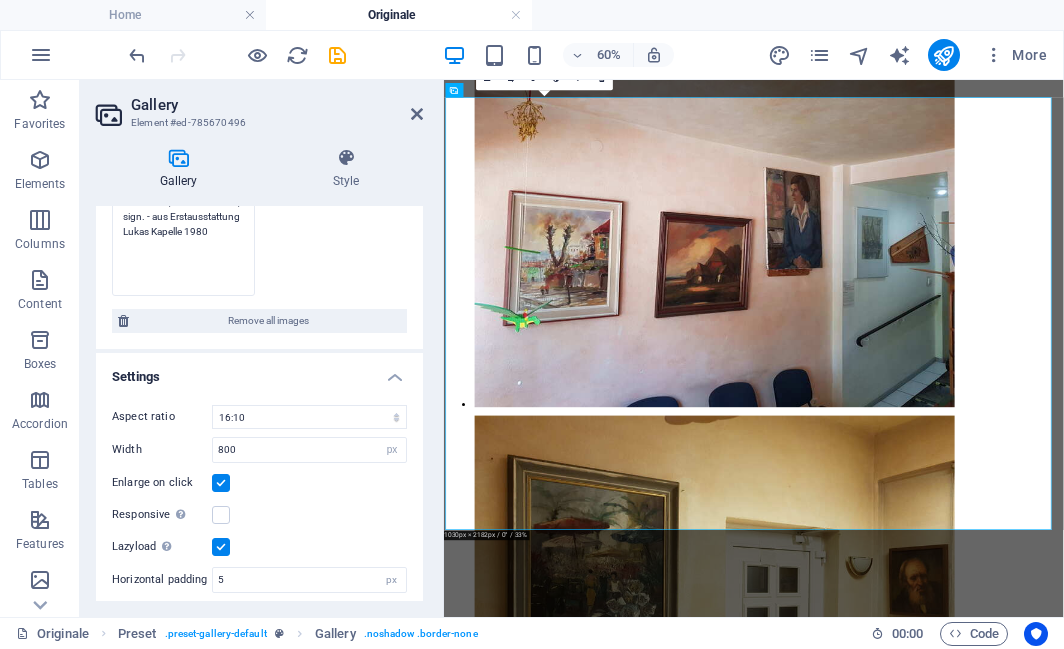scroll, scrollTop: 564, scrollLeft: 0, axis: vertical 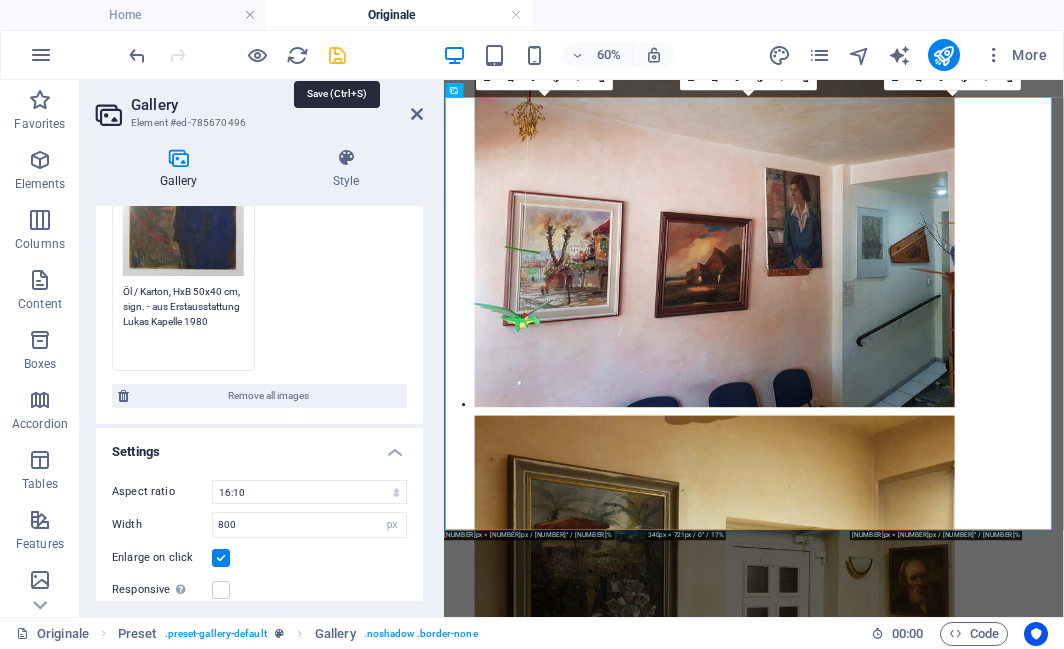 type on "Öl / Karton, HxB 50x40 cm, sign. - aus Erstausstattung Lukas Kapelle 1980" 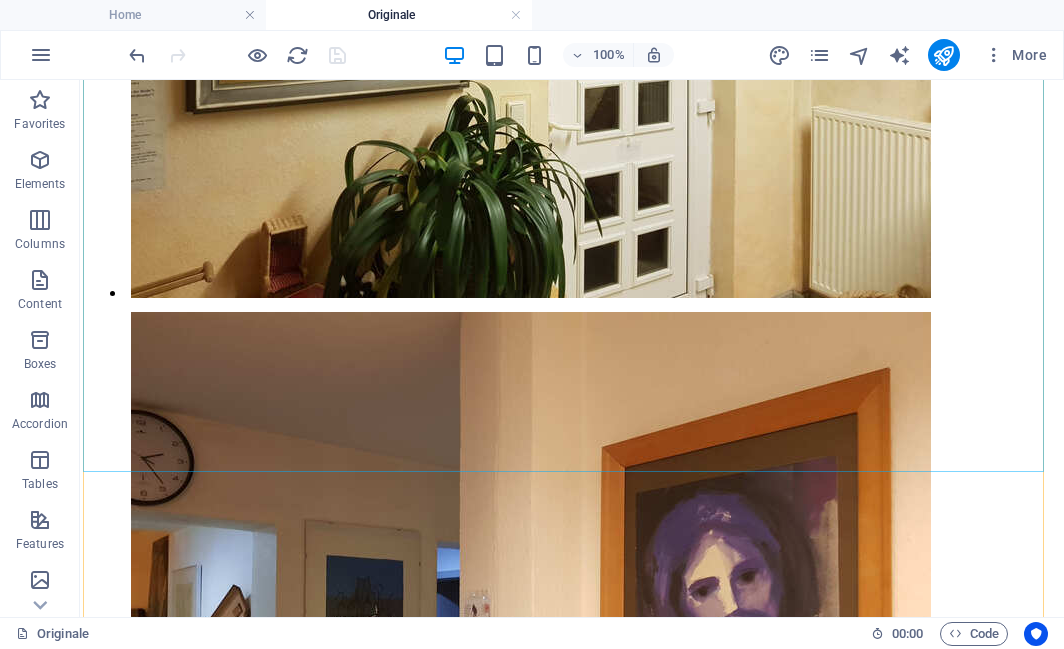 scroll, scrollTop: 8652, scrollLeft: 0, axis: vertical 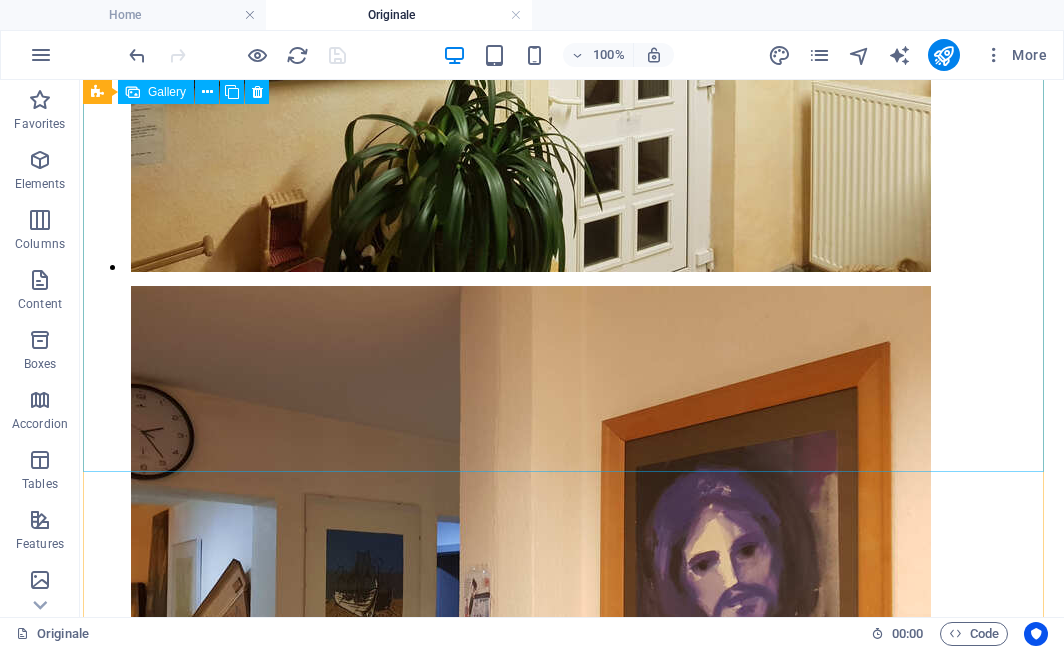click at bounding box center [531, 21208] 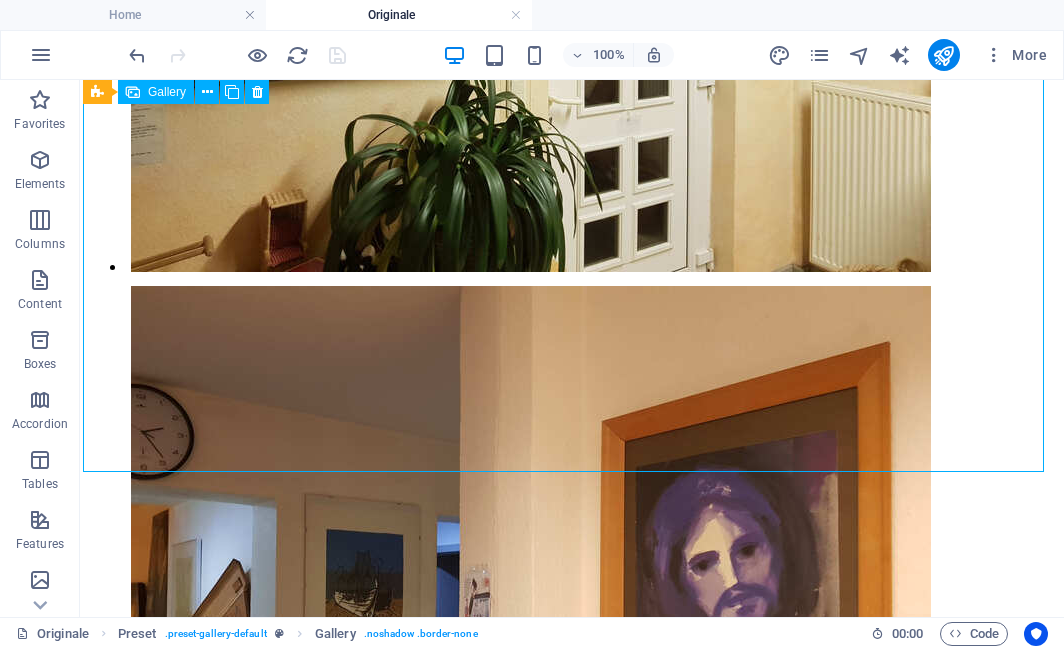 click at bounding box center [531, 21208] 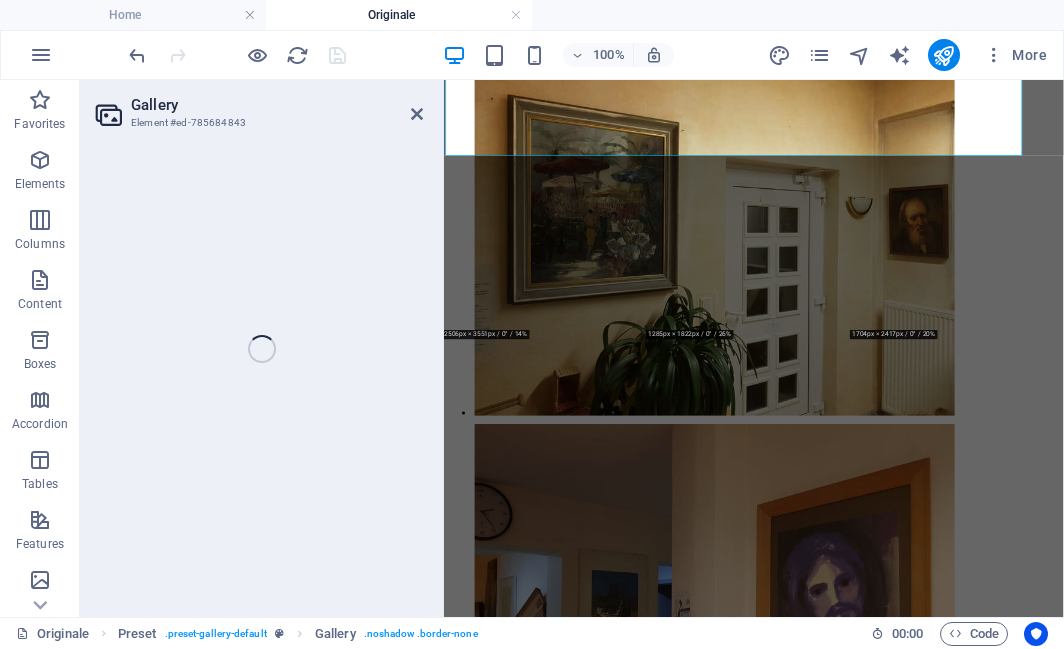 scroll, scrollTop: 8918, scrollLeft: 0, axis: vertical 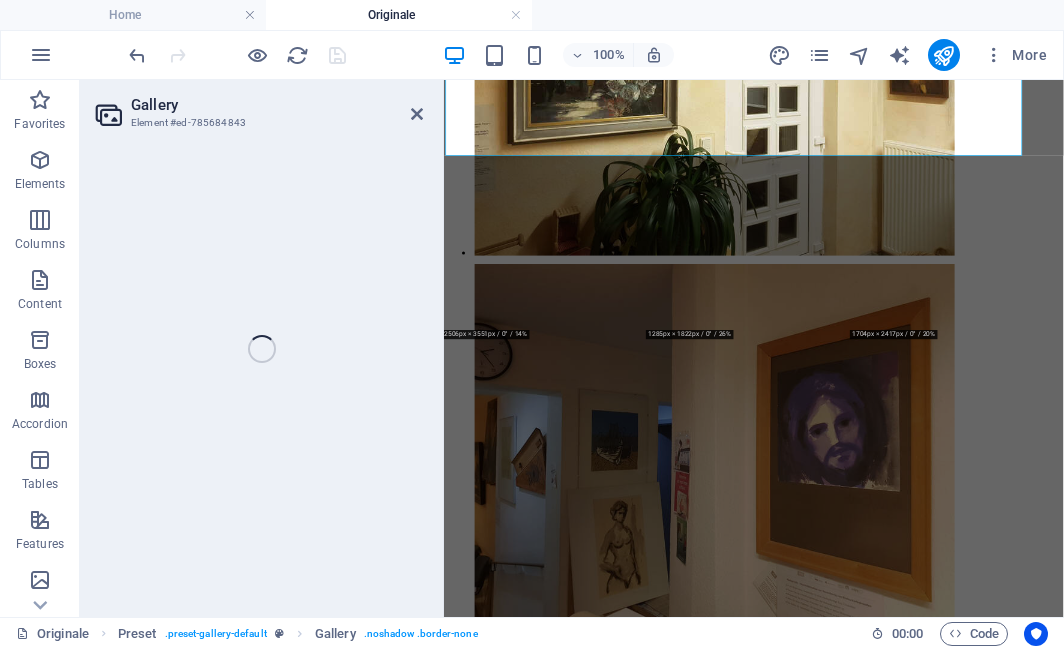 select on "2" 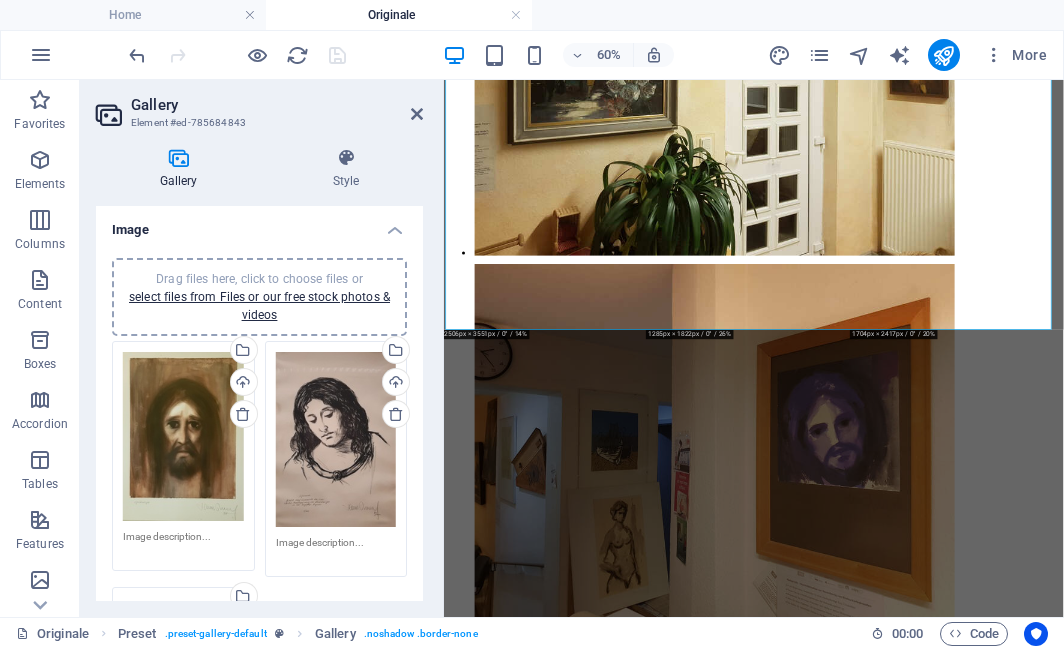 click at bounding box center (183, 544) 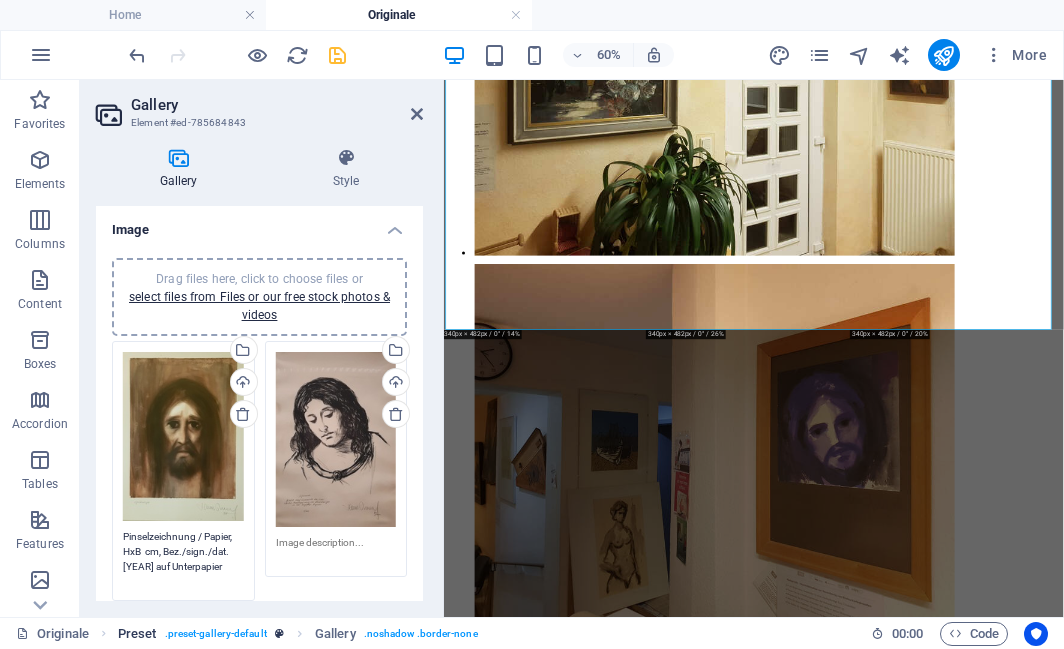 type on "Pinselzeichnung / Papier, HxB  cm, Bez./sign./dat.78 auf Unterpapier" 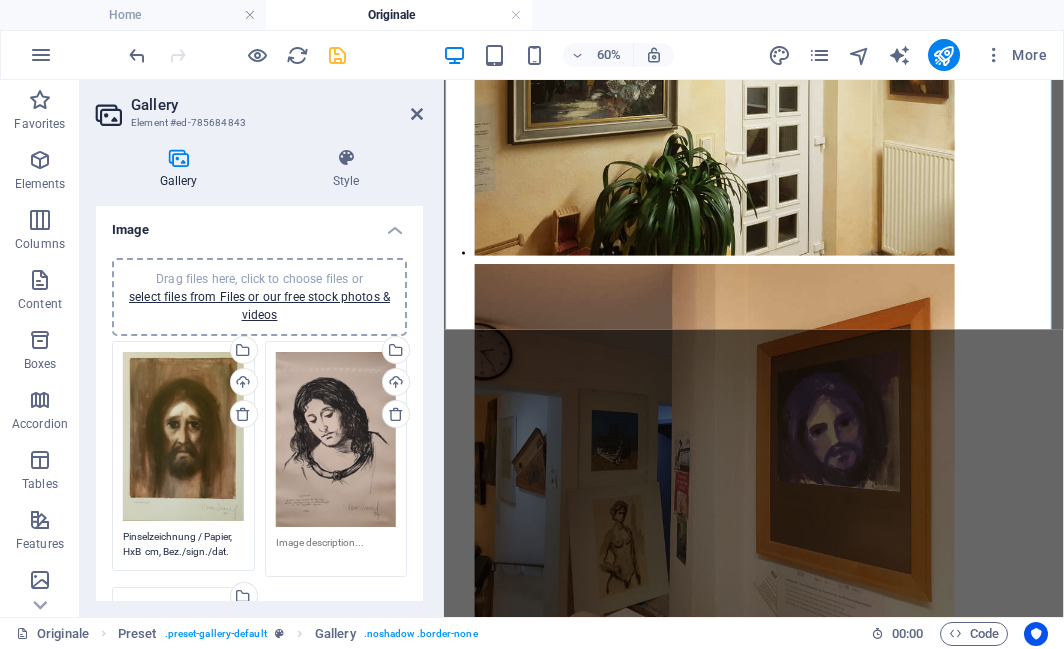 click on "Gallery Style Image Drag files here, click to choose files or select files from Files or our free stock photos & videos Drag files here, click to choose files or select files from Files or our free stock photos & videos Select files from the file manager, stock photos, or upload file(s) Upload Pinselzeichnung / Papier, HxB  cm, Bez./sign./dat.78 auf Unterpapier Drag files here, click to choose files or select files from Files or our free stock photos & videos Select files from the file manager, stock photos, or upload file(s) Upload Drag files here, click to choose files or select files from Files or our free stock photos & videos Select files from the file manager, stock photos, or upload file(s) Upload Remove all images Settings Aspect ratio No fixed aspect ratio 16:9 16:10 4:3 1:1 1:2 2:1 Width 800 px % Enlarge on click Responsive Automatically load retina image and smartphone optimized sizes. Lazyload Loading images after the page loads improves page speed. Horizontal padding 5 px Vertical padding 0 px px" at bounding box center [259, 374] 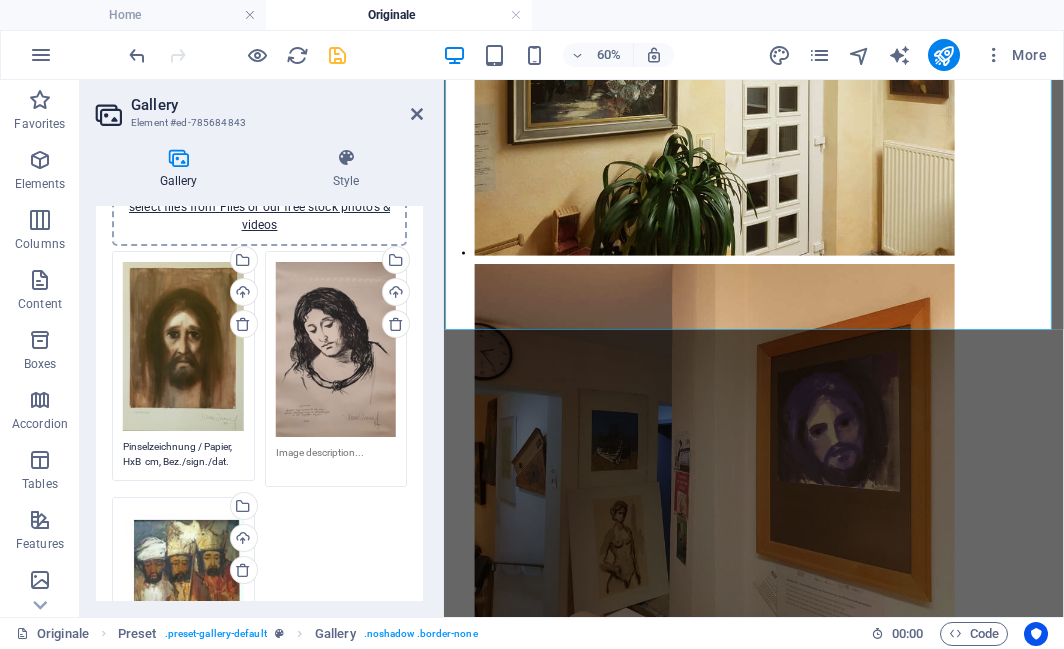 scroll, scrollTop: 180, scrollLeft: 0, axis: vertical 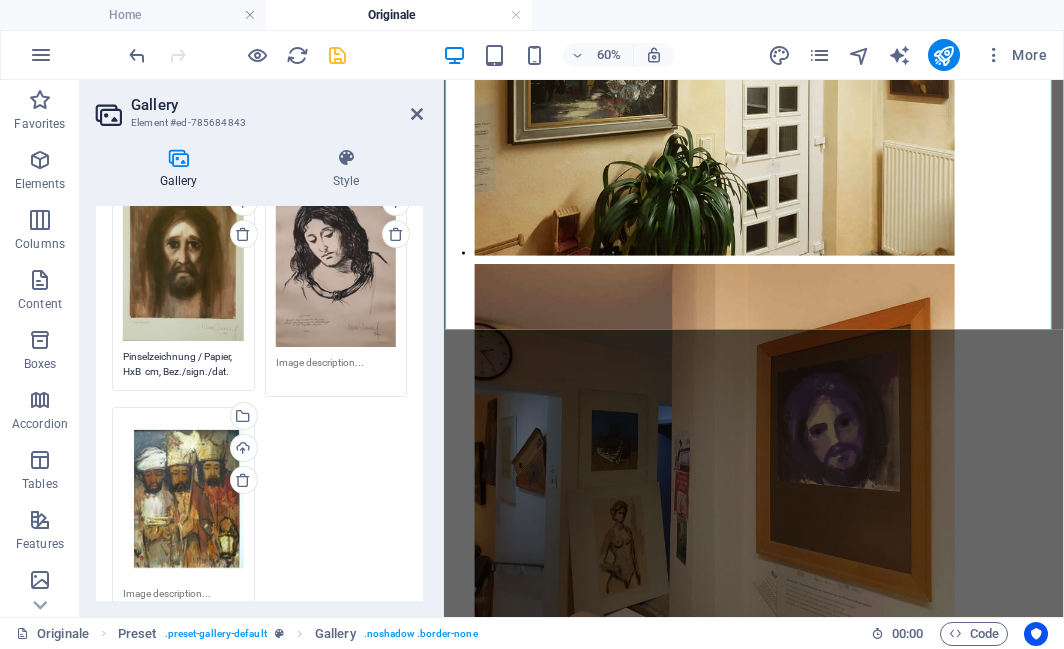 click on "Gallery Style Image Drag files here, click to choose files or select files from Files or our free stock photos & videos Drag files here, click to choose files or select files from Files or our free stock photos & videos Select files from the file manager, stock photos, or upload file(s) Upload Pinselzeichnung / Papier, HxB  cm, Bez./sign./dat.78 auf Unterpapier Drag files here, click to choose files or select files from Files or our free stock photos & videos Select files from the file manager, stock photos, or upload file(s) Upload Drag files here, click to choose files or select files from Files or our free stock photos & videos Select files from the file manager, stock photos, or upload file(s) Upload Remove all images Settings Aspect ratio No fixed aspect ratio 16:9 16:10 4:3 1:1 1:2 2:1 Width 800 px % Enlarge on click Responsive Automatically load retina image and smartphone optimized sizes. Lazyload Loading images after the page loads improves page speed. Horizontal padding 5 px Vertical padding 0 px px" at bounding box center [259, 374] 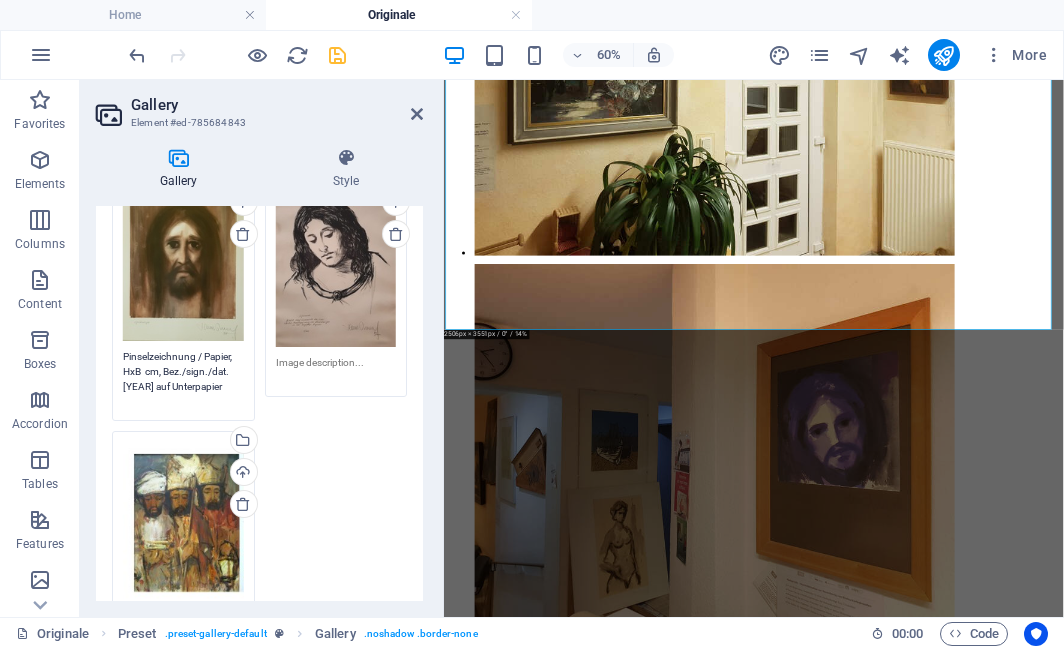 click on "Pinselzeichnung / Papier, HxB  cm, Bez./sign./dat.78 auf Unterpapier" at bounding box center (183, 379) 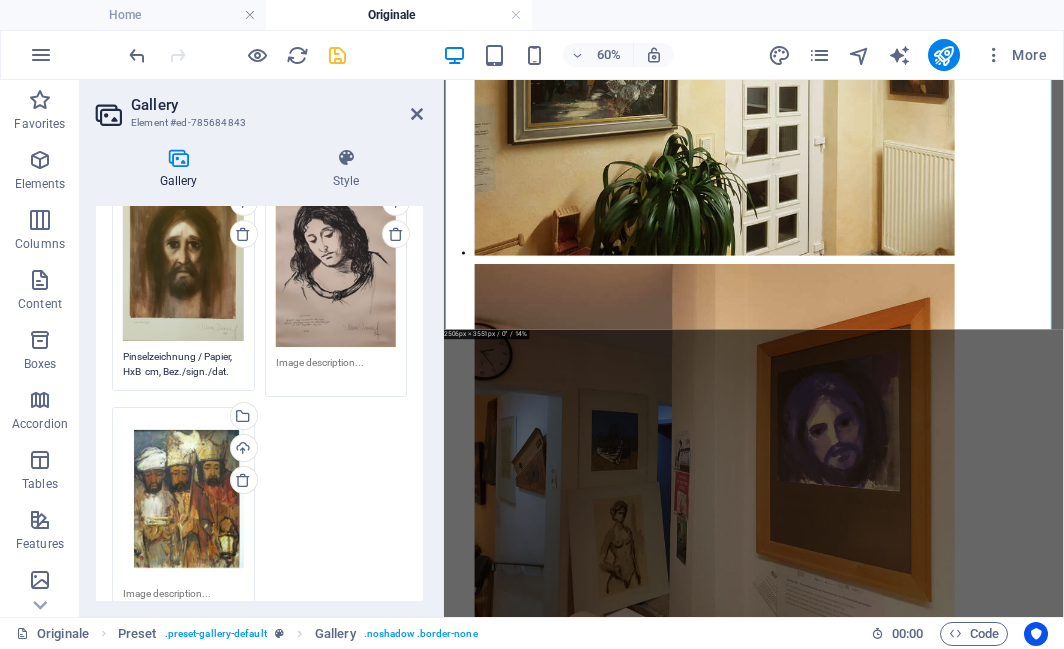 click on "Drag files here, click to choose files or select files from Files or our free stock photos & videos" at bounding box center (183, 498) 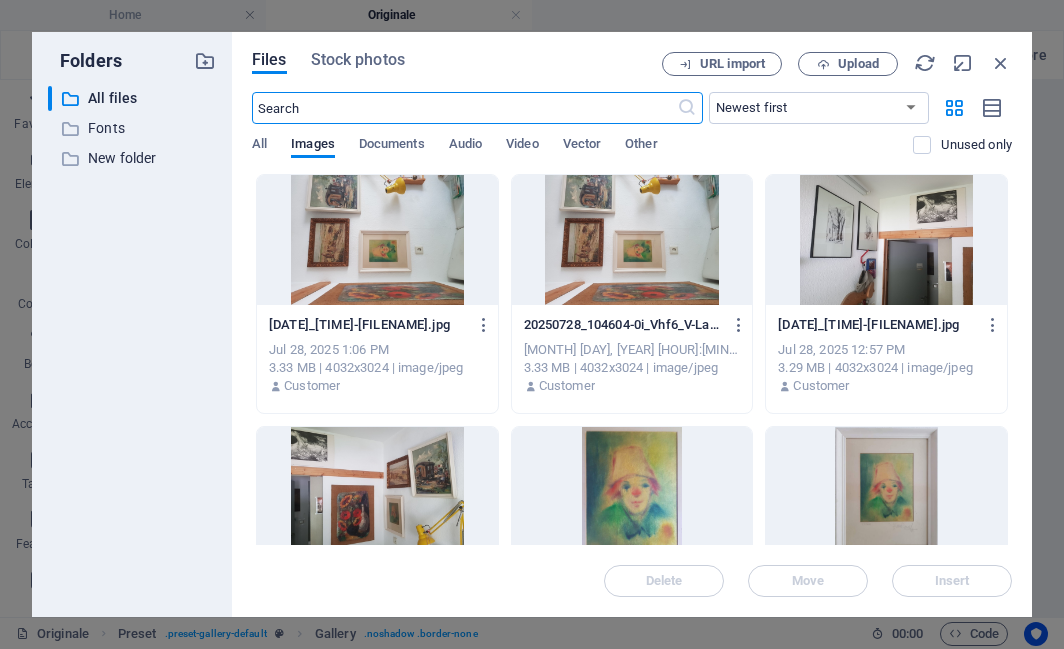 scroll, scrollTop: 8633, scrollLeft: 0, axis: vertical 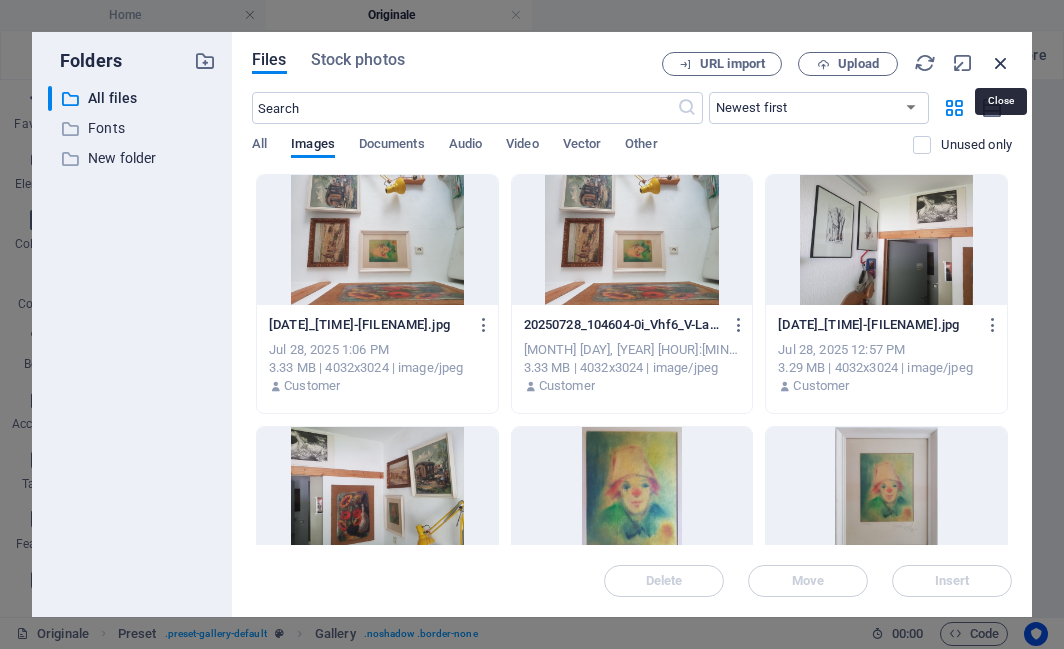 click at bounding box center [1001, 63] 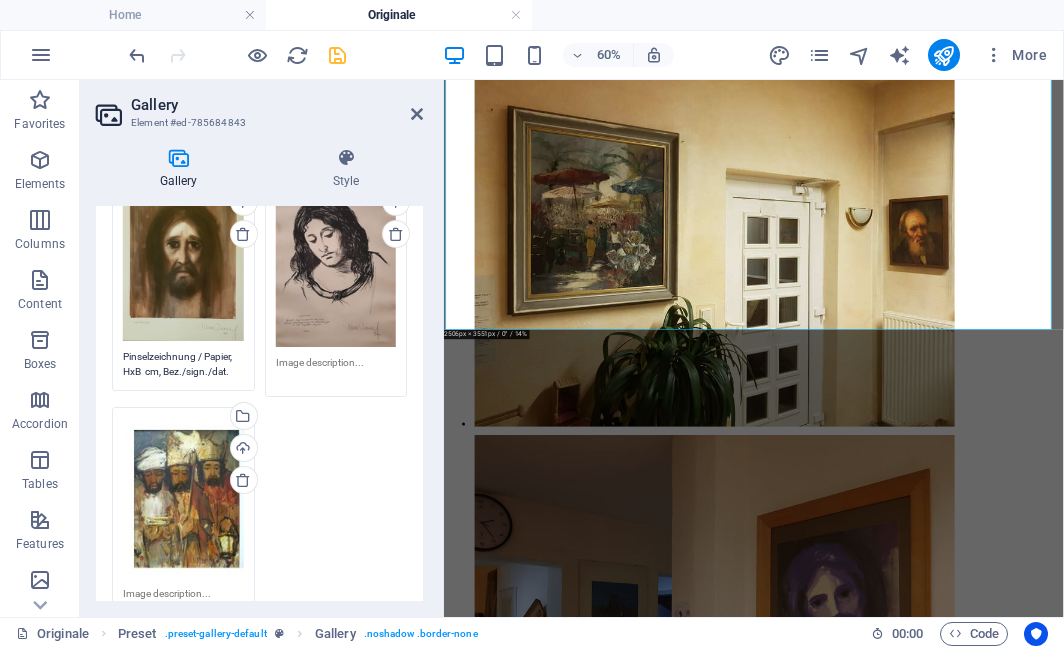 scroll, scrollTop: 8918, scrollLeft: 0, axis: vertical 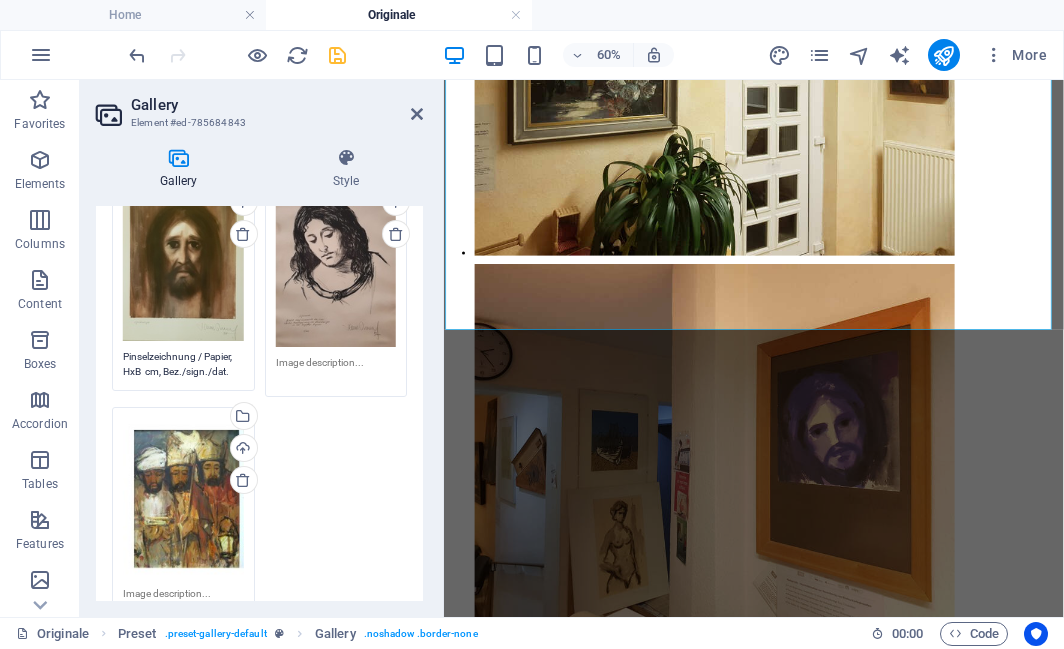 click at bounding box center [183, 601] 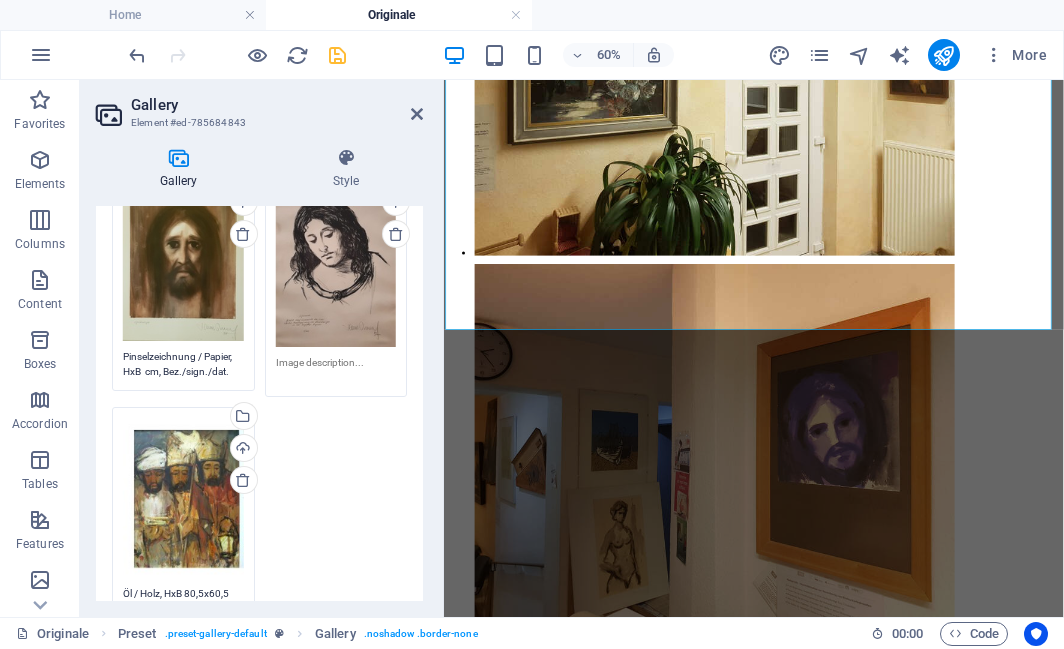 scroll, scrollTop: 0, scrollLeft: 0, axis: both 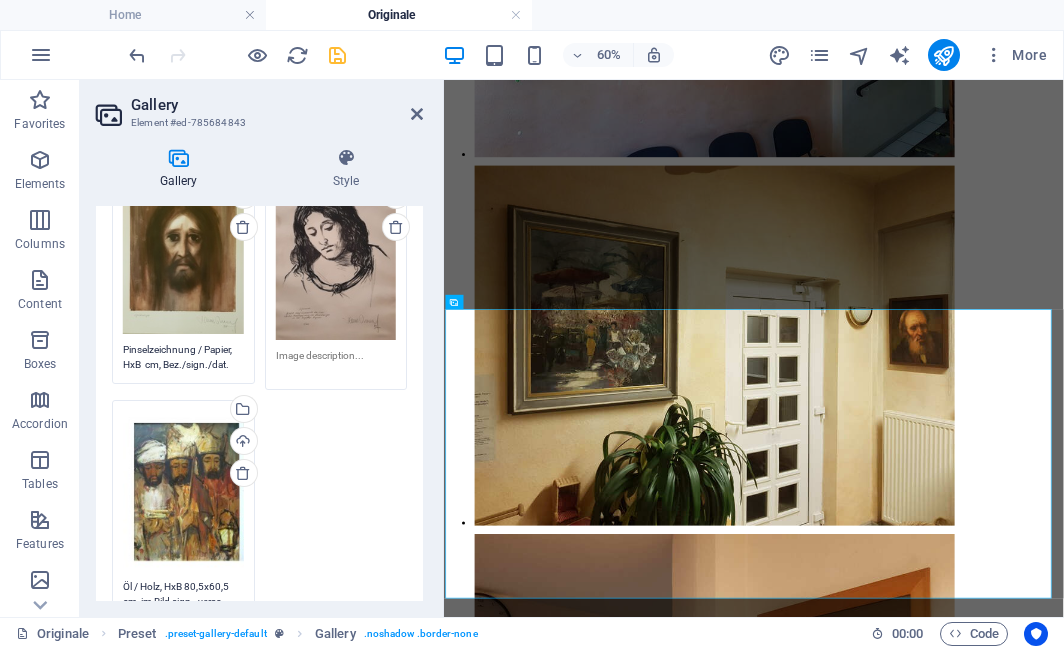 type on "Öl / Holz, HxB 80,5x60,5 cm, im Bild sign., verso bez./dat. 80" 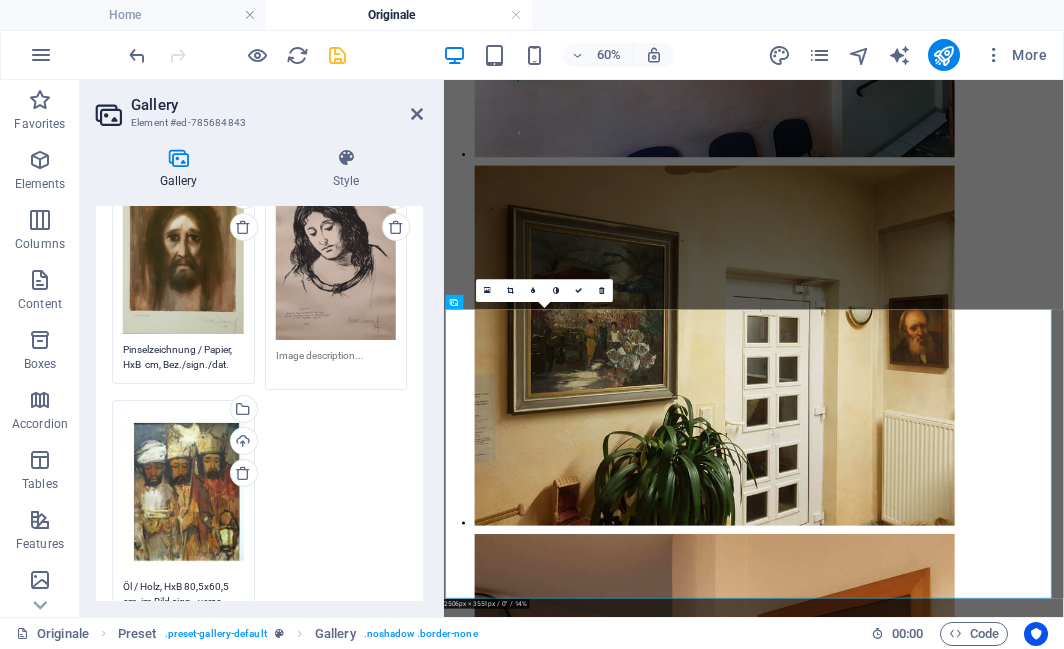 click on "Drag files here, click to choose files or select files from Files or our free stock photos & videos Select files from the file manager, stock photos, or upload file(s) Upload Pinselzeichnung / Papier, HxB  cm, Bez./sign./dat.78 auf Unterpapier Drag files here, click to choose files or select files from Files or our free stock photos & videos Select files from the file manager, stock photos, or upload file(s) Upload Drag files here, click to choose files or select files from Files or our free stock photos & videos Select files from the file manager, stock photos, or upload file(s) Upload Öl / Holz, HxB 80,5x60,5 cm, im Bild sign., verso bez./dat. 80" at bounding box center [259, 388] 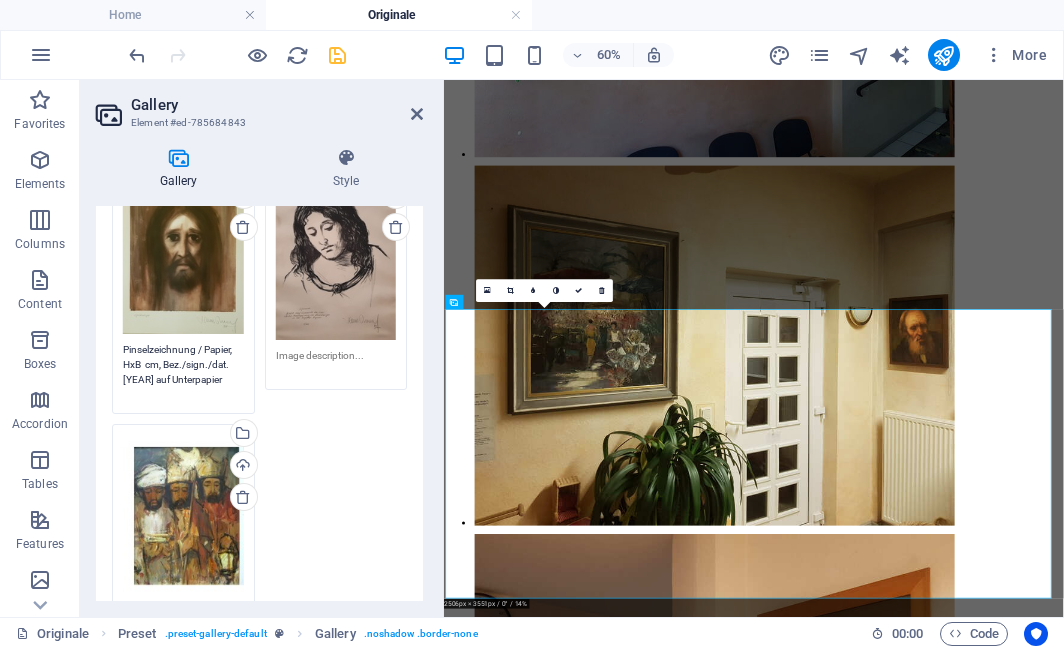 click on "Pinselzeichnung / Papier, HxB  cm, Bez./sign./dat.78 auf Unterpapier" at bounding box center (183, 372) 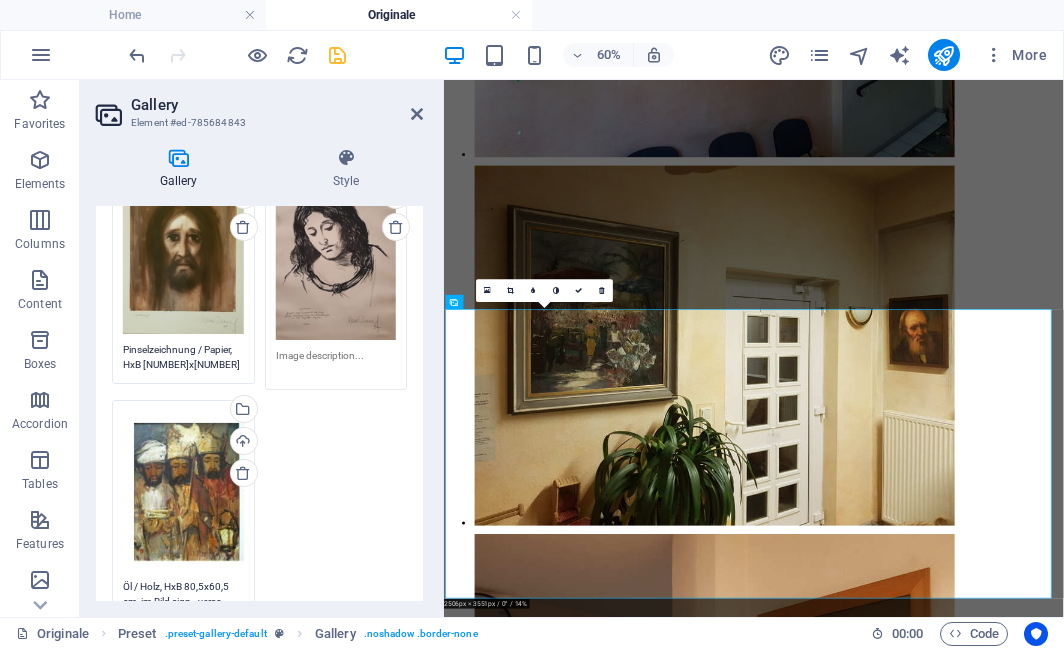 click on "Drag files here, click to choose files or select files from Files or our free stock photos & videos Select files from the file manager, stock photos, or upload file(s) Upload Pinselzeichnung / Papier, HxB 64,5x48,7 cm, bez./sign./dat.78 auf Unterpapier Drag files here, click to choose files or select files from Files or our free stock photos & videos Select files from the file manager, stock photos, or upload file(s) Upload Drag files here, click to choose files or select files from Files or our free stock photos & videos Select files from the file manager, stock photos, or upload file(s) Upload Öl / Holz, HxB 80,5x60,5 cm, im Bild sign., verso bez./dat. 80" at bounding box center [259, 388] 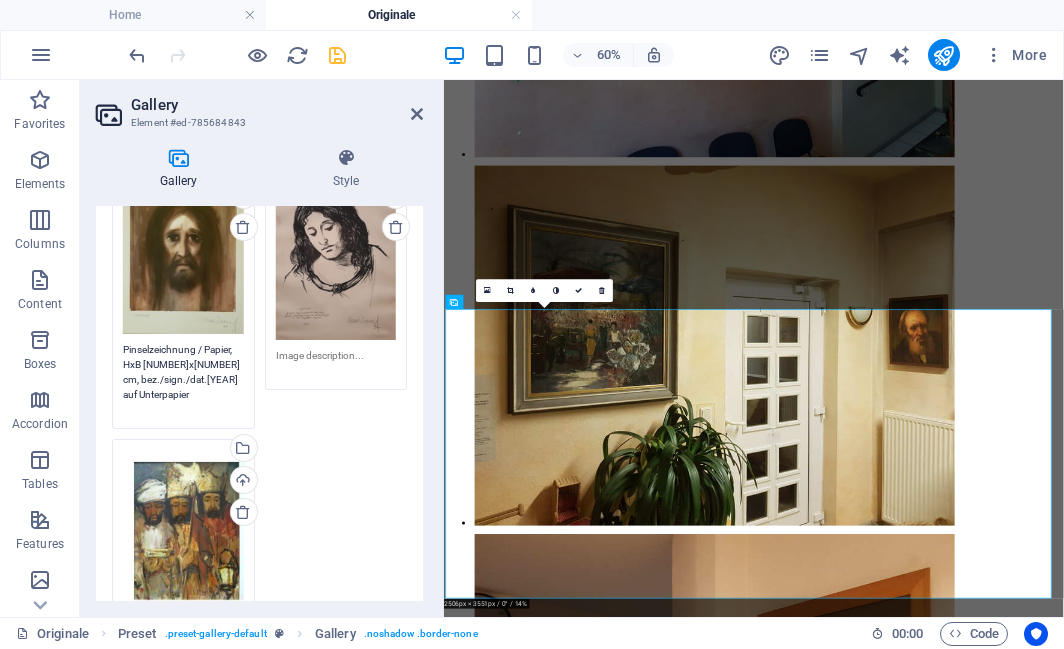 click on "Pinselzeichnung / Papier, HxB 64,5x48,7 cm, bez./sign./dat.78 auf Unterpapier" at bounding box center (183, 379) 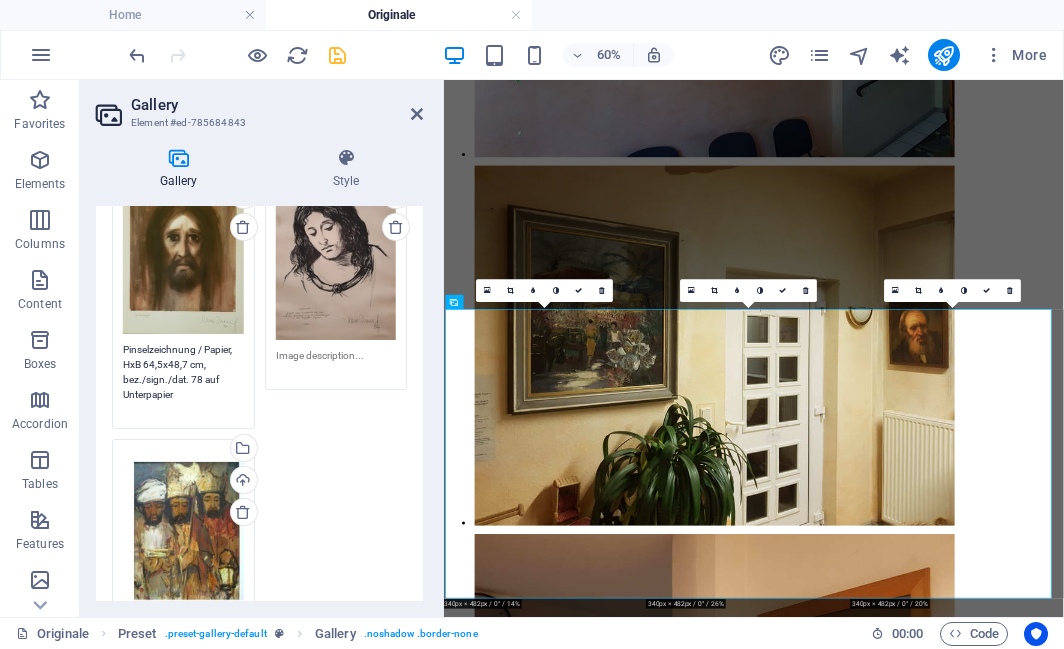 type on "Pinselzeichnung / Papier, HxB 64,5x48,7 cm, bez./sign./dat. 78 auf Unterpapier" 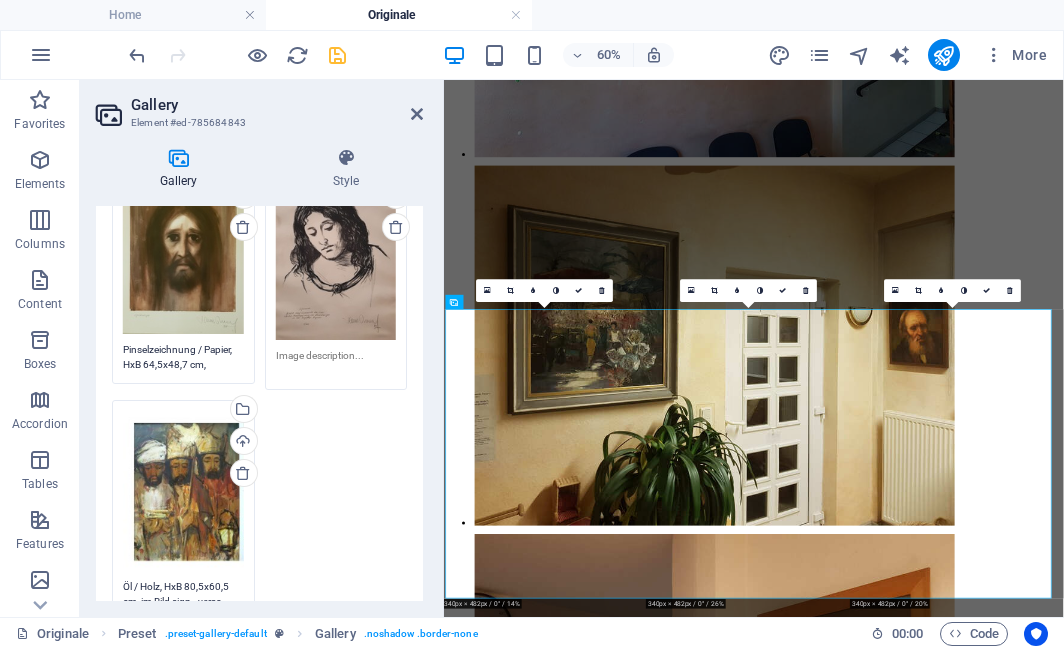 click on "Drag files here, click to choose files or select files from Files or our free stock photos & videos" at bounding box center (183, 491) 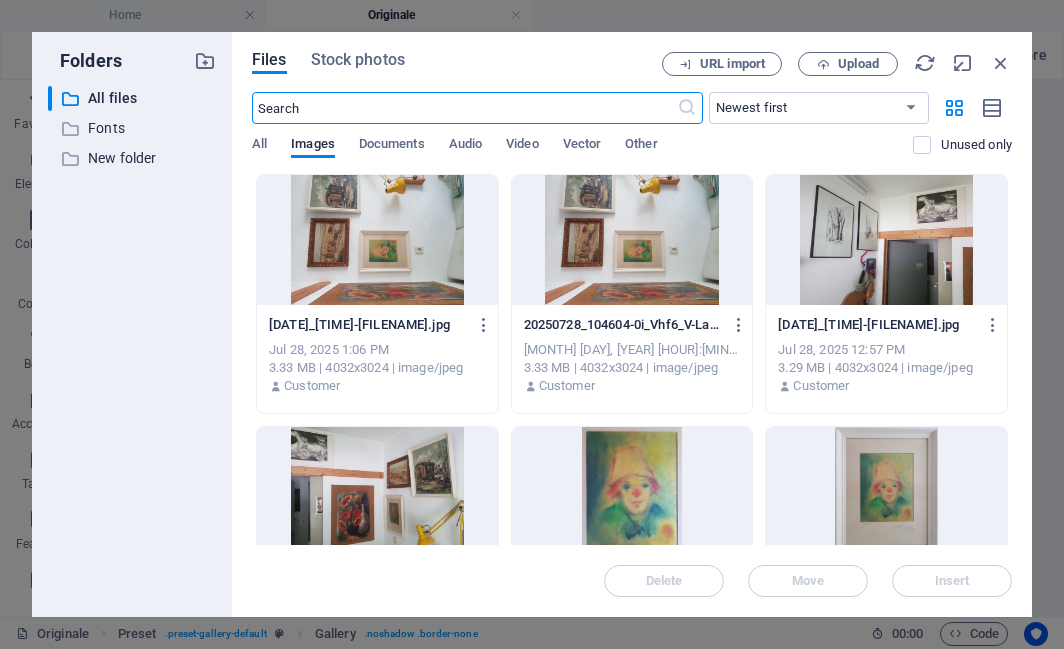 scroll, scrollTop: 8202, scrollLeft: 0, axis: vertical 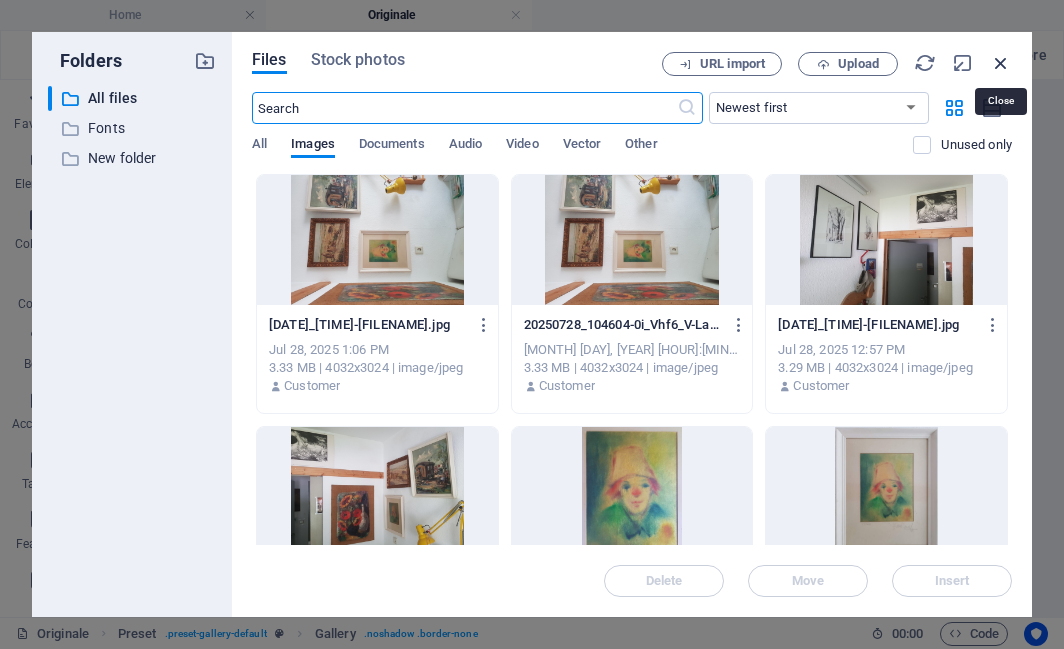 click at bounding box center (1001, 63) 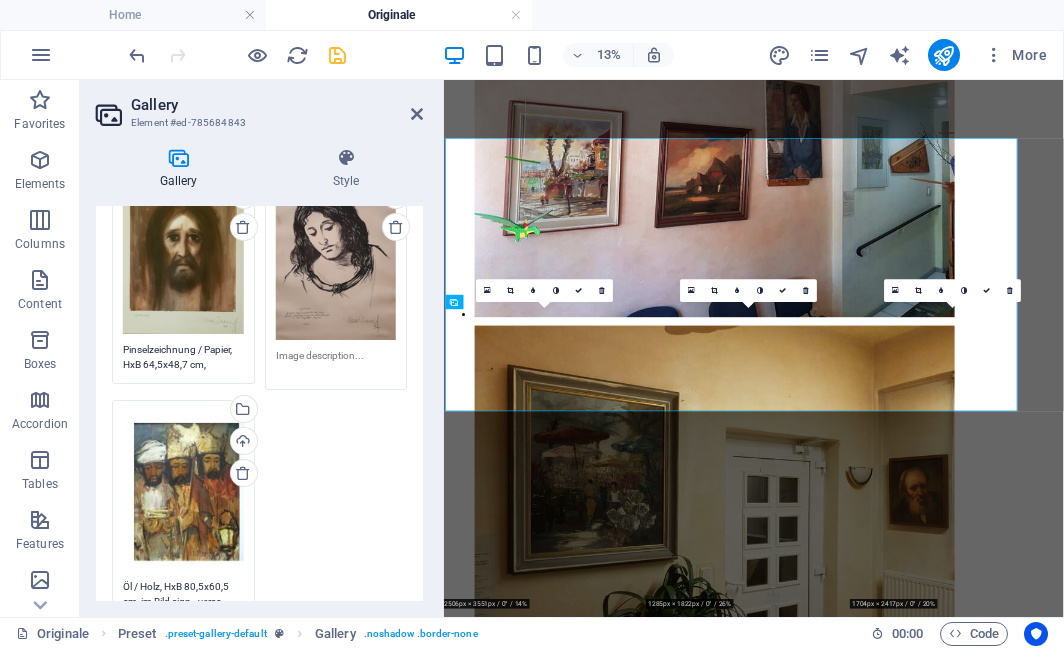 scroll, scrollTop: 8469, scrollLeft: 0, axis: vertical 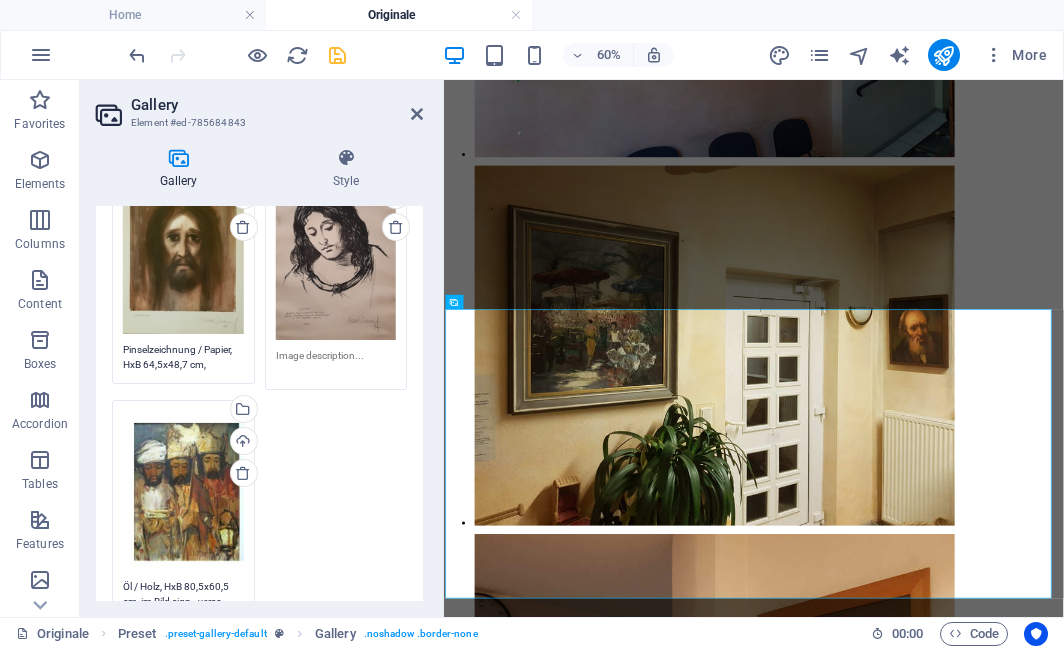 click on "Drag files here, click to choose files or select files from Files or our free stock photos & videos" at bounding box center [183, 491] 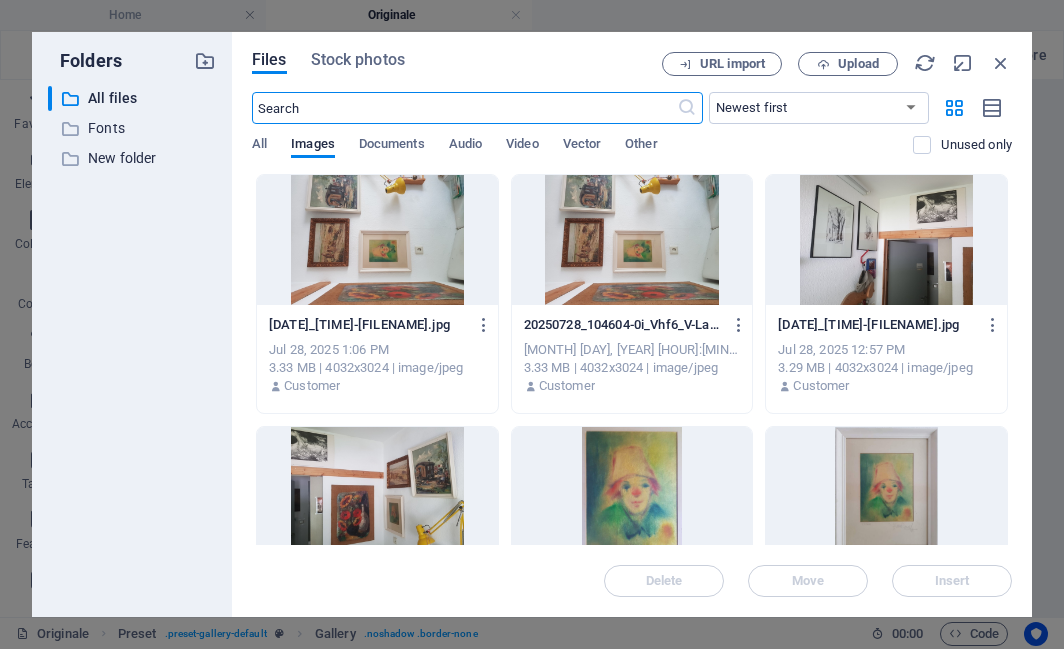 scroll, scrollTop: 8202, scrollLeft: 0, axis: vertical 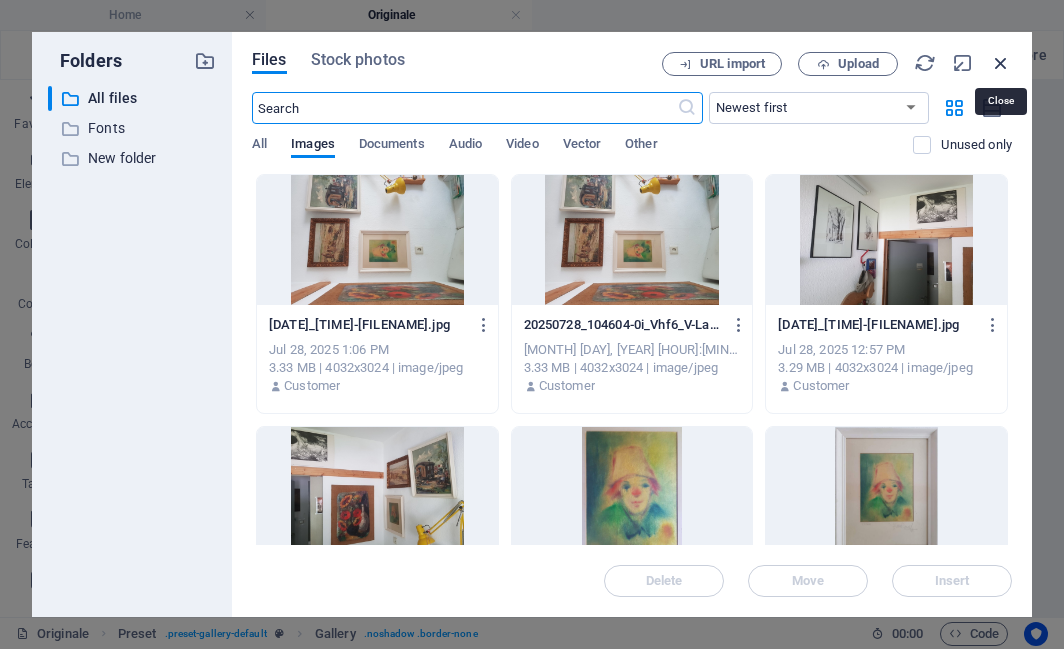 click at bounding box center [1001, 63] 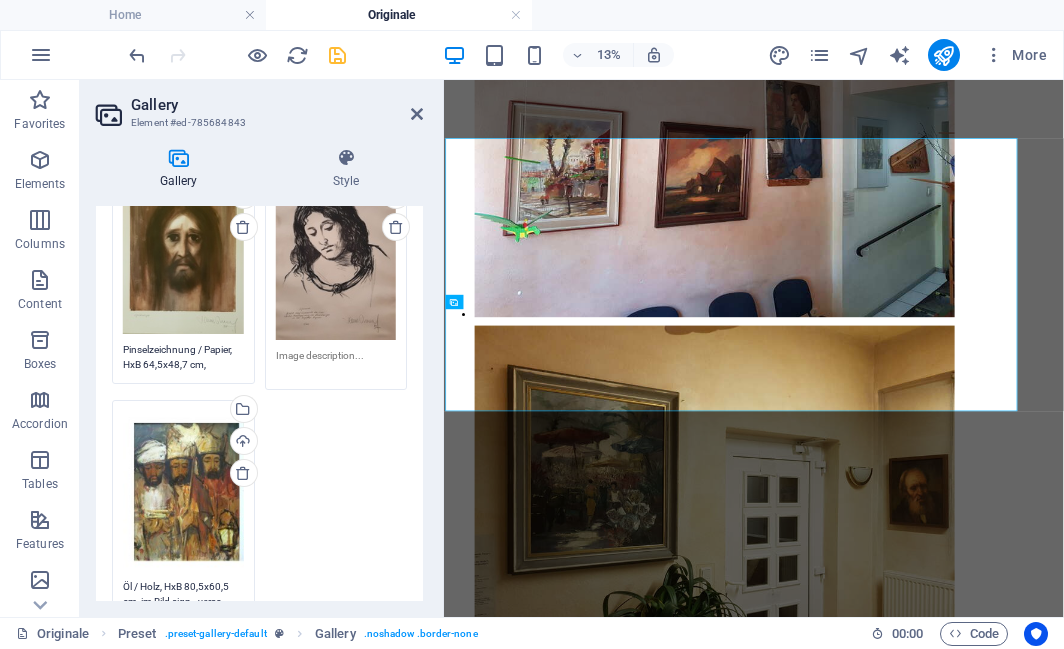 scroll, scrollTop: 8469, scrollLeft: 0, axis: vertical 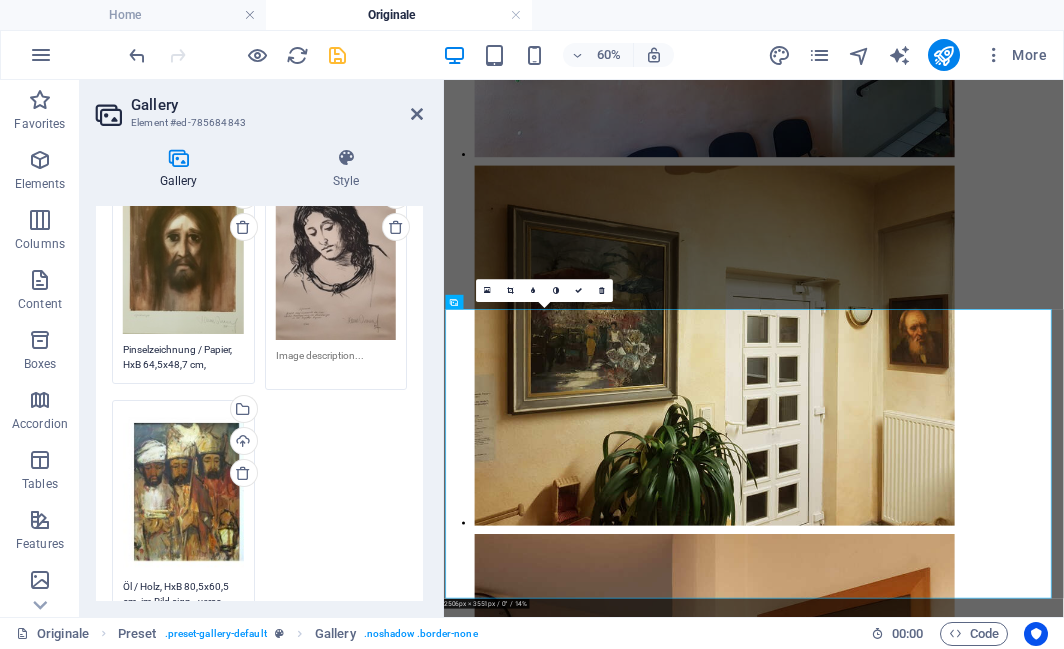 click on "Öl / Holz, HxB 80,5x60,5 cm, im Bild sign., verso bez./dat. 80" at bounding box center [183, 616] 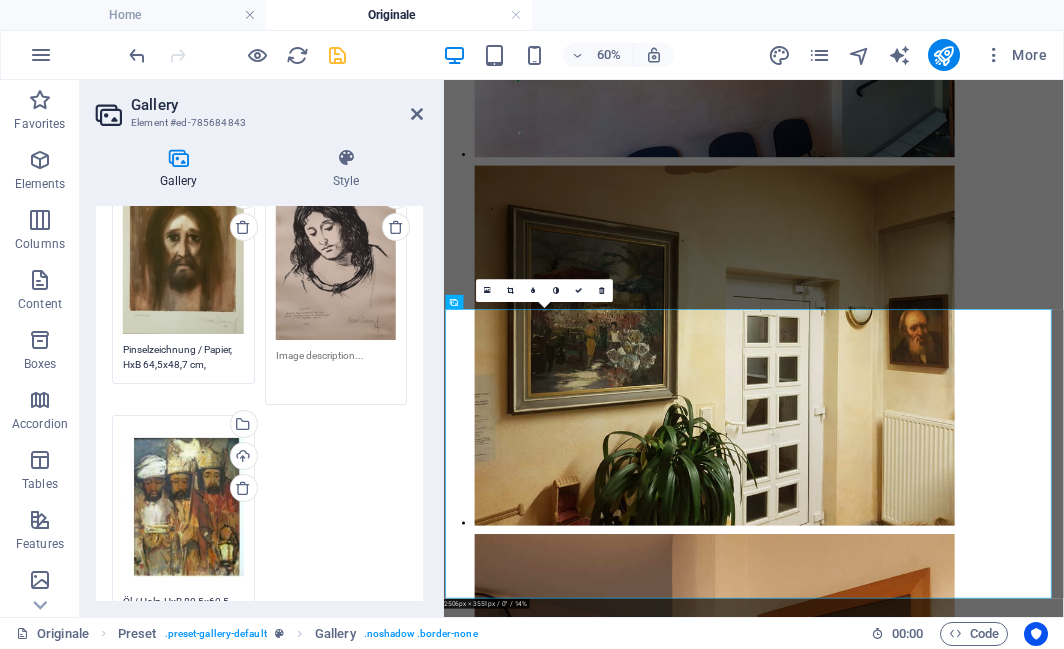 click at bounding box center [336, 370] 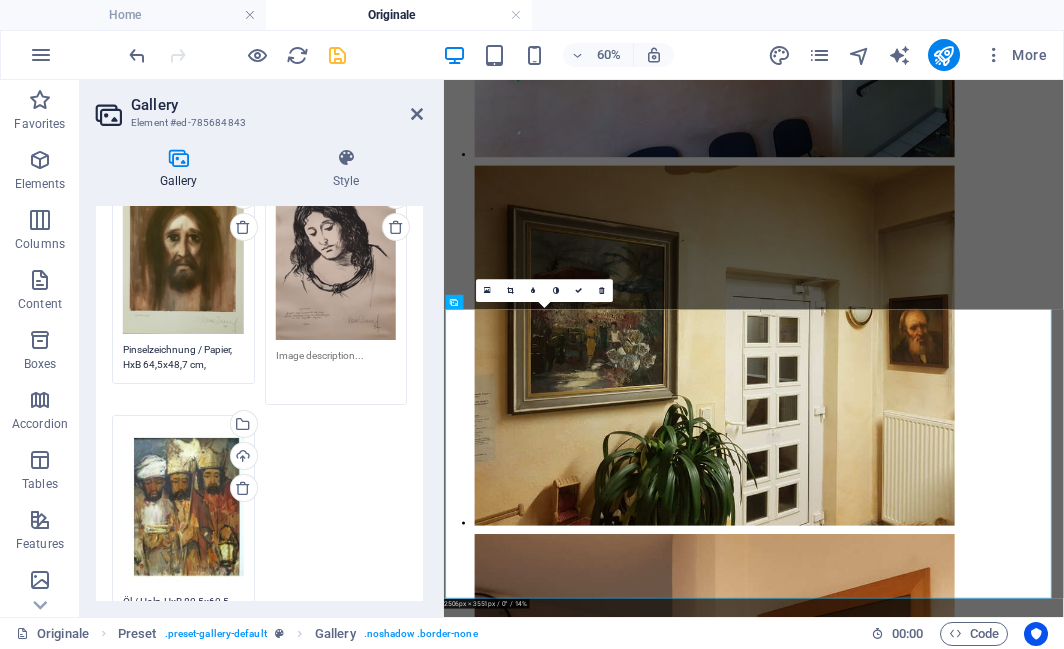 paste on "Lithogr. / Papier, 6/100, HxB 61x43,5 cm, sign./dat. 82 und erläuternde Bezeichnung" 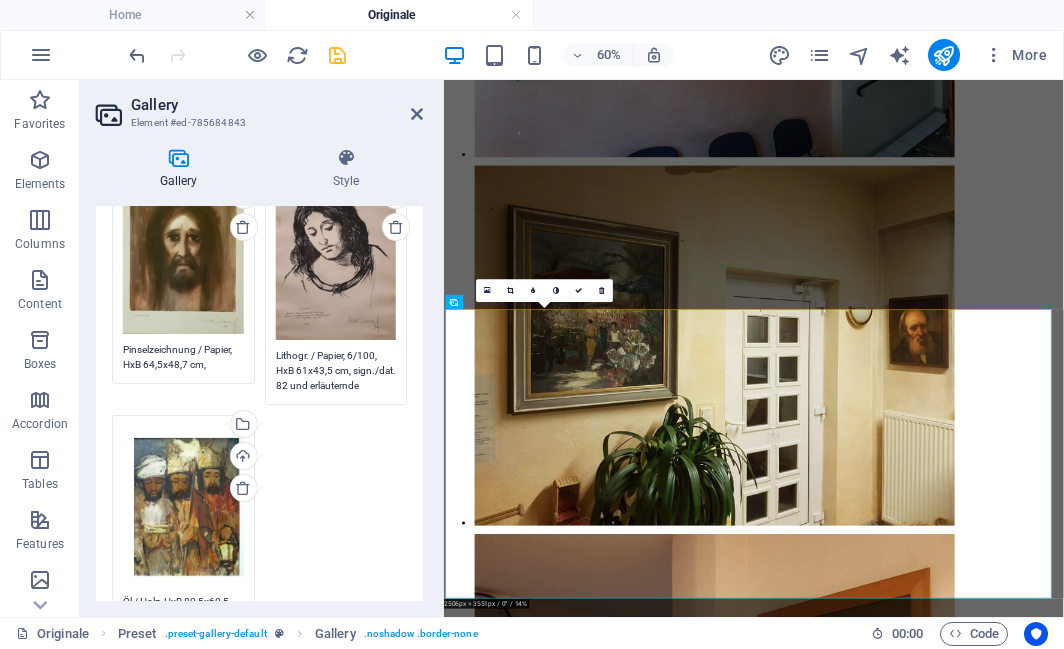 scroll, scrollTop: 0, scrollLeft: 0, axis: both 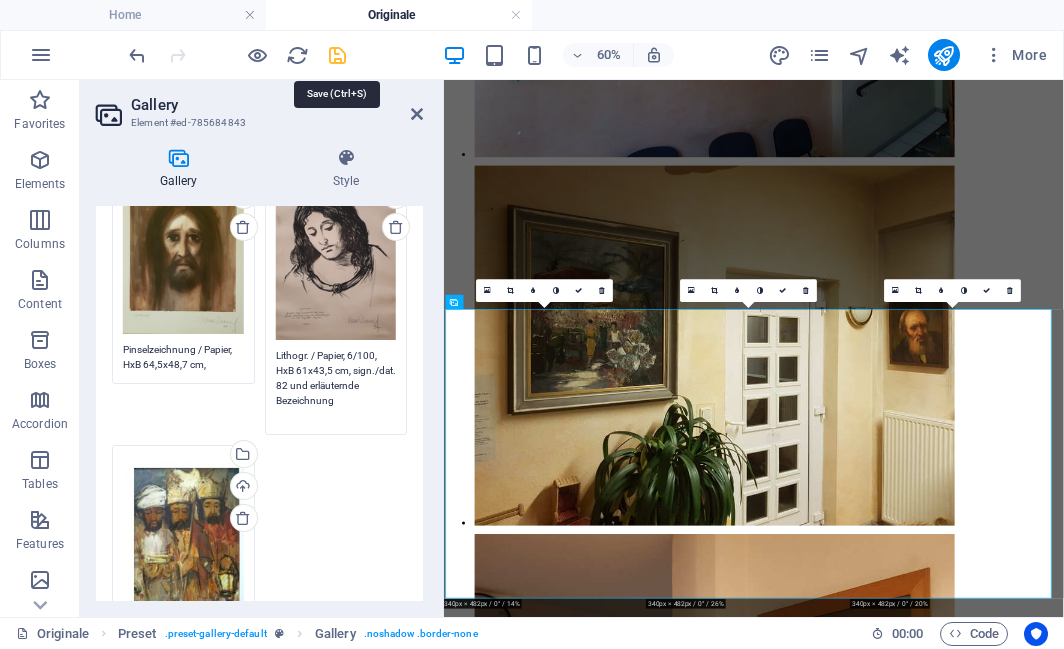 type on "Lithogr. / Papier, 6/100, HxB 61x43,5 cm, sign./dat. 82 und erläuternde Bezeichnung" 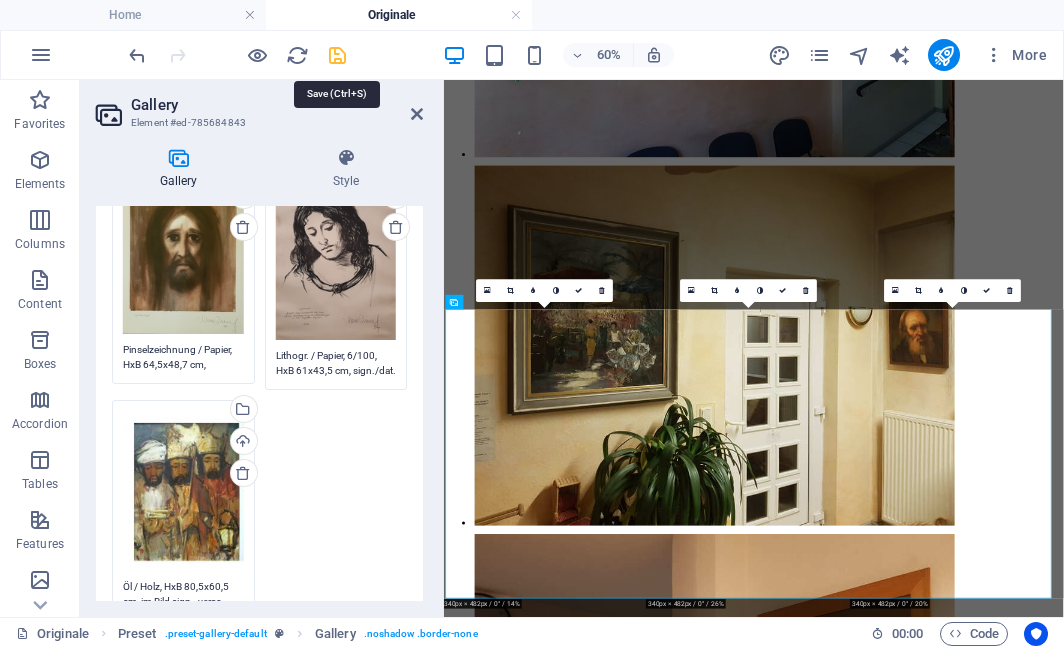 click at bounding box center (337, 55) 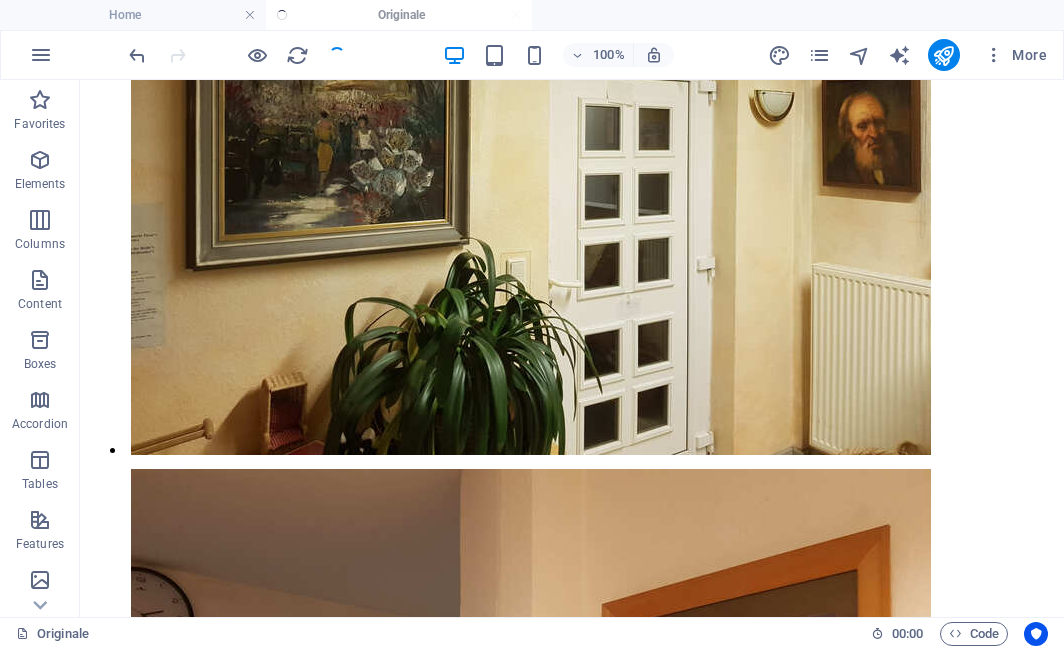 scroll, scrollTop: 8238, scrollLeft: 0, axis: vertical 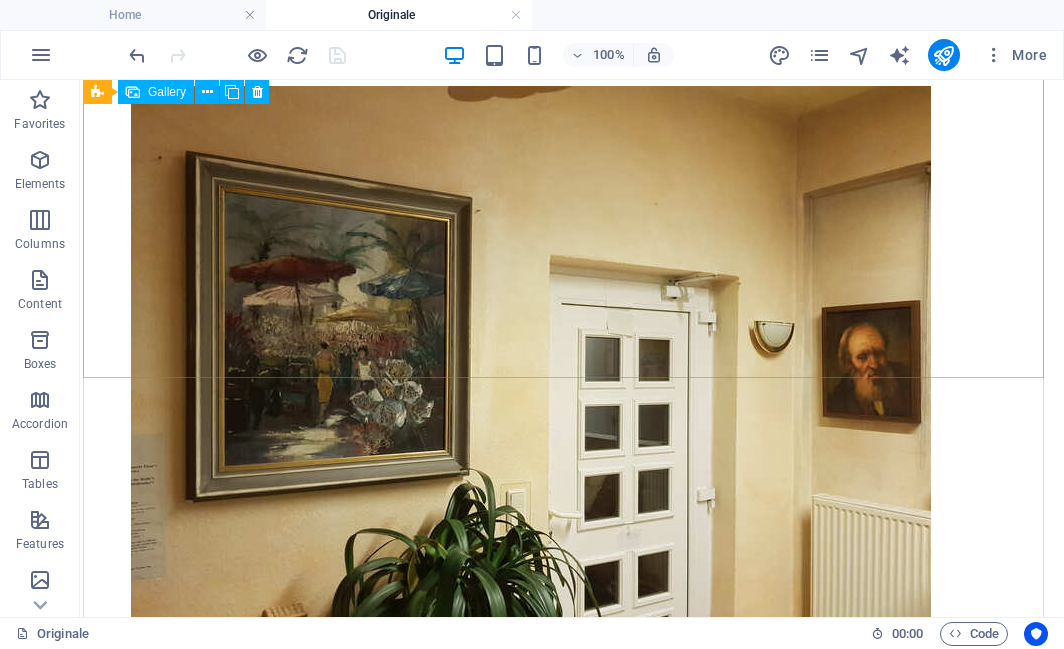 click 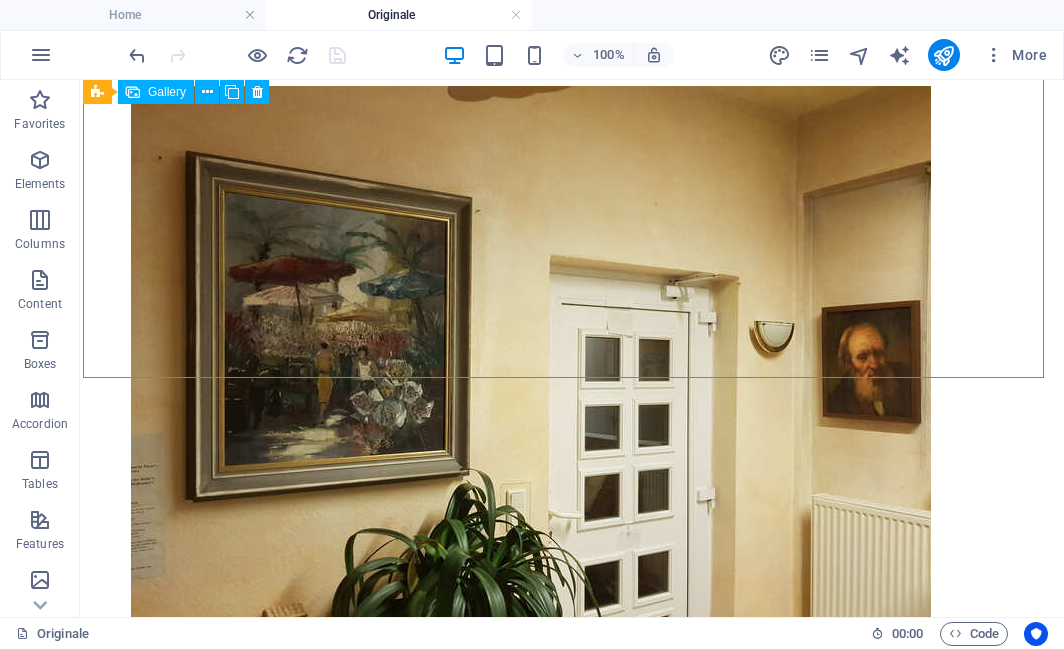 click 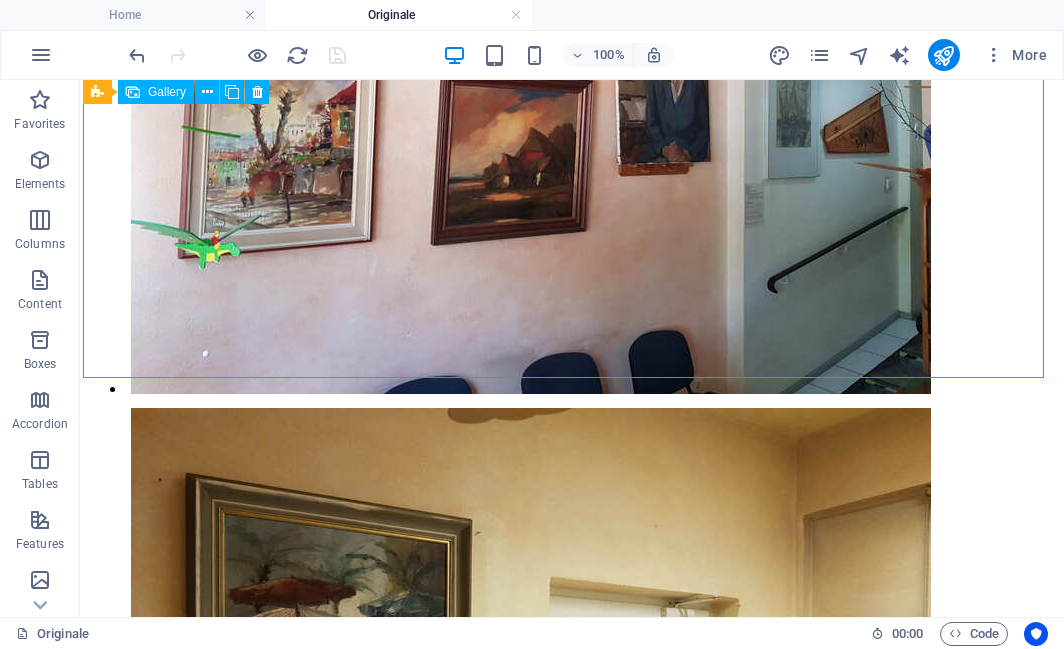 select on "2" 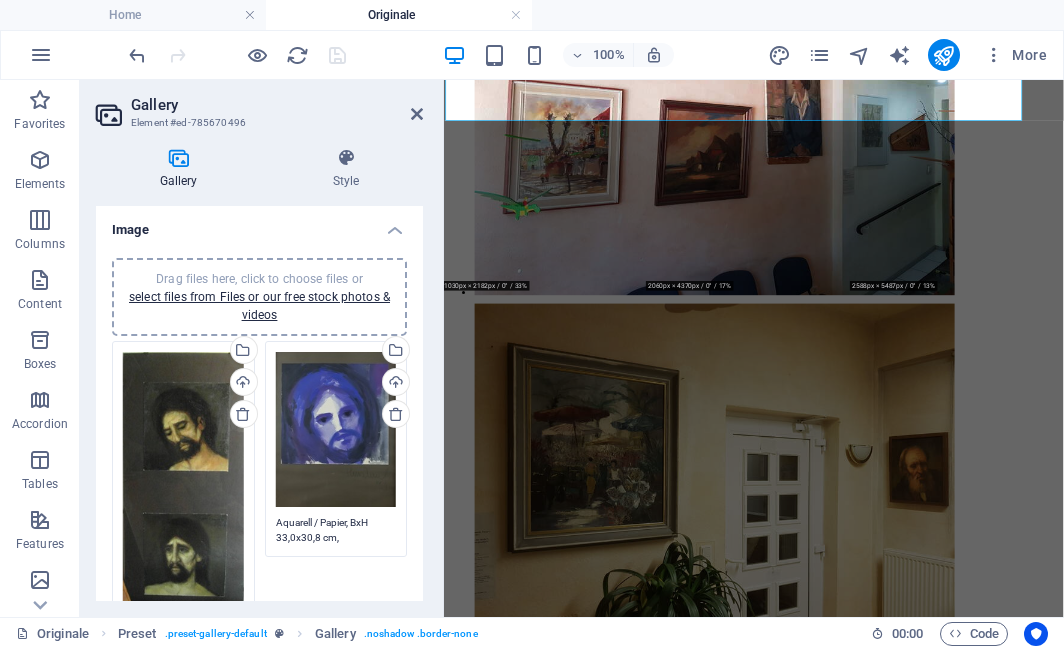 scroll, scrollTop: 8468, scrollLeft: 0, axis: vertical 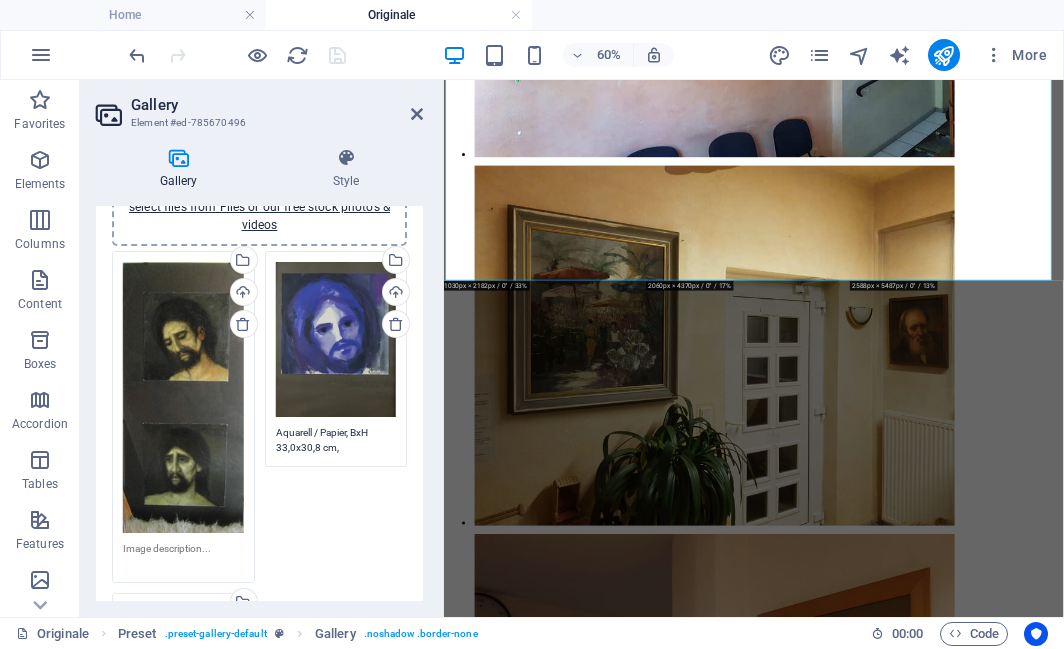 click on "Drag files here, click to choose files or select files from Files or our free stock photos & videos Select files from the file manager, stock photos, or upload file(s) Upload Drag files here, click to choose files or select files from Files or our free stock photos & videos Select files from the file manager, stock photos, or upload file(s) Upload Aquarell / Papier, BxH  33,0x30,8 cm, monogrammiert im Bild "N", sign. auf Unterpapier Drag files here, click to choose files or select files from Files or our free stock photos & videos Select files from the file manager, stock photos, or upload file(s) Upload Öl / Karton, HxB 50x40 cm, sign. - aus Erstausstattung Lukas Kapelle 1980" at bounding box center (259, 525) 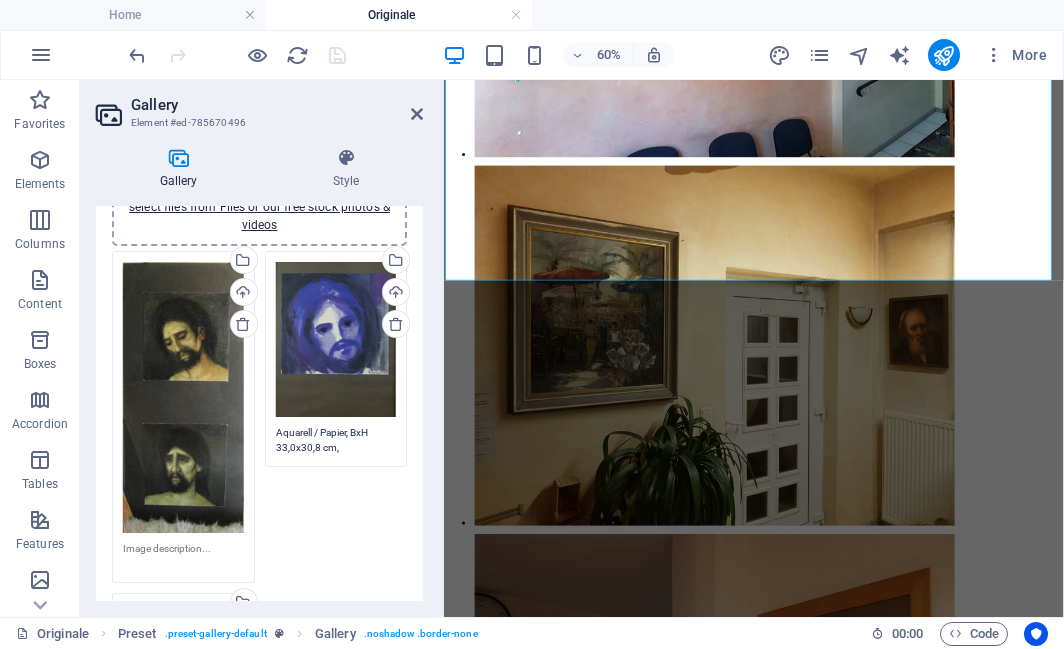 click at bounding box center (183, 556) 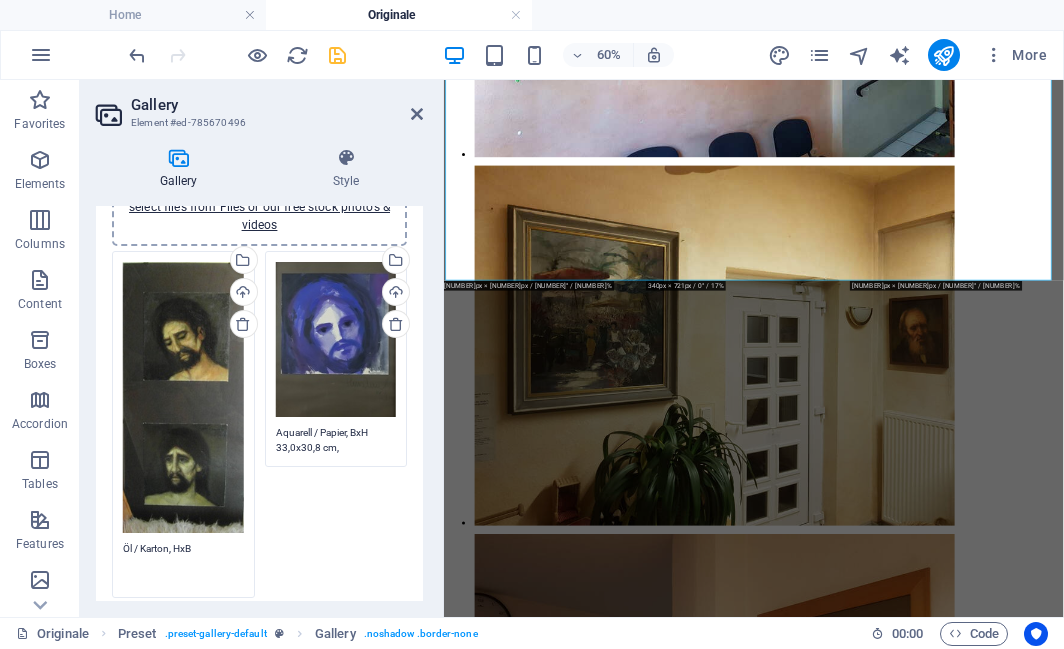 paste on ": B 30 cm, H 31 cm; Judas: B 30 cm, H 30,5 cm." 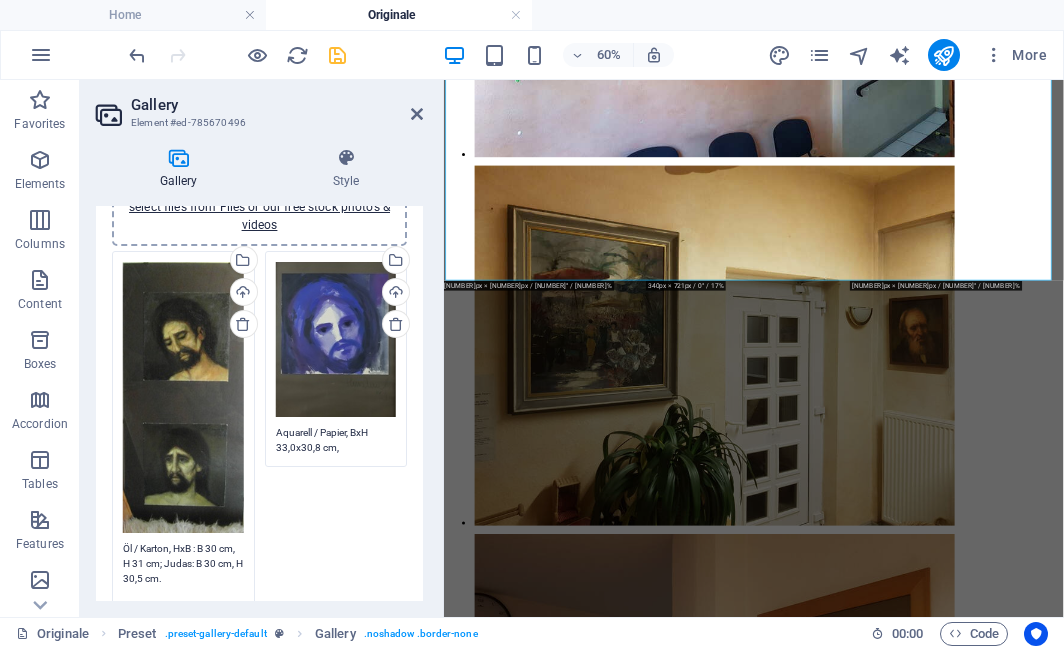 scroll, scrollTop: 0, scrollLeft: 0, axis: both 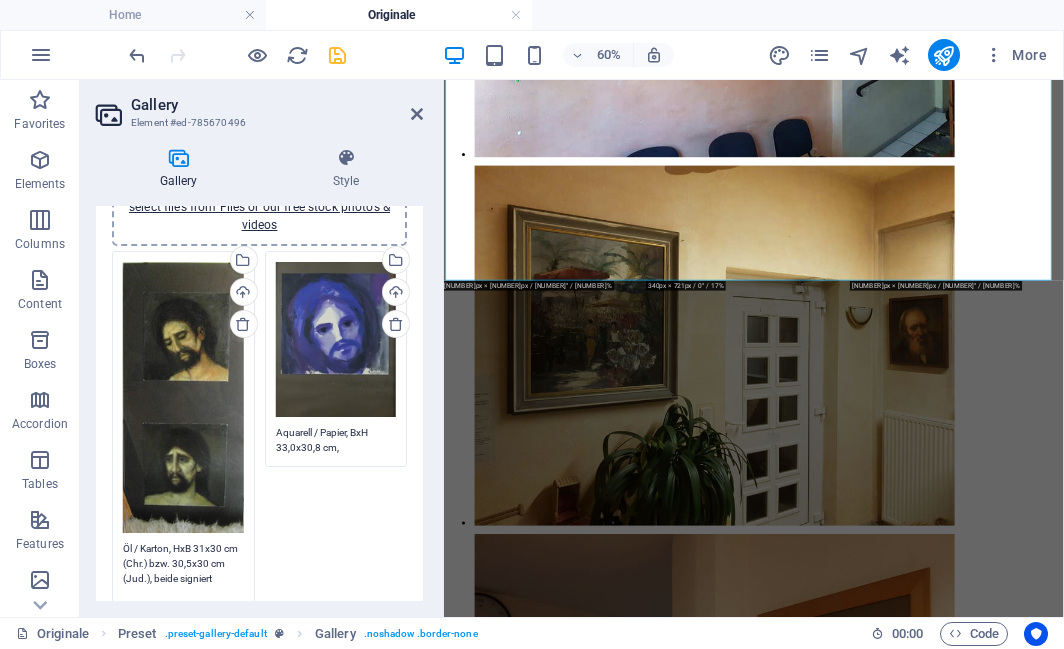 type on "Öl / Karton, HxB 31x30 cm (Chr.) bzw. 30,5x30 cm (Jud.), beide signiert" 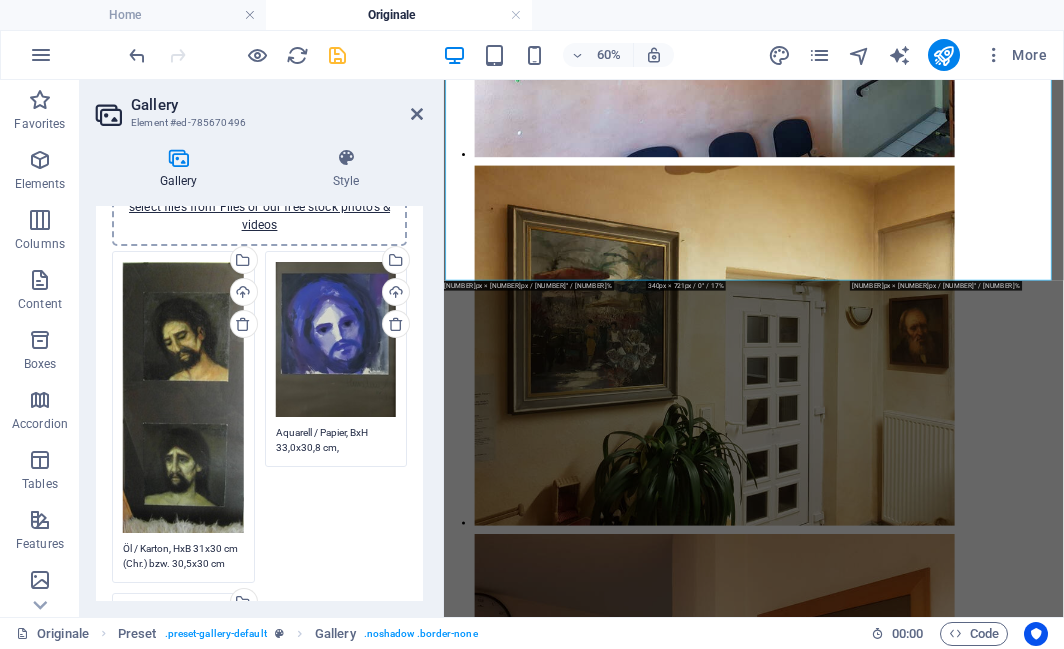 click on "Gallery Style Image Drag files here, click to choose files or select files from Files or our free stock photos & videos Drag files here, click to choose files or select files from Files or our free stock photos & videos Select files from the file manager, stock photos, or upload file(s) Upload Öl / Karton, HxB 31x30 cm (Chr.) bzw. 30,5x30 cm (Jud.), beide signiert Drag files here, click to choose files or select files from Files or our free stock photos & videos Select files from the file manager, stock photos, or upload file(s) Upload Aquarell / Papier, BxH  33,0x30,8 cm, monogrammiert im Bild "N", sign. auf Unterpapier Drag files here, click to choose files or select files from Files or our free stock photos & videos Select files from the file manager, stock photos, or upload file(s) Upload Öl / Karton, HxB 50x40 cm, sign. - aus Erstausstattung Lukas Kapelle 1980 Remove all images Settings Aspect ratio No fixed aspect ratio 16:9 16:10 4:3 1:1 1:2 2:1 Width 800 px % Enlarge on click Responsive Lazyload 5 0" at bounding box center [259, 374] 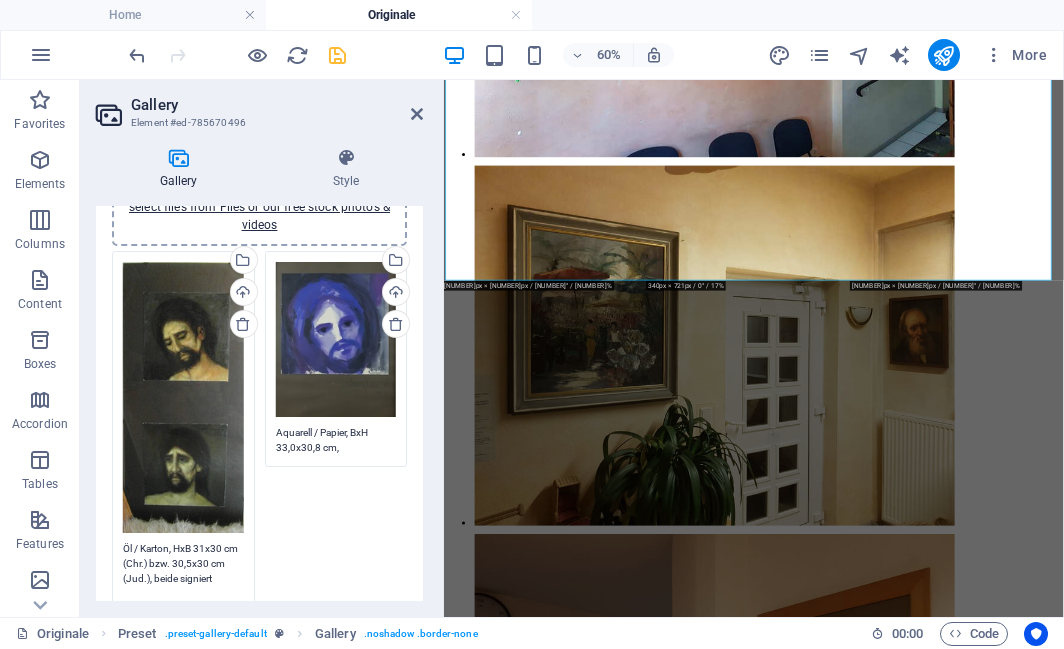 click on "Öl / Karton, HxB 31x30 cm (Chr.) bzw. 30,5x30 cm (Jud.), beide signiert" at bounding box center [183, 578] 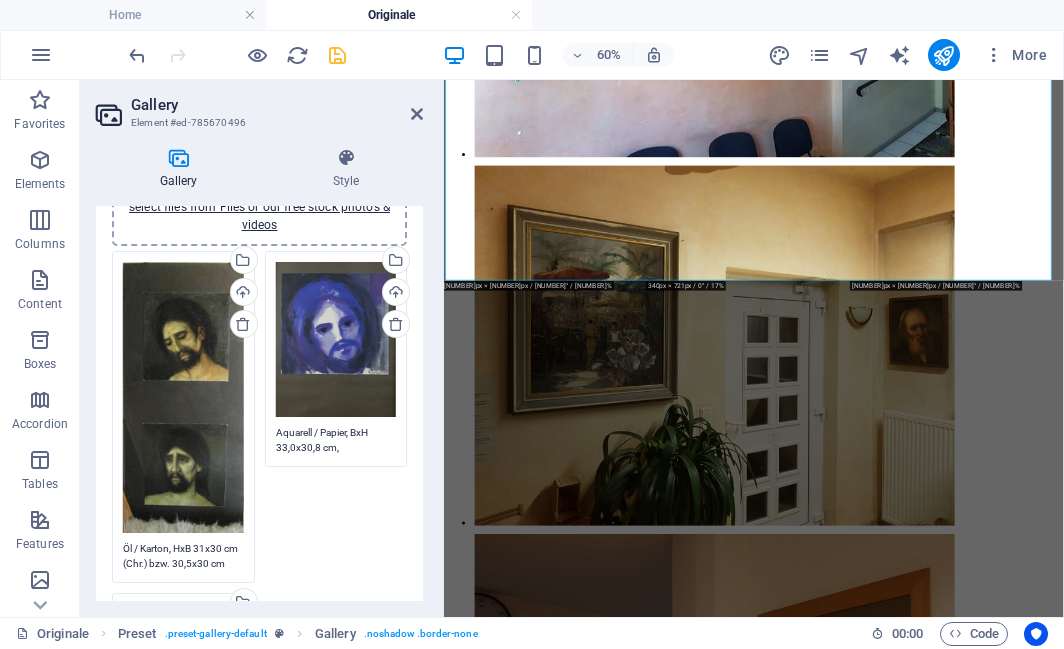 click on "Drag files here, click to choose files or select files from Files or our free stock photos & videos Select files from the file manager, stock photos, or upload file(s) Upload Öl / Karton, HxB 31x30 cm (Chr.) bzw. 30,5x30 cm (Jud.), beide signiert Drag files here, click to choose files or select files from Files or our free stock photos & videos Select files from the file manager, stock photos, or upload file(s) Upload Aquarell / Papier, BxH  33,0x30,8 cm, monogrammiert im Bild "N", sign. auf Unterpapier Drag files here, click to choose files or select files from Files or our free stock photos & videos Select files from the file manager, stock photos, or upload file(s) Upload Öl / Karton, HxB 50x40 cm, sign. - aus Erstausstattung Lukas Kapelle 1980" at bounding box center [259, 525] 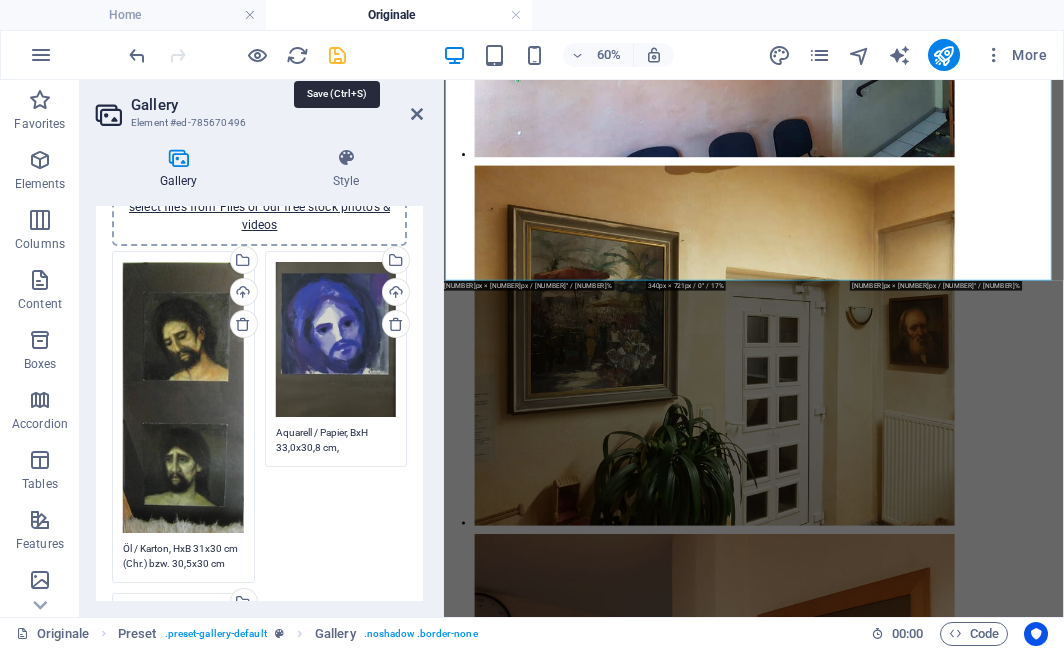click at bounding box center (337, 55) 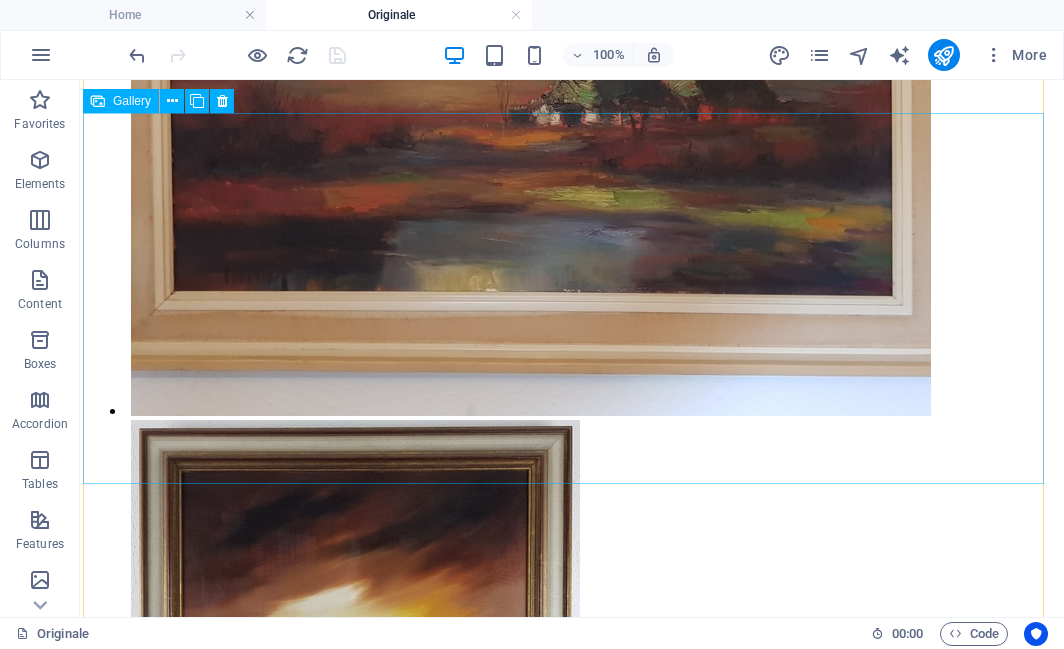 scroll, scrollTop: 11482, scrollLeft: 0, axis: vertical 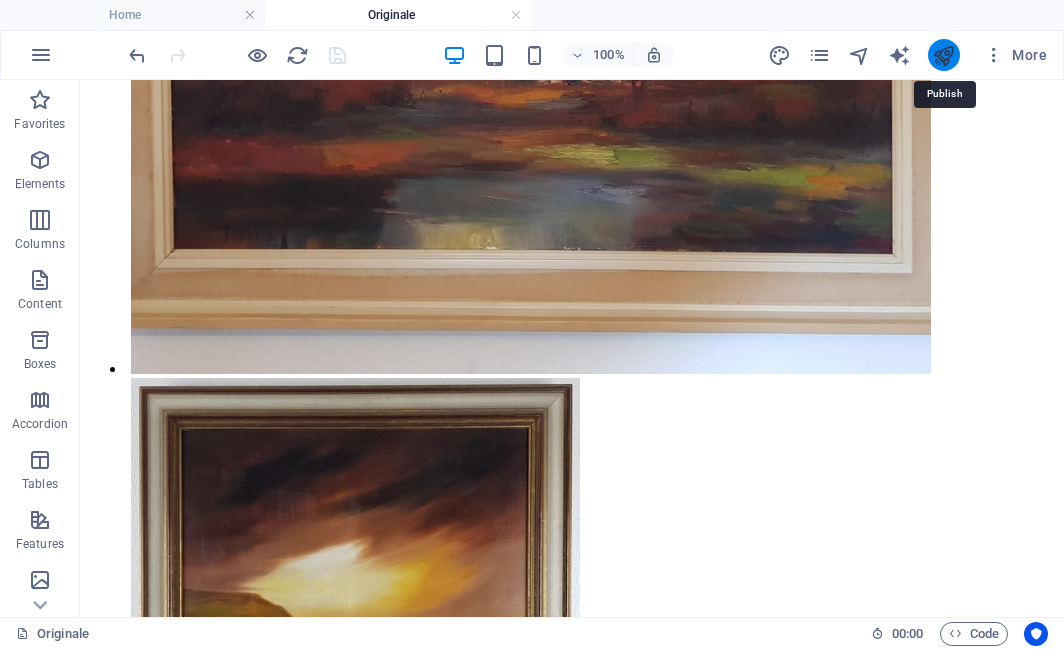 click at bounding box center [943, 55] 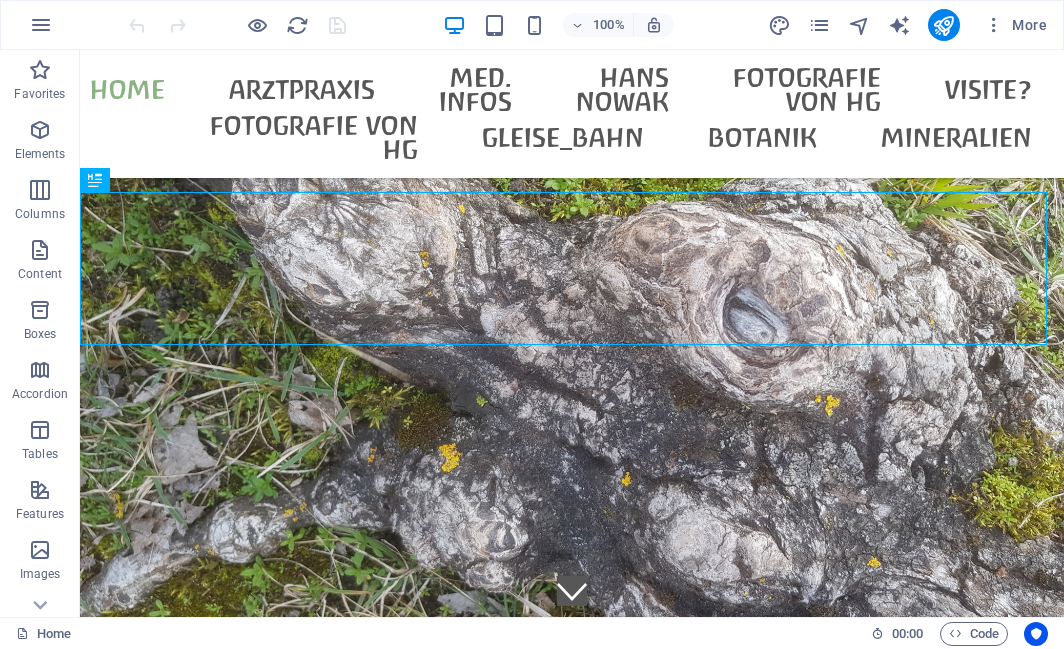 scroll, scrollTop: 0, scrollLeft: 0, axis: both 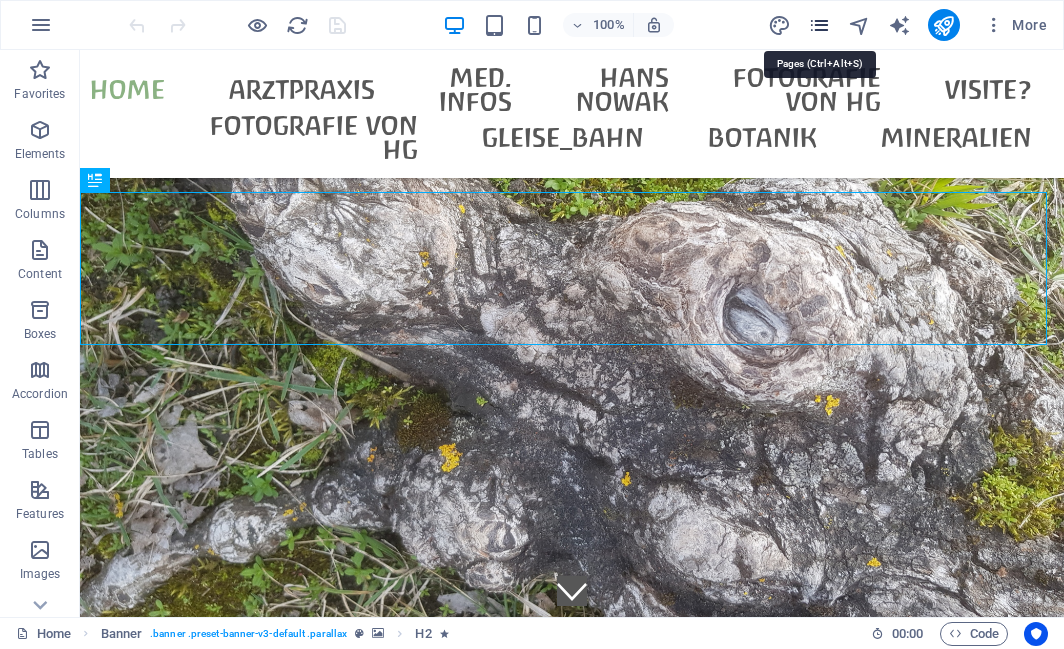 click at bounding box center [819, 25] 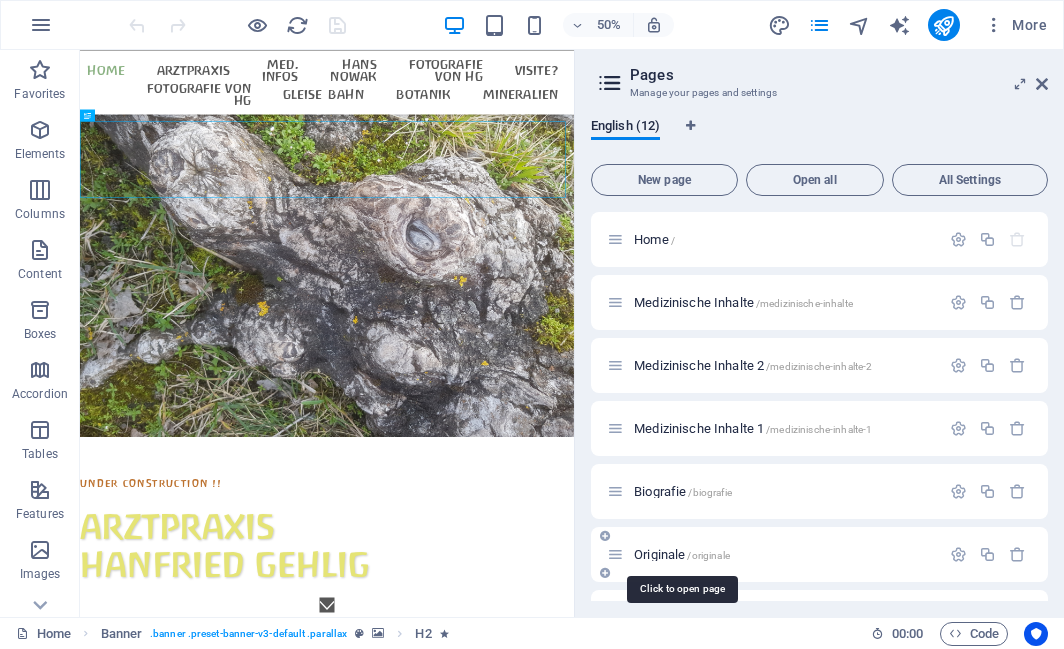 click on "Originale /originale" at bounding box center [682, 554] 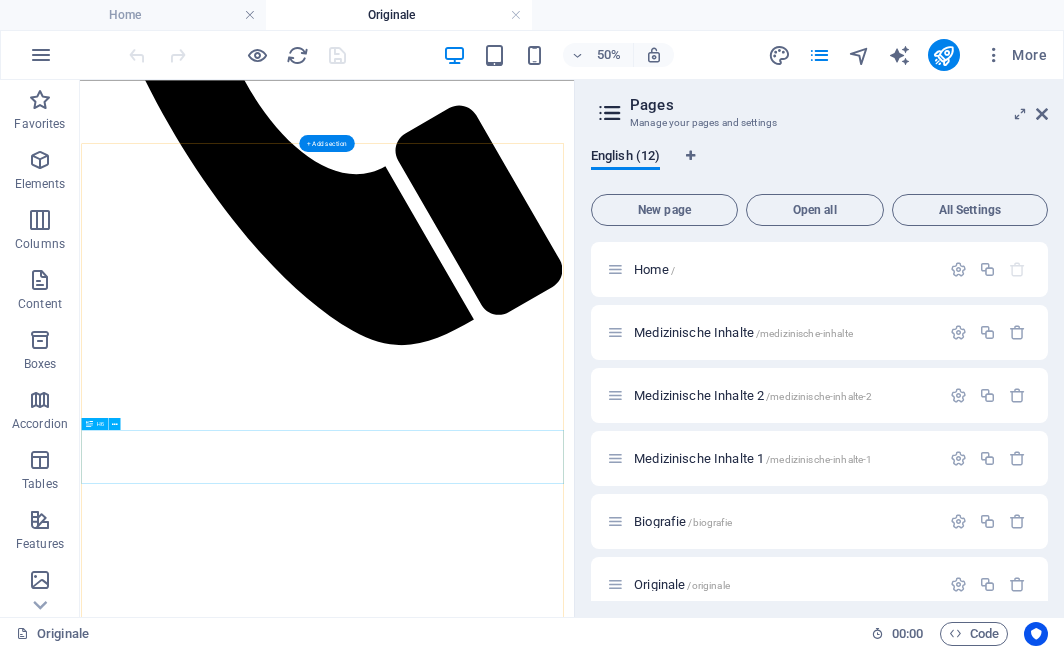 scroll, scrollTop: 2040, scrollLeft: 0, axis: vertical 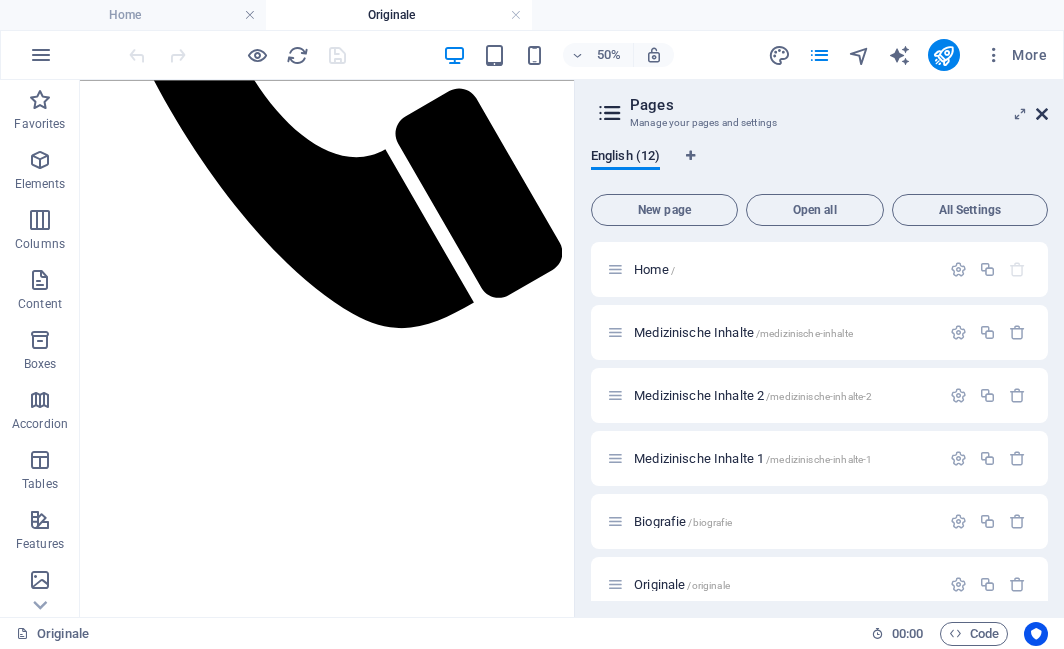 click at bounding box center [1042, 114] 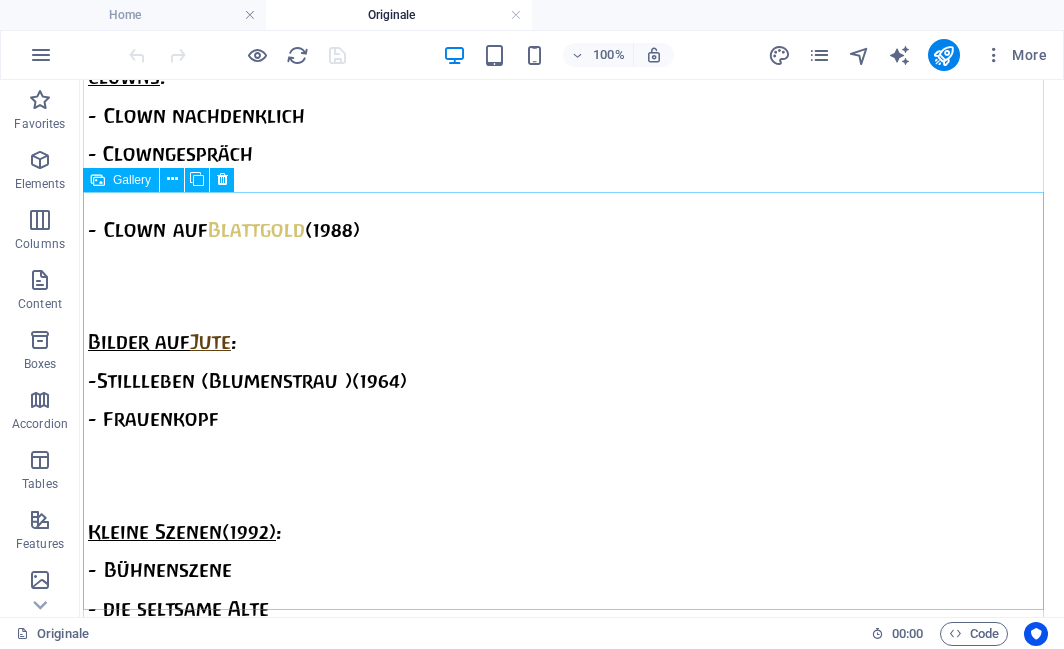 scroll, scrollTop: 3658, scrollLeft: 0, axis: vertical 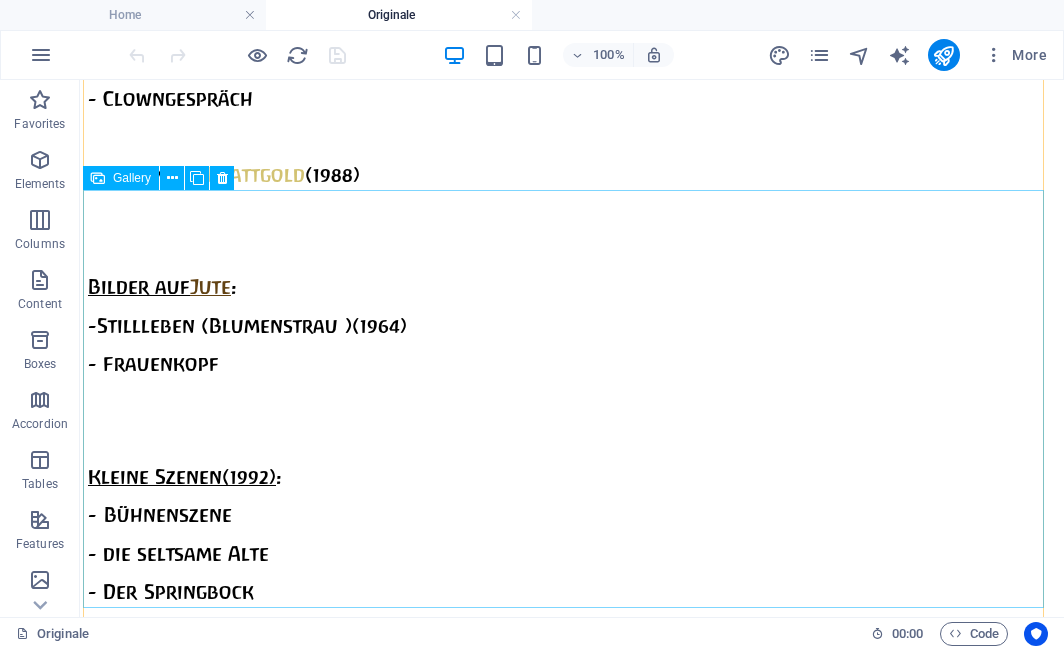 click at bounding box center (531, 11214) 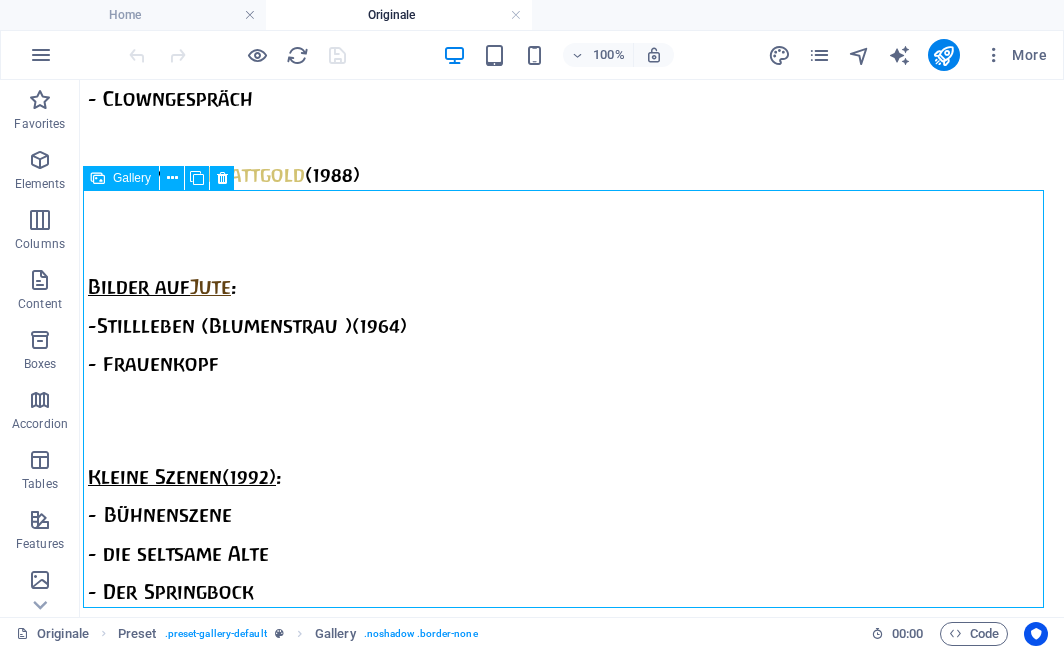 click at bounding box center (531, 11214) 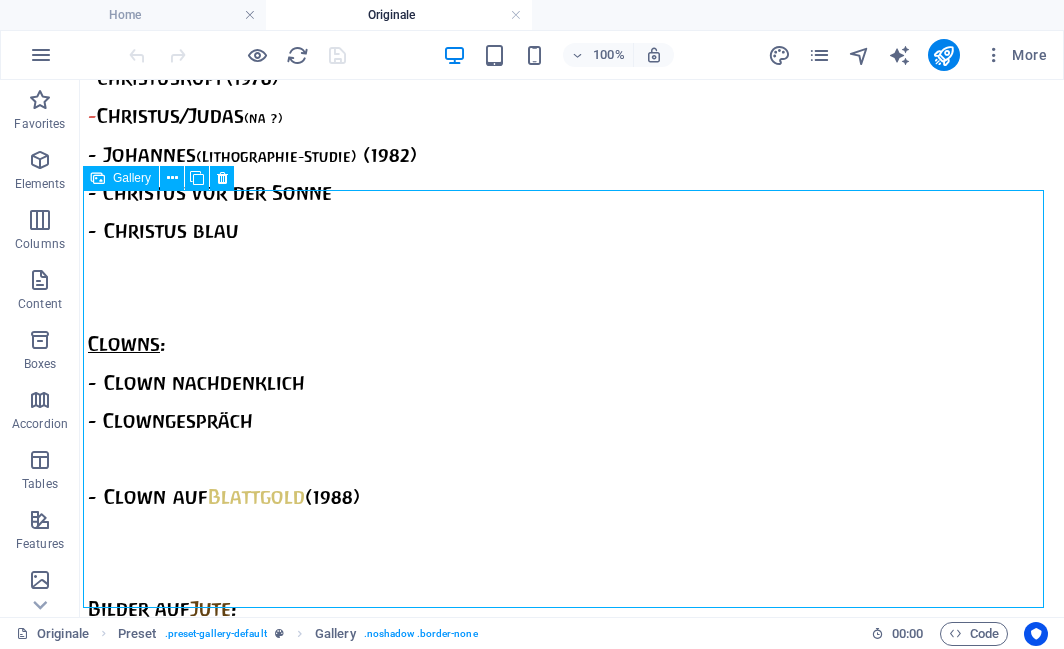 select on "2" 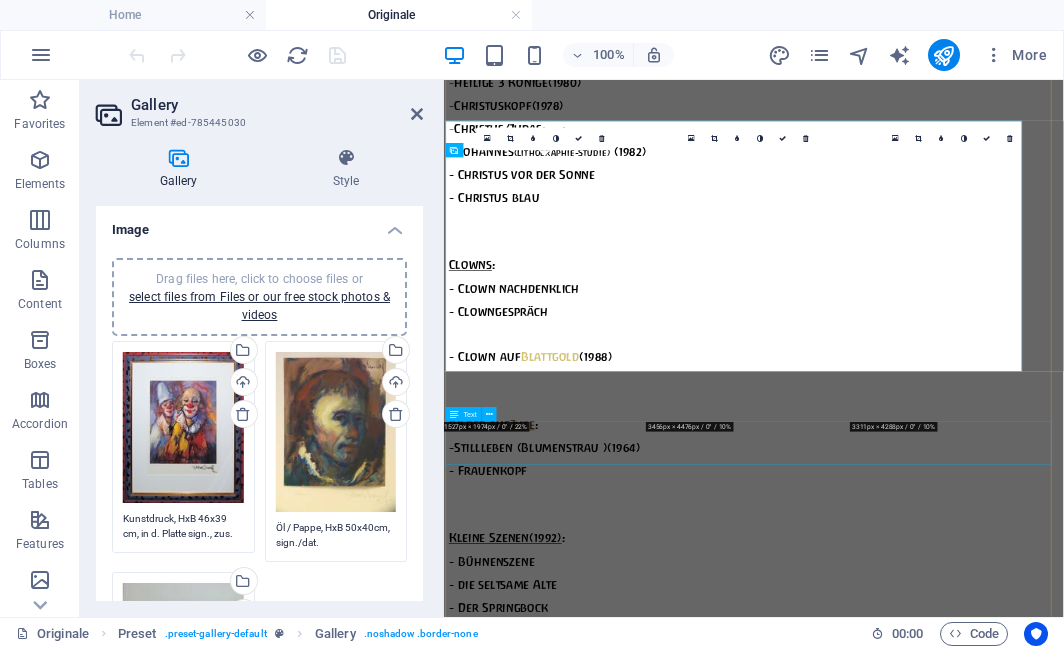 scroll, scrollTop: 3700, scrollLeft: 0, axis: vertical 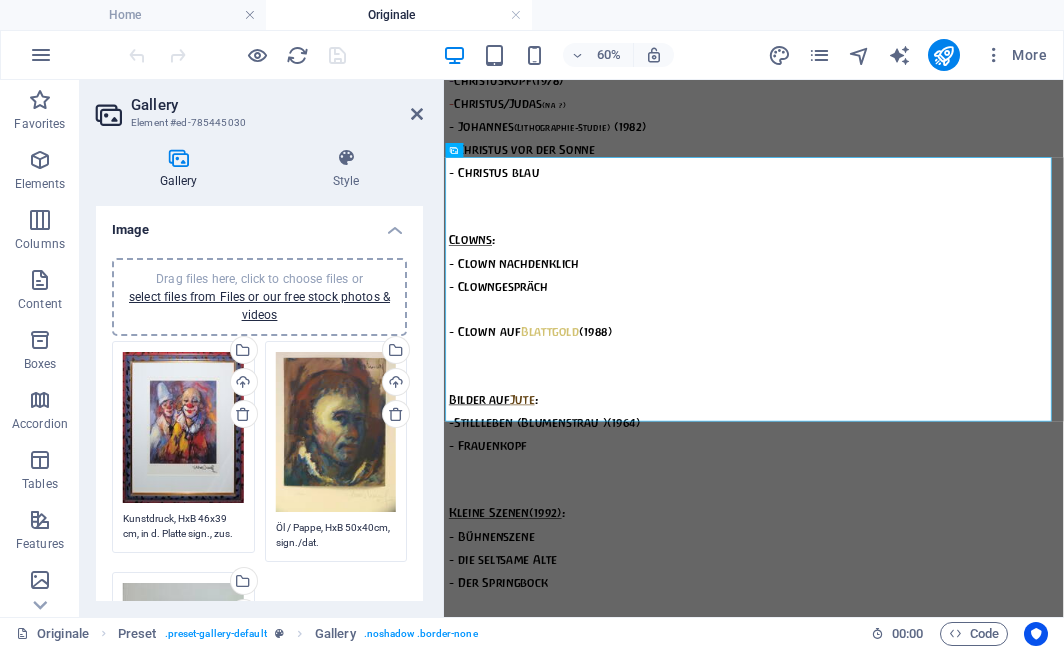 click on "Öl / Pappe, HxB 50x40cm, sign./dat." at bounding box center (336, 535) 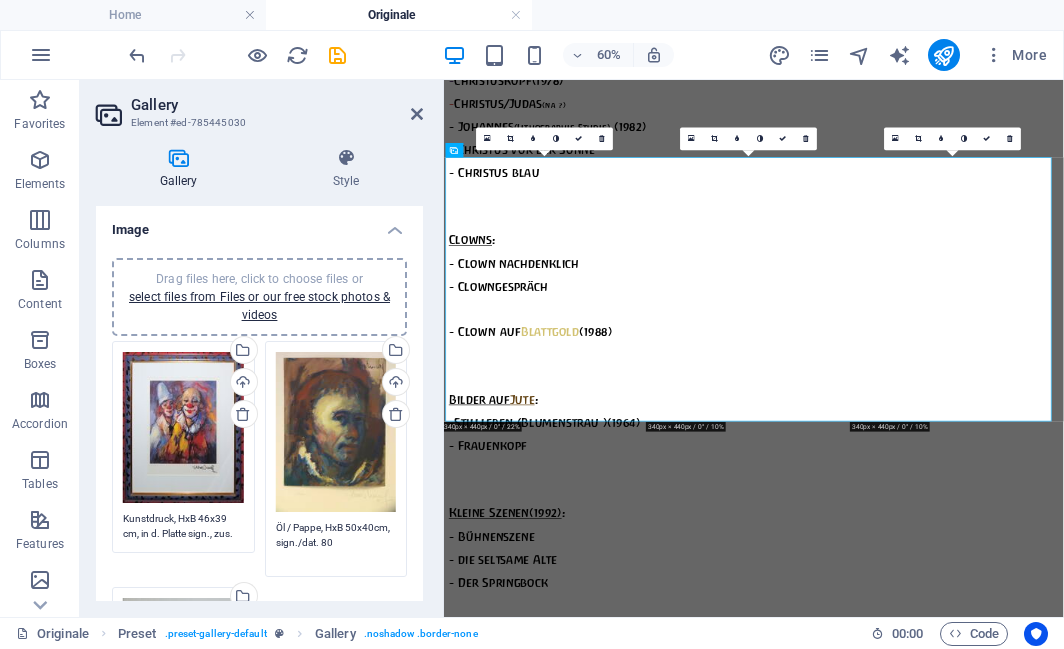 click on "Öl / Pappe, HxB 50x40cm, sign./dat. 80" at bounding box center [336, 542] 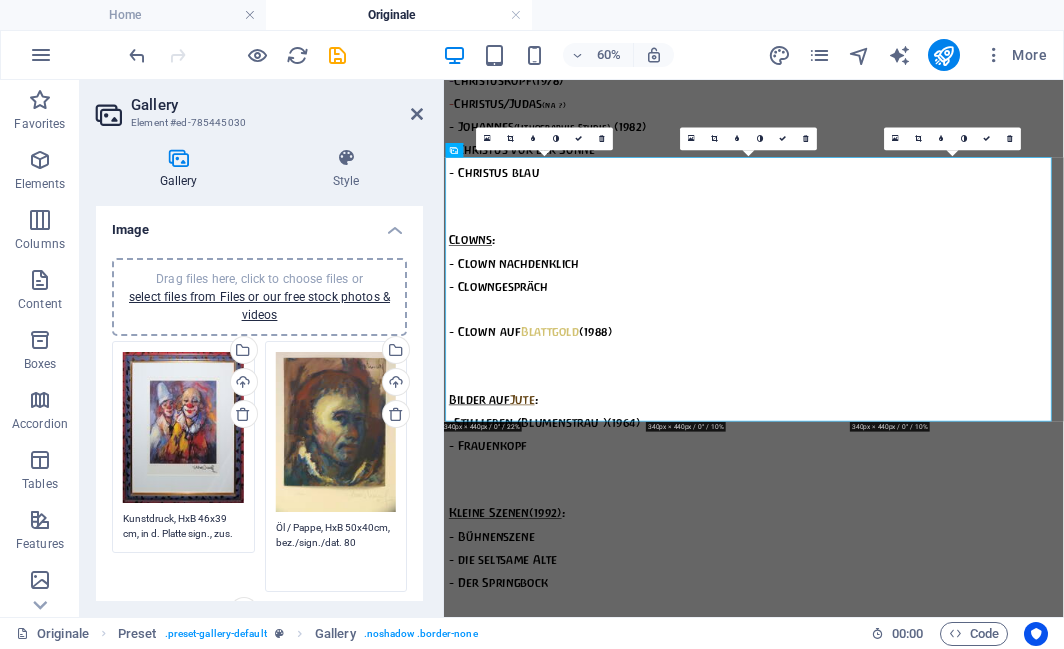 click on "Drag files here, click to choose files or select files from Files or our free stock photos & videos Select files from the file manager, stock photos, or upload file(s) Upload Kunstdruck, HxB 46x39 cm, in d. Platte sign., zus. handsign. 87/300" at bounding box center (183, 447) 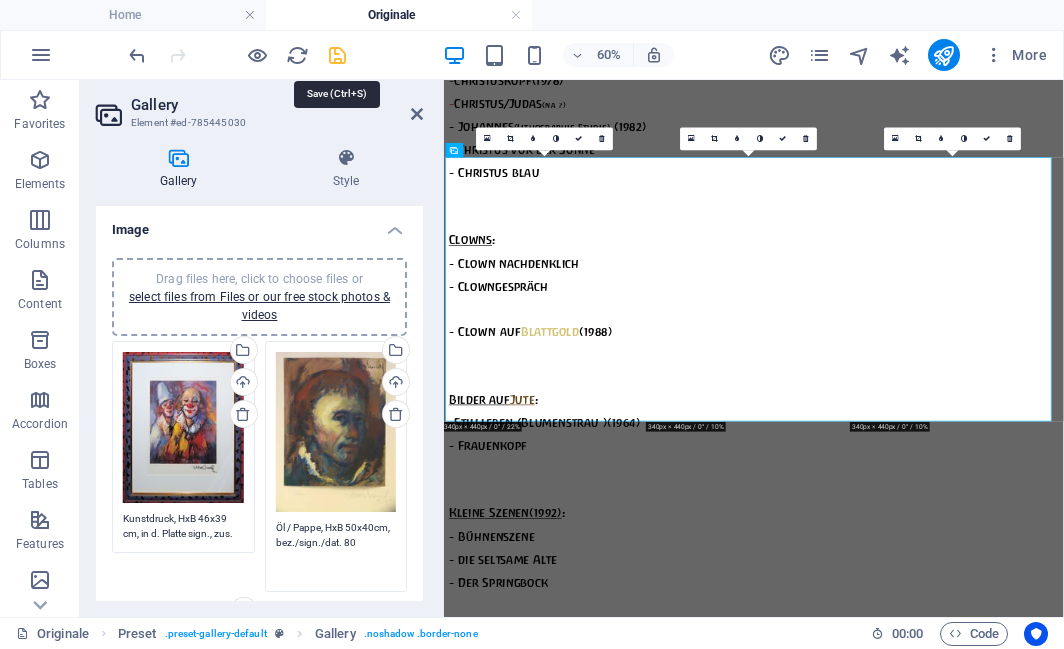 type on "Öl / Pappe, HxB 50x40cm, bez./sign./dat. 80" 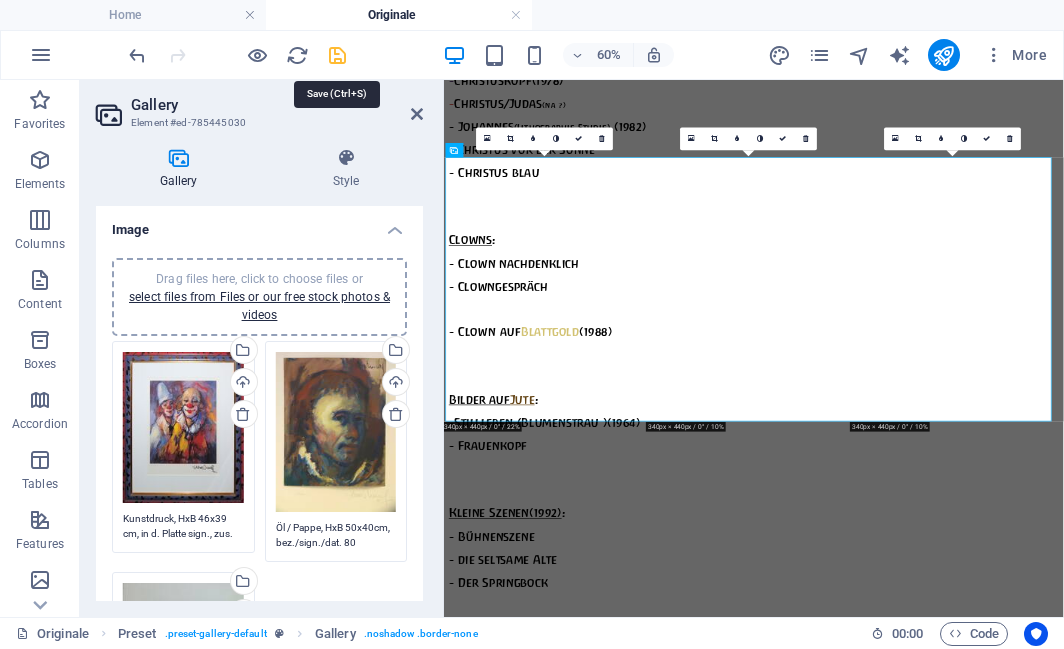 click at bounding box center (337, 55) 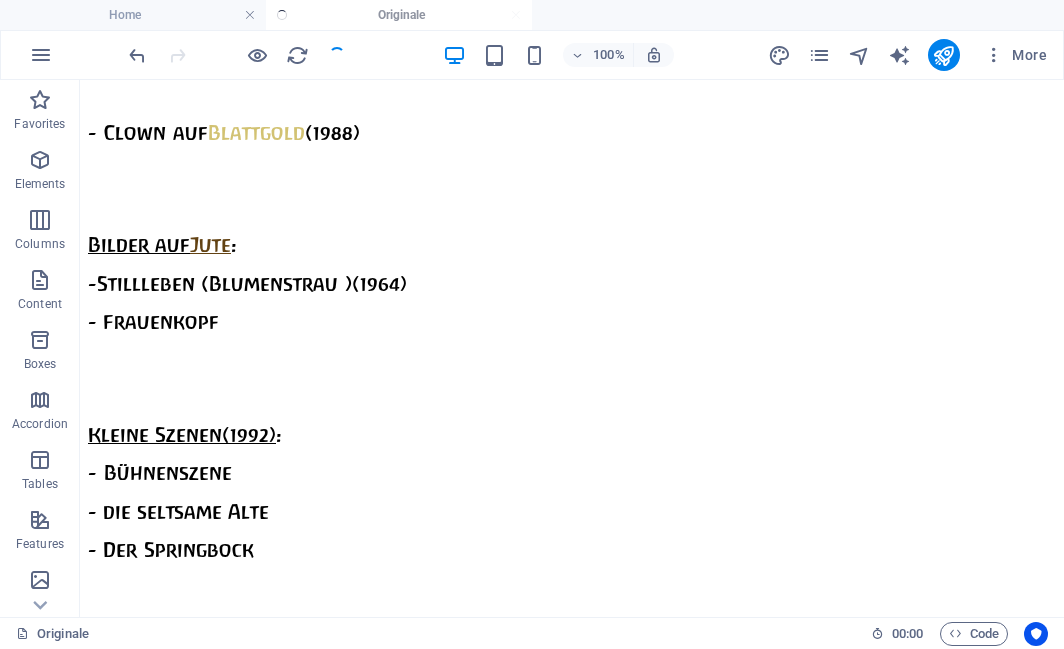 scroll, scrollTop: 3658, scrollLeft: 0, axis: vertical 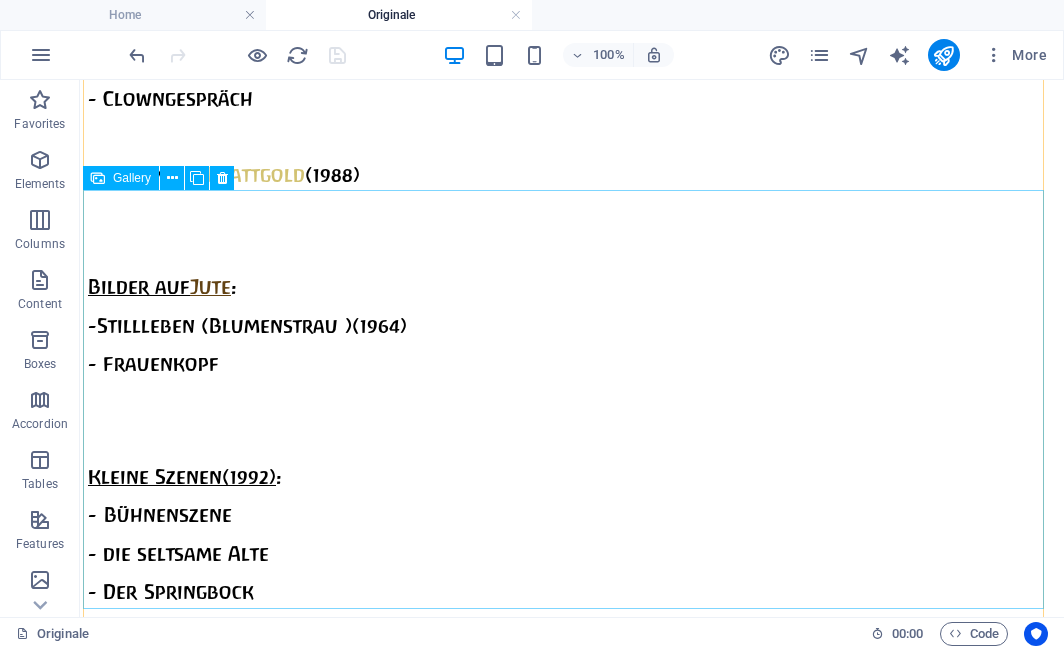 click at bounding box center [531, 10710] 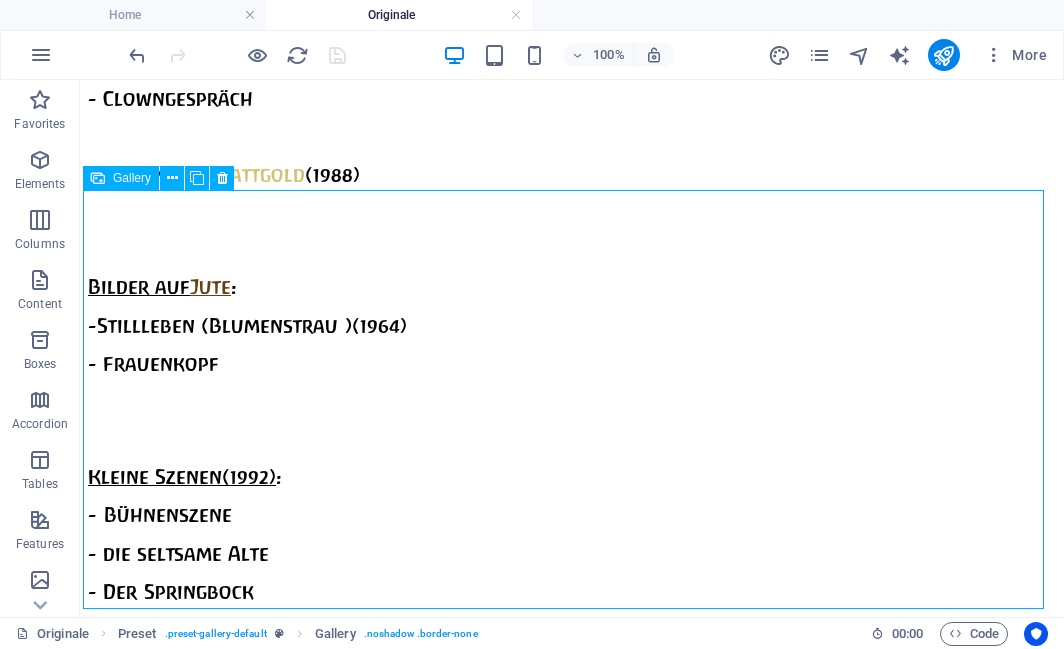 click at bounding box center (531, 10710) 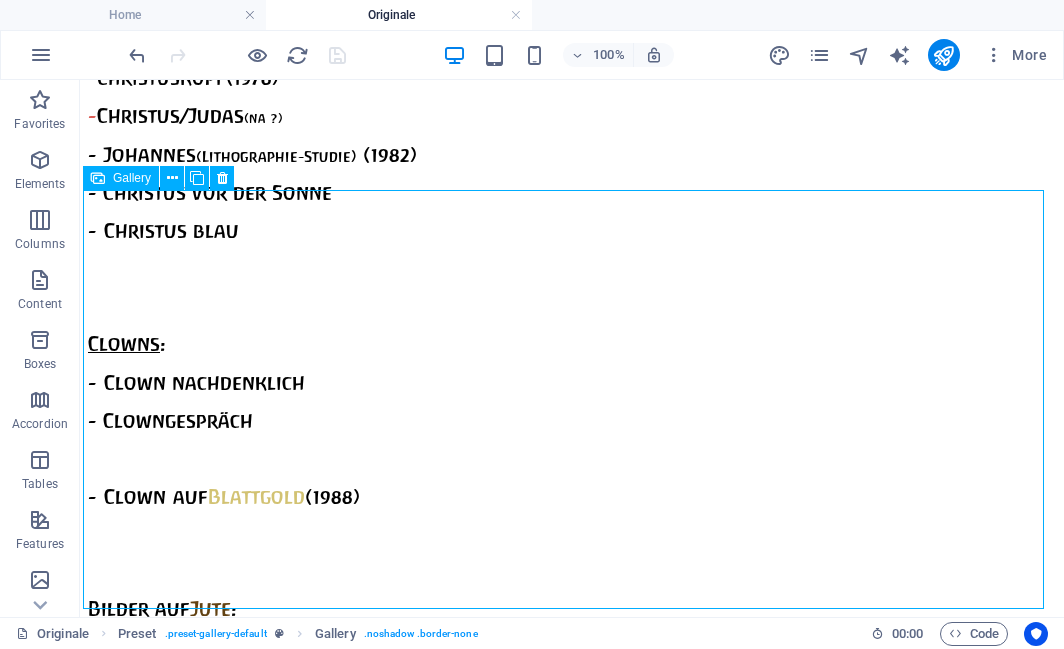select on "2" 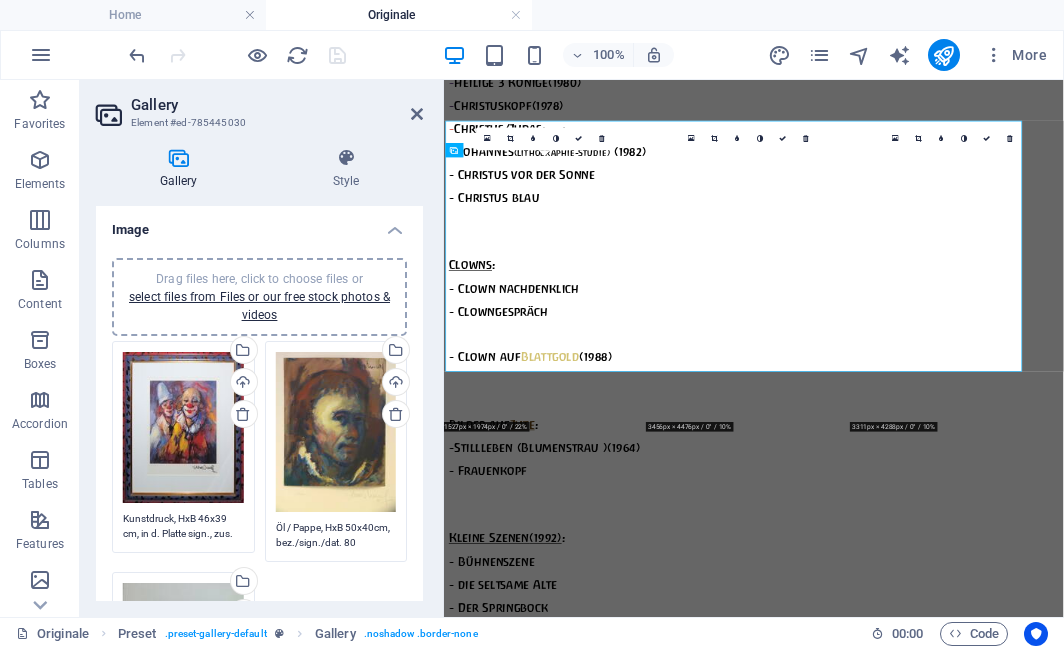 scroll, scrollTop: 3700, scrollLeft: 0, axis: vertical 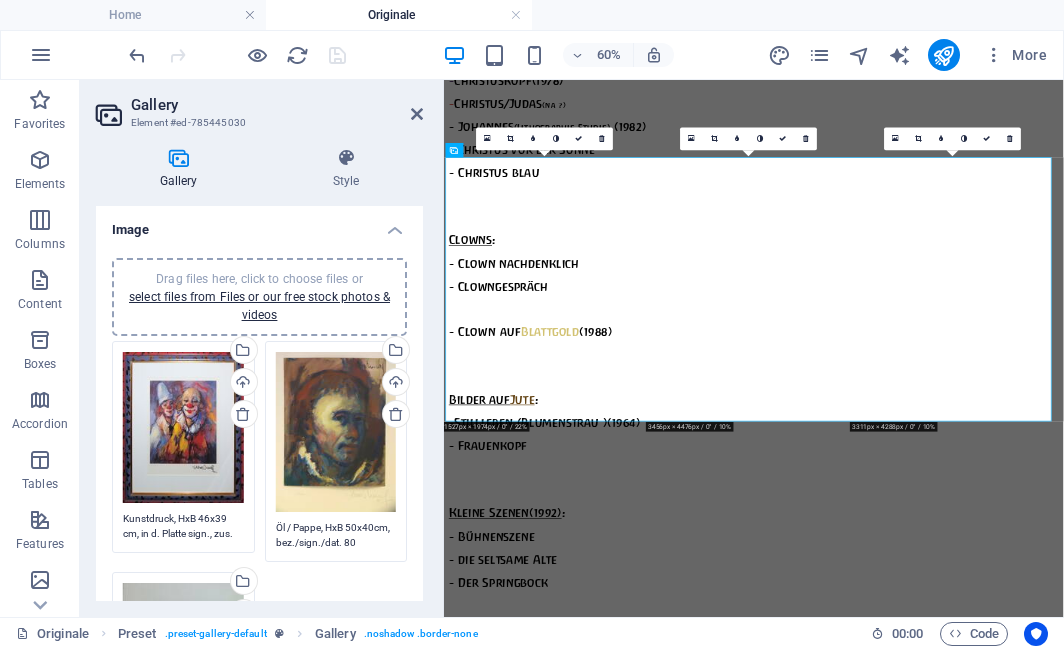 click on "Öl / Pappe, HxB 50x40cm, bez./sign./dat. 80" at bounding box center (336, 535) 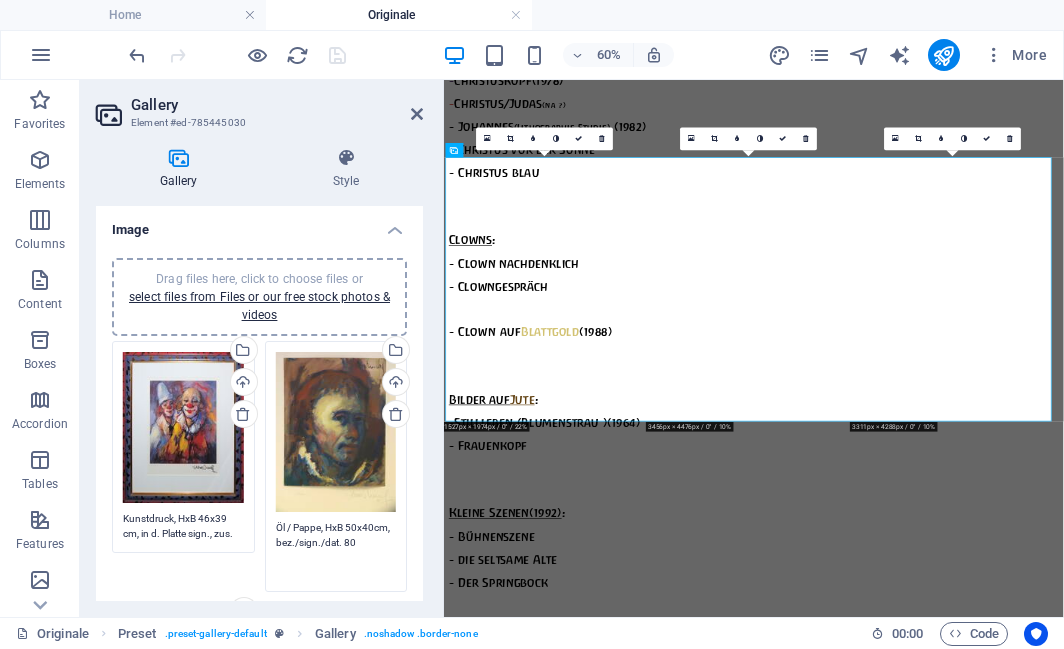 click on "Öl / Pappe, HxB 50x40cm, bez./sign./dat. 80" at bounding box center (336, 550) 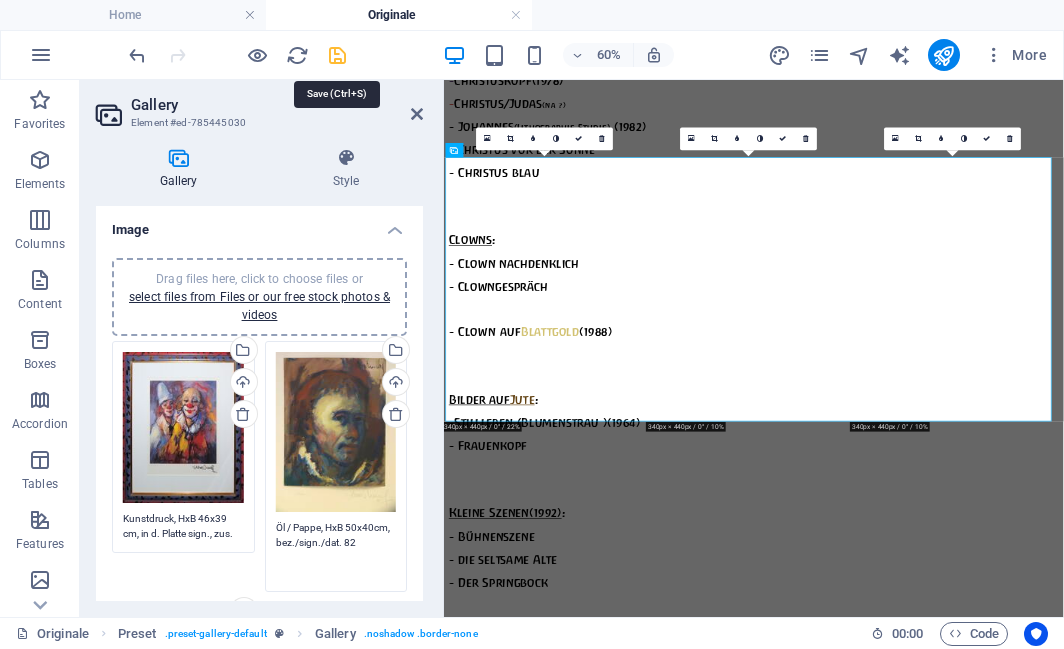type on "Öl / Pappe, HxB 50x40cm, bez./sign./dat. 82" 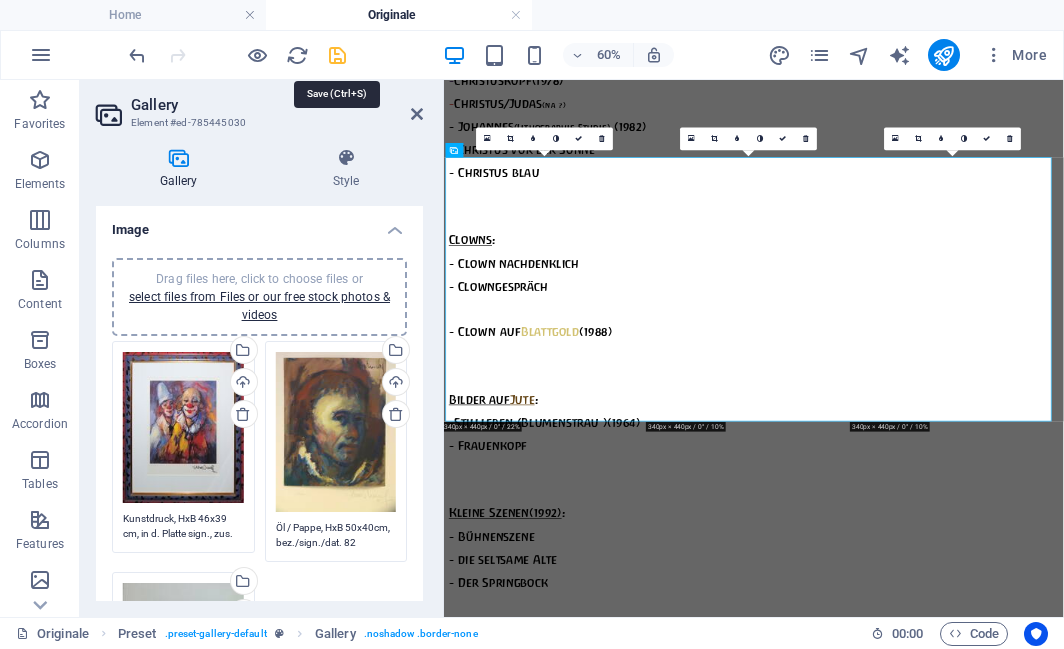 click at bounding box center [337, 55] 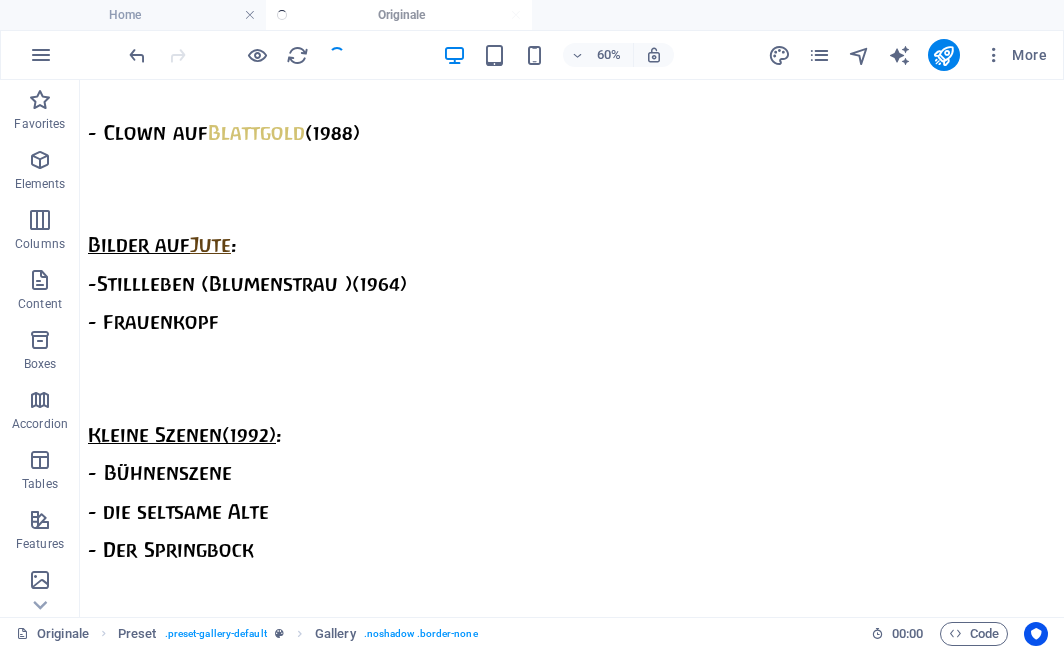 scroll, scrollTop: 3658, scrollLeft: 0, axis: vertical 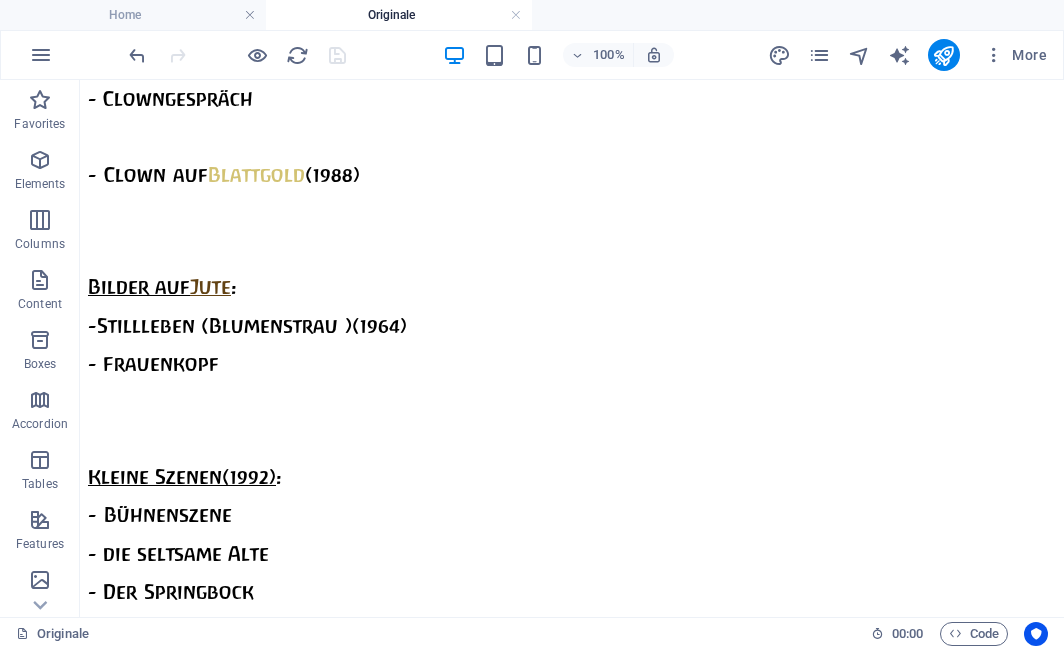 click on "Originale 00 : 00 Code" at bounding box center (532, 633) 